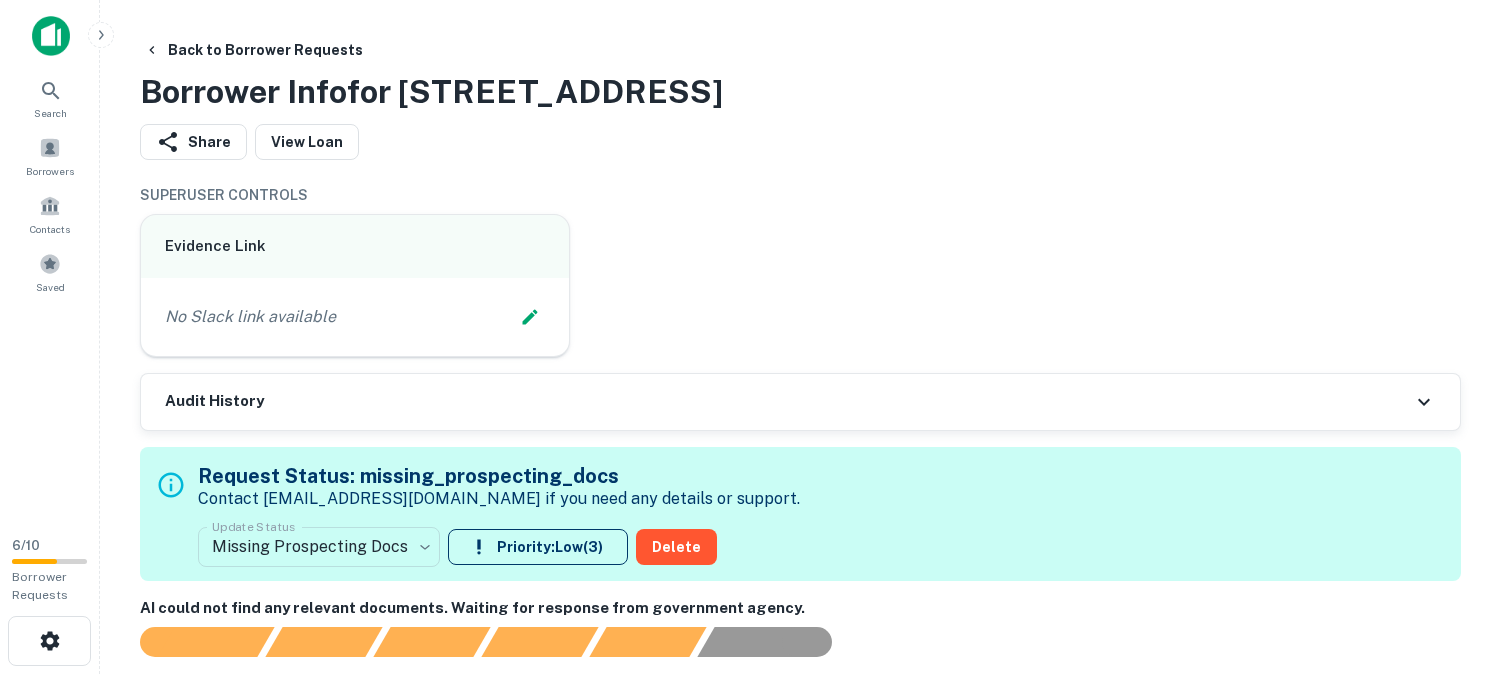 scroll, scrollTop: 0, scrollLeft: 0, axis: both 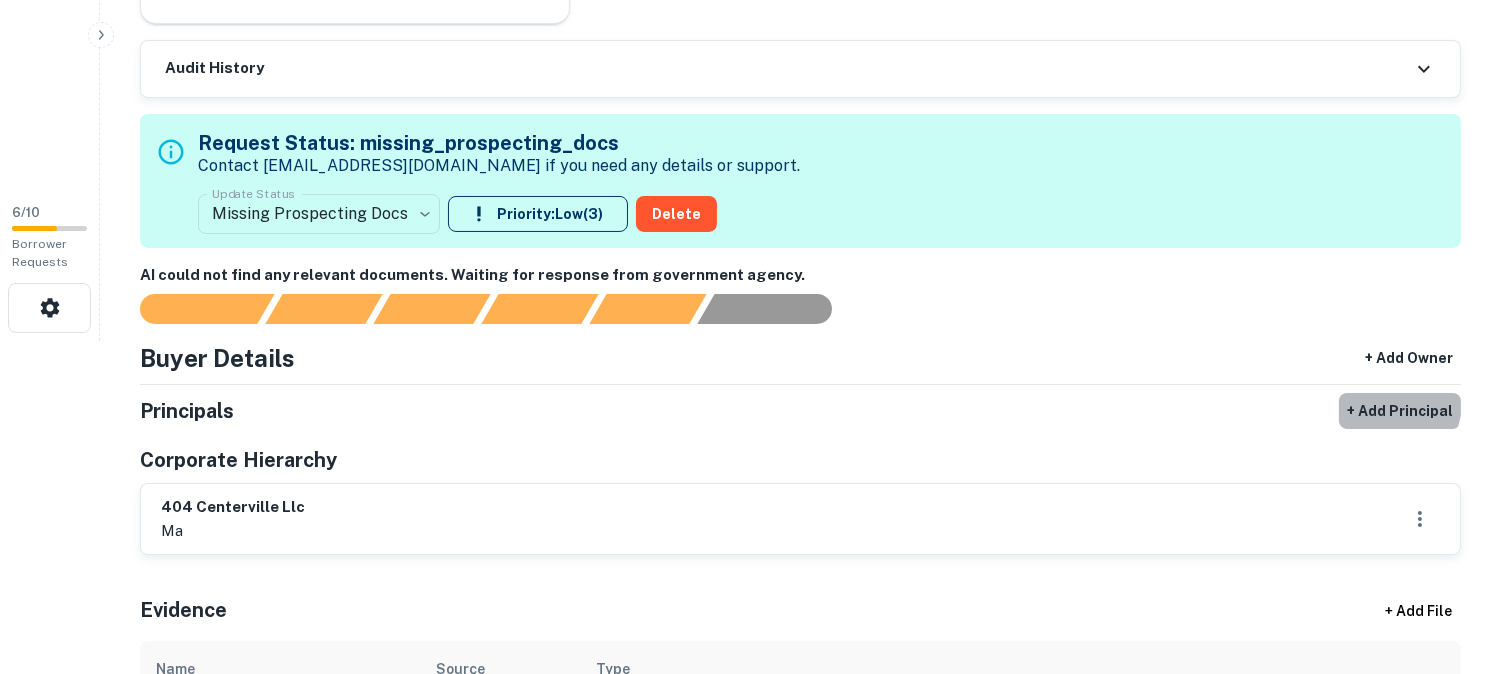 click on "+ Add Principal" at bounding box center [1400, 411] 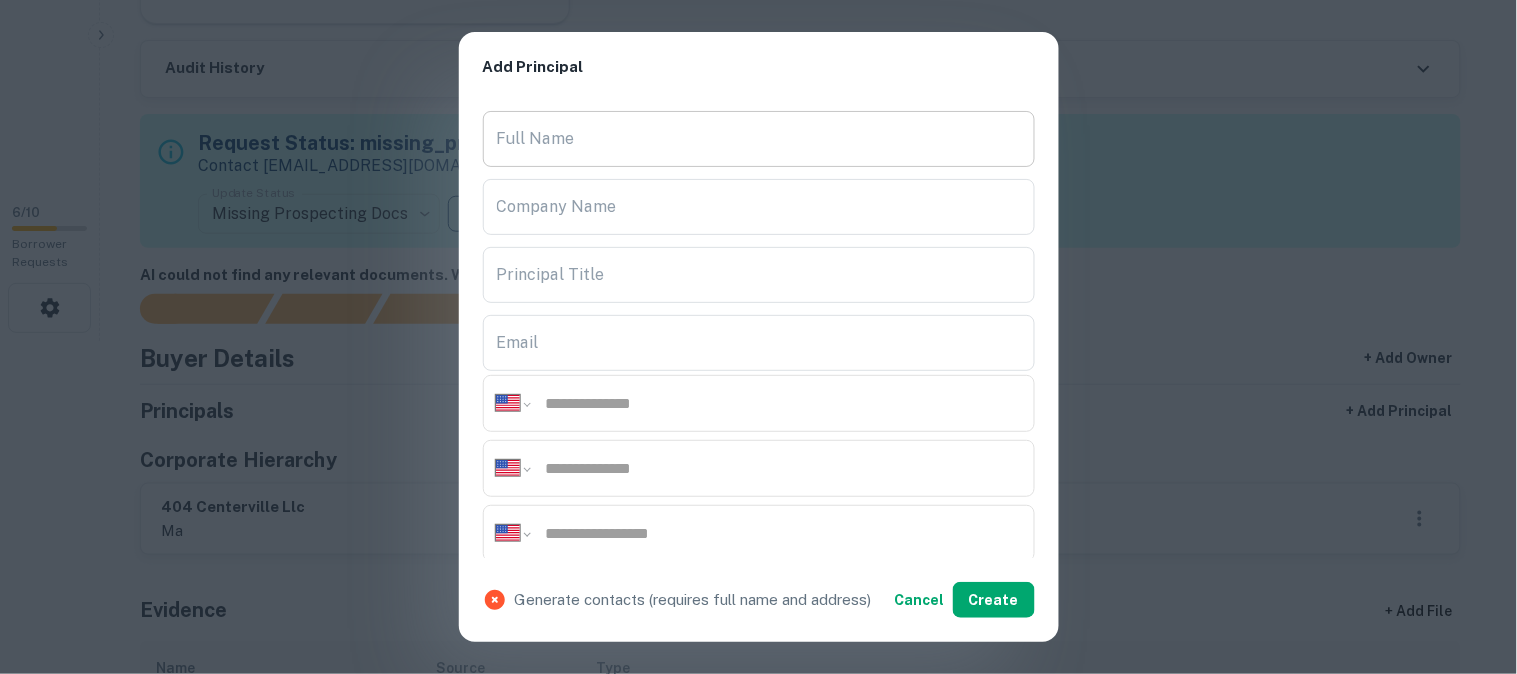 click on "Full Name" at bounding box center (759, 139) 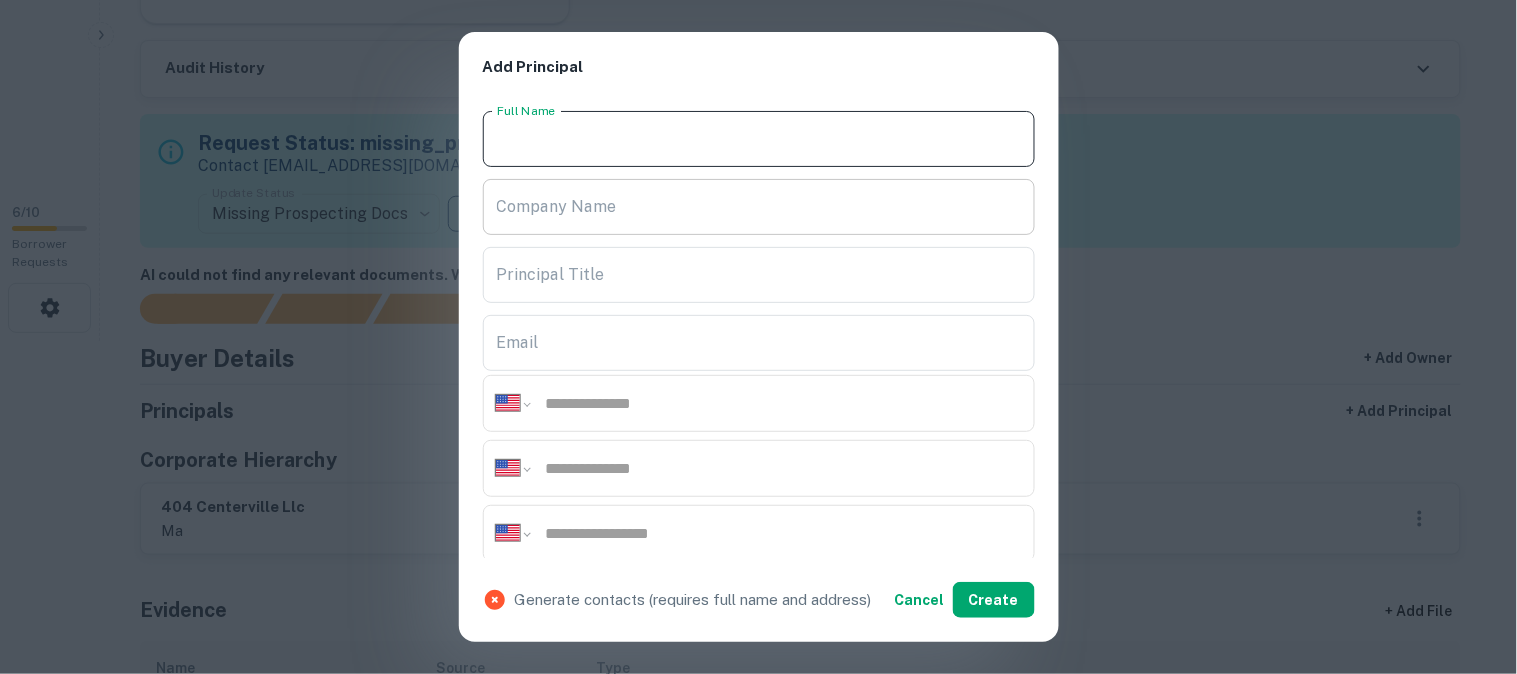 paste on "**********" 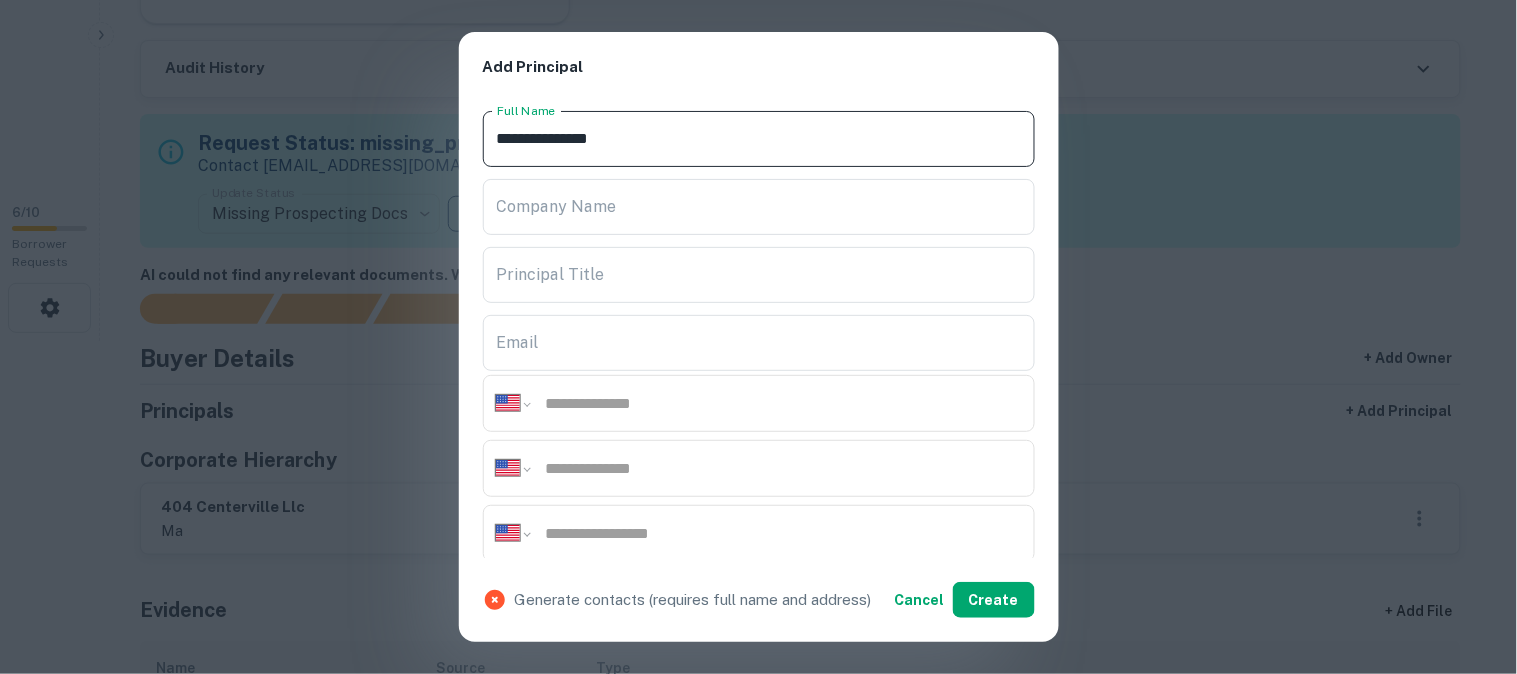 type on "**********" 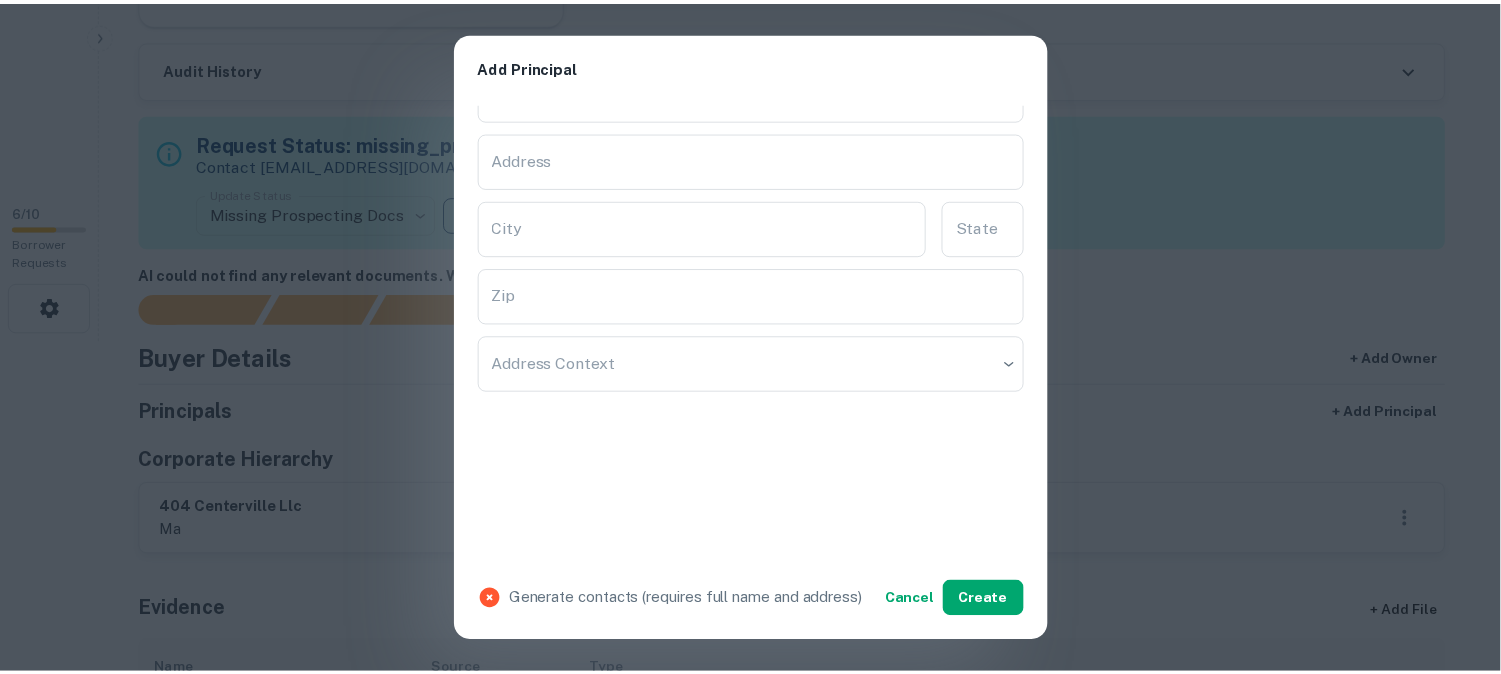 scroll, scrollTop: 534, scrollLeft: 0, axis: vertical 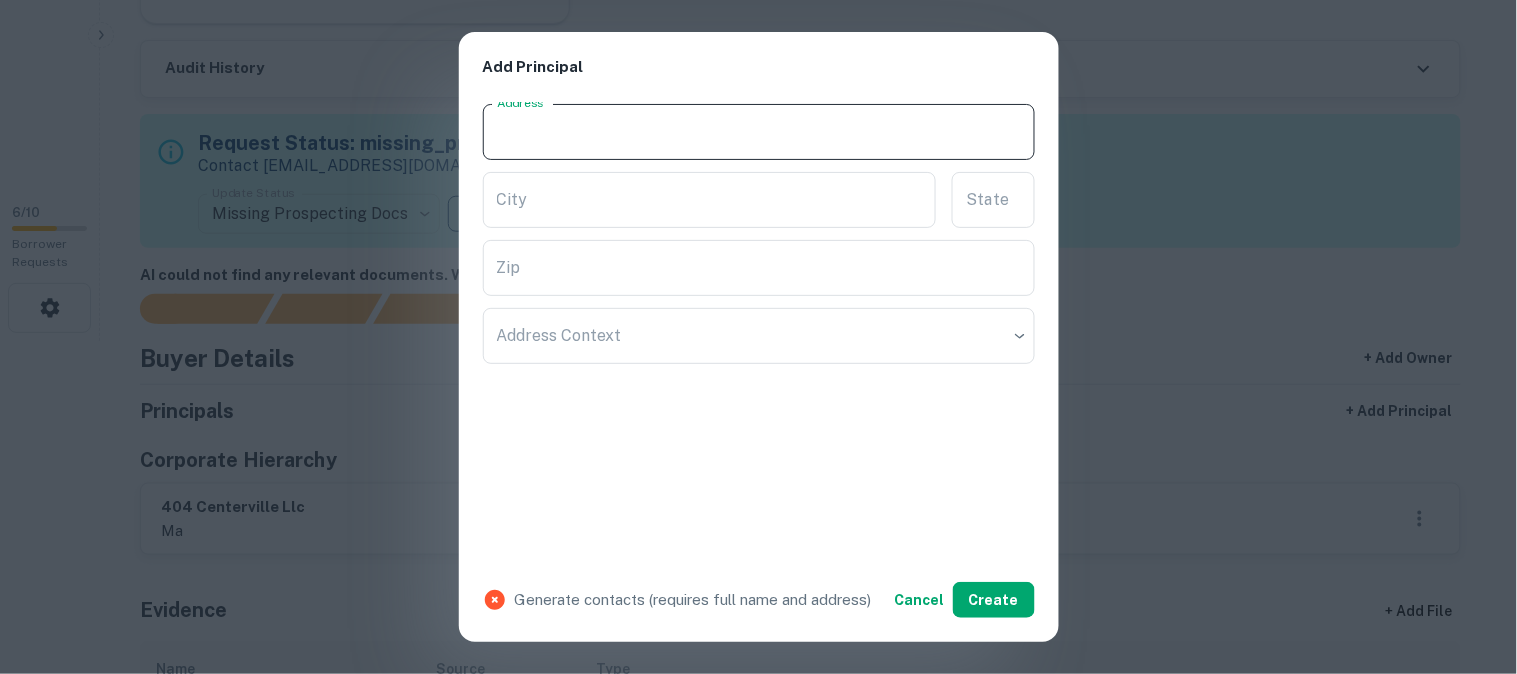 click on "Address" at bounding box center (759, 132) 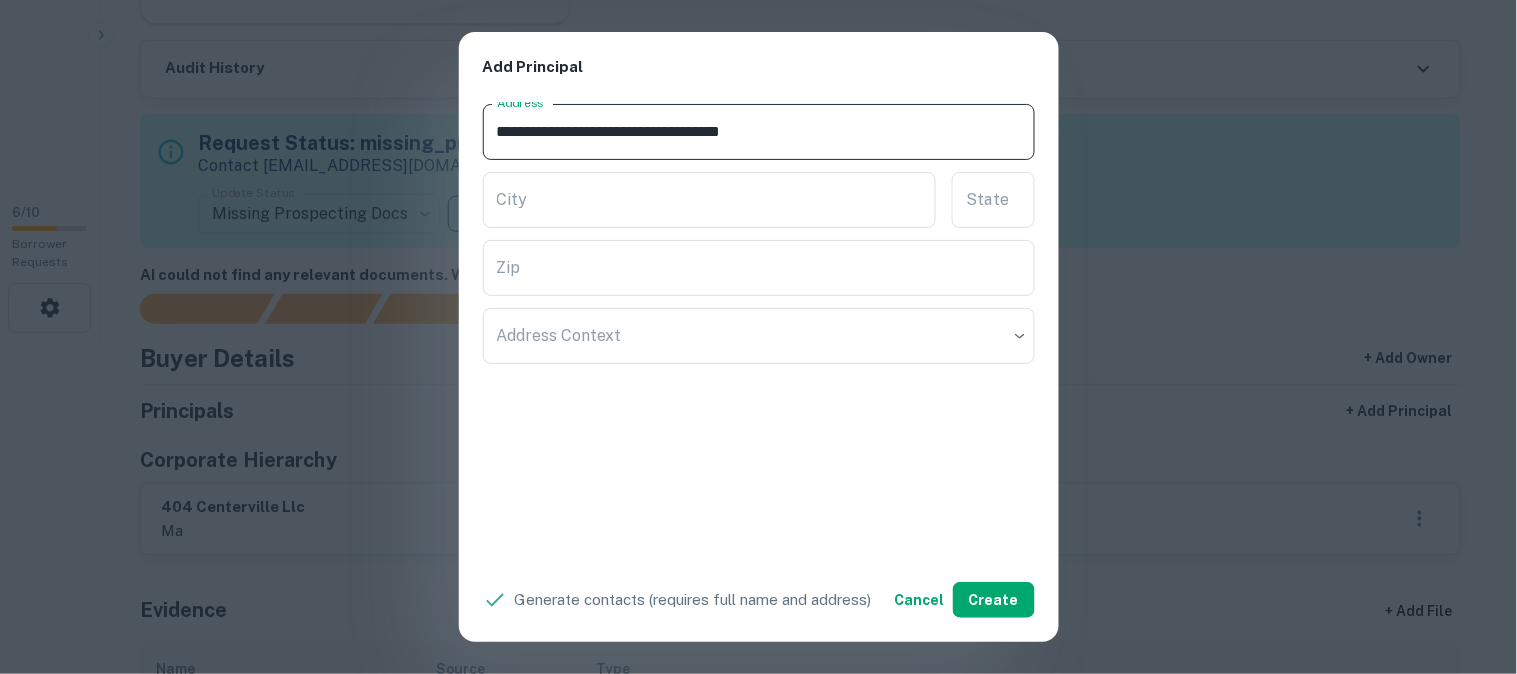 drag, startPoint x: 637, startPoint y: 130, endPoint x: 746, endPoint y: 152, distance: 111.19802 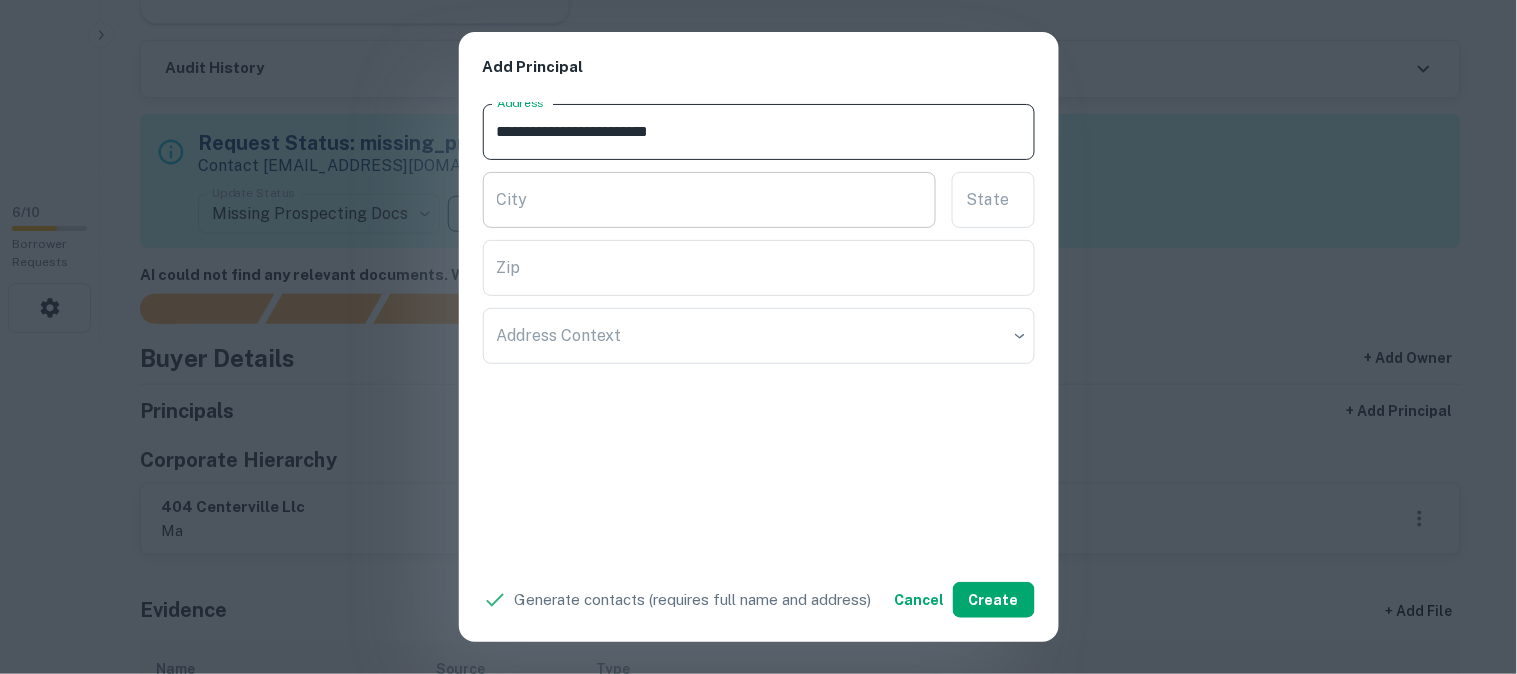 type on "**********" 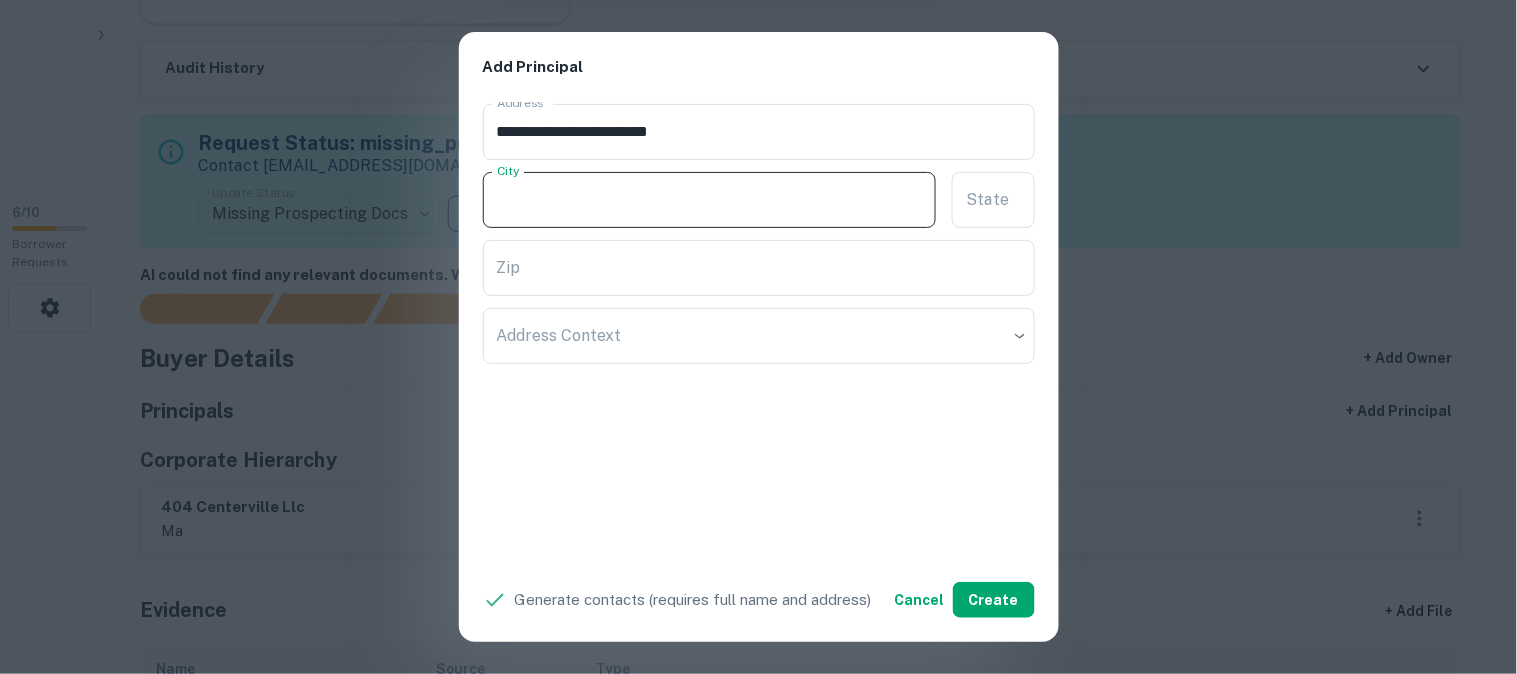 paste on "**********" 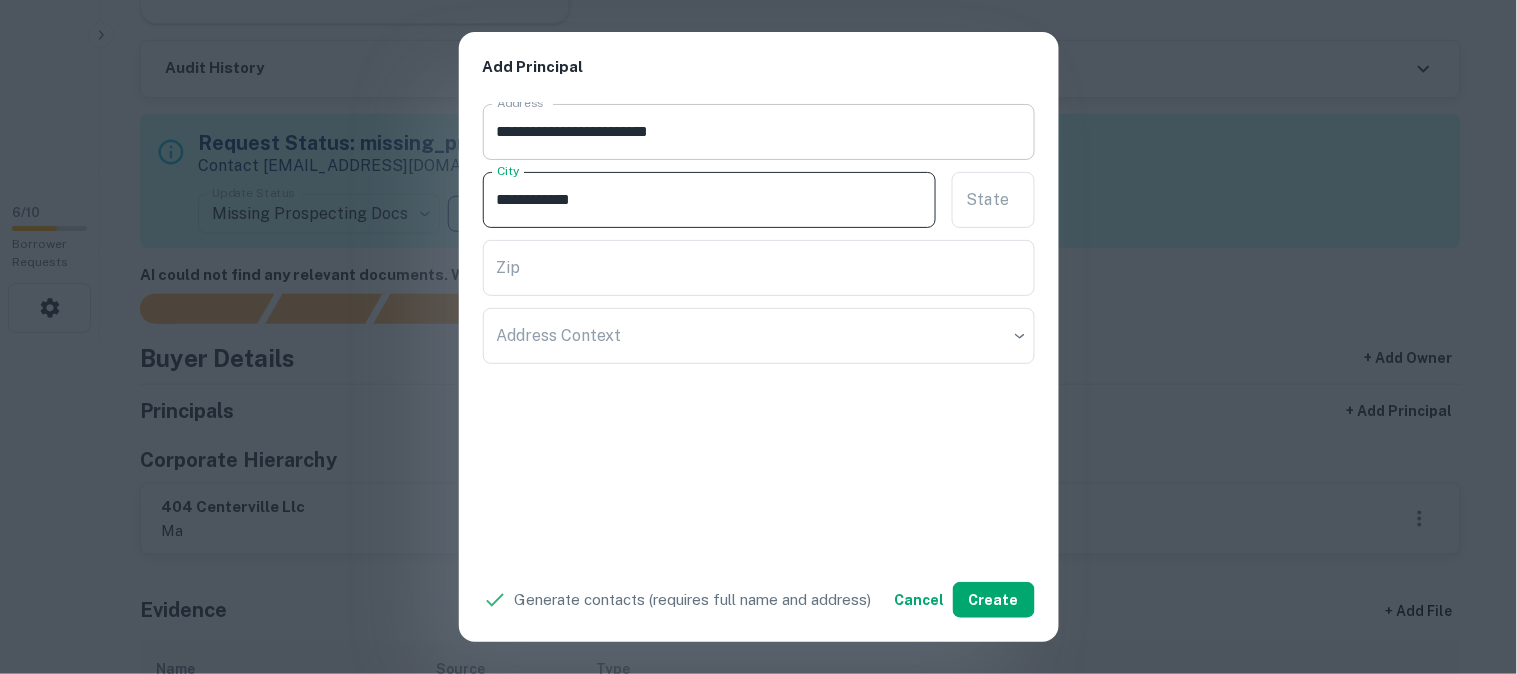 type on "**********" 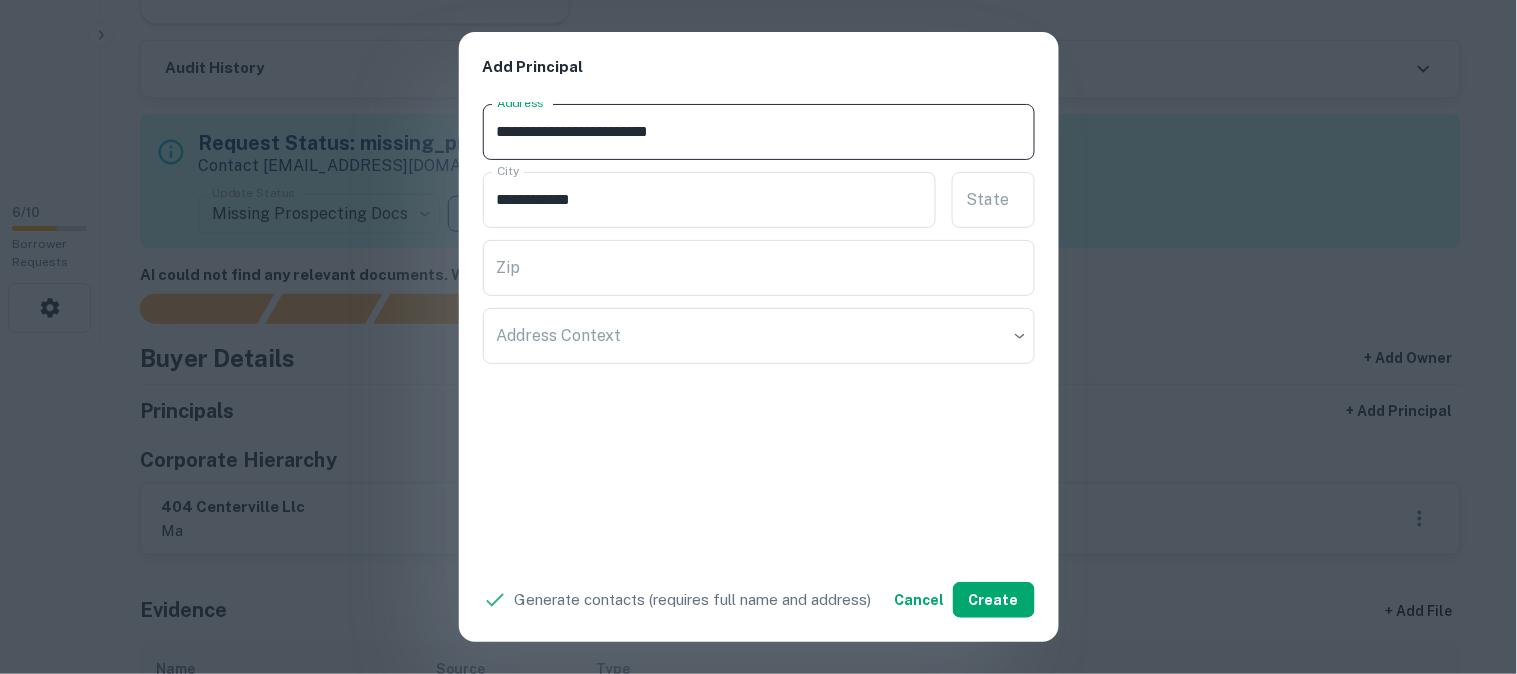 drag, startPoint x: 644, startPoint y: 124, endPoint x: 667, endPoint y: 146, distance: 31.827662 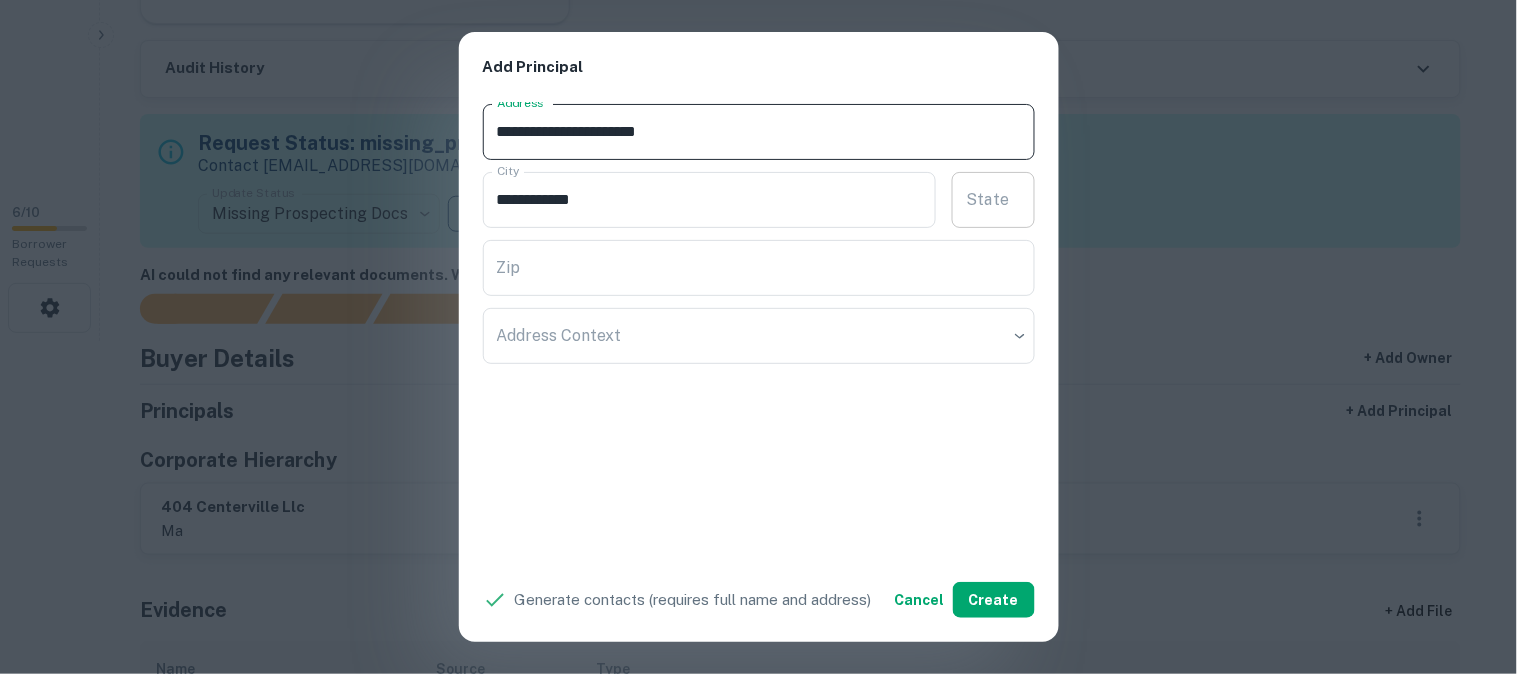 type on "**********" 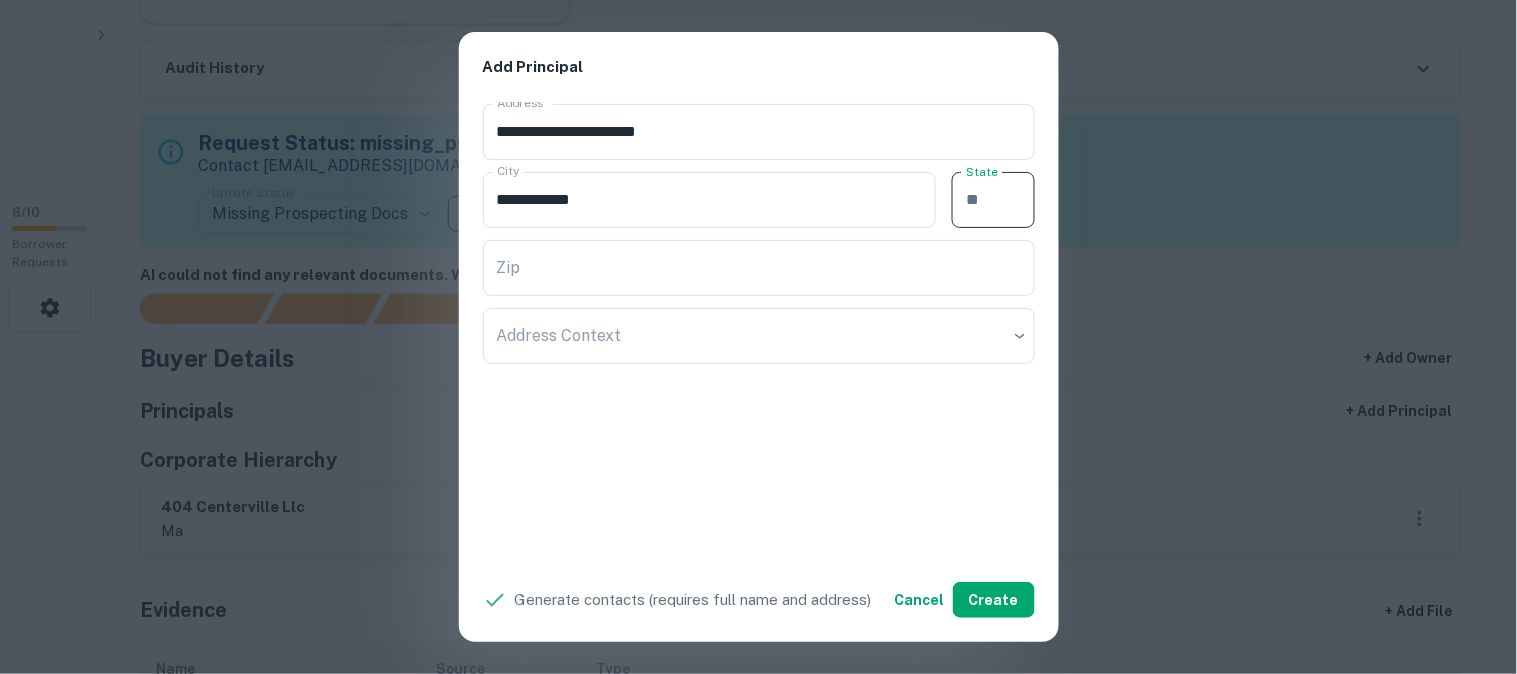 click on "State" at bounding box center [993, 200] 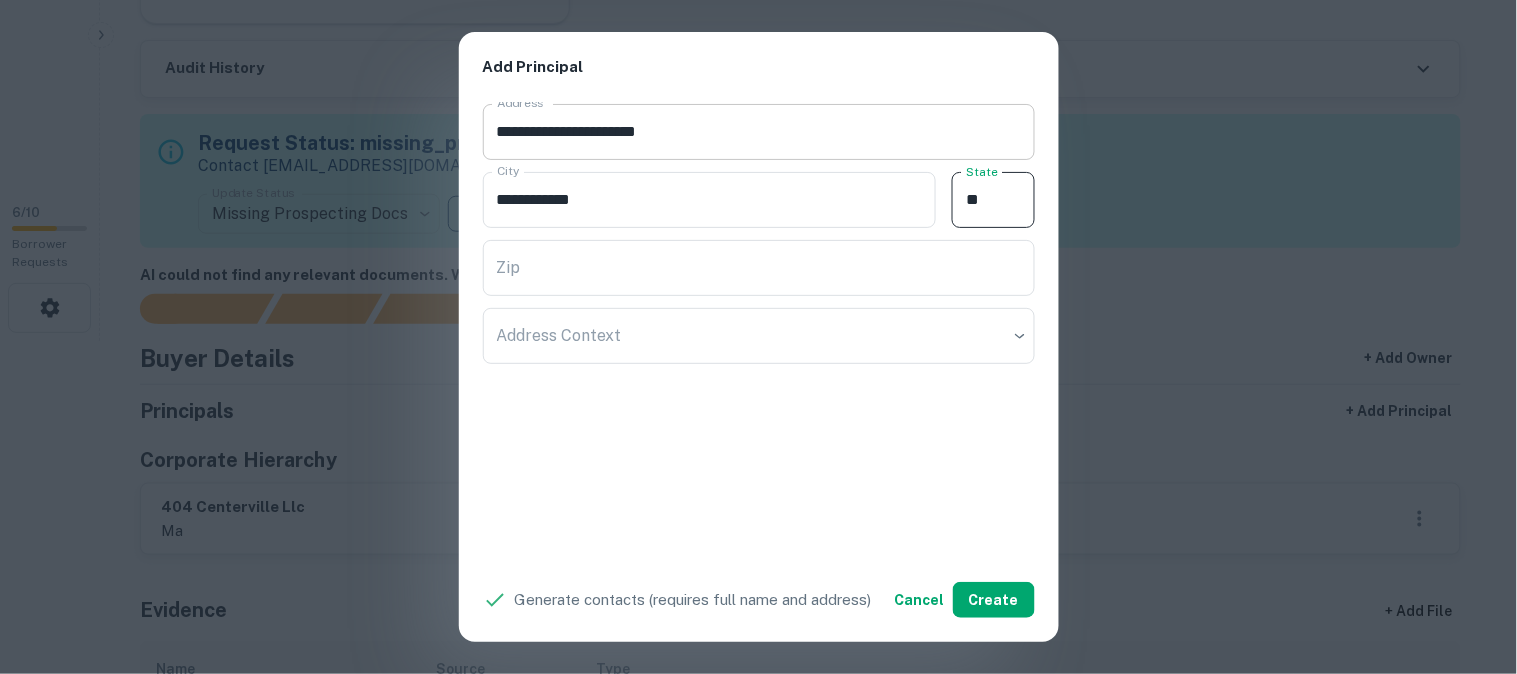 type on "**" 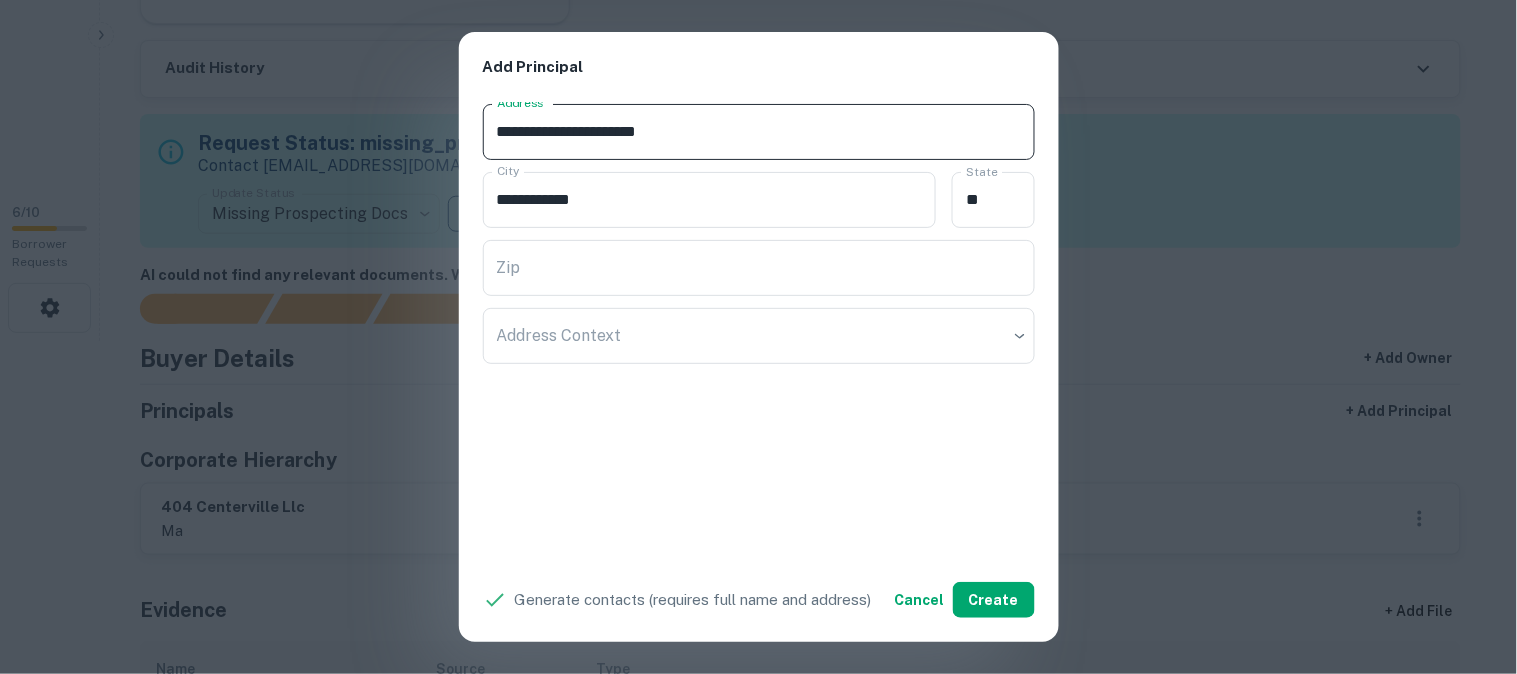 drag, startPoint x: 650, startPoint y: 122, endPoint x: 712, endPoint y: 150, distance: 68.0294 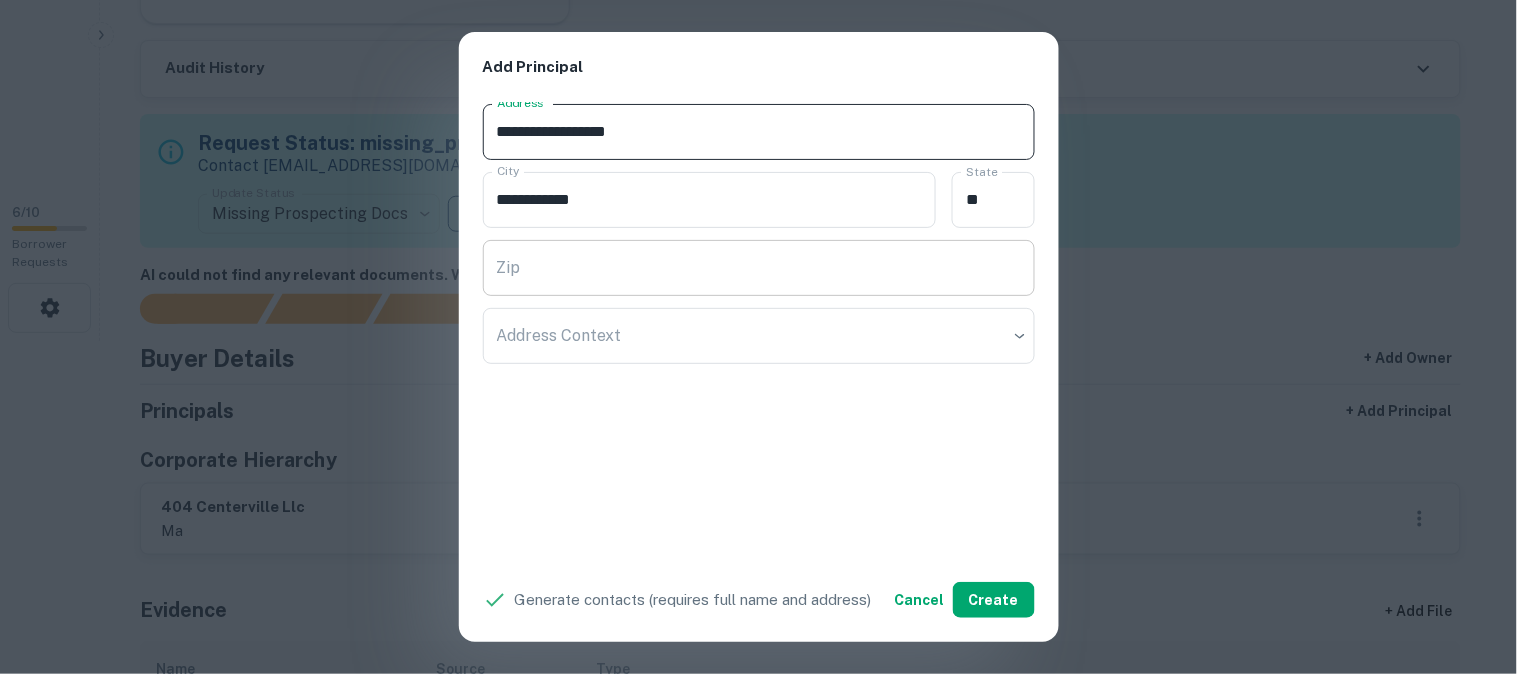 type on "**********" 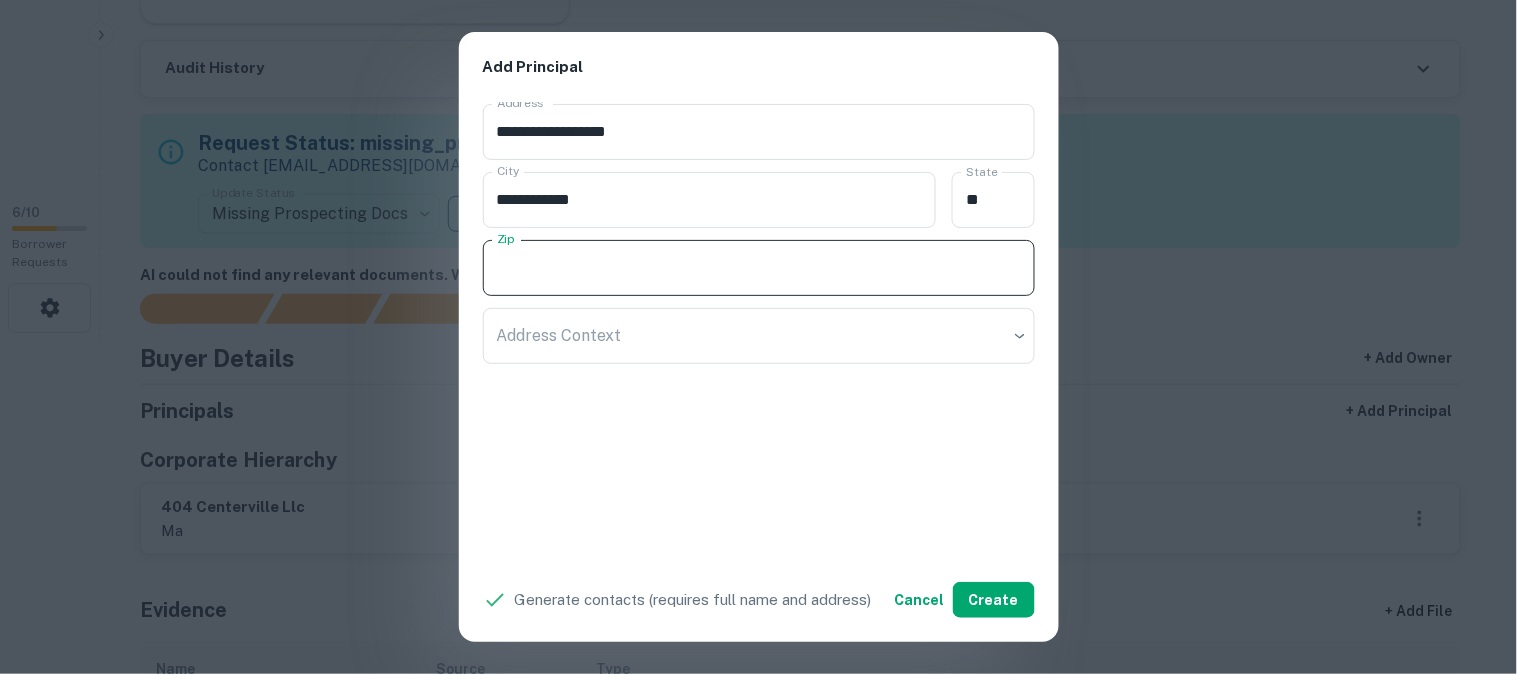 click on "Zip" at bounding box center (759, 268) 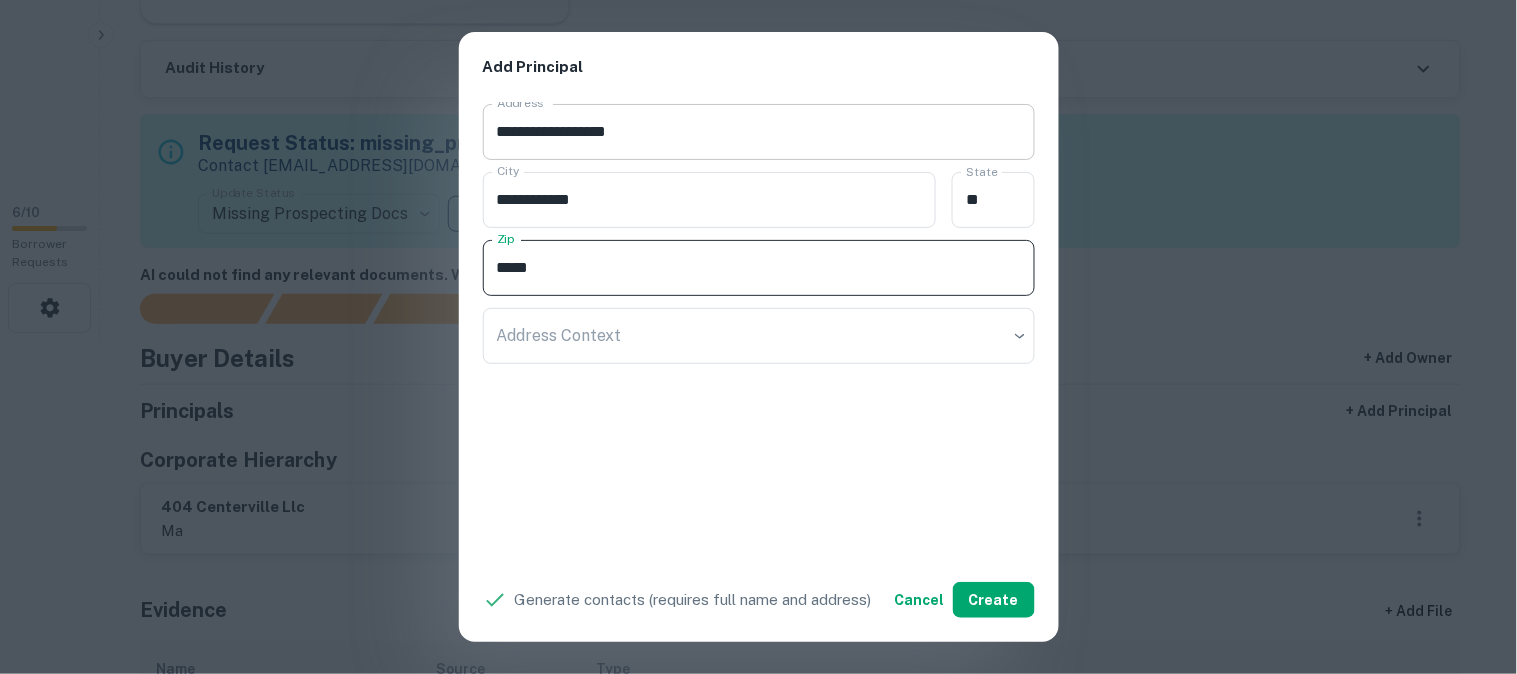 type on "*****" 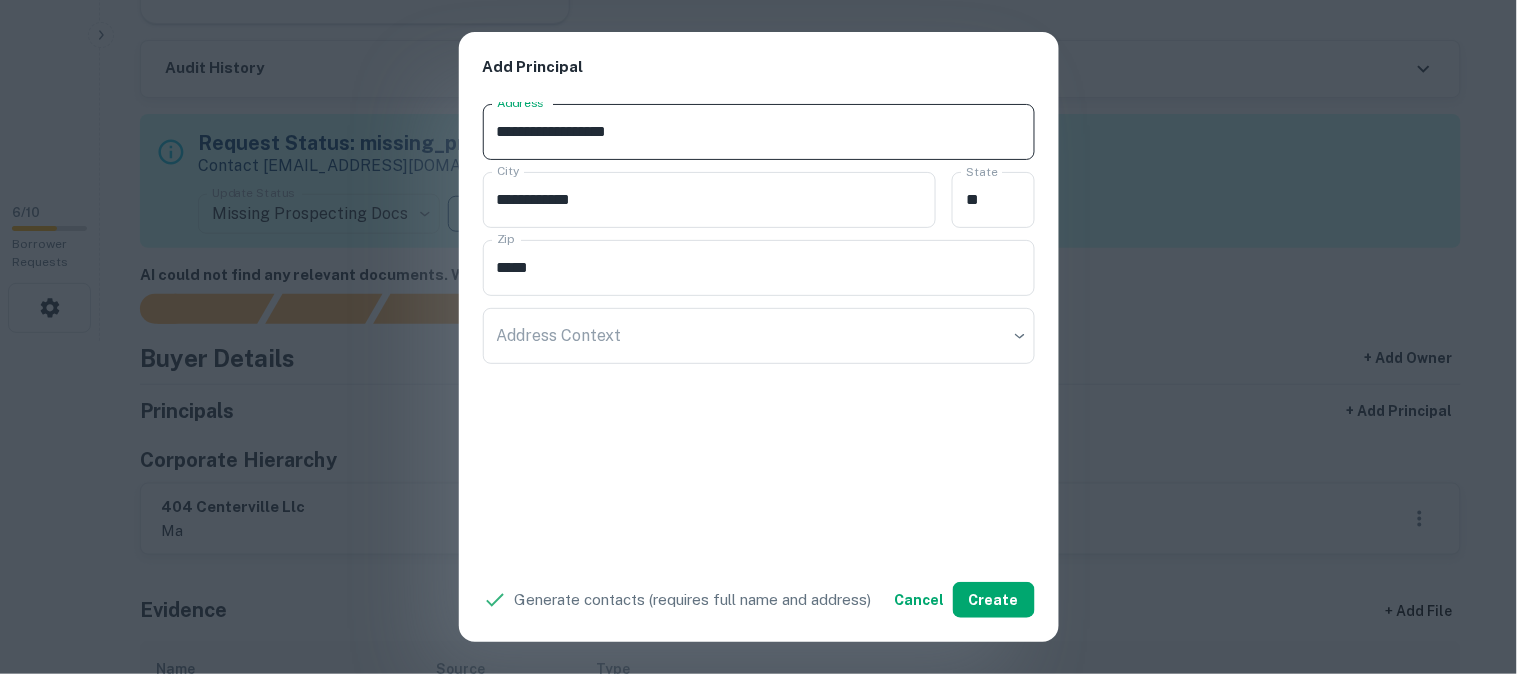 click on "**********" at bounding box center [759, 132] 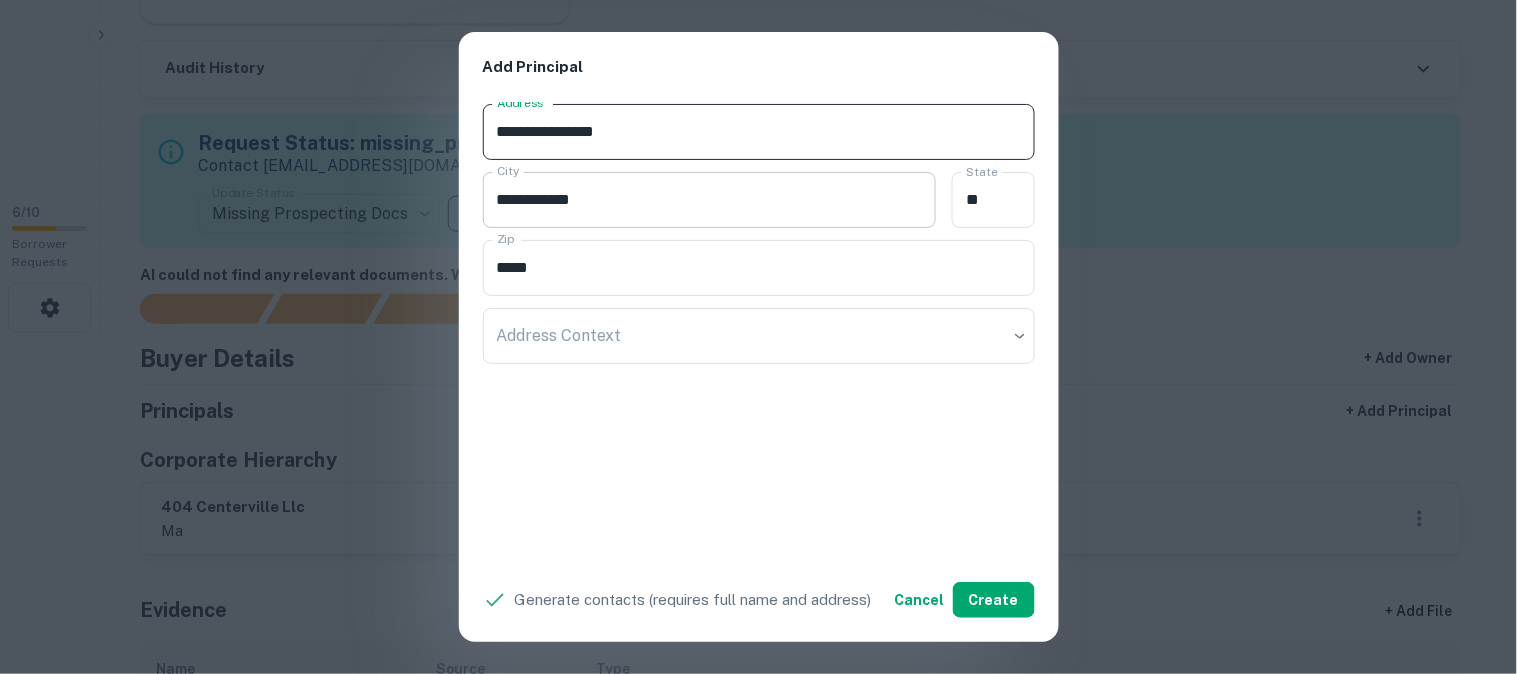 type on "**********" 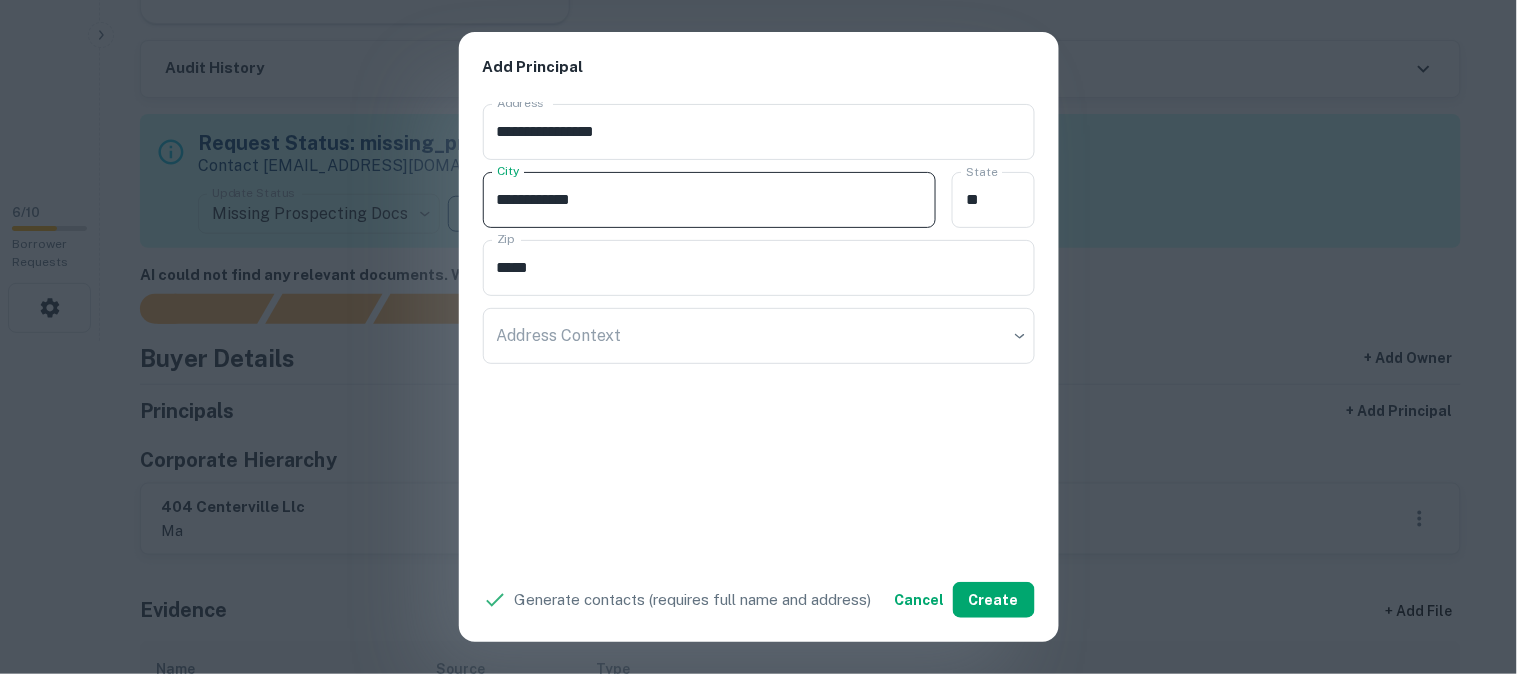 click on "**********" at bounding box center [710, 200] 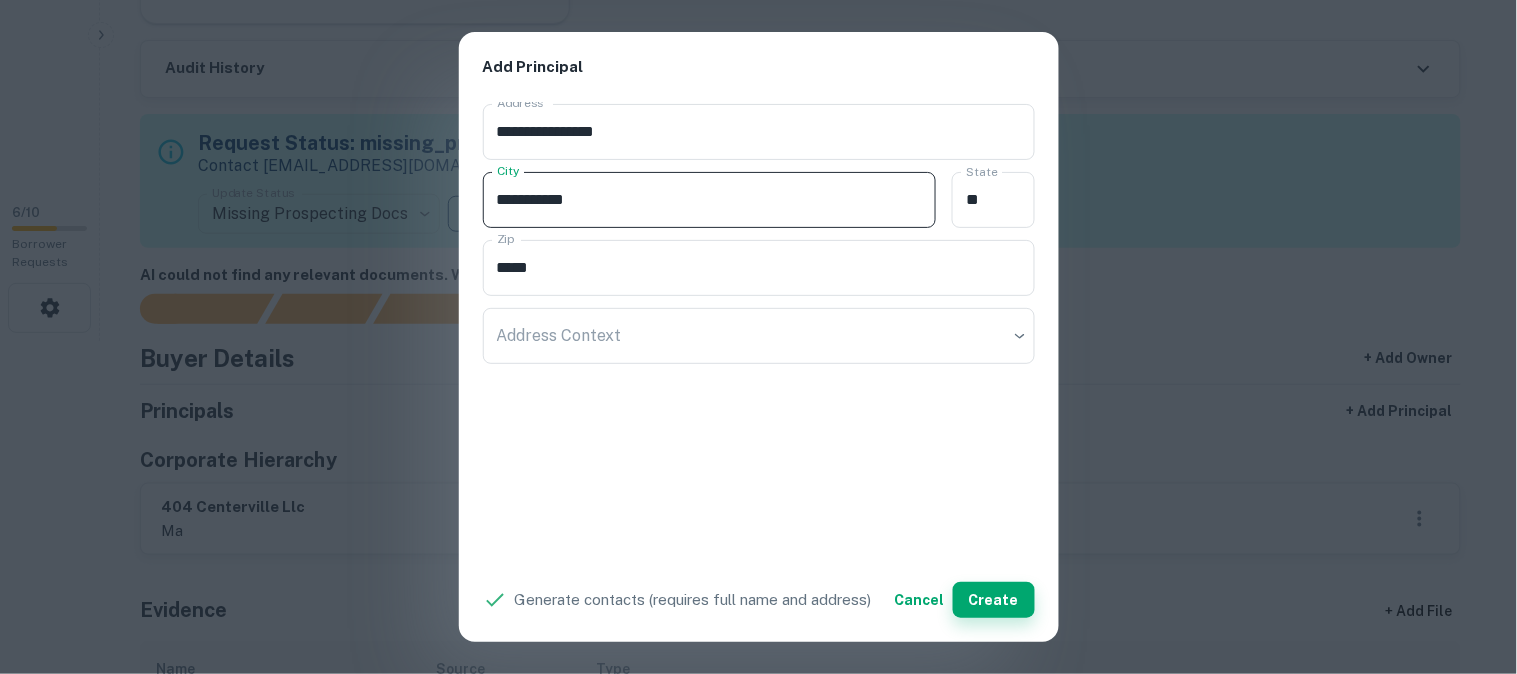 type on "**********" 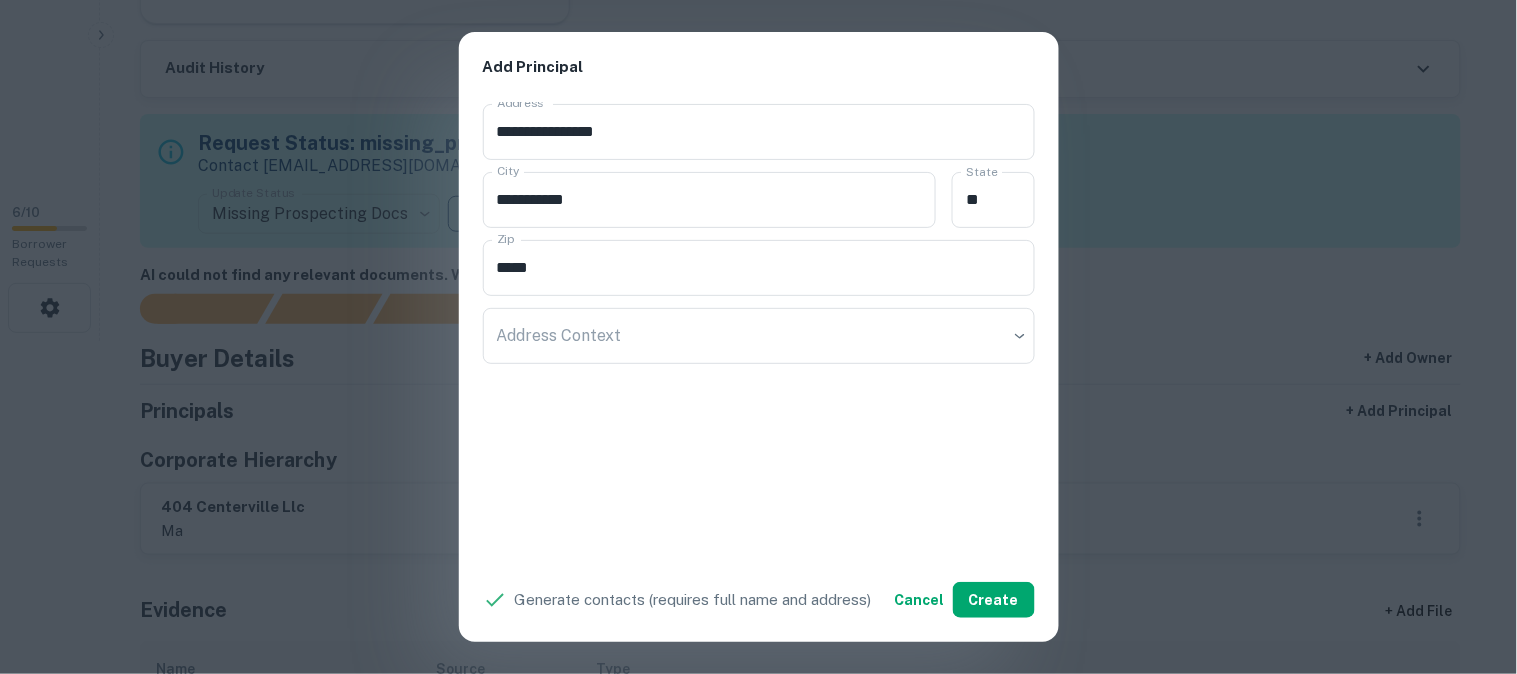 click on "**********" at bounding box center [758, 337] 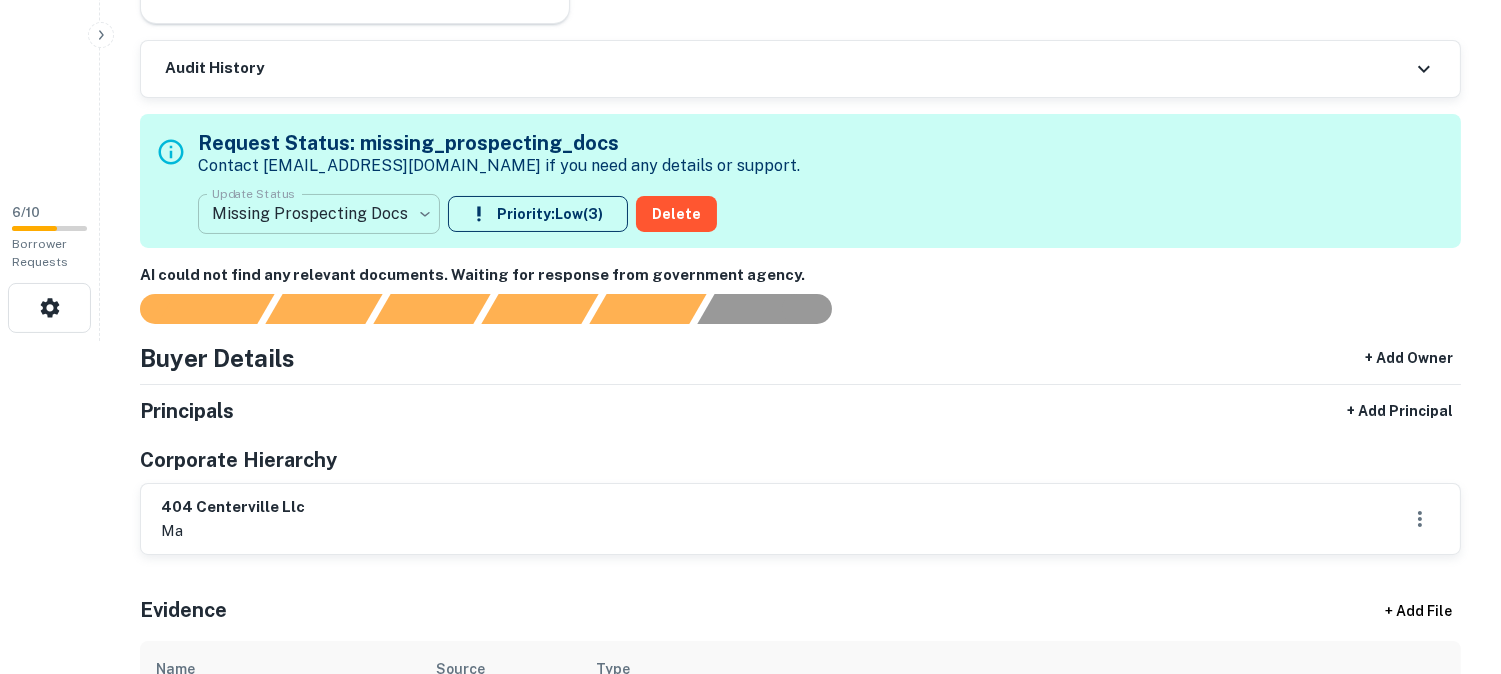 click on "**********" at bounding box center [750, 4] 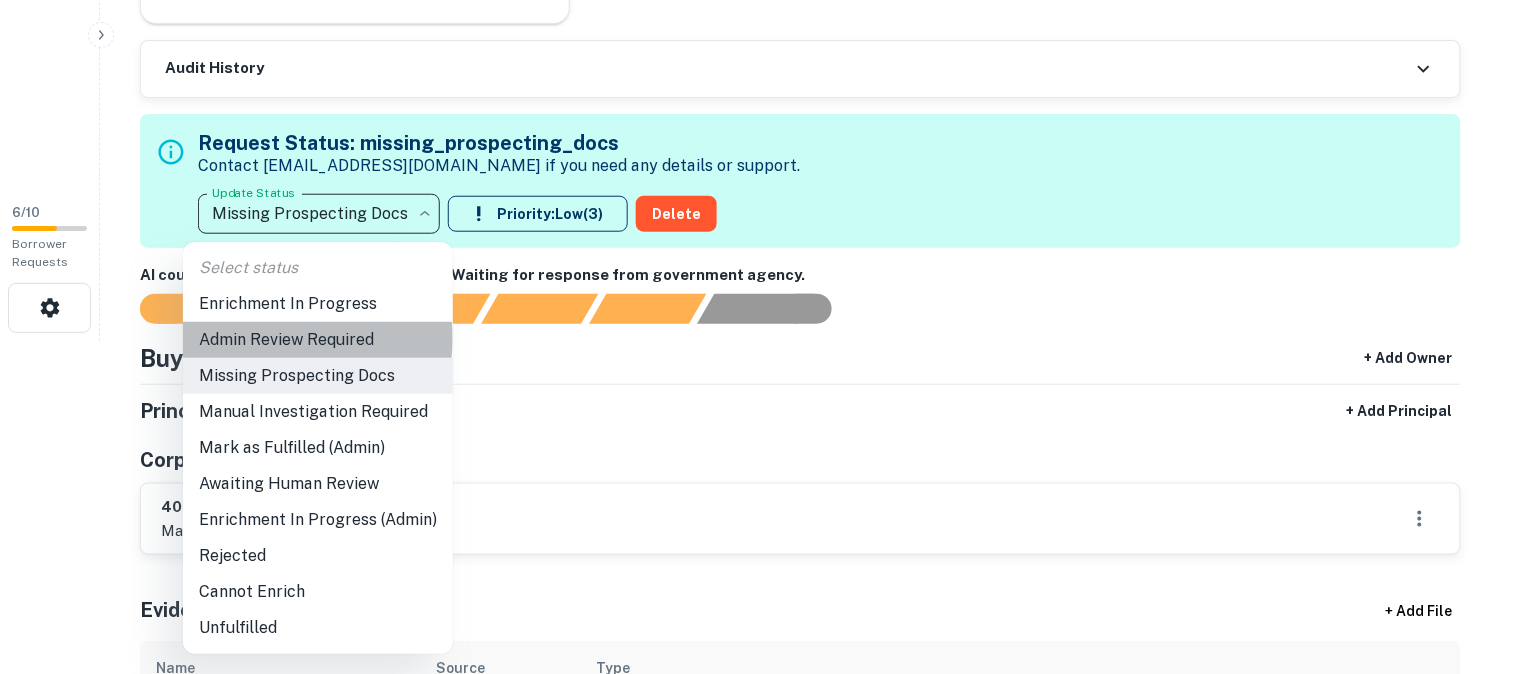 click on "Admin Review Required" at bounding box center (318, 340) 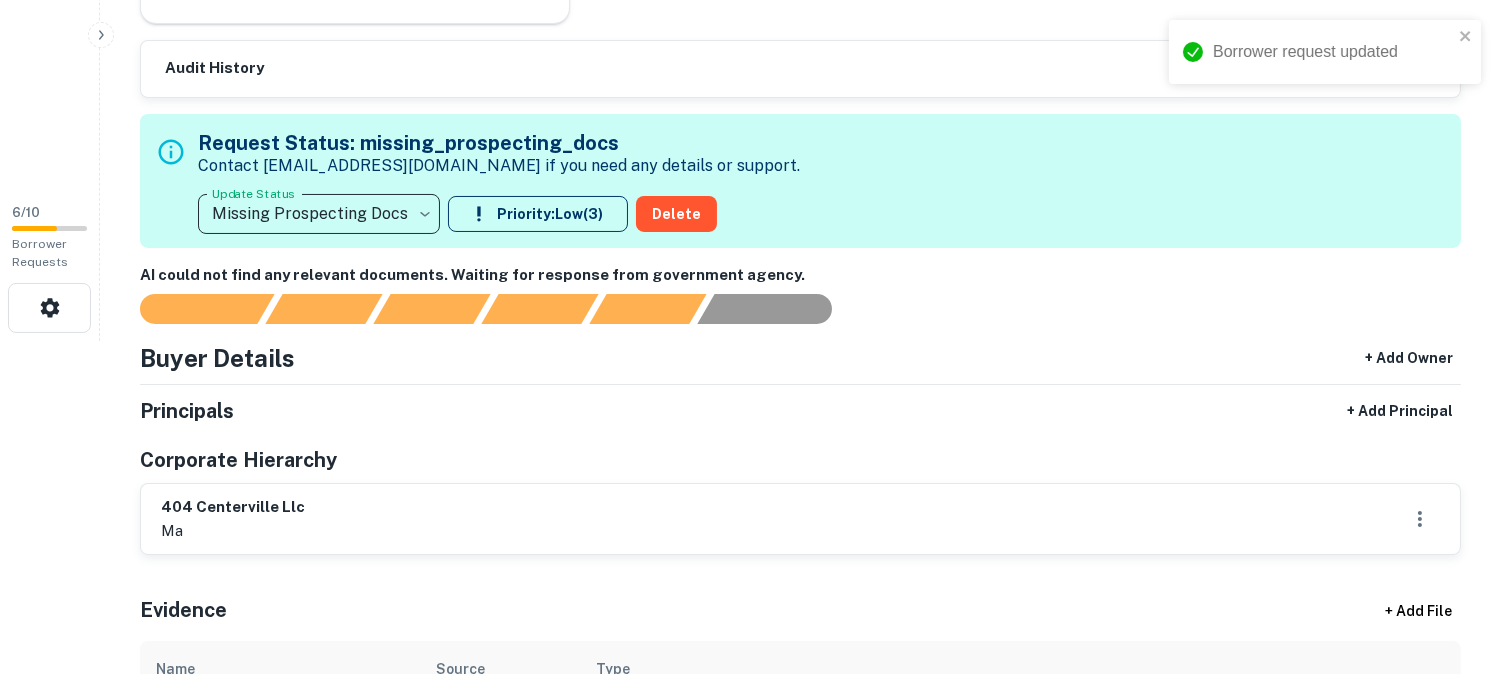 type on "**********" 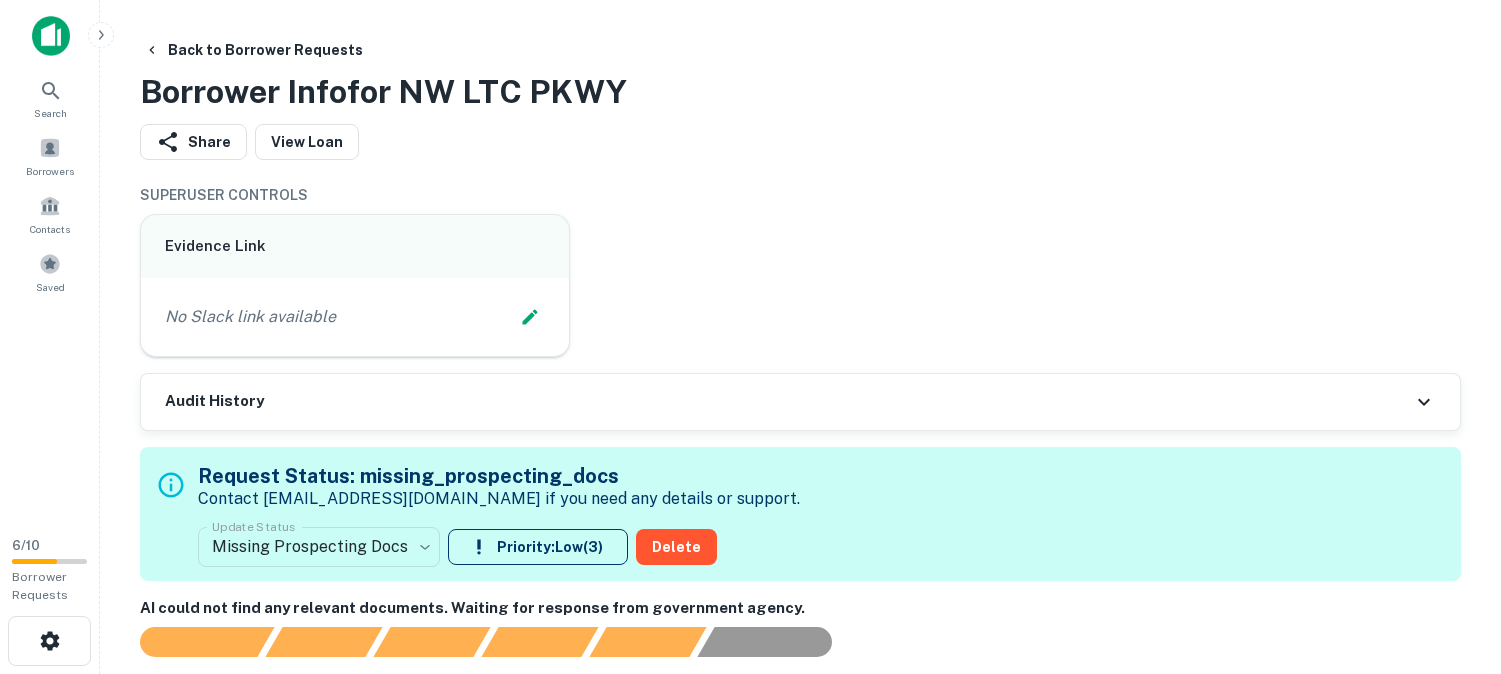 scroll, scrollTop: 0, scrollLeft: 0, axis: both 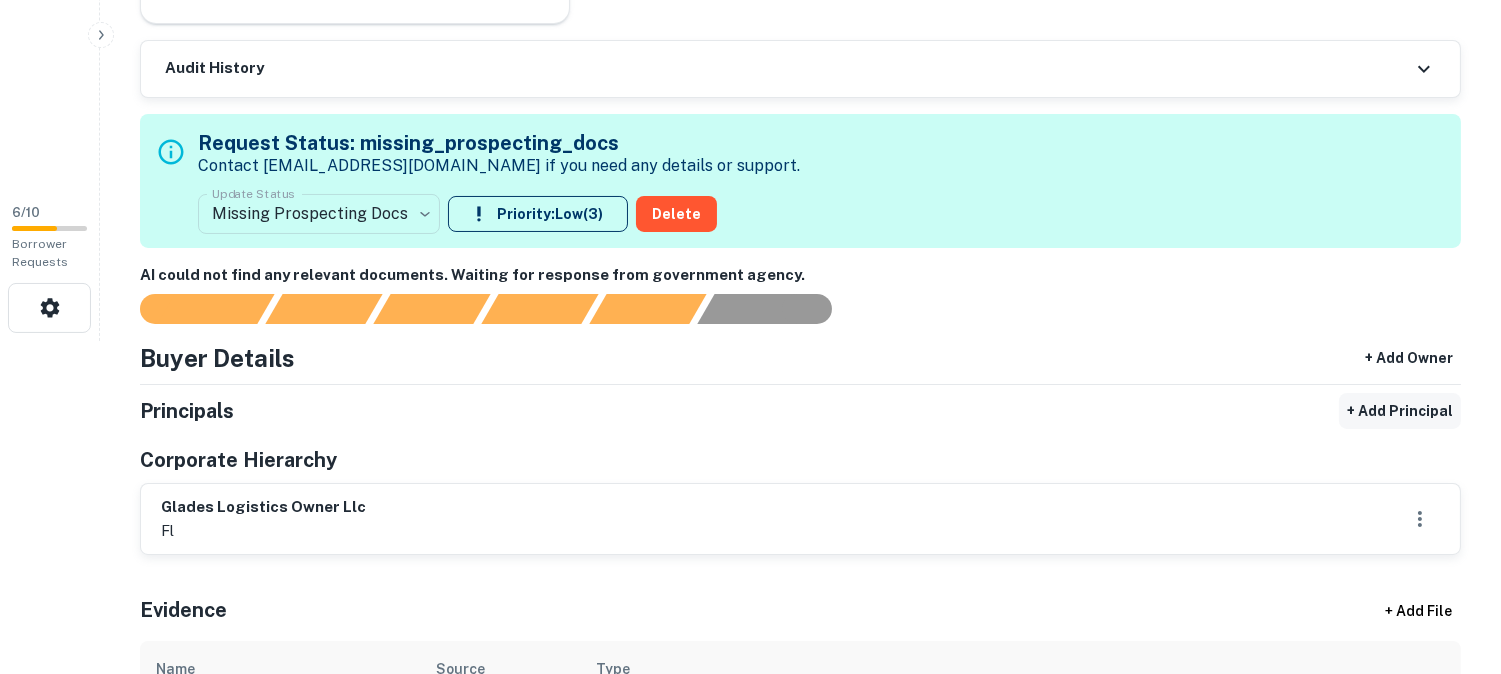 click on "+ Add Principal" at bounding box center (1400, 411) 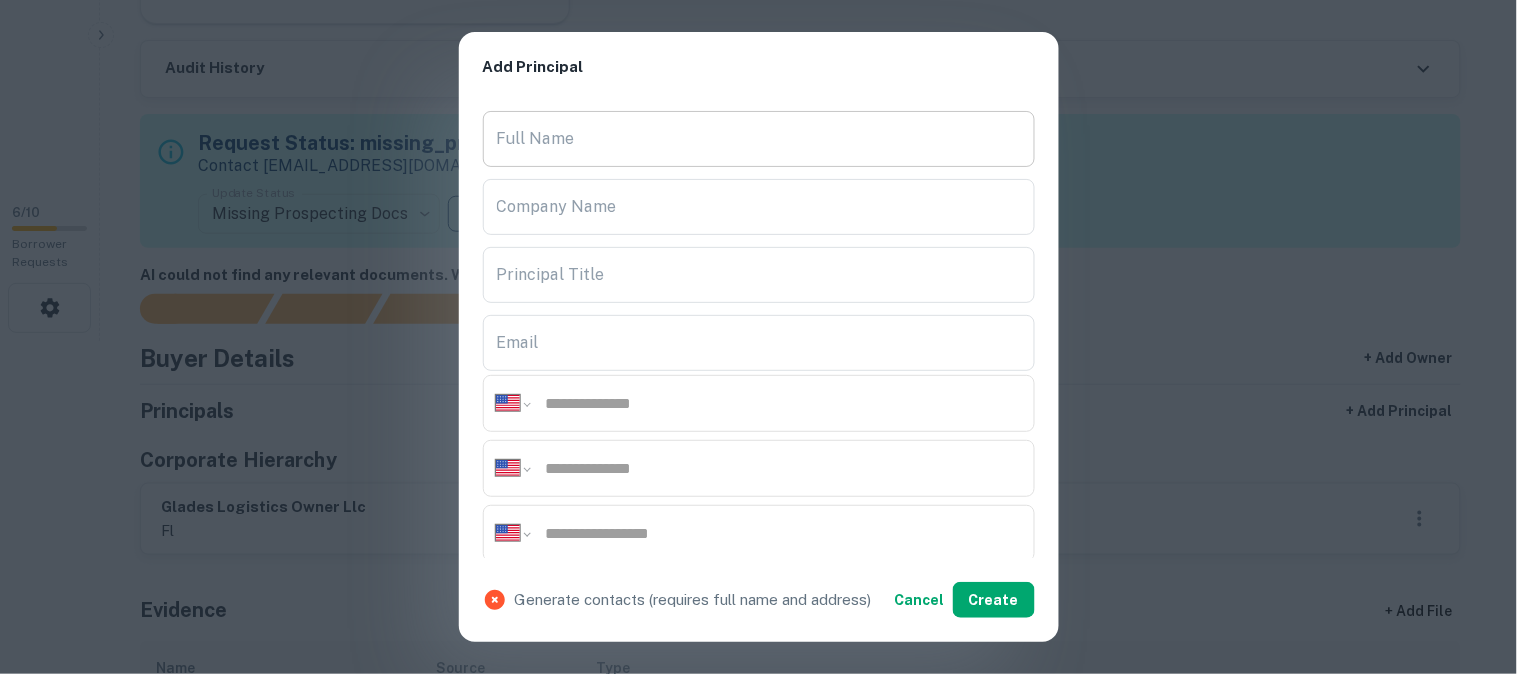 click on "Full Name" at bounding box center (759, 139) 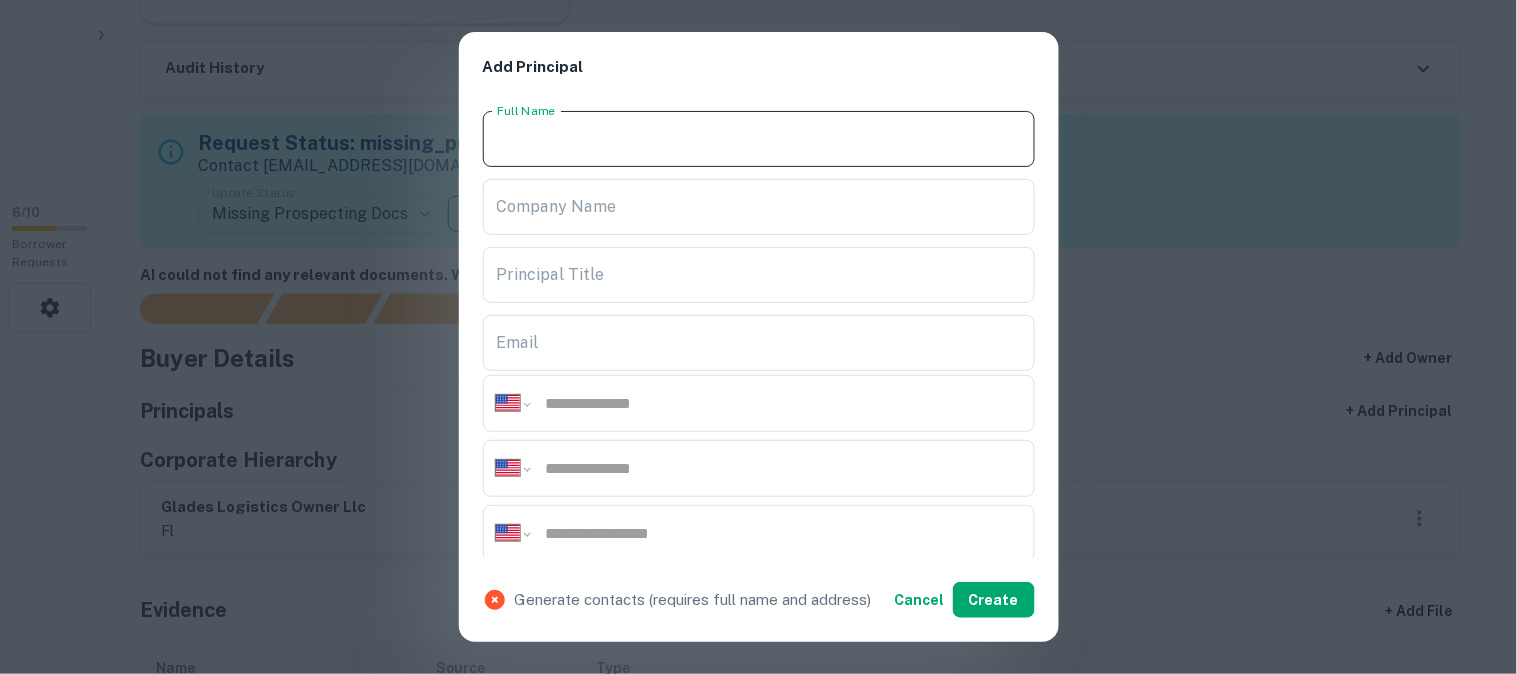 paste on "**********" 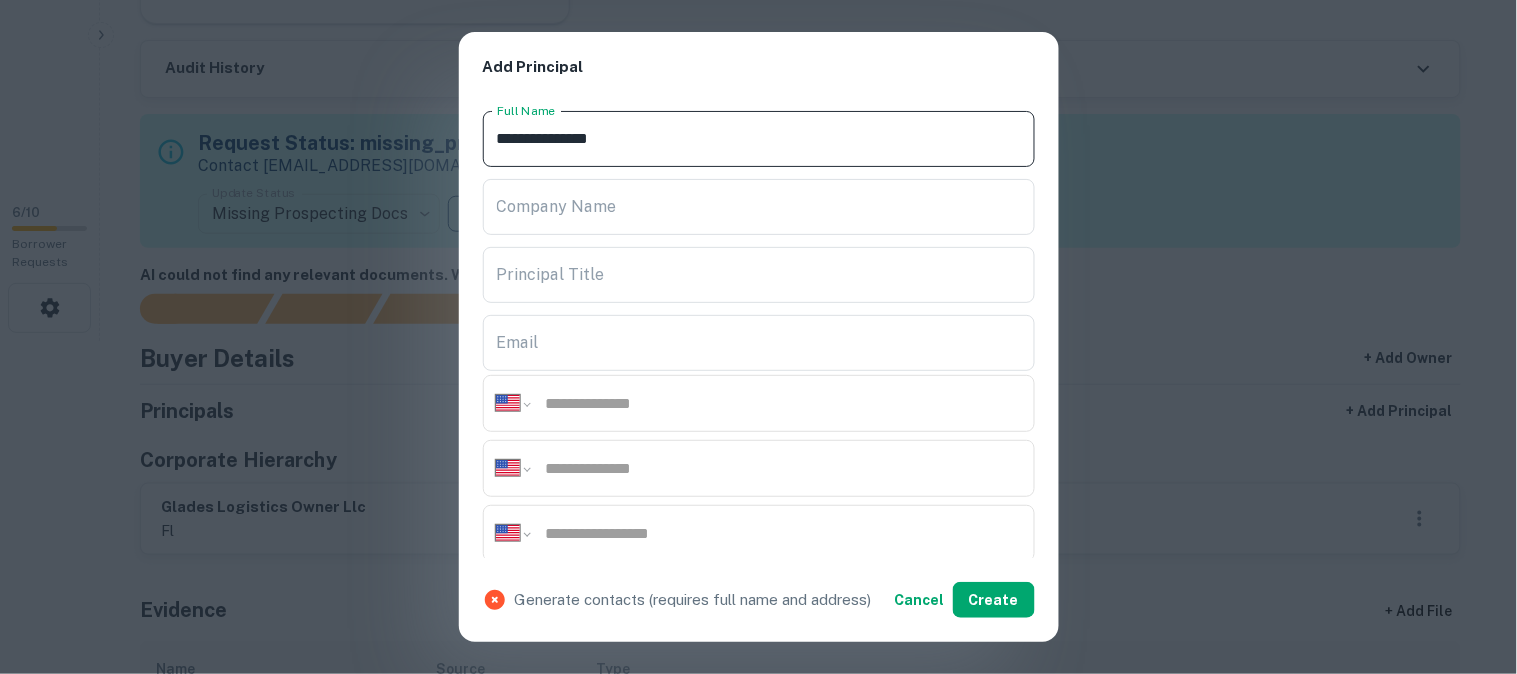 type on "**********" 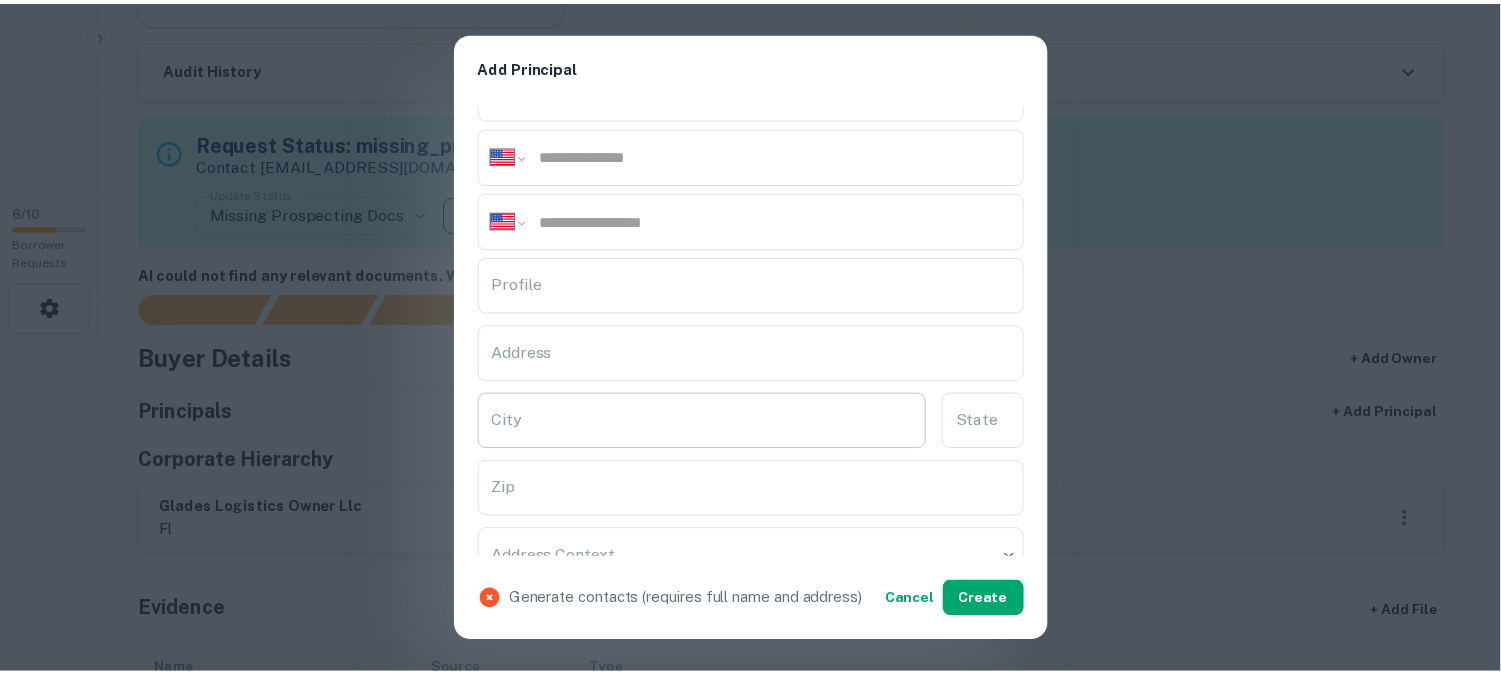 scroll, scrollTop: 333, scrollLeft: 0, axis: vertical 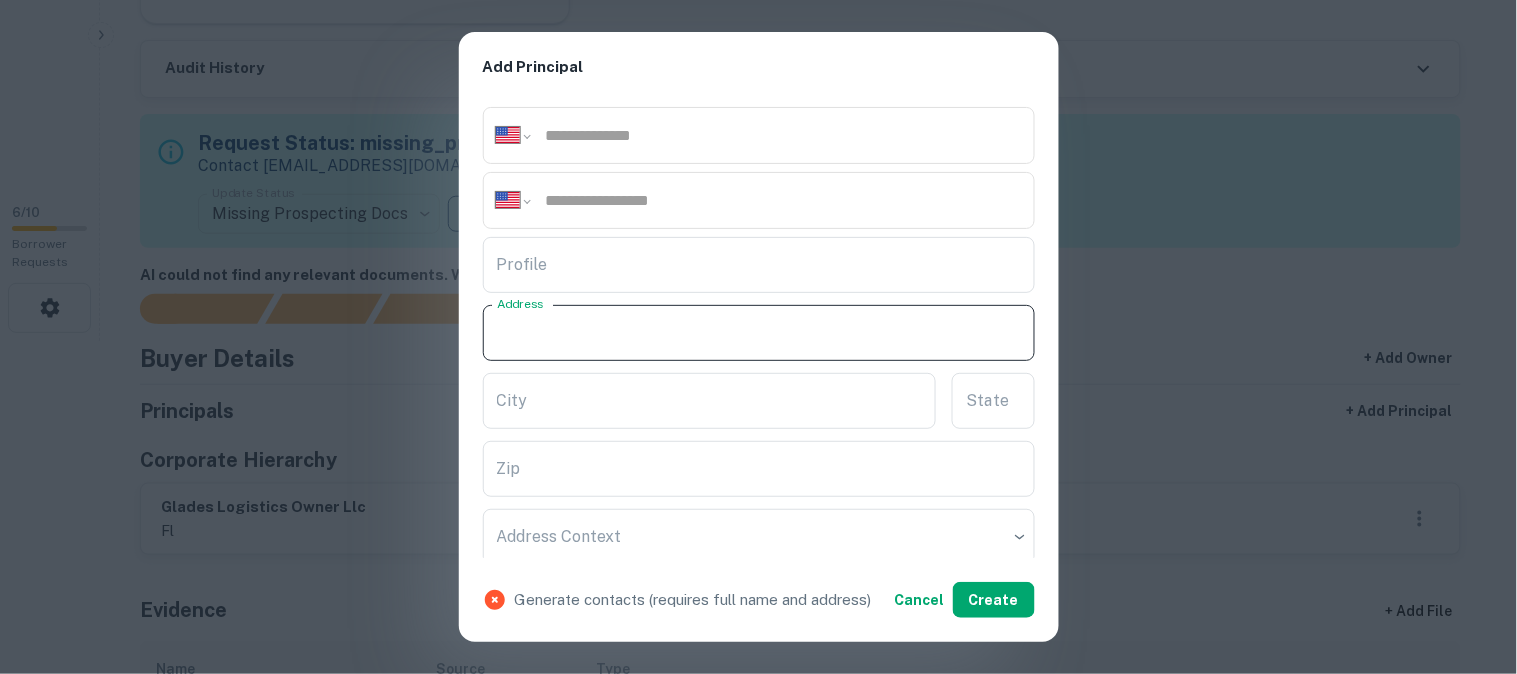click on "Address" at bounding box center [759, 333] 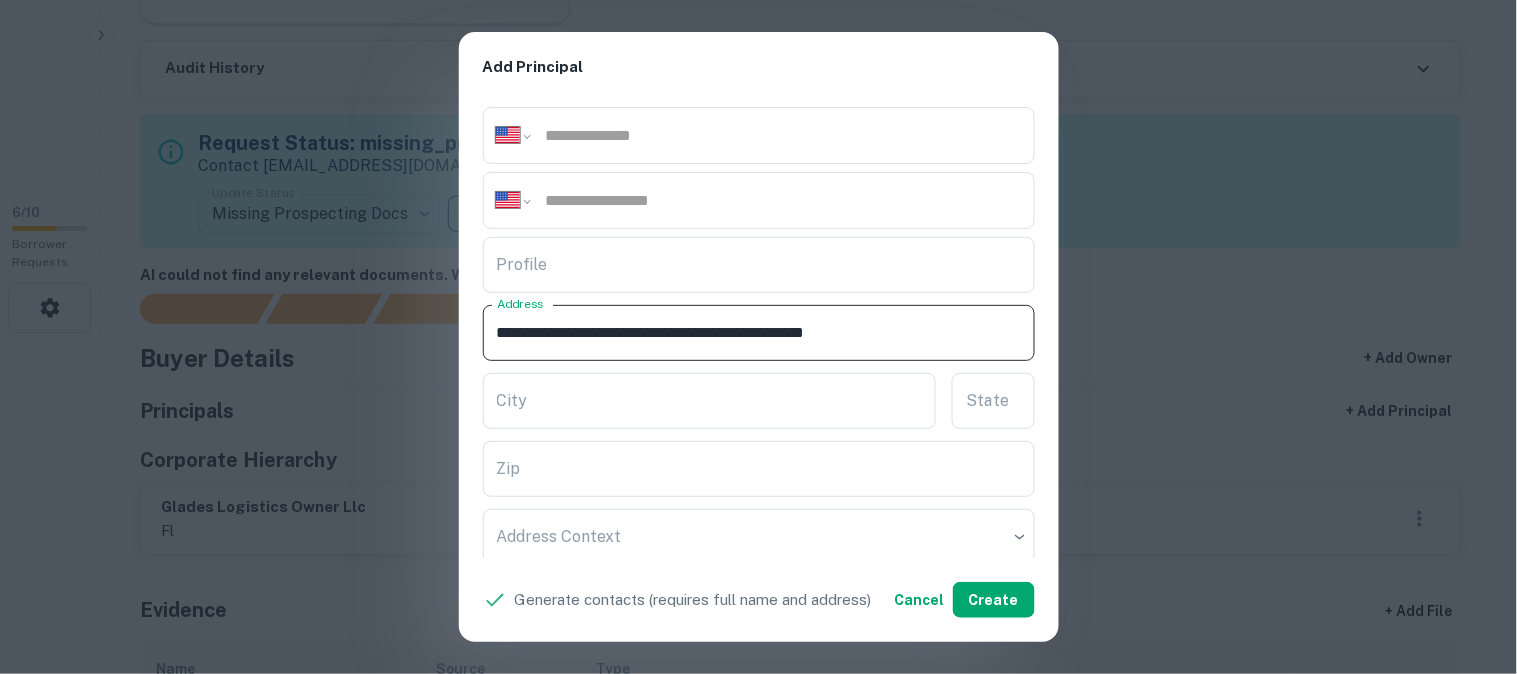 drag, startPoint x: 731, startPoint y: 327, endPoint x: 826, endPoint y: 342, distance: 96.17692 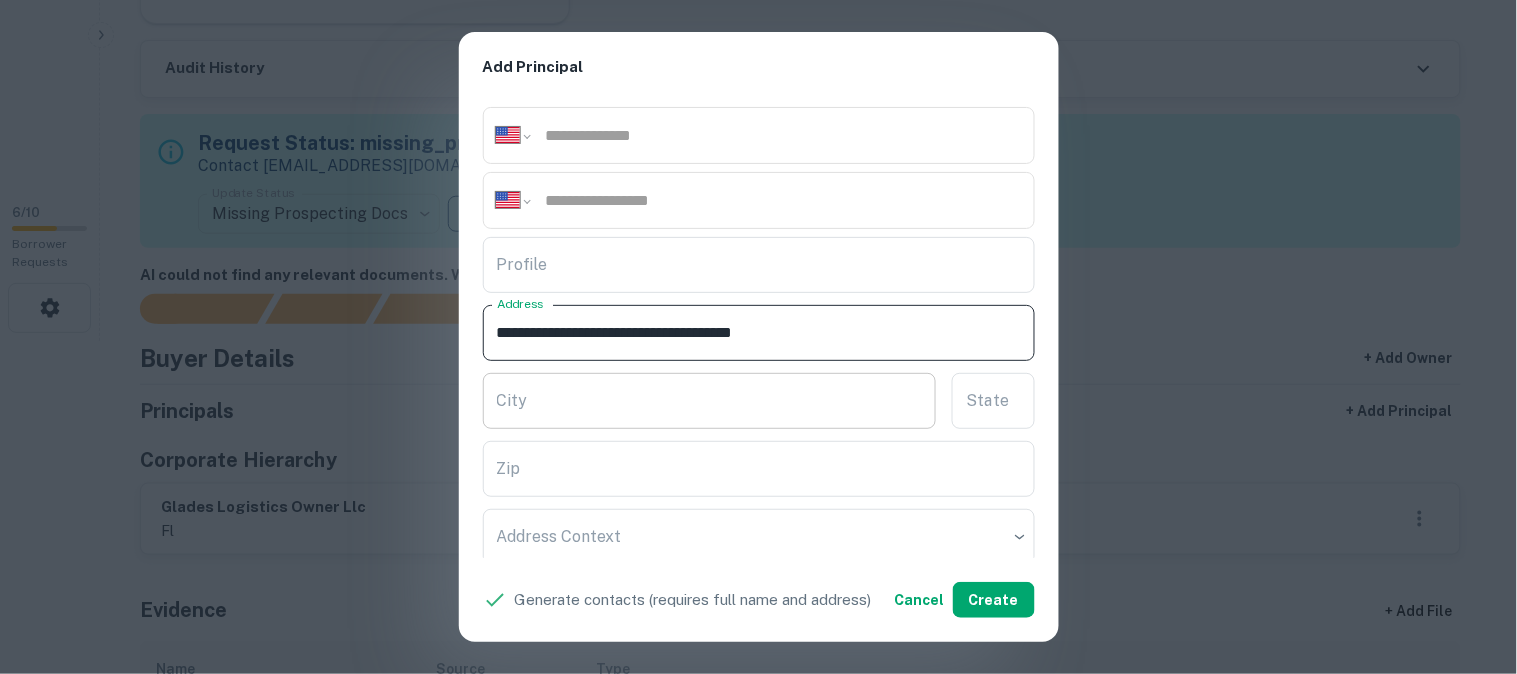 type on "**********" 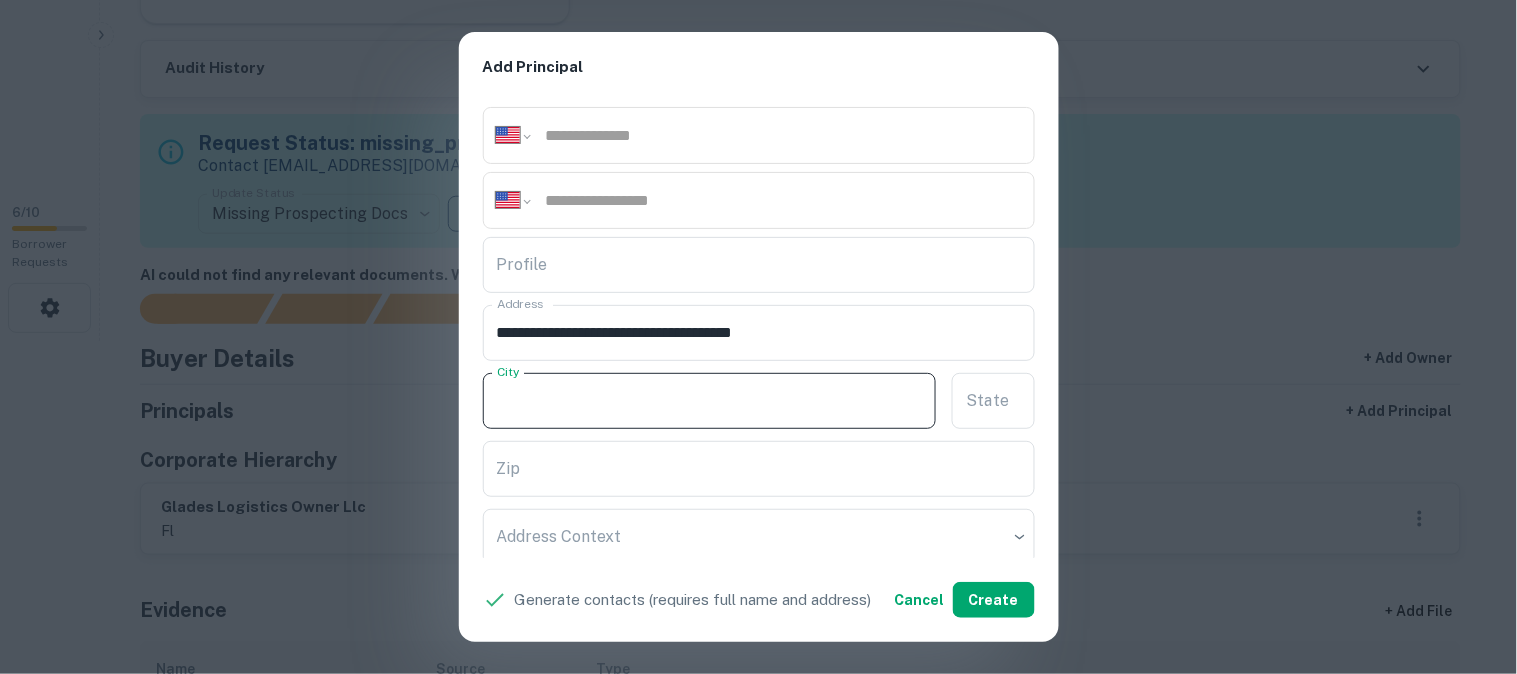 paste on "**********" 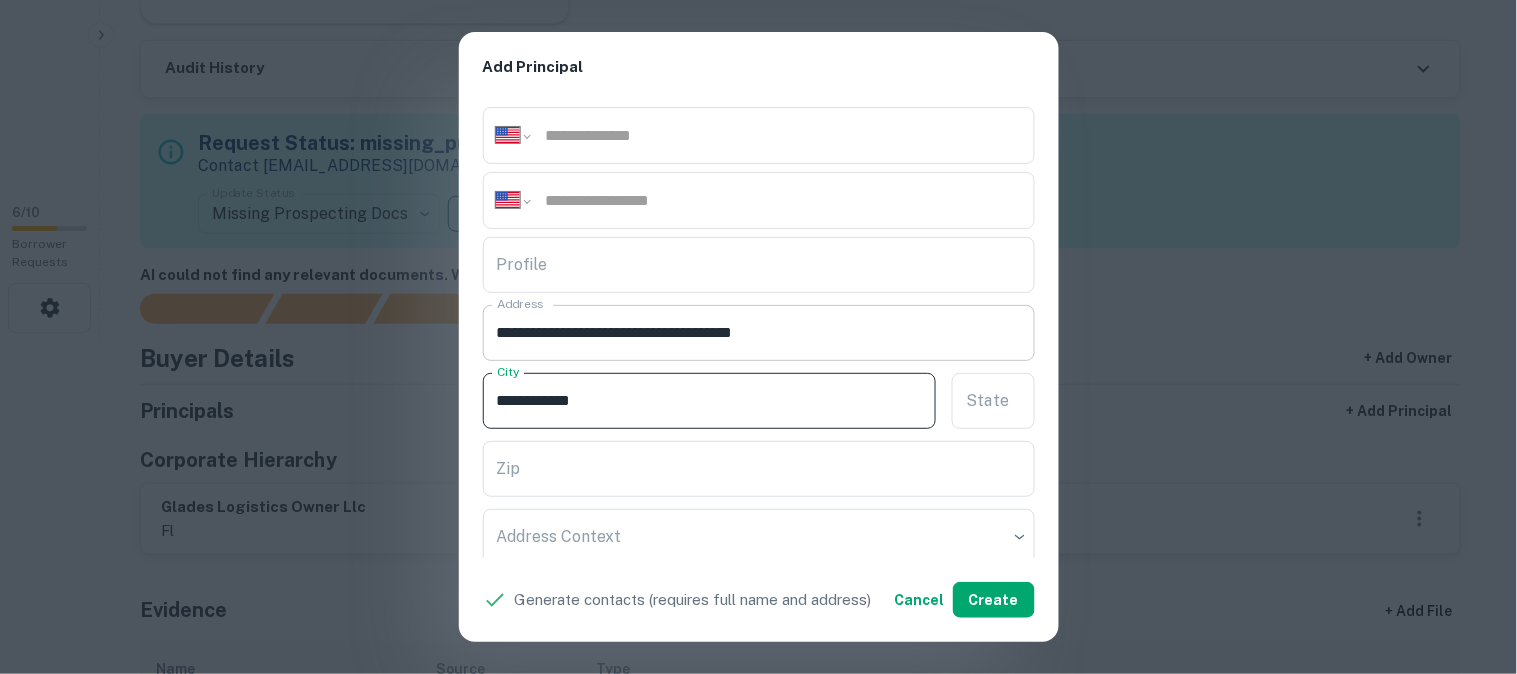 type on "**********" 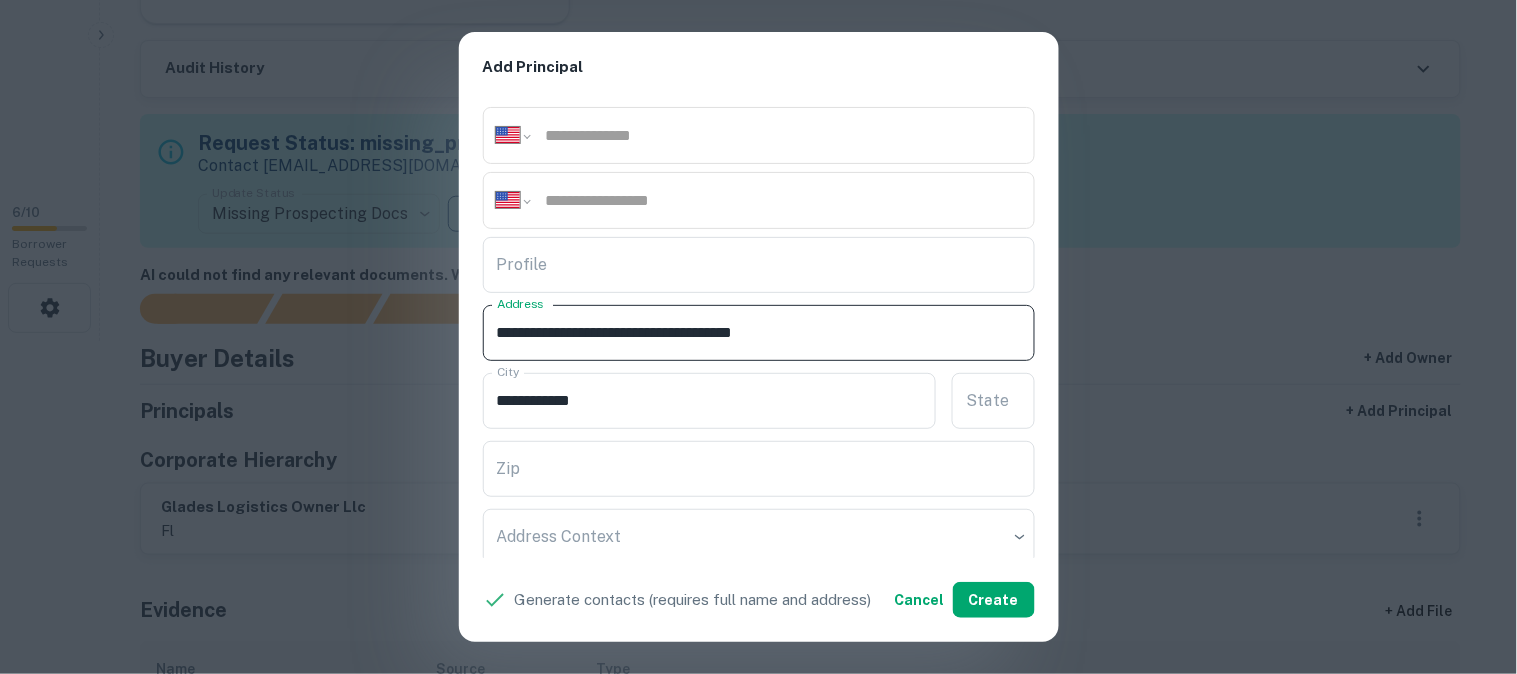 drag, startPoint x: 738, startPoint y: 327, endPoint x: 758, endPoint y: 343, distance: 25.612497 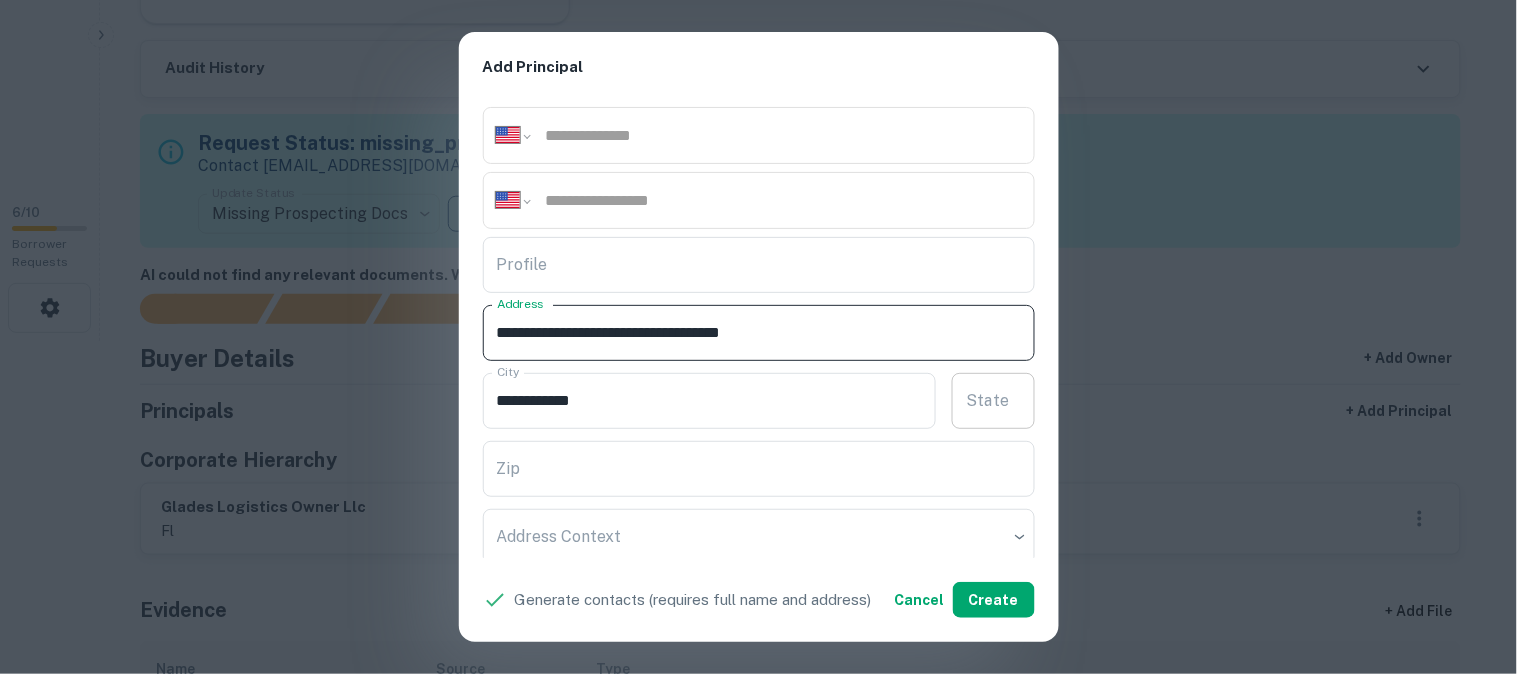 type on "**********" 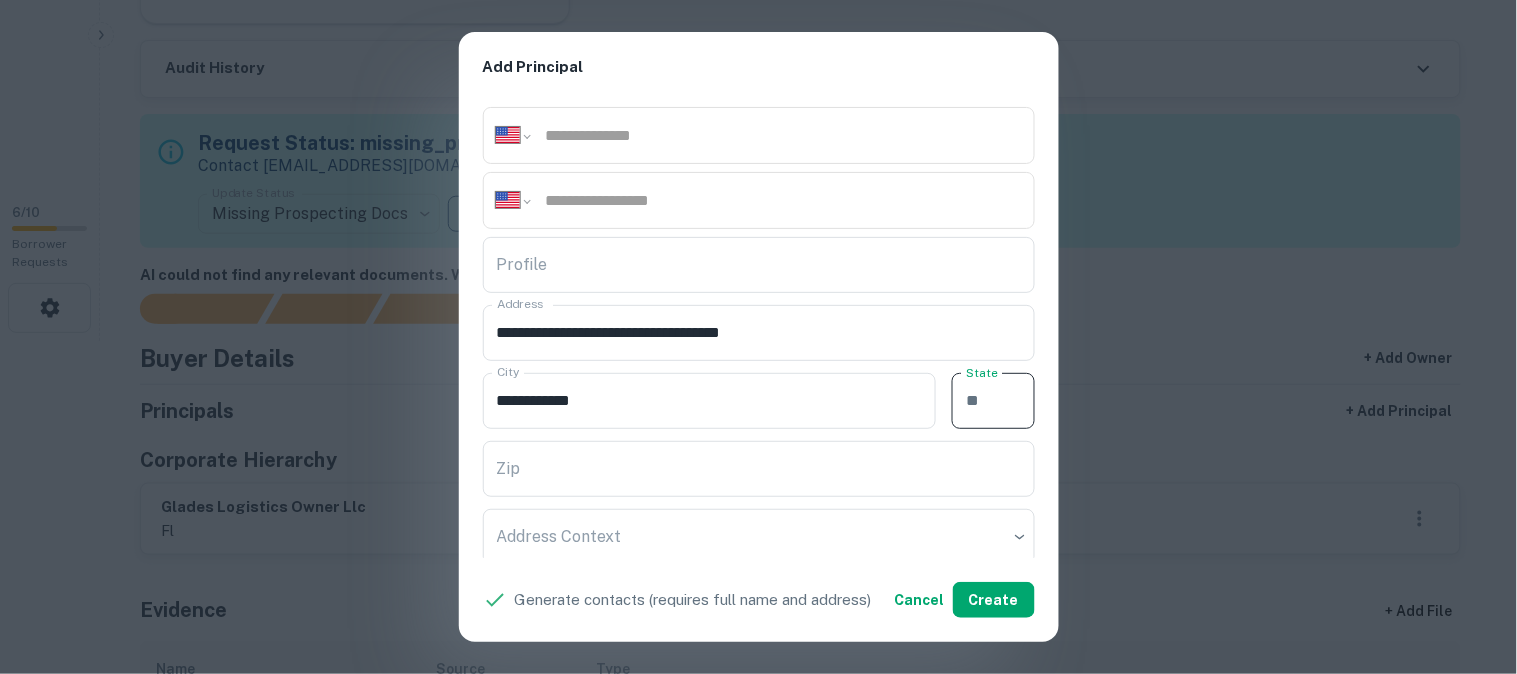 click on "State" at bounding box center (993, 401) 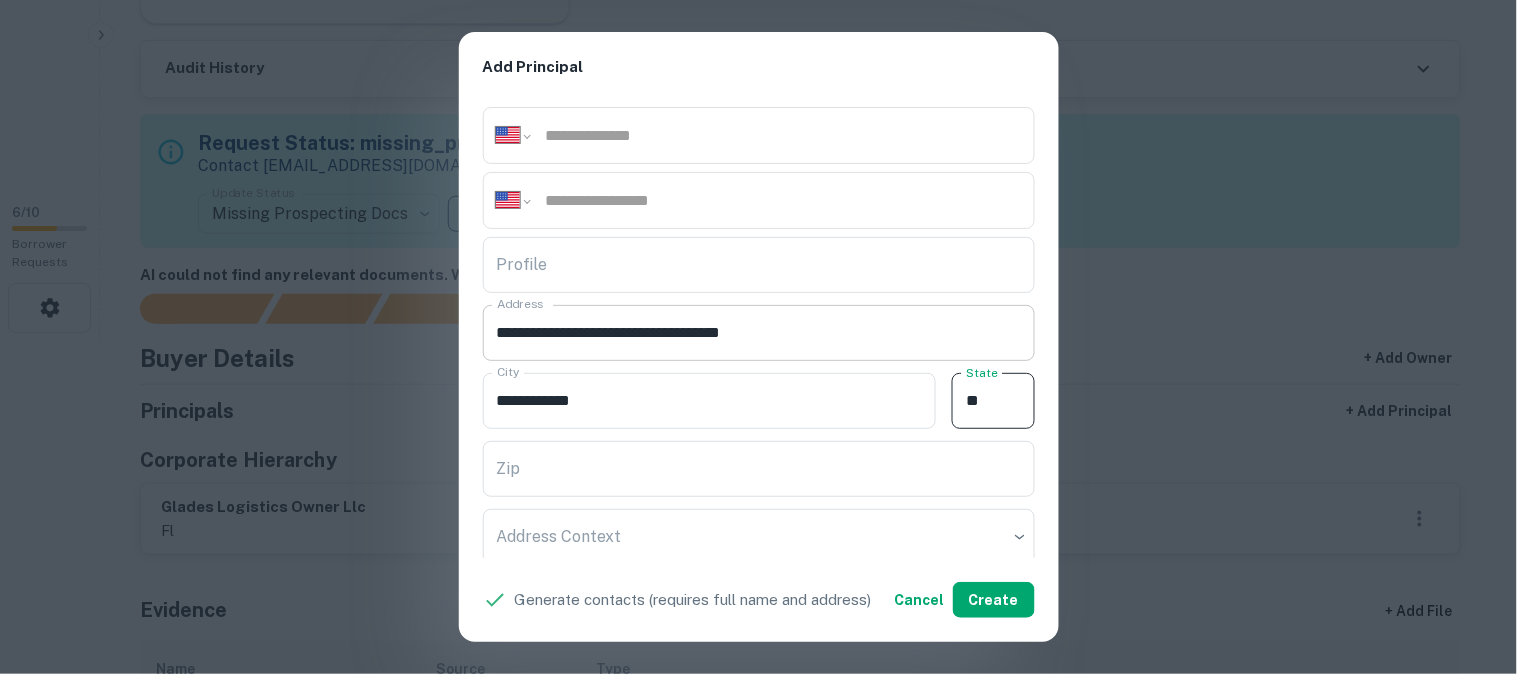 type on "**" 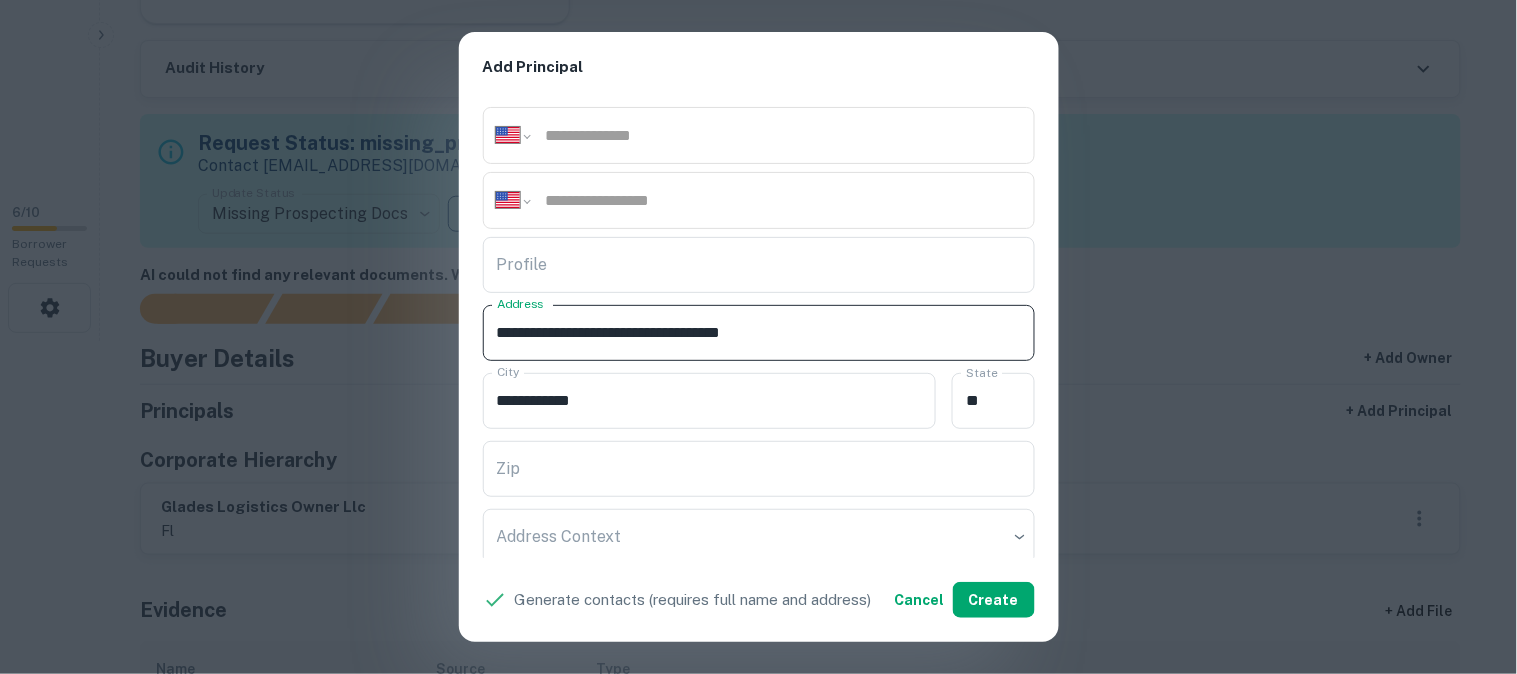 drag, startPoint x: 738, startPoint y: 326, endPoint x: 838, endPoint y: 351, distance: 103.077644 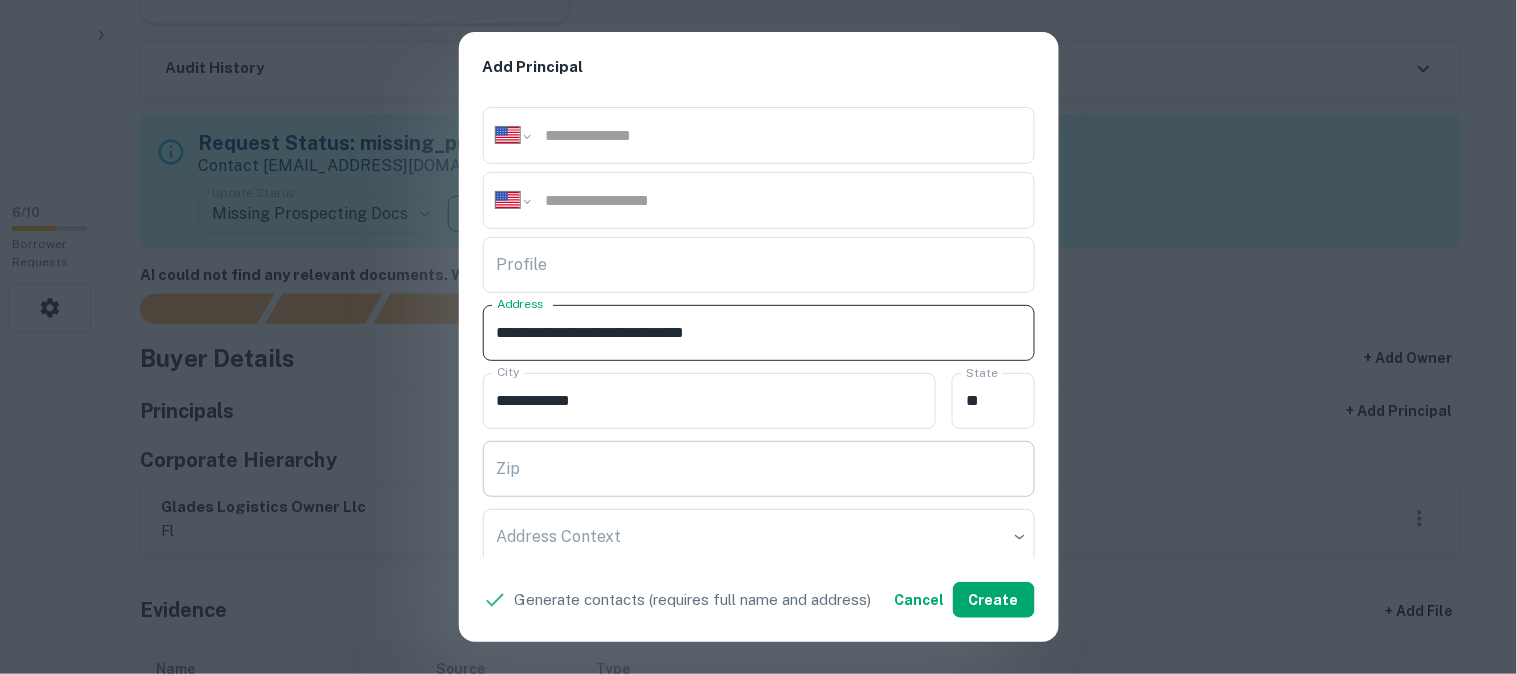 type on "**********" 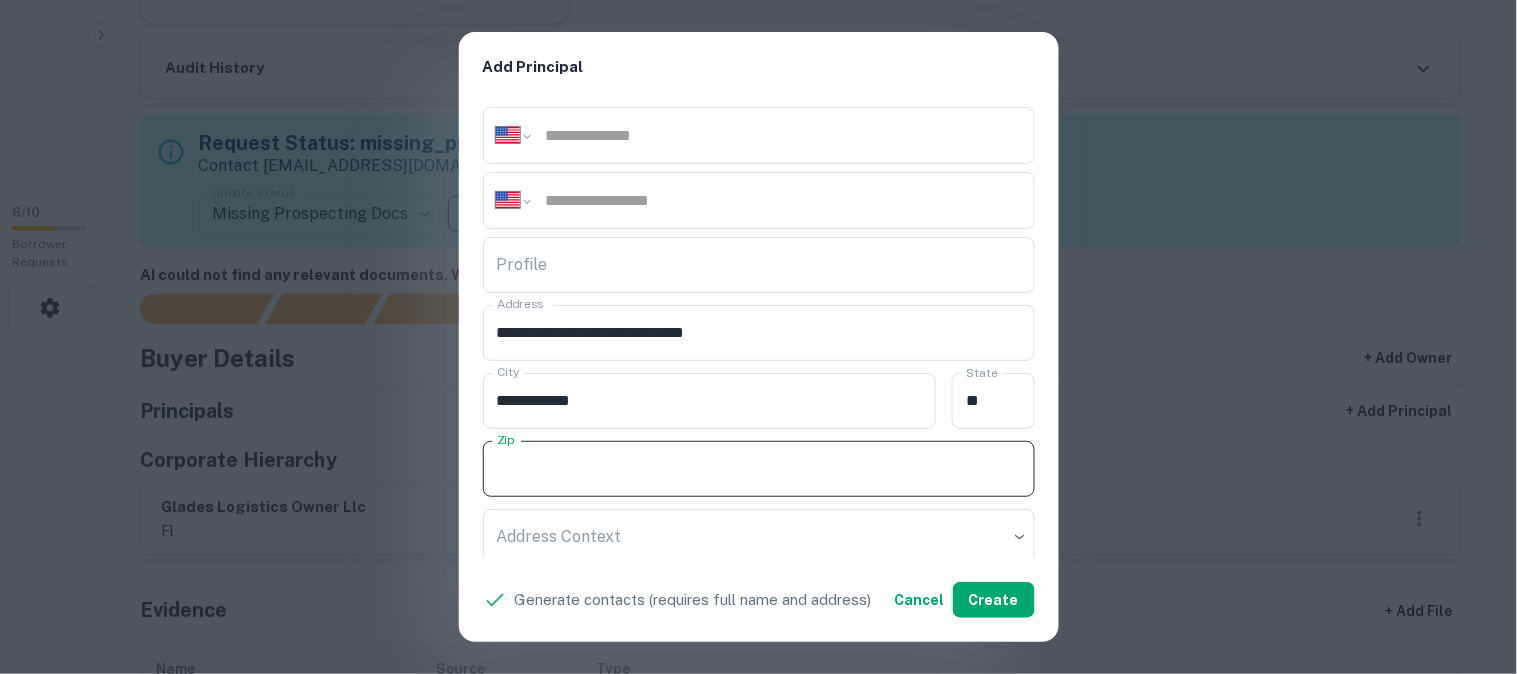 paste on "*****" 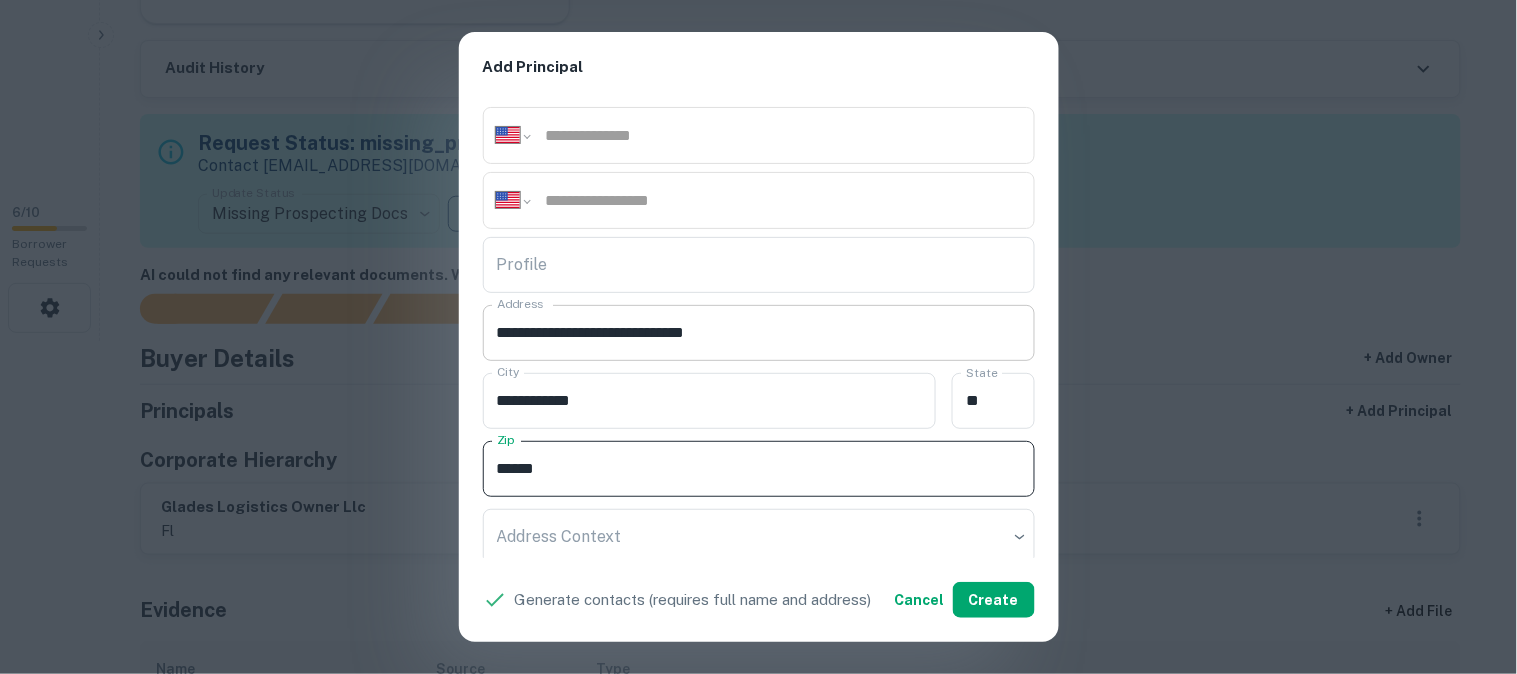 type on "*****" 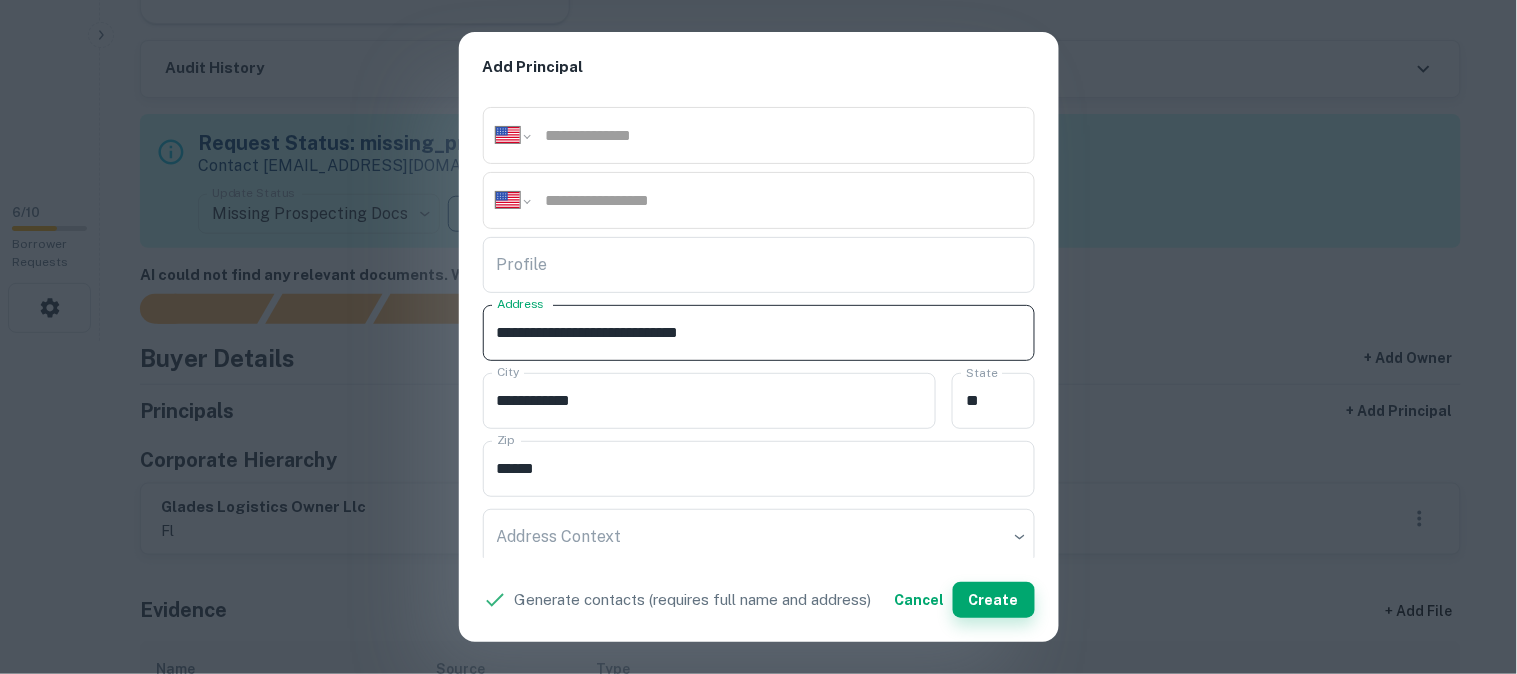type on "**********" 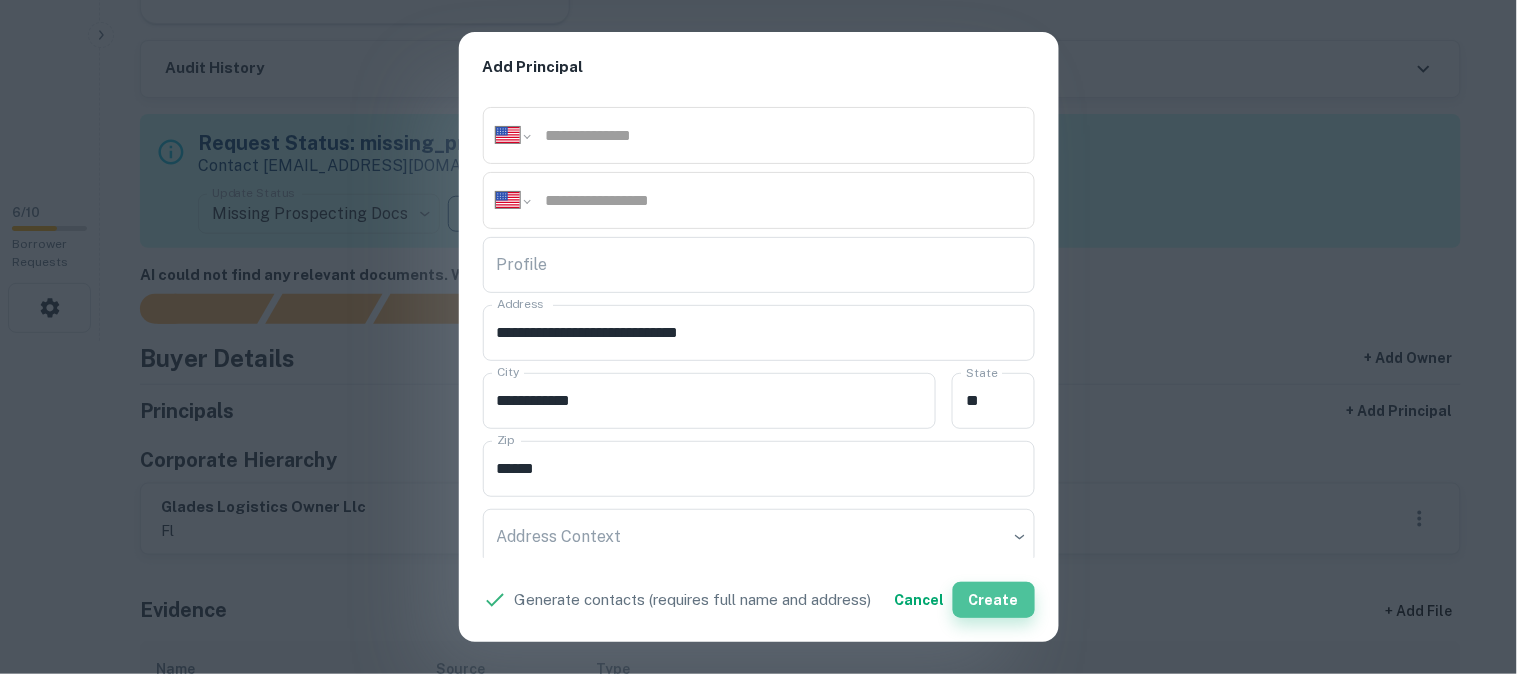 click on "Create" at bounding box center [994, 600] 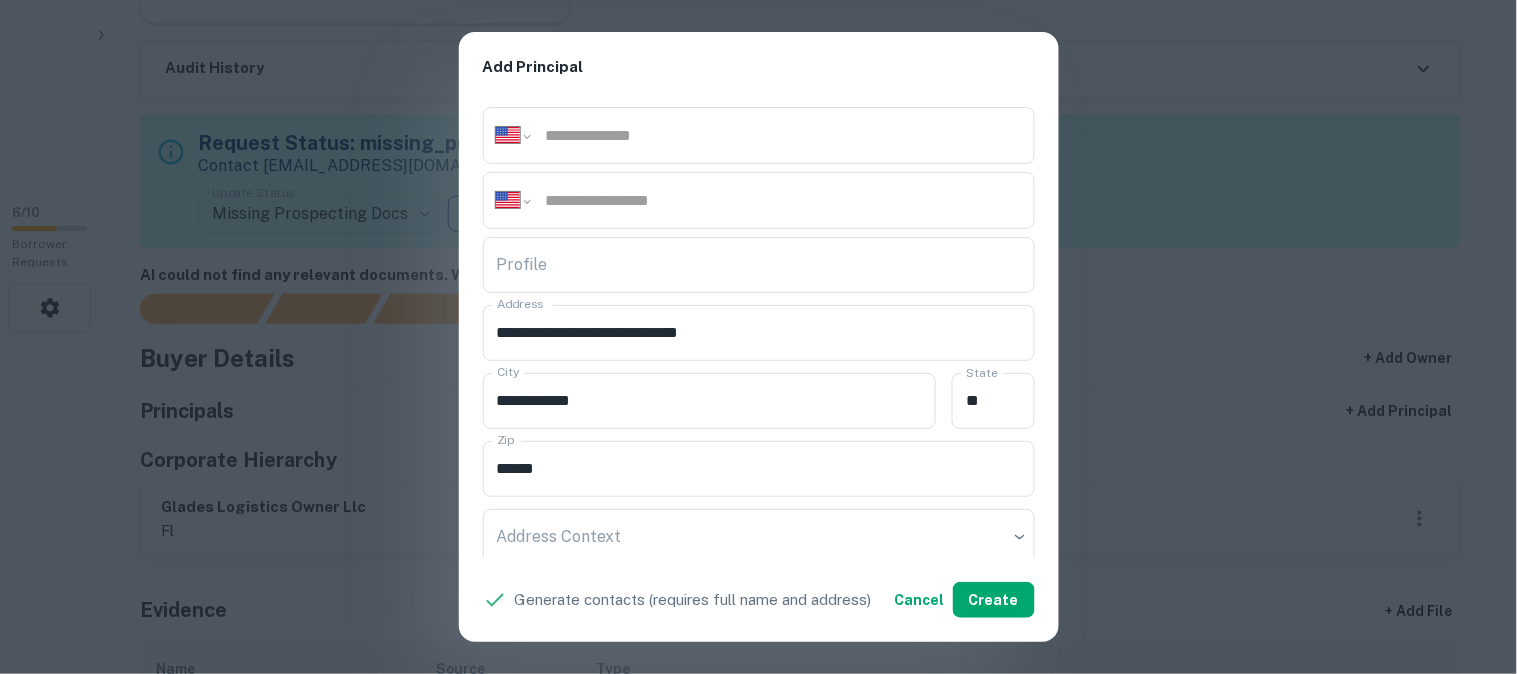 click on "**********" at bounding box center (758, 337) 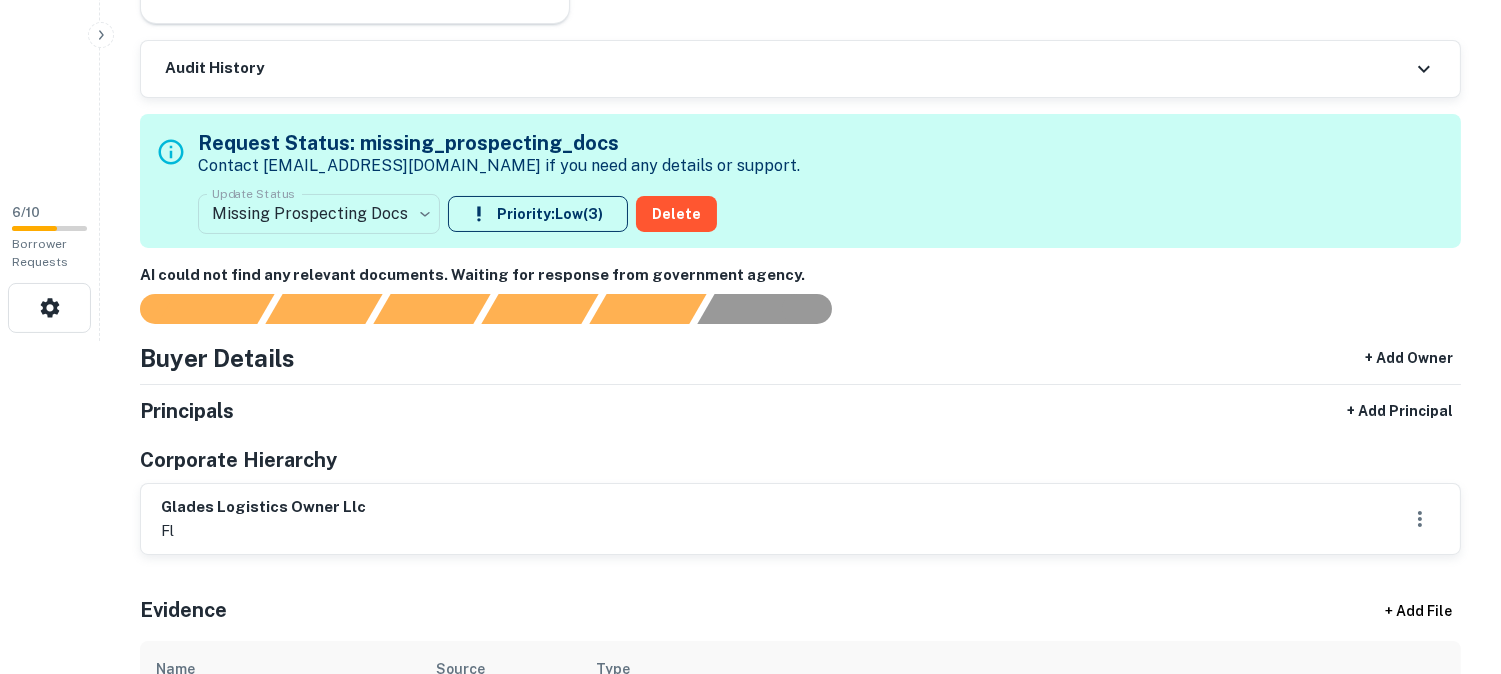 click on "**********" at bounding box center (750, 4) 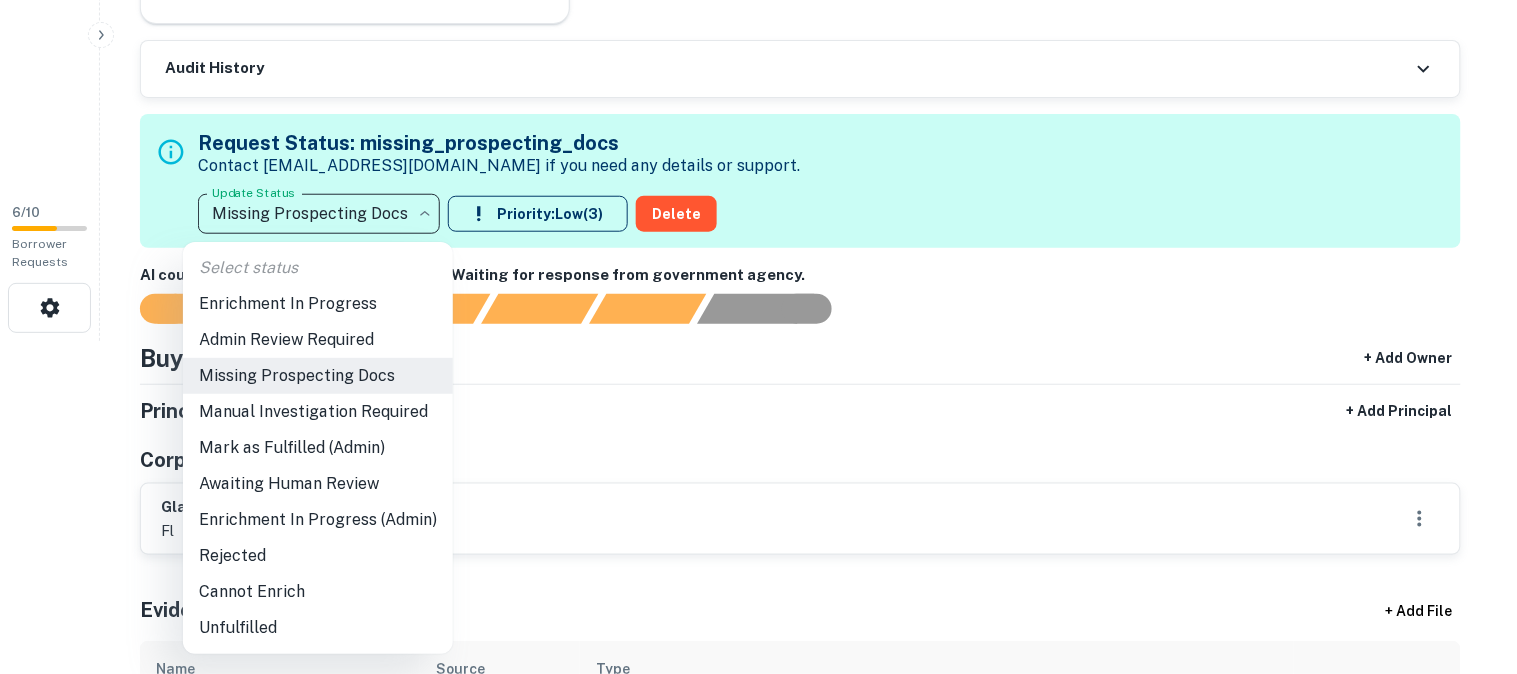 click on "Admin Review Required" at bounding box center (318, 340) 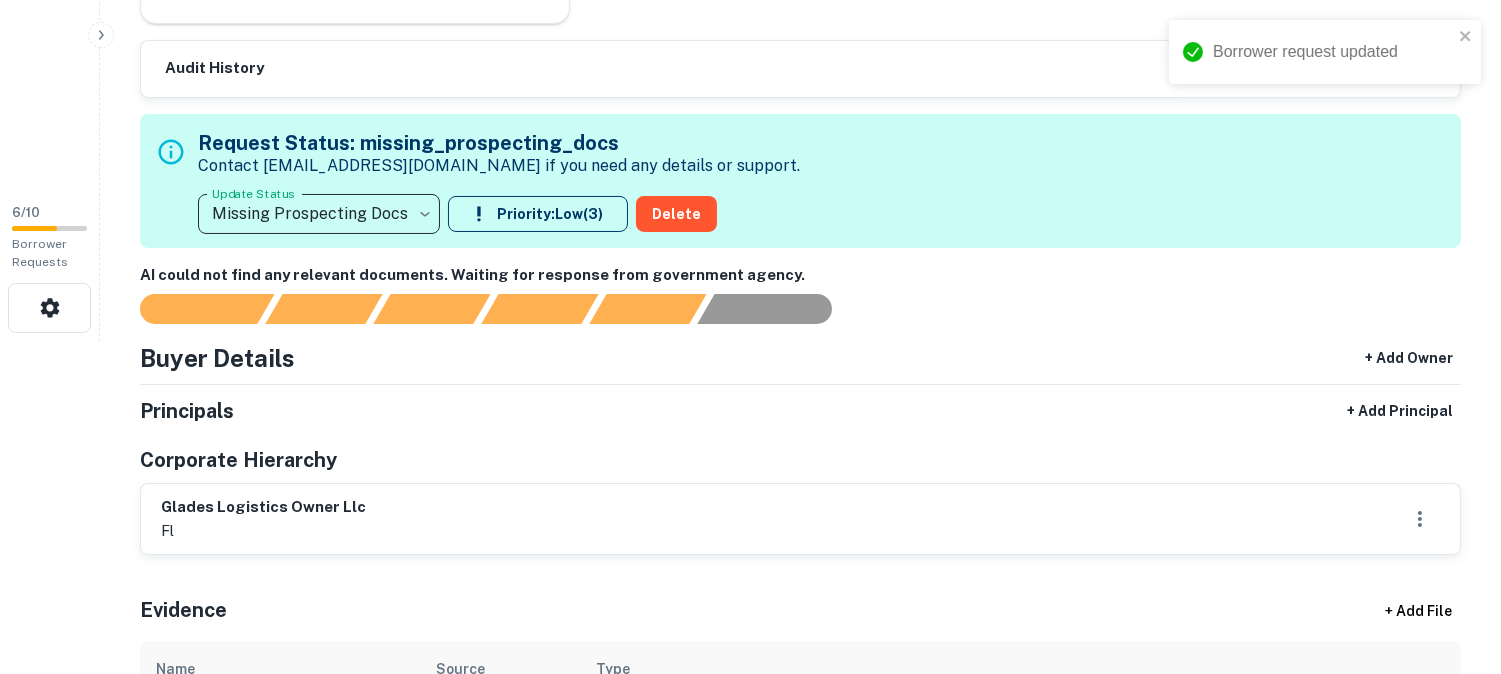 type on "**********" 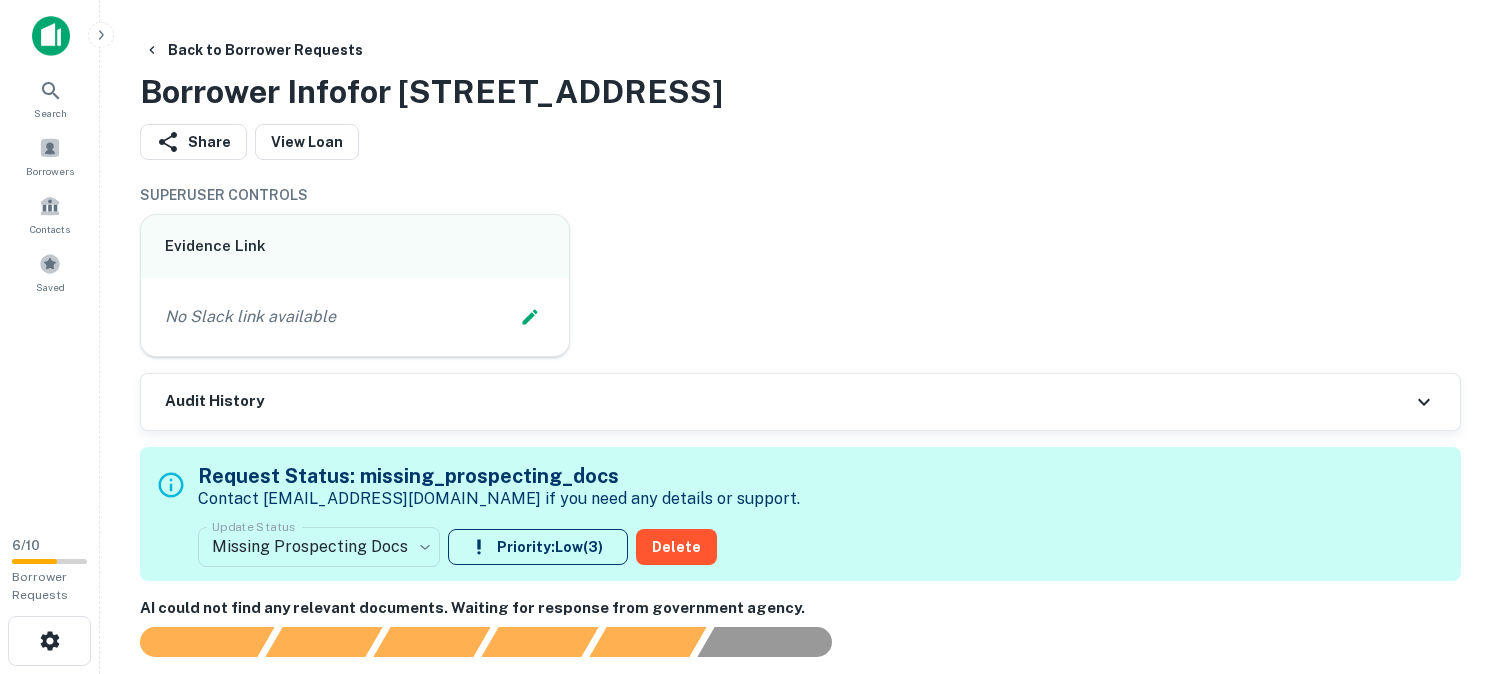 scroll, scrollTop: 0, scrollLeft: 0, axis: both 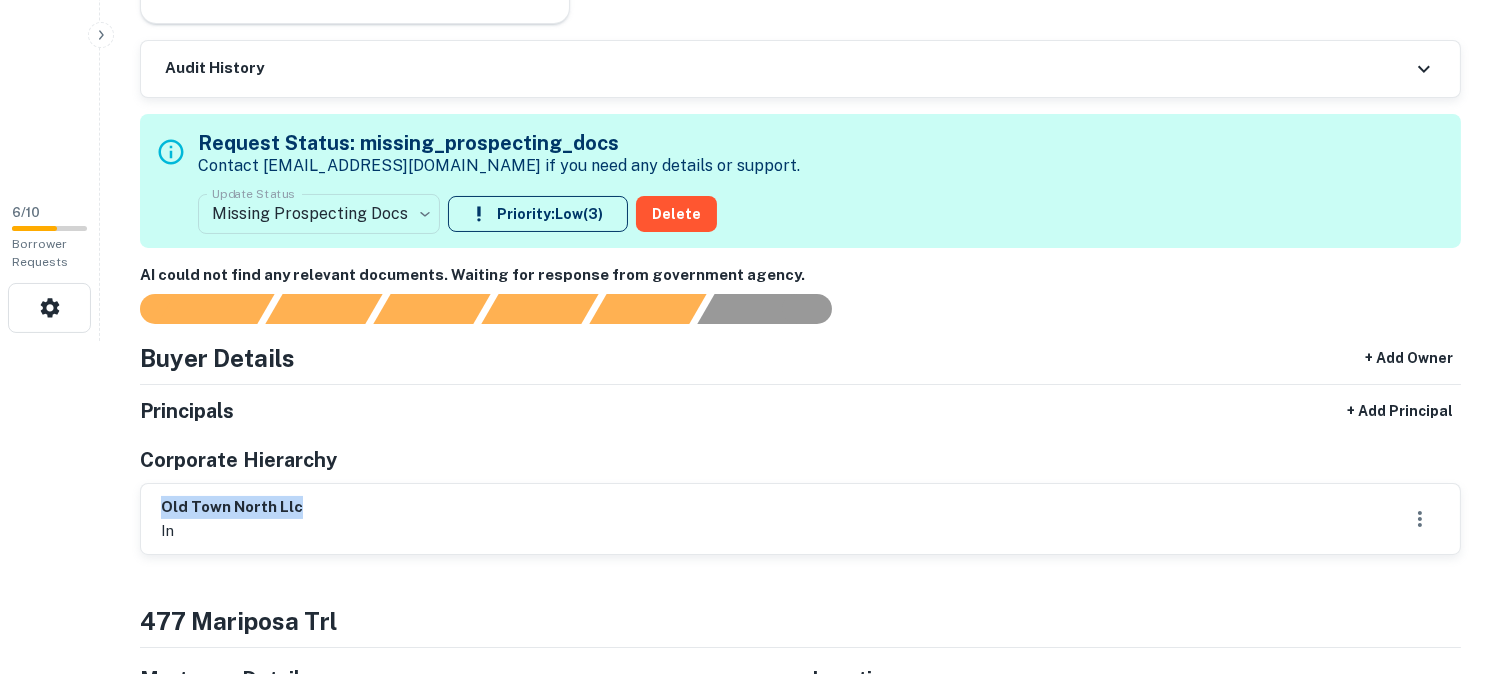 drag, startPoint x: 164, startPoint y: 500, endPoint x: 372, endPoint y: 498, distance: 208.00961 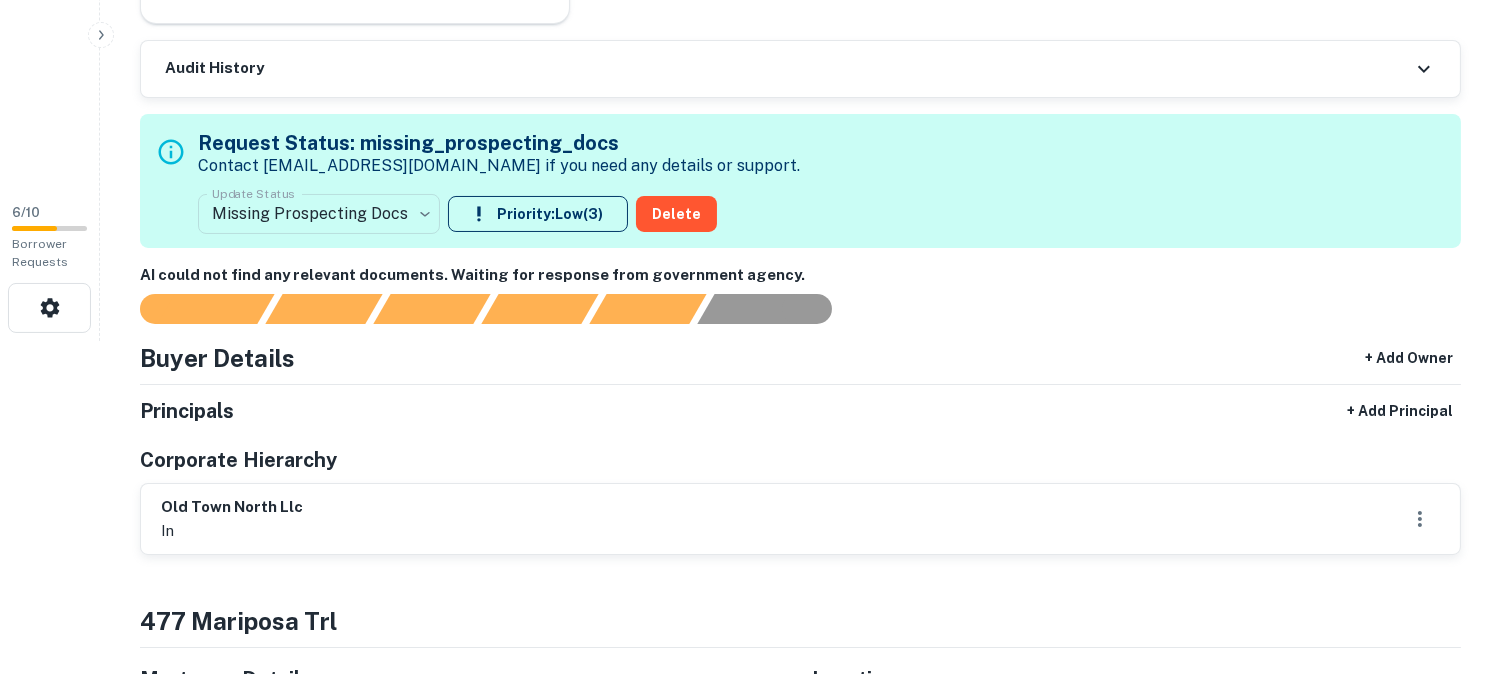 click on "Principals + Add Principal Corporate Hierarchy old town north llc in" at bounding box center (800, 474) 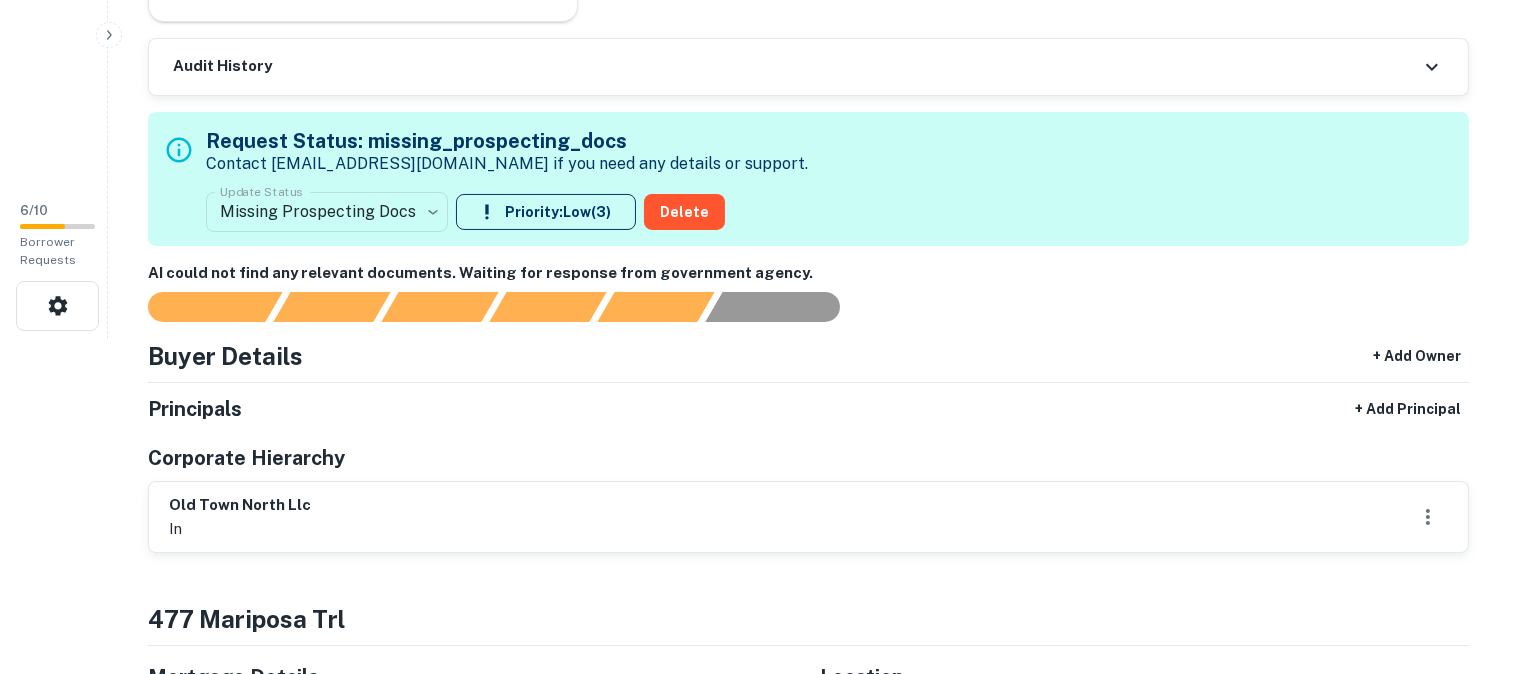 scroll, scrollTop: 333, scrollLeft: 0, axis: vertical 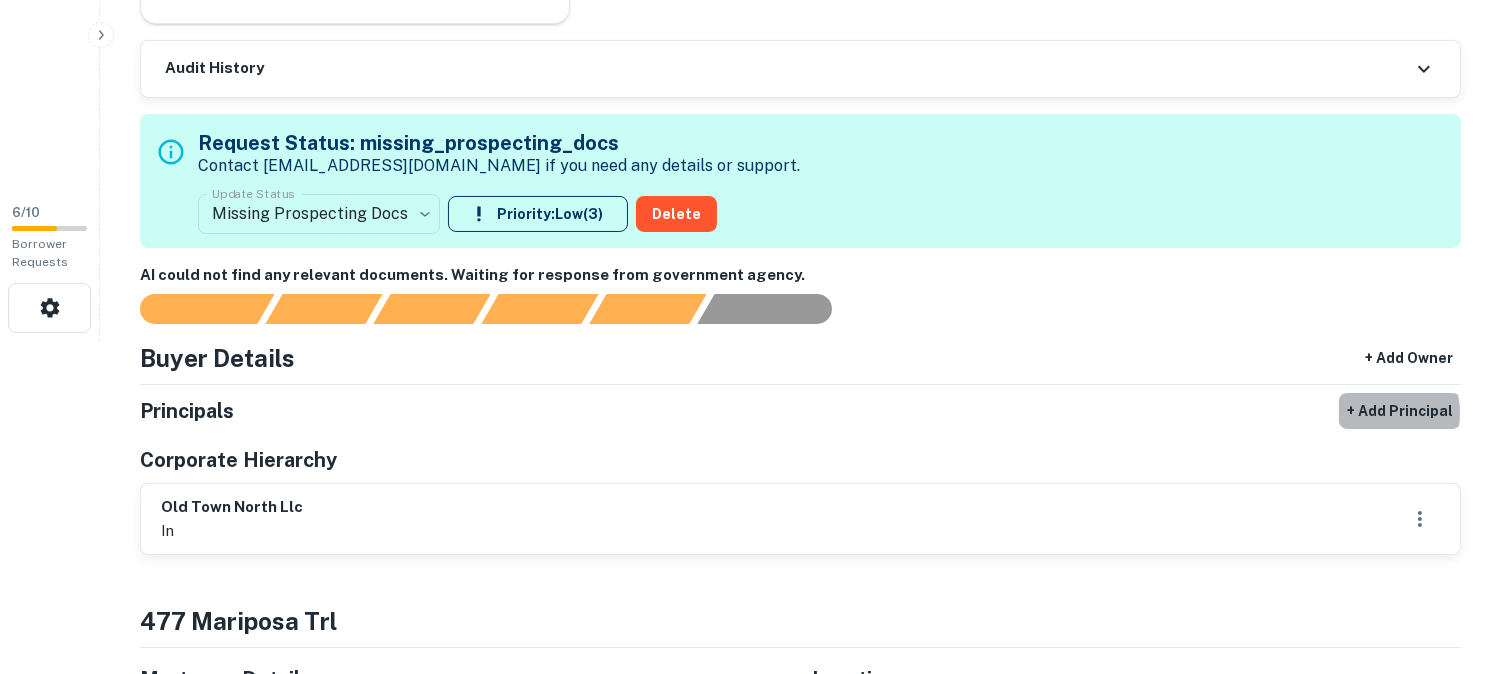 click on "+ Add Principal" at bounding box center (1400, 411) 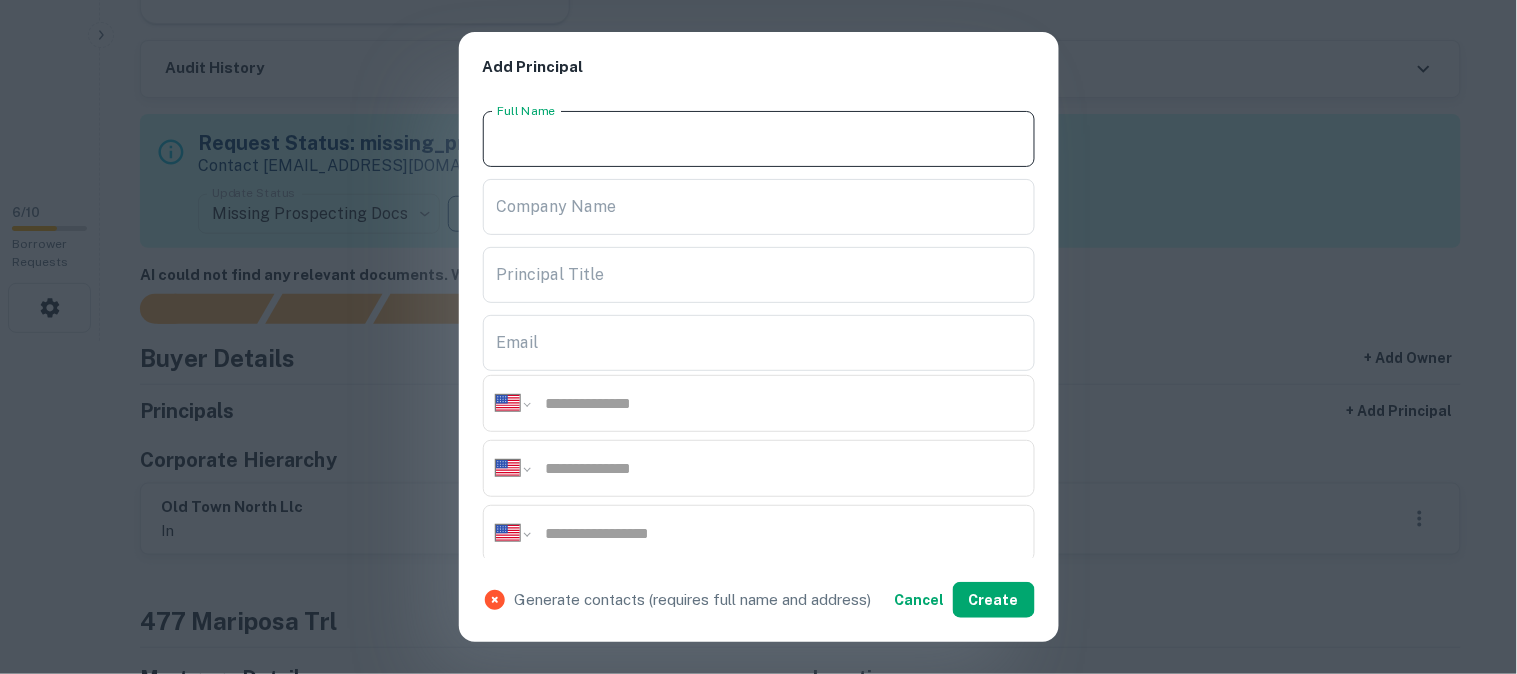 click on "Full Name" at bounding box center (759, 139) 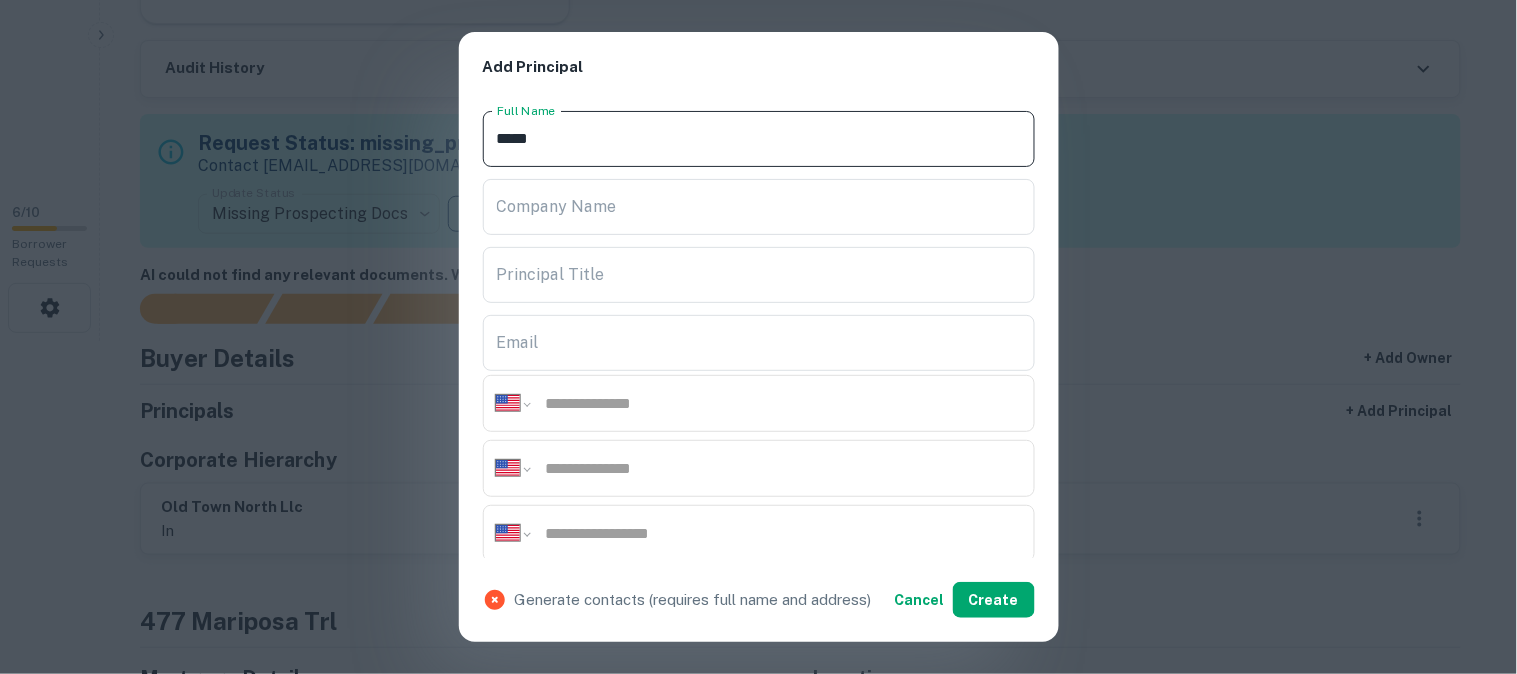 click on "*****" at bounding box center [759, 139] 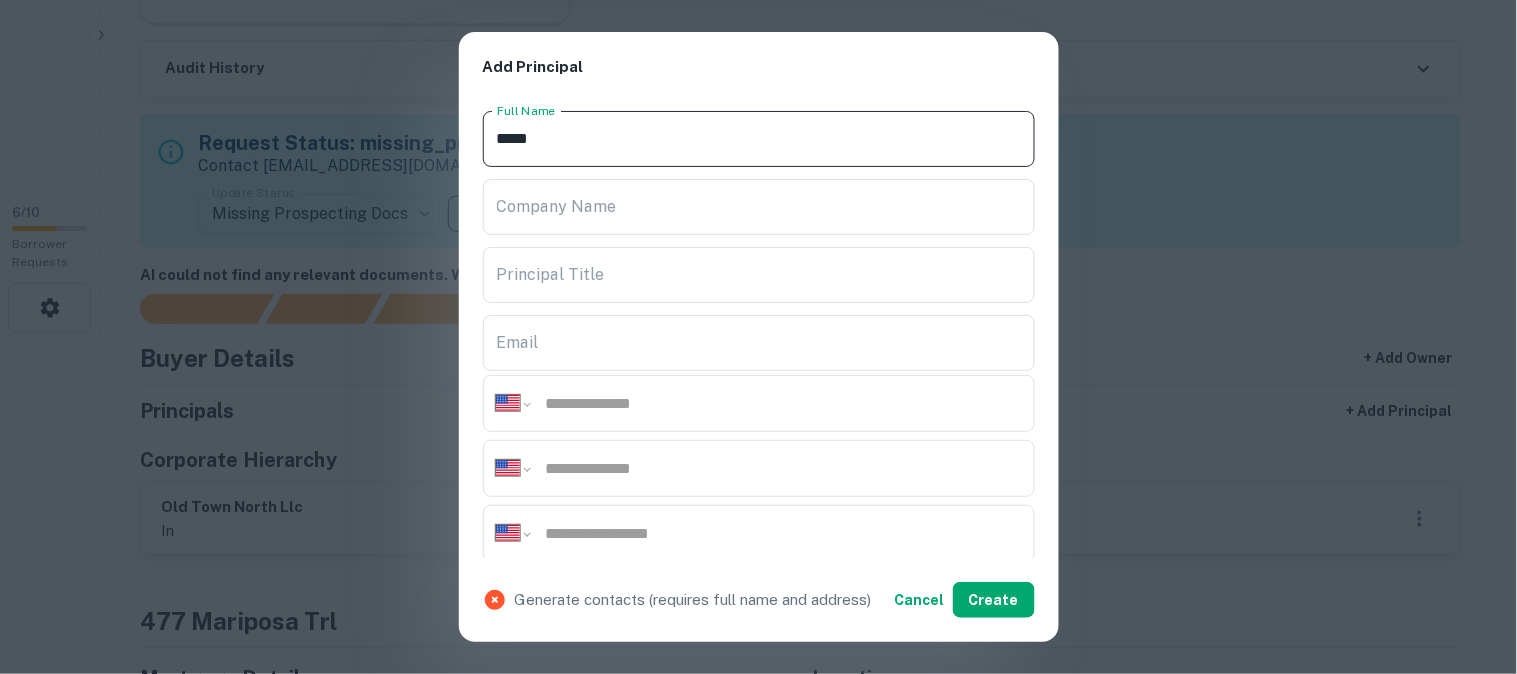 click on "*****" at bounding box center [759, 139] 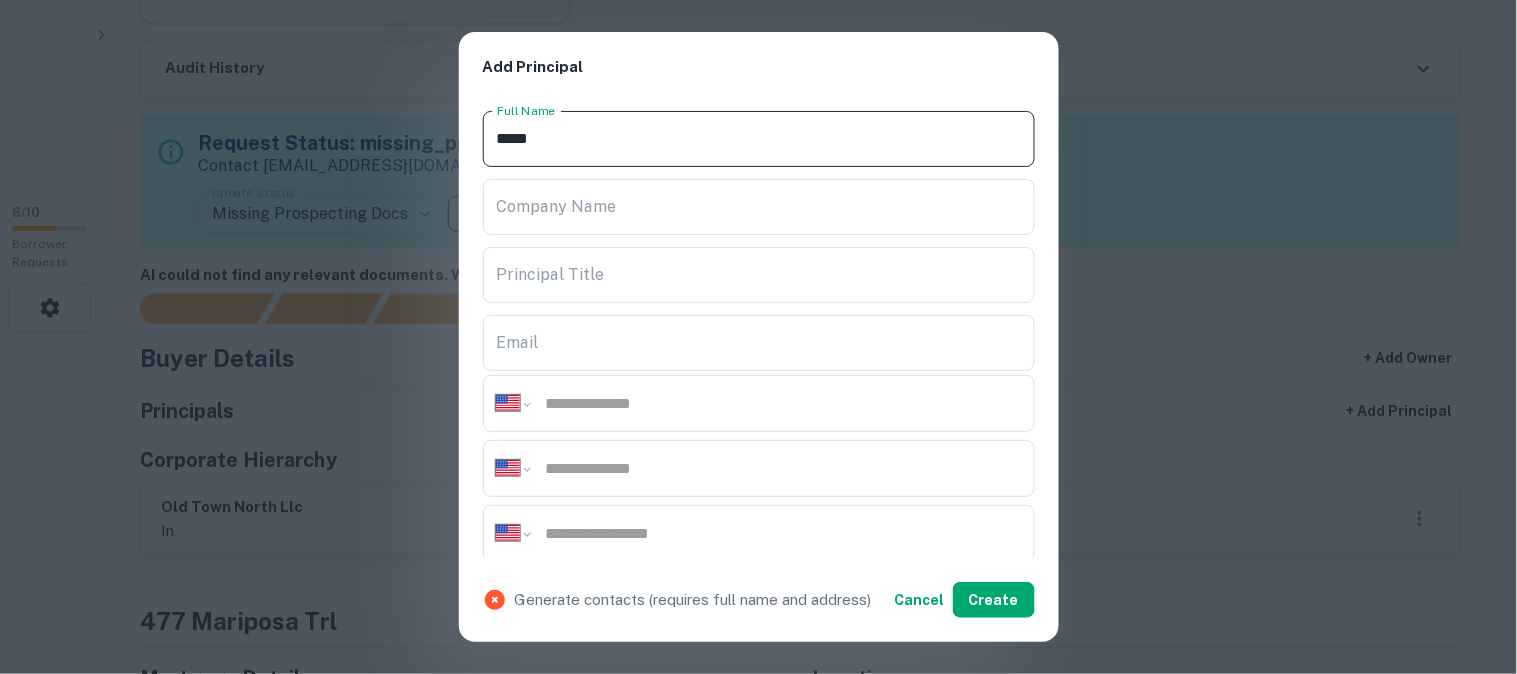 click on "*****" at bounding box center [759, 139] 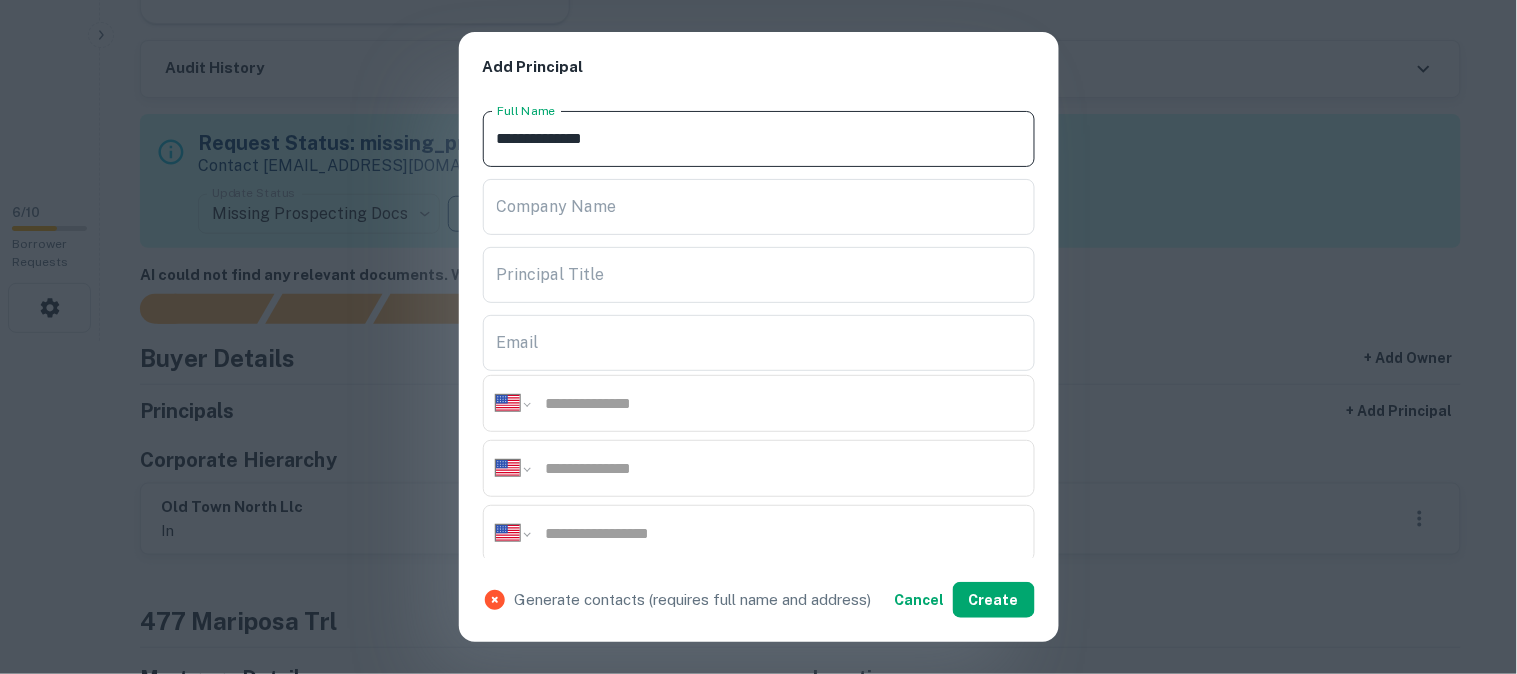 type on "**********" 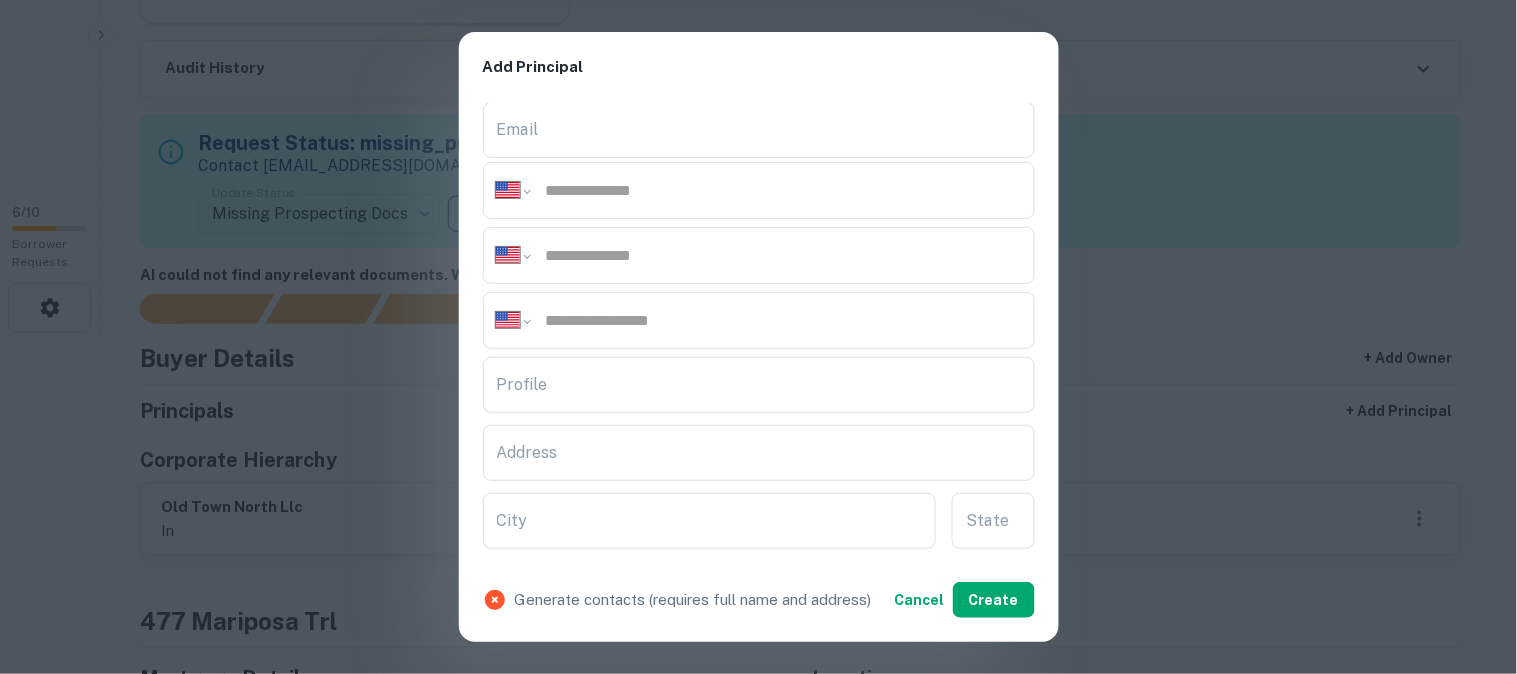 scroll, scrollTop: 222, scrollLeft: 0, axis: vertical 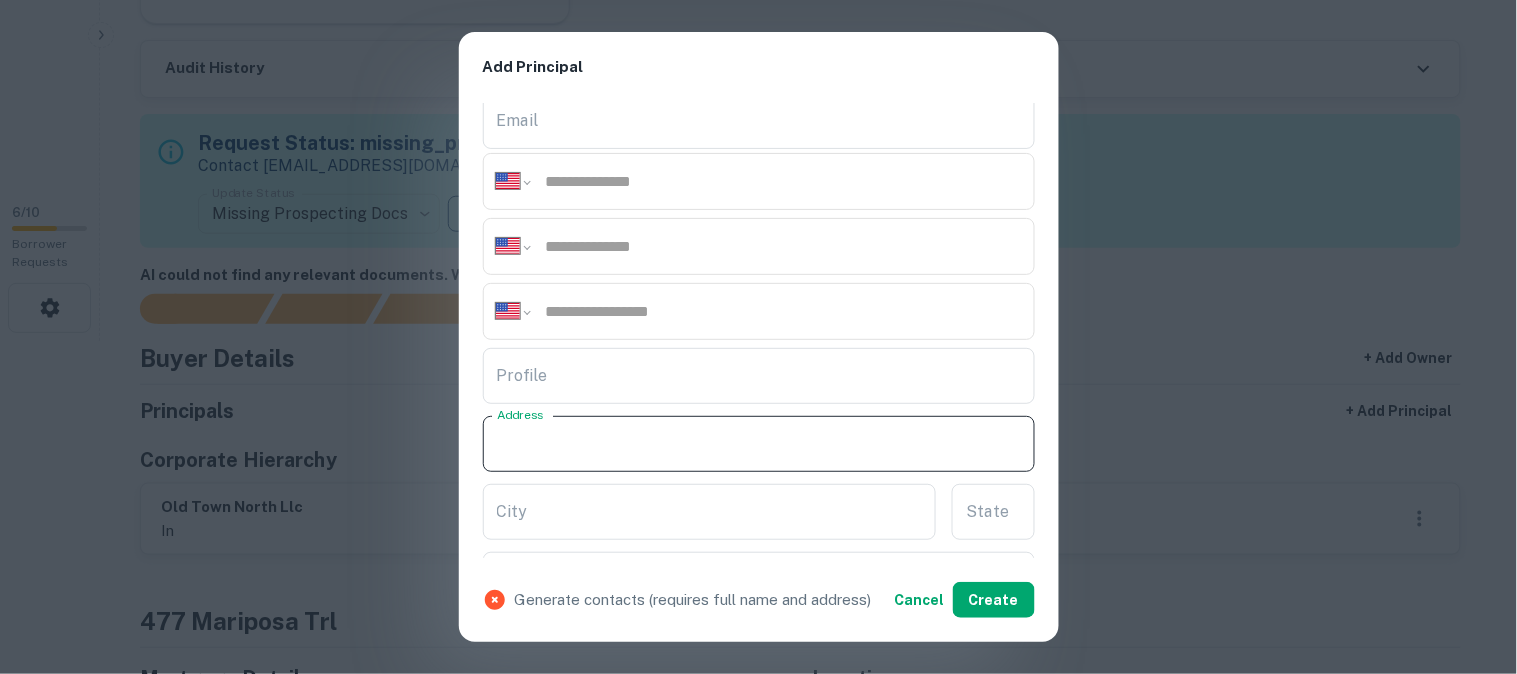 click on "Address" at bounding box center [759, 444] 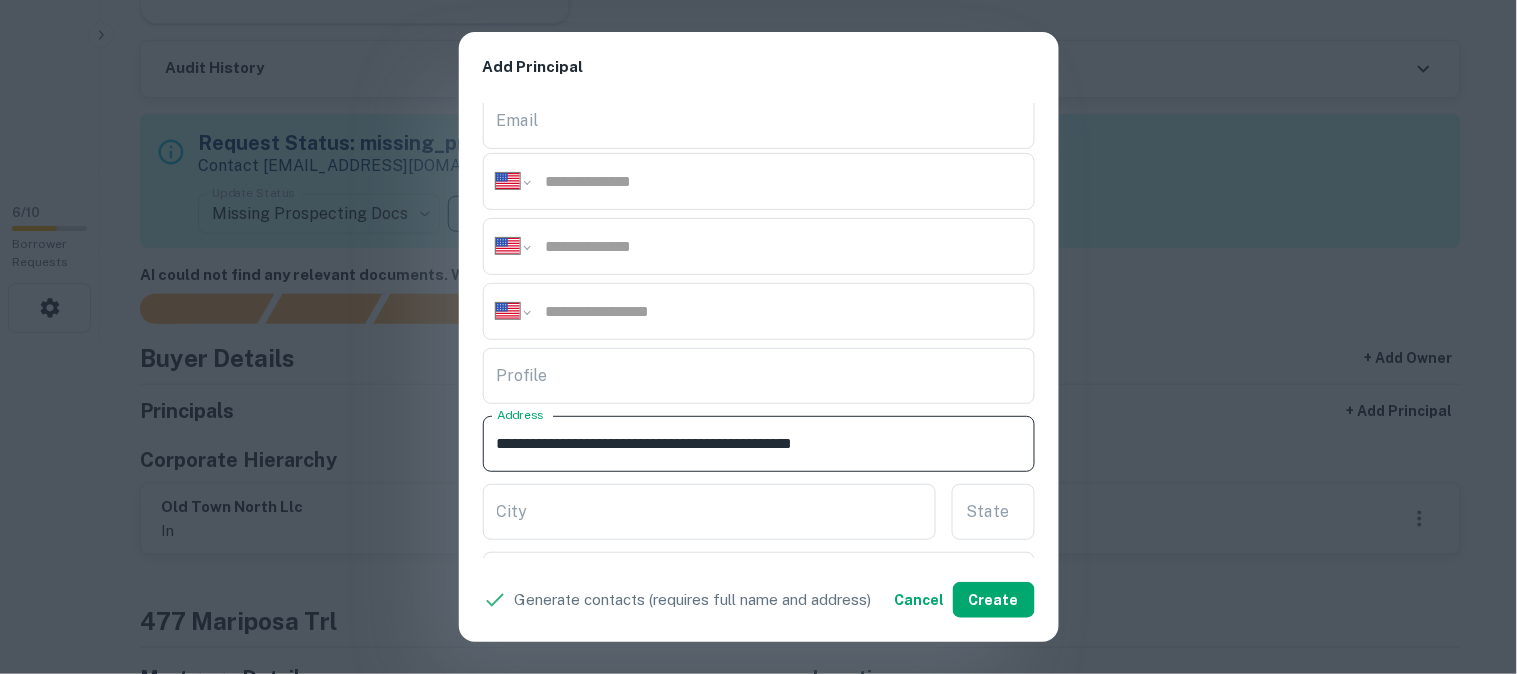 drag, startPoint x: 731, startPoint y: 442, endPoint x: 784, endPoint y: 460, distance: 55.97321 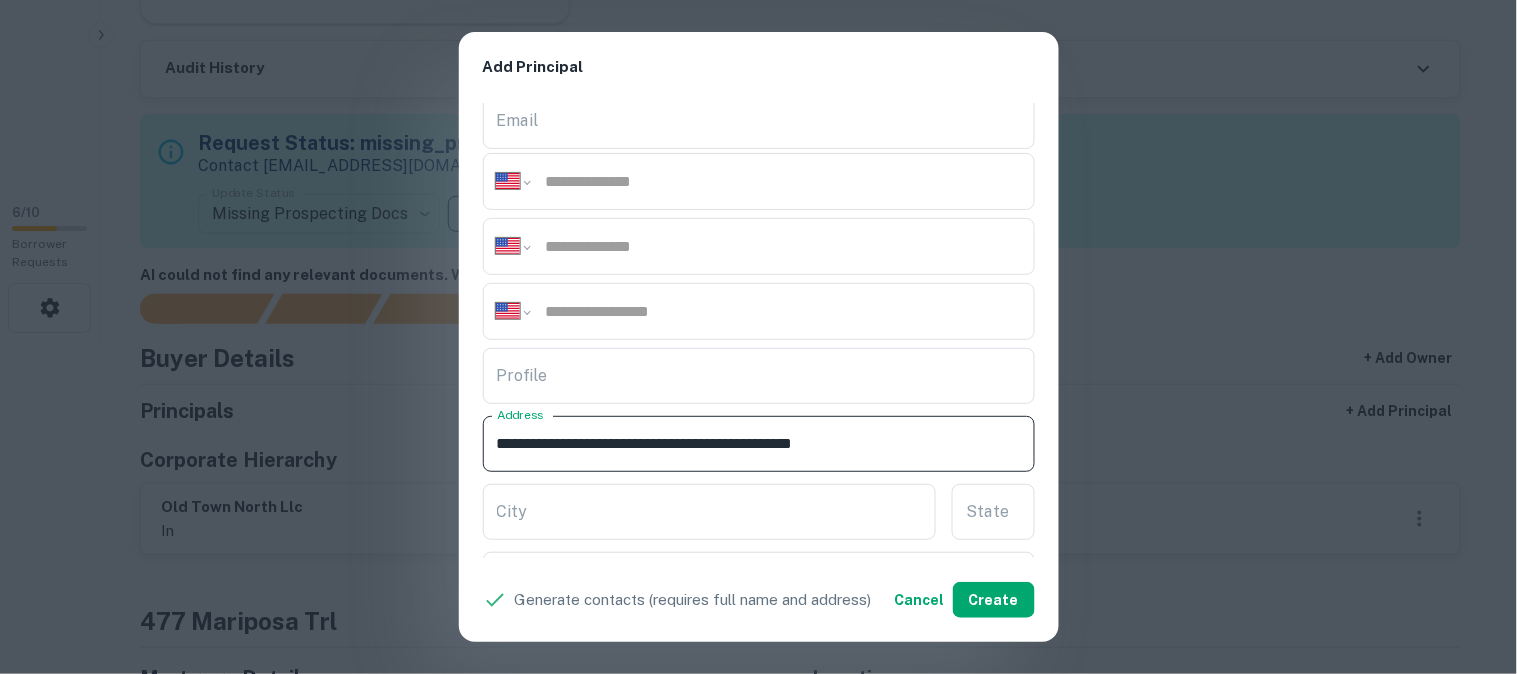 click on "**********" at bounding box center [759, 444] 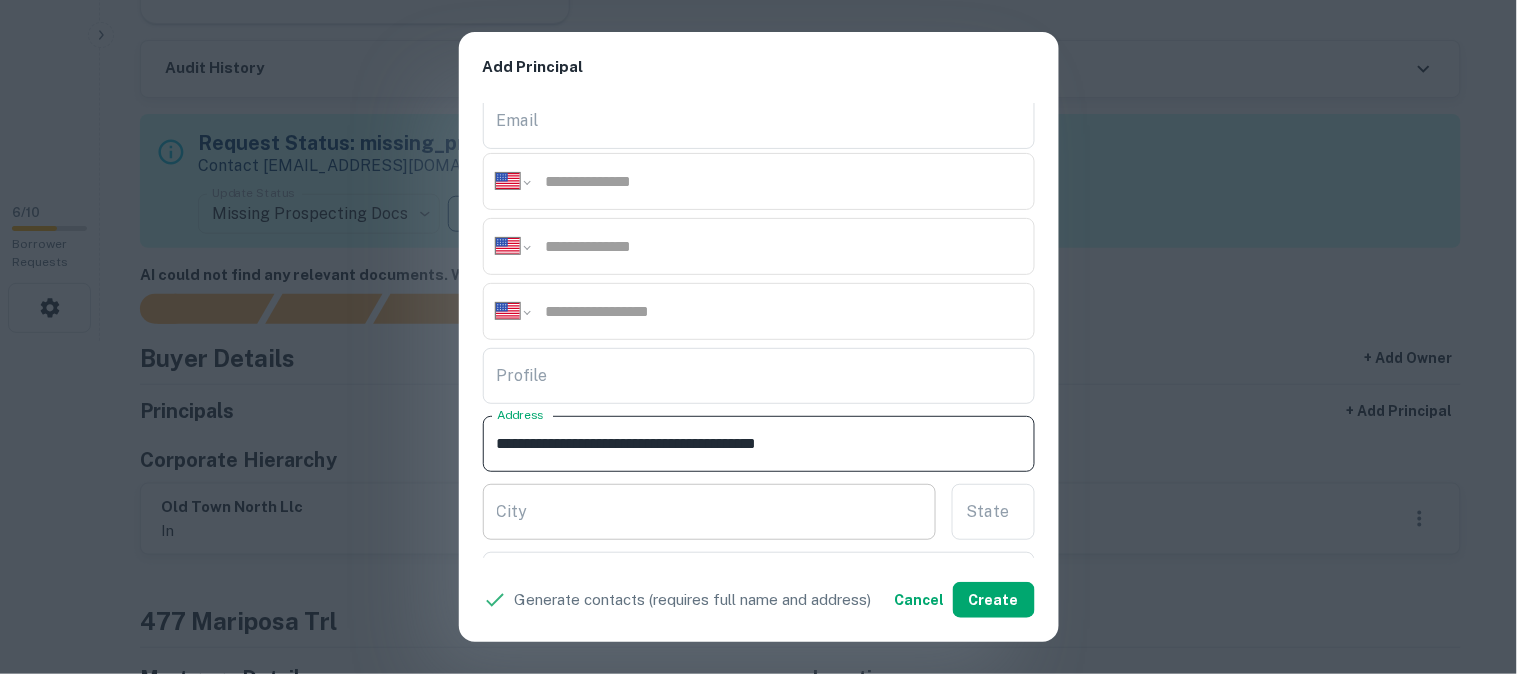 type on "**********" 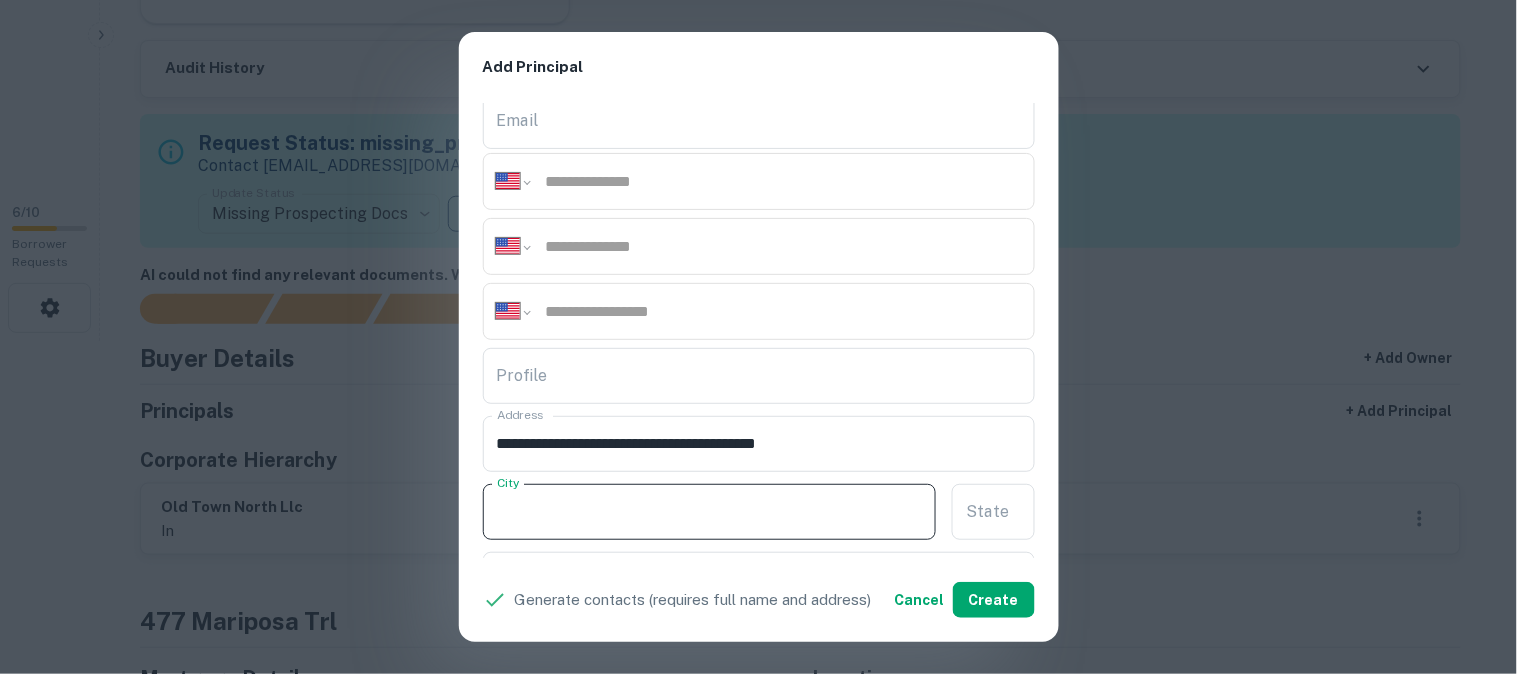 click on "City" at bounding box center (710, 512) 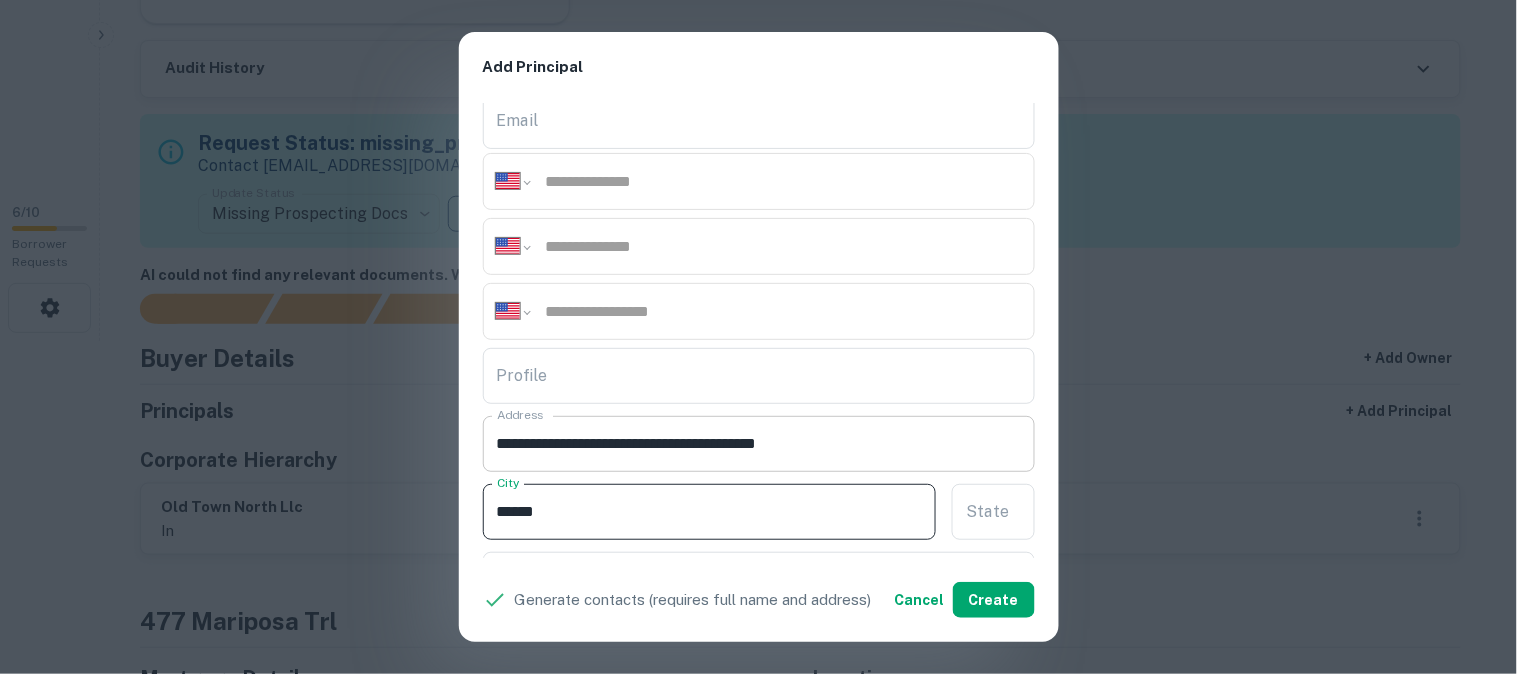 type on "******" 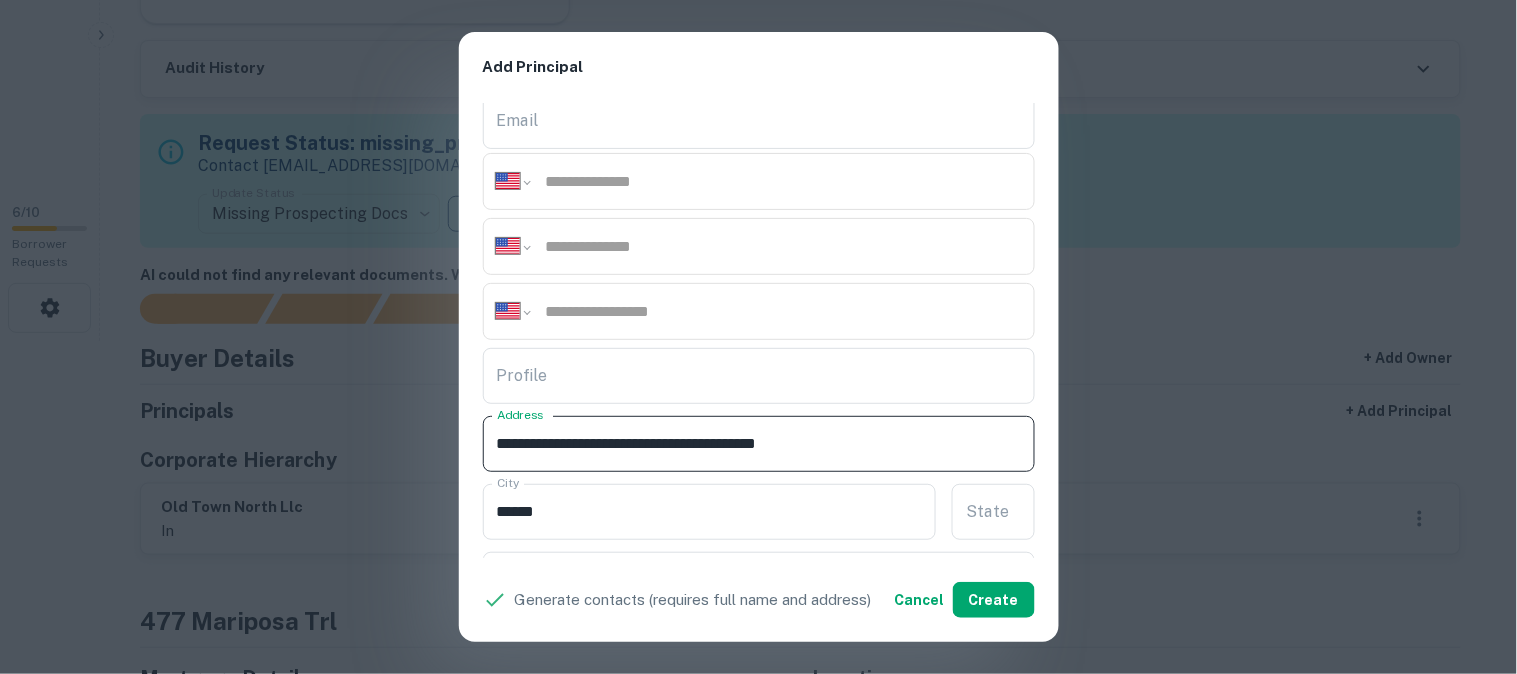 drag, startPoint x: 737, startPoint y: 440, endPoint x: 751, endPoint y: 443, distance: 14.3178215 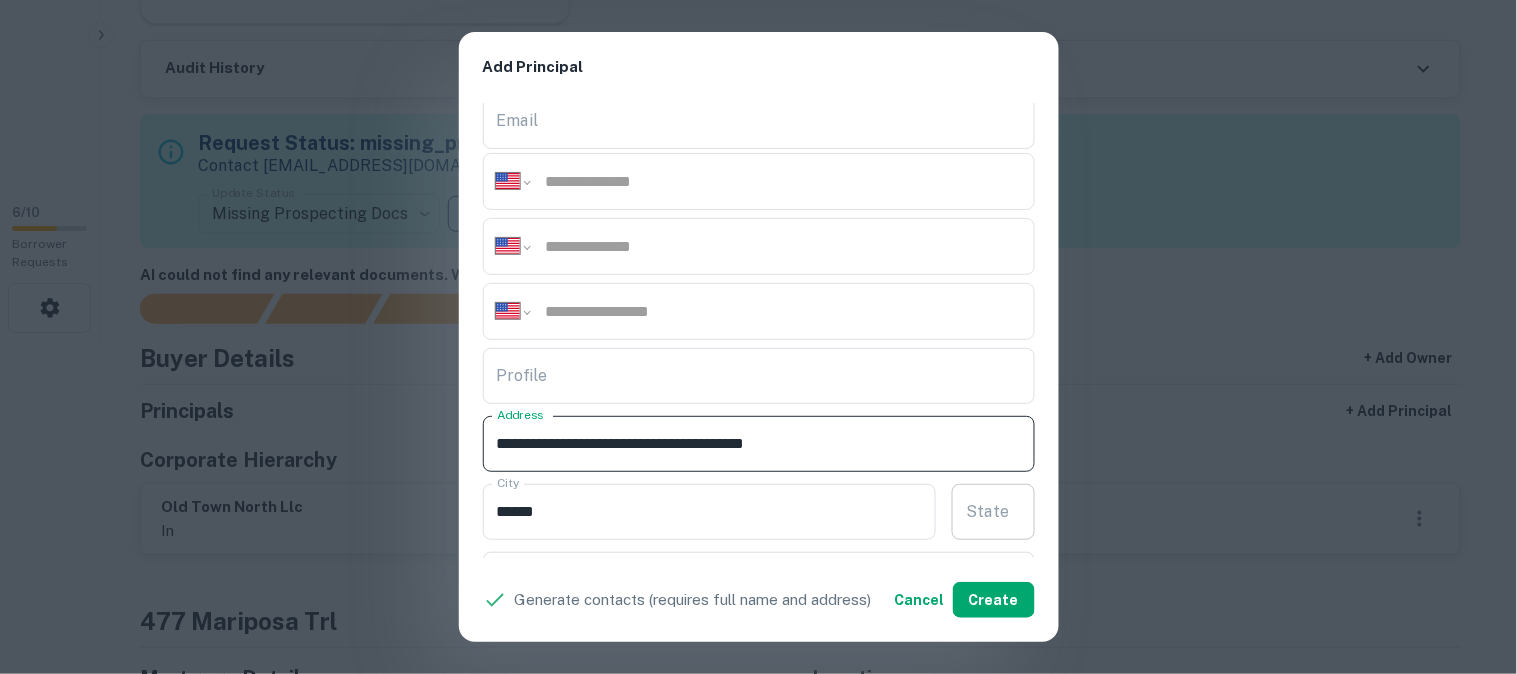 type on "**********" 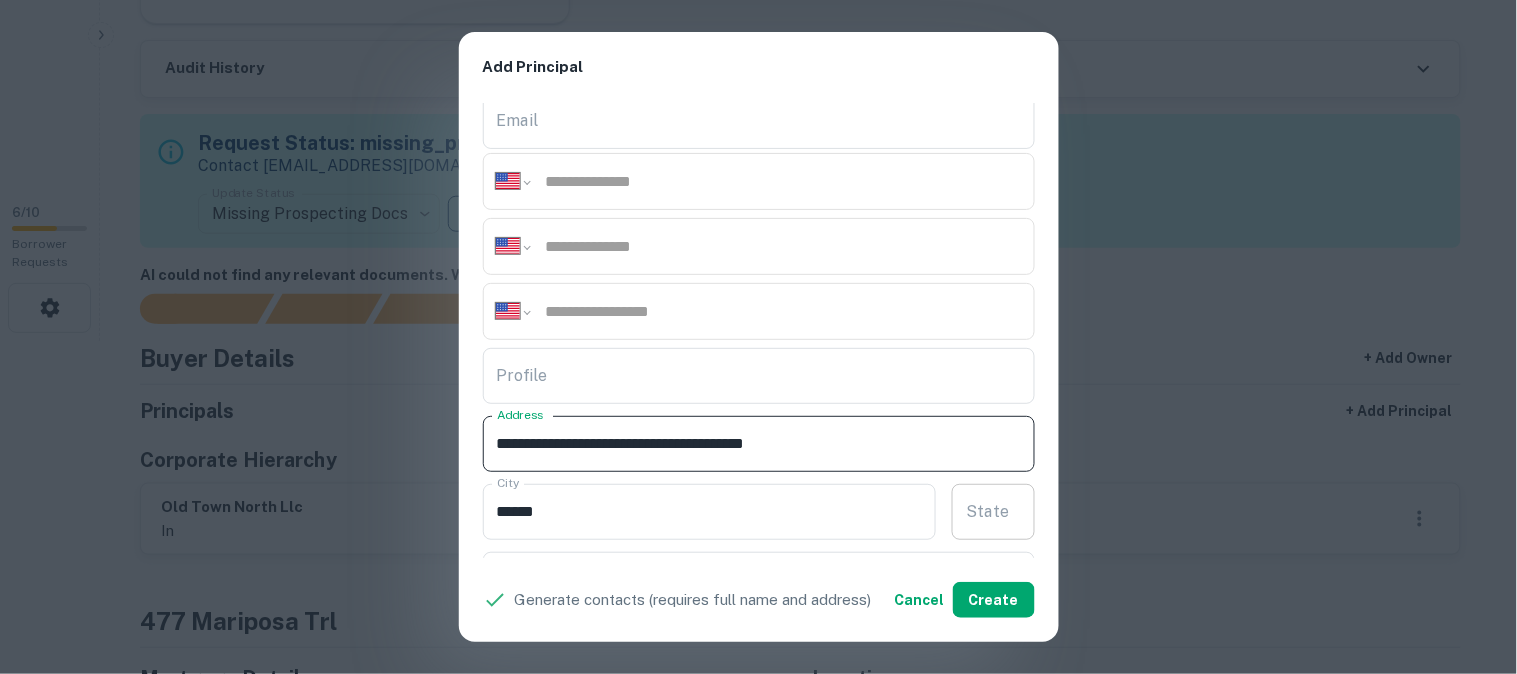 click on "State" at bounding box center [993, 512] 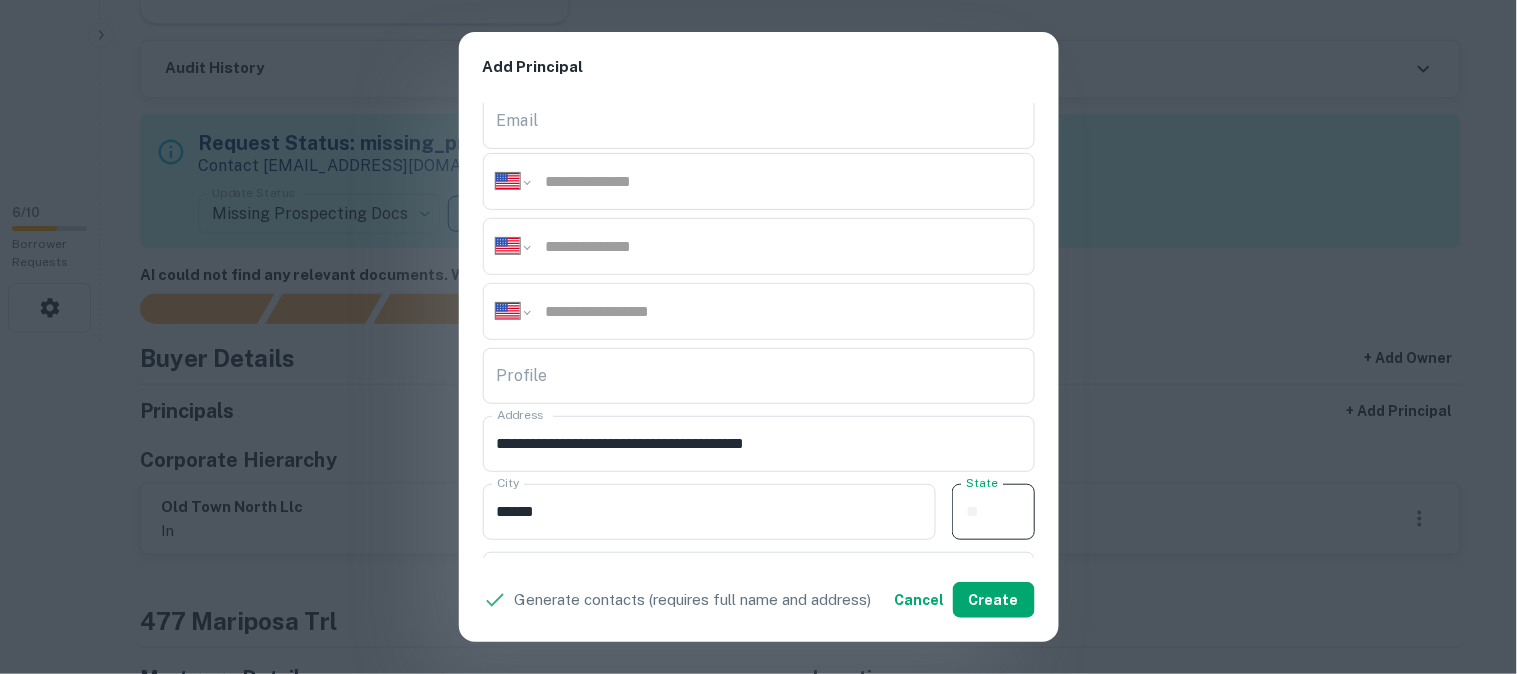 paste on "**" 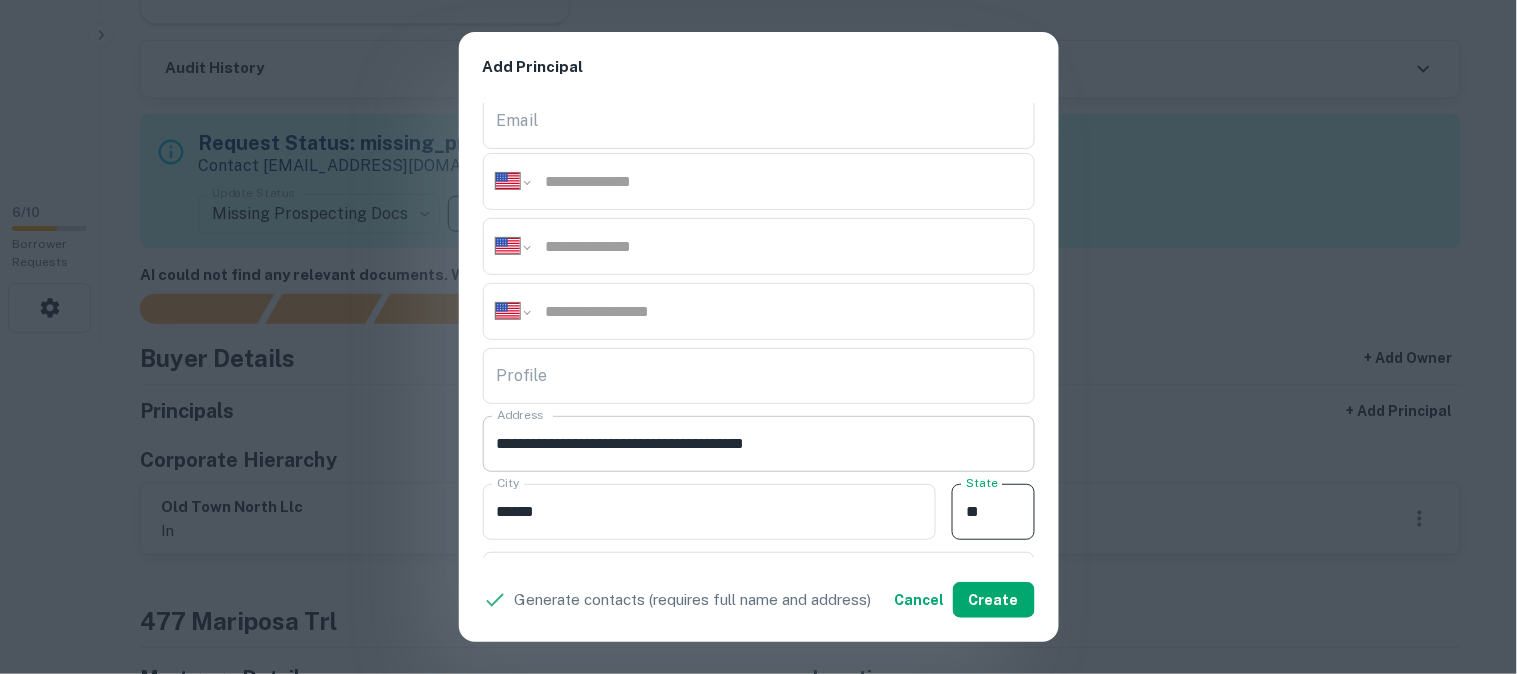 type on "**" 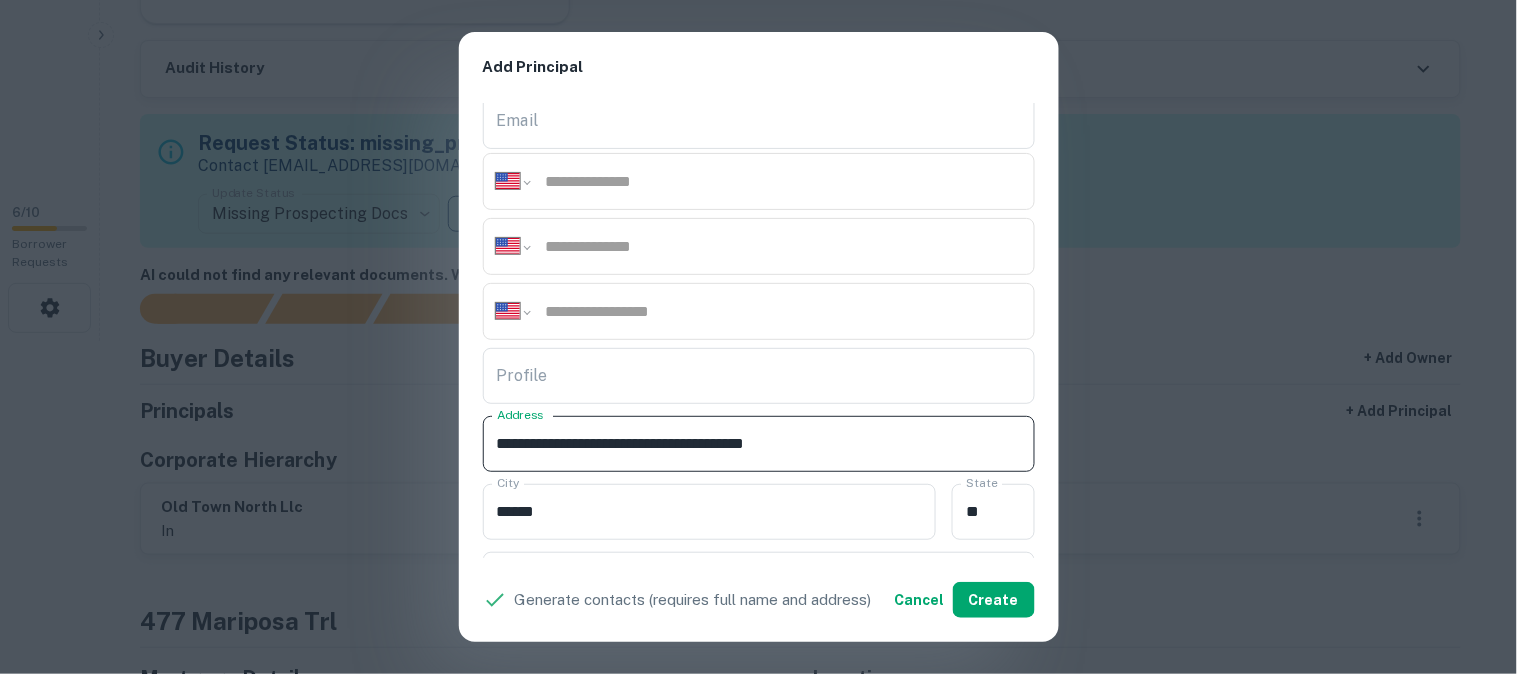 drag, startPoint x: 746, startPoint y: 444, endPoint x: 817, endPoint y: 456, distance: 72.00694 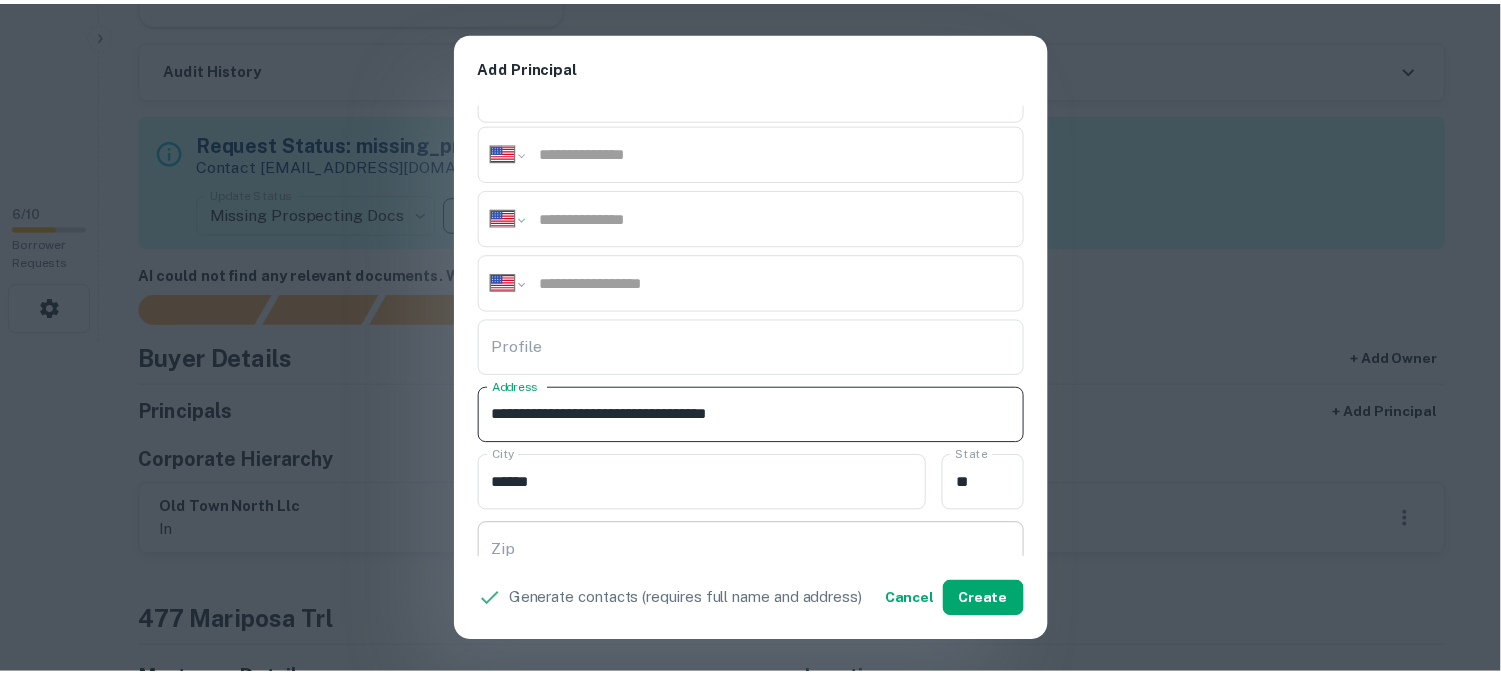 scroll, scrollTop: 333, scrollLeft: 0, axis: vertical 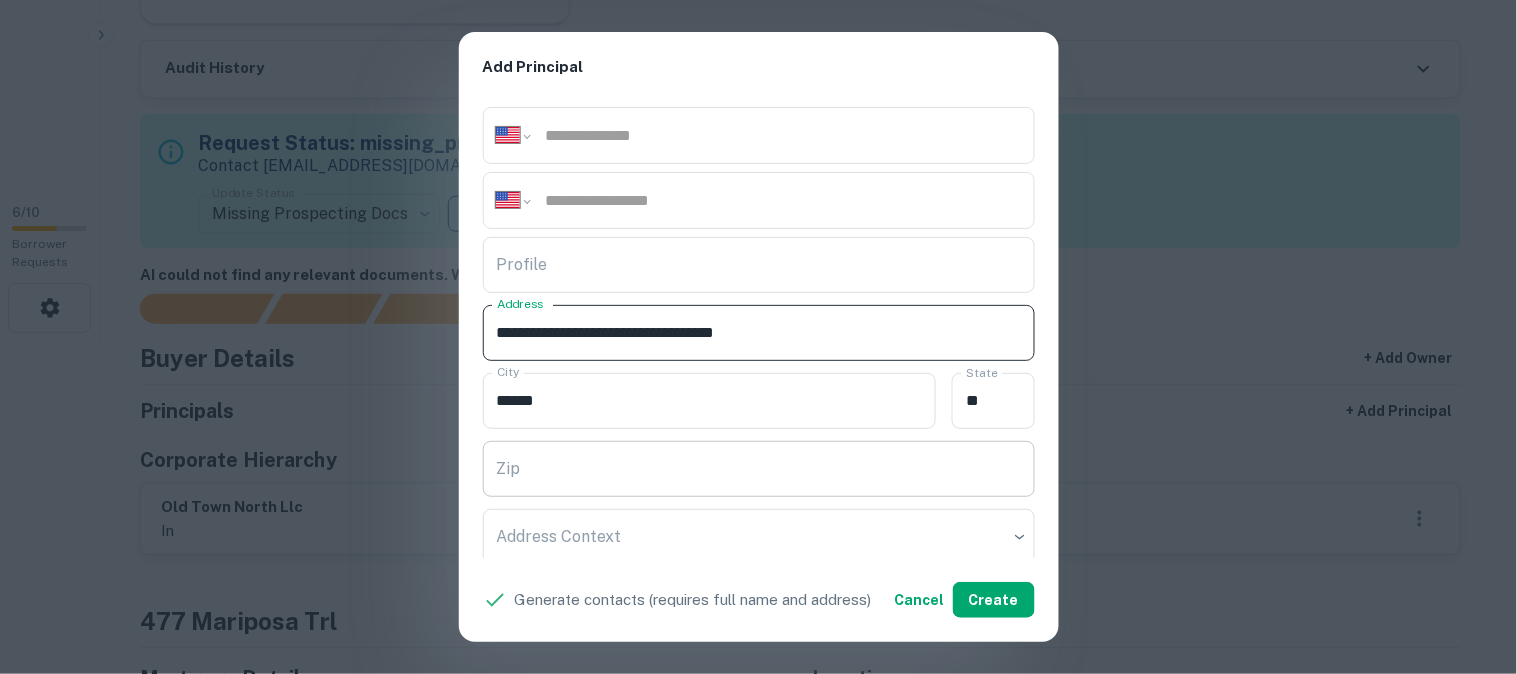 type on "**********" 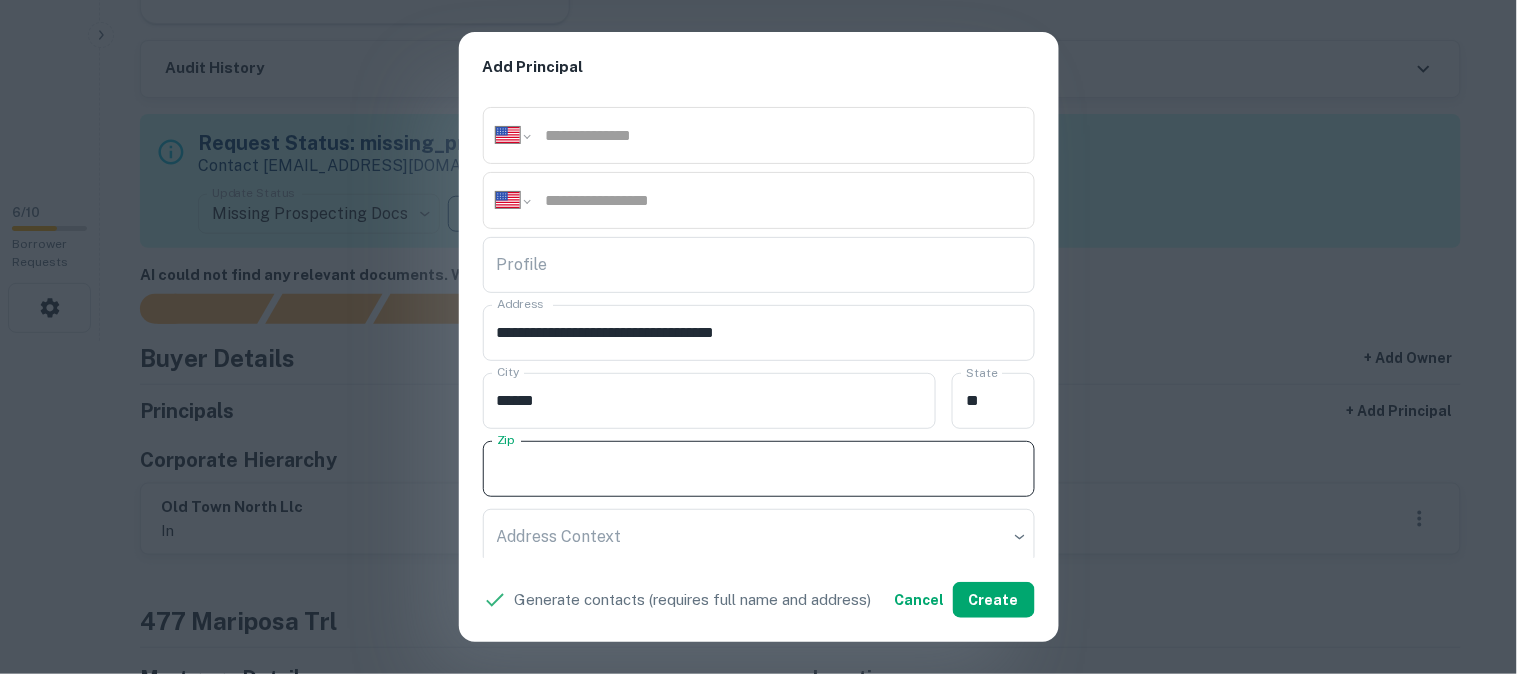 click on "Zip" at bounding box center [759, 469] 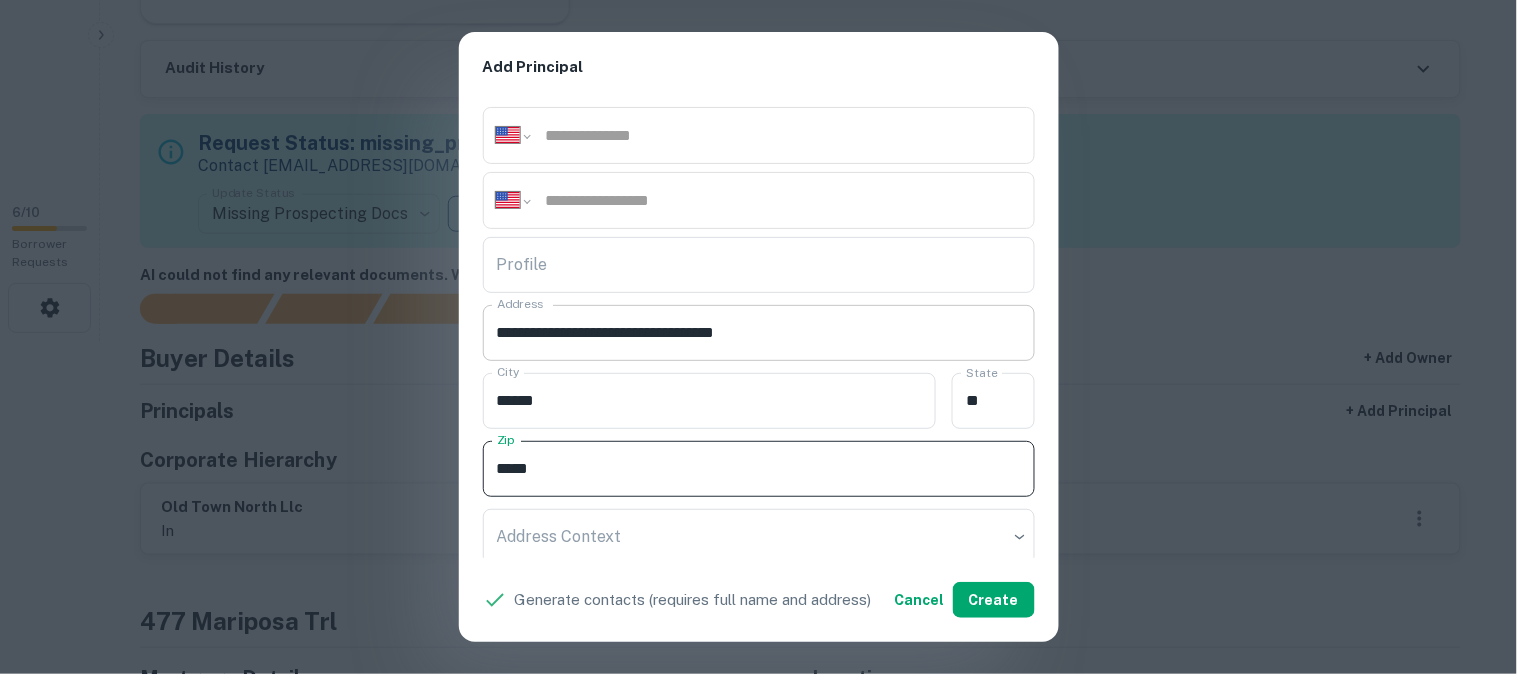 type on "*****" 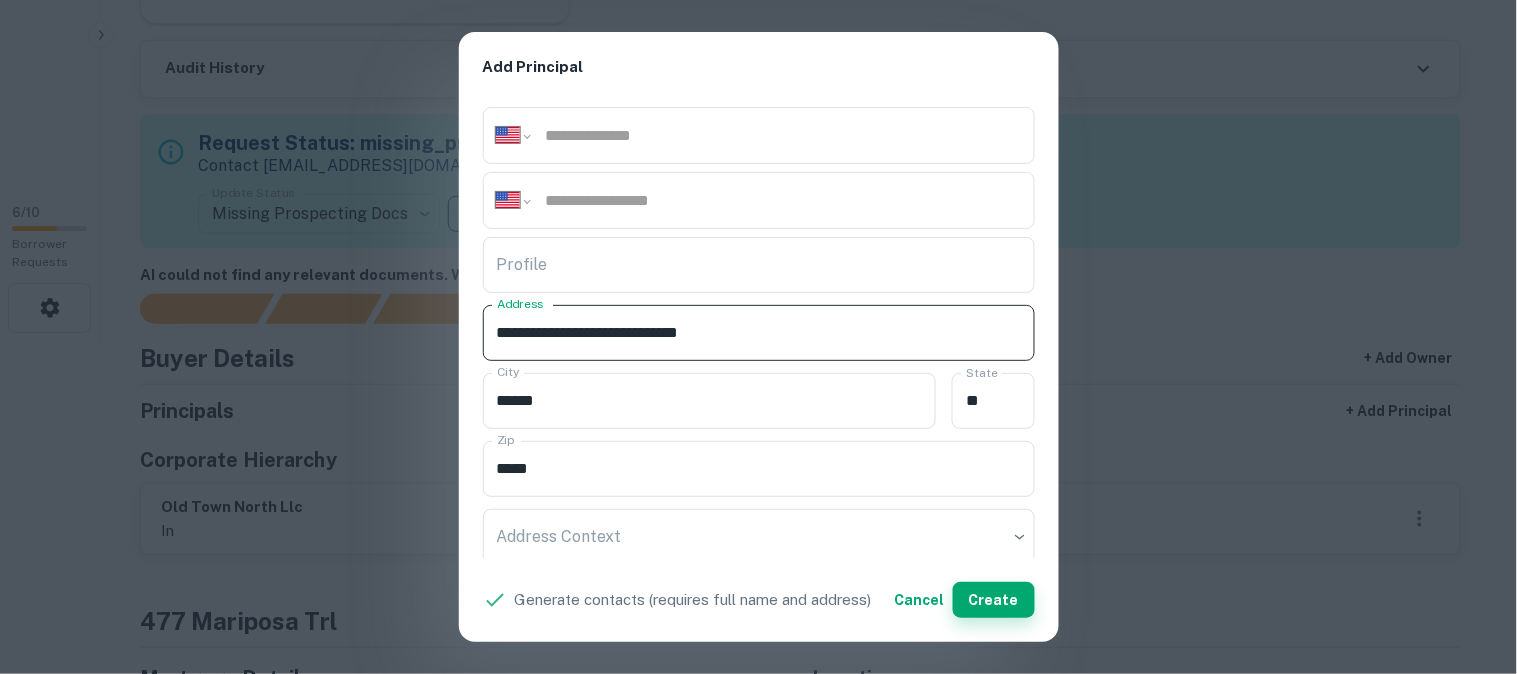 type on "**********" 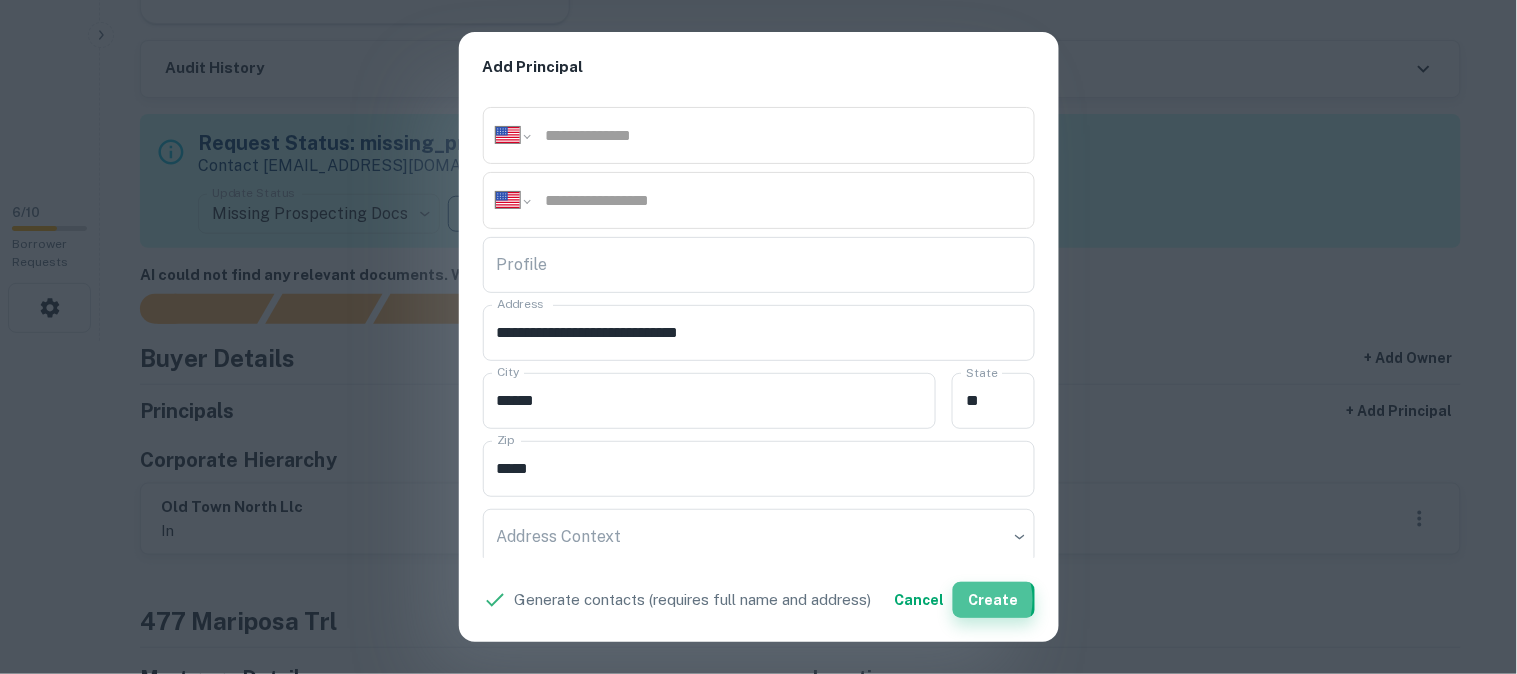 click on "Create" at bounding box center (994, 600) 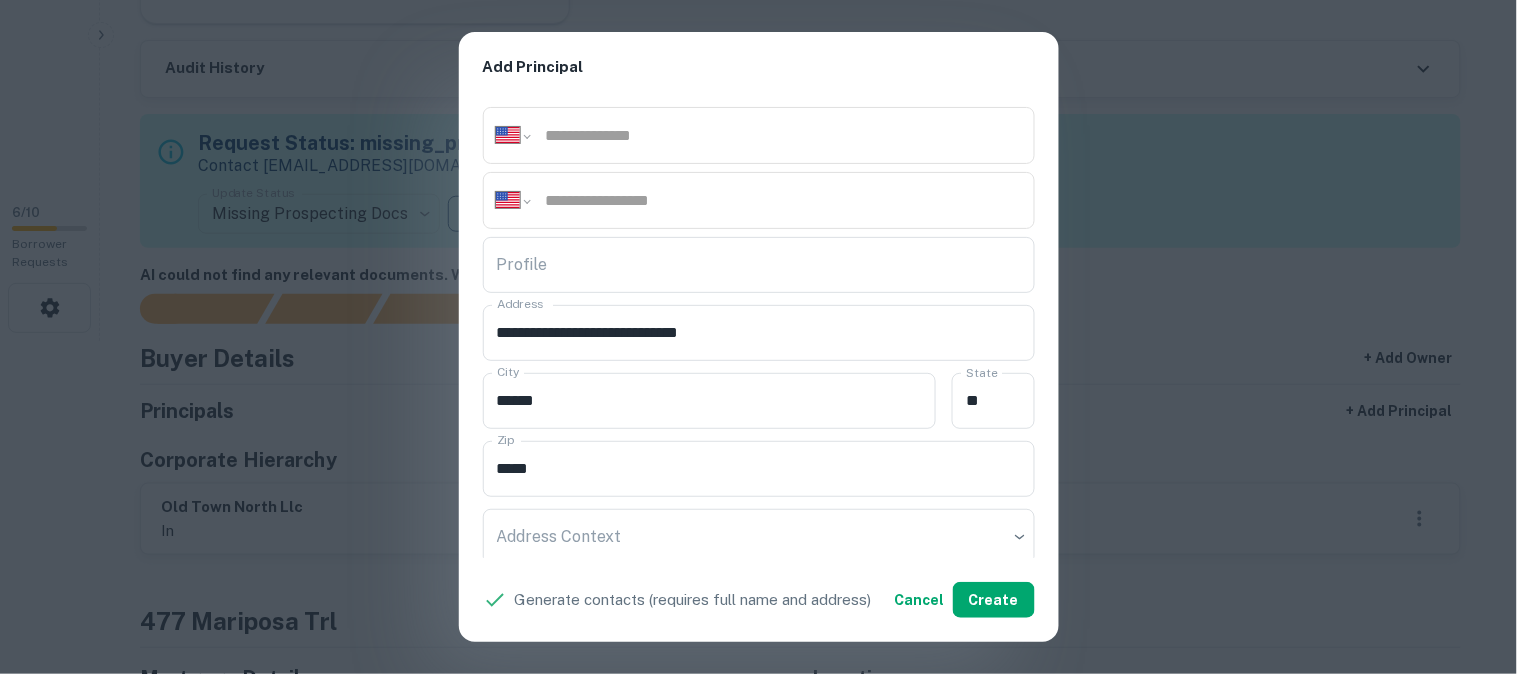 click on "**********" at bounding box center [758, 337] 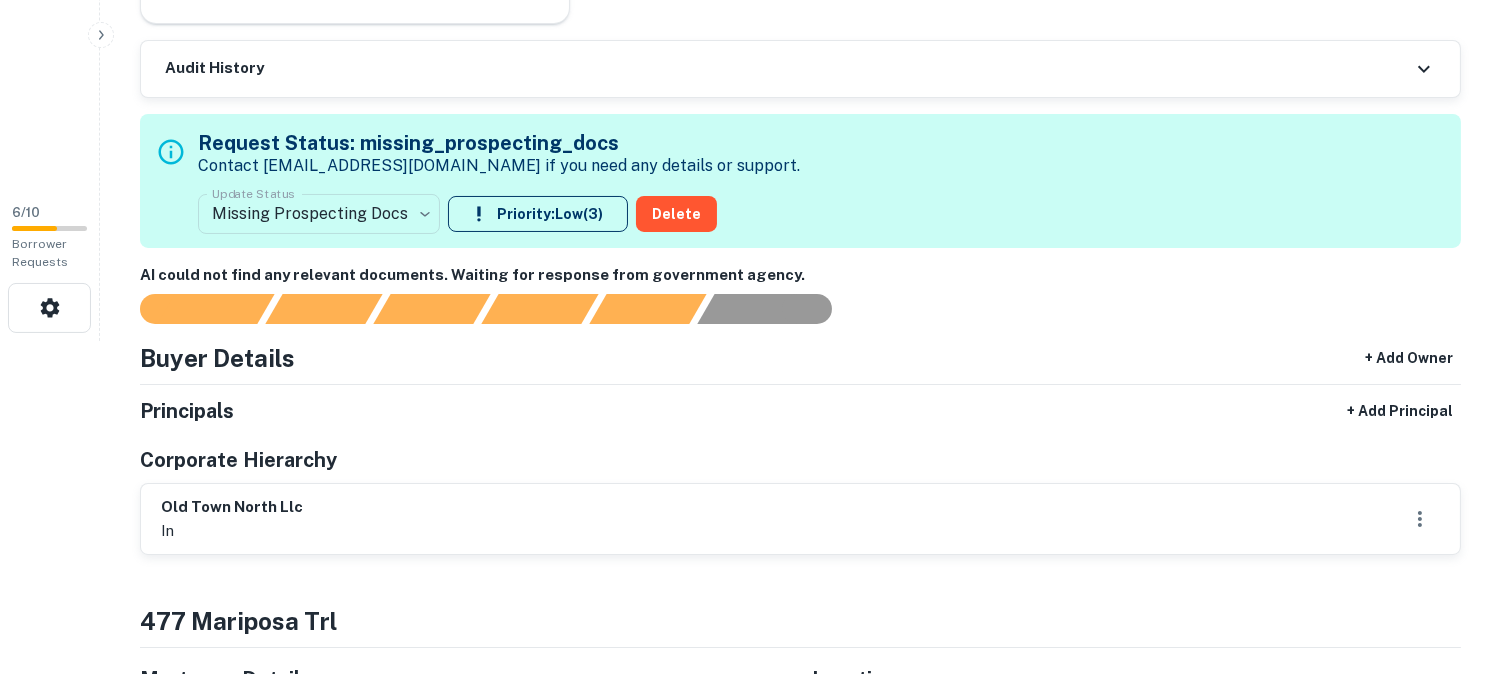 click on "**********" at bounding box center [750, 4] 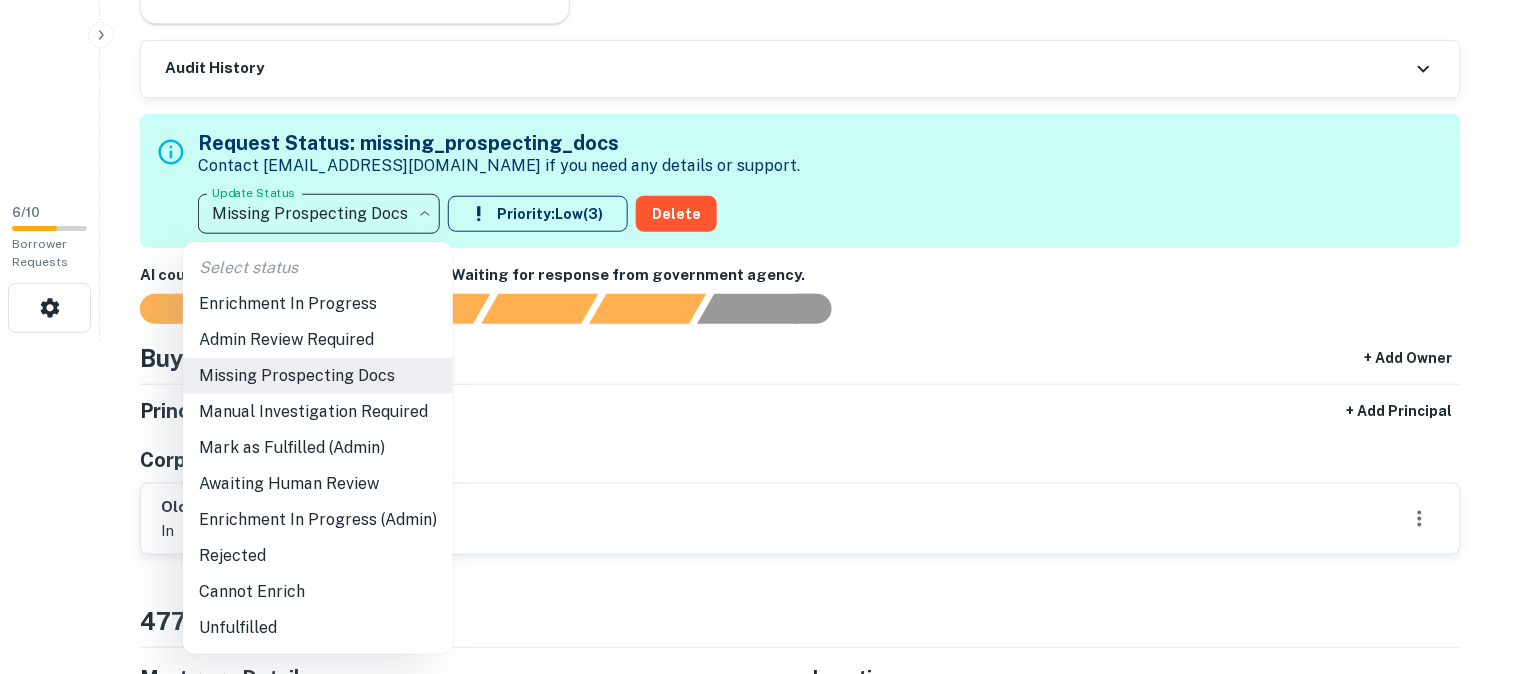 click on "Admin Review Required" at bounding box center [318, 340] 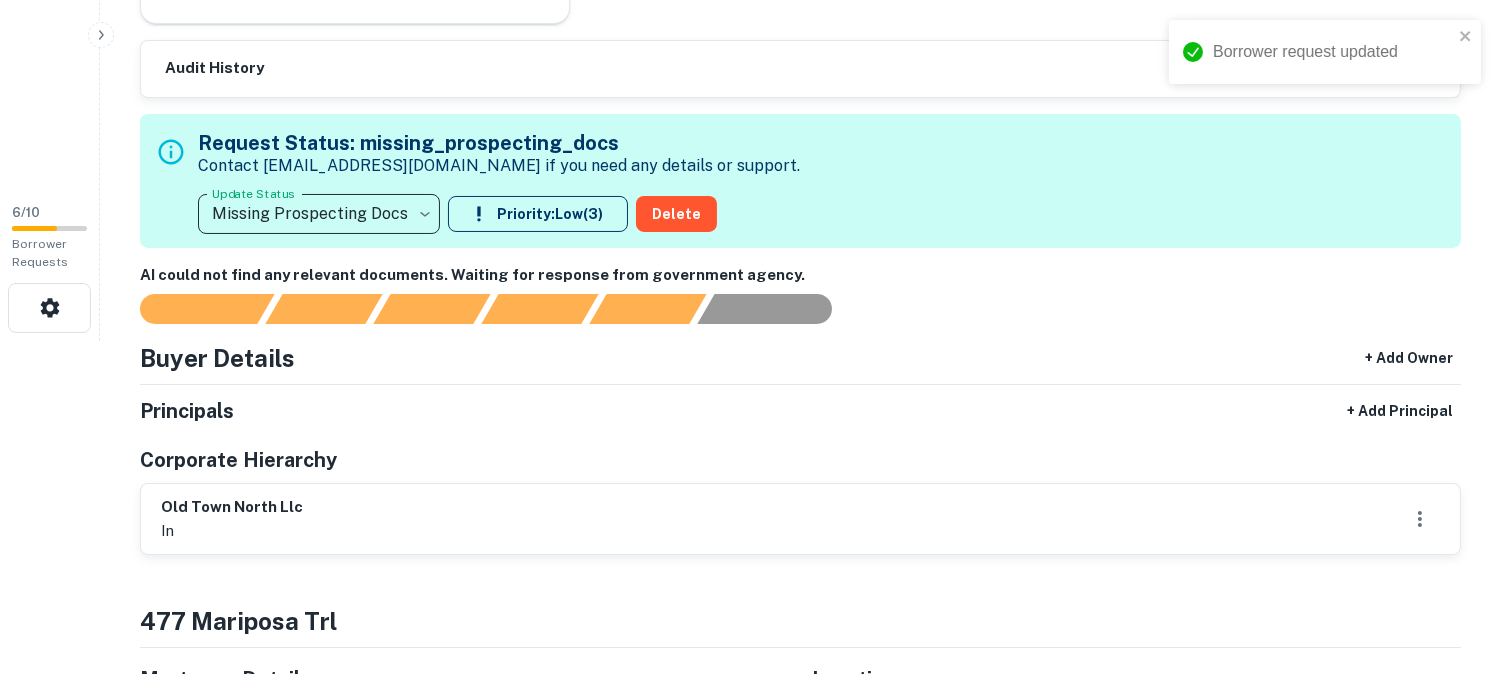 click on "**********" at bounding box center (750, 4) 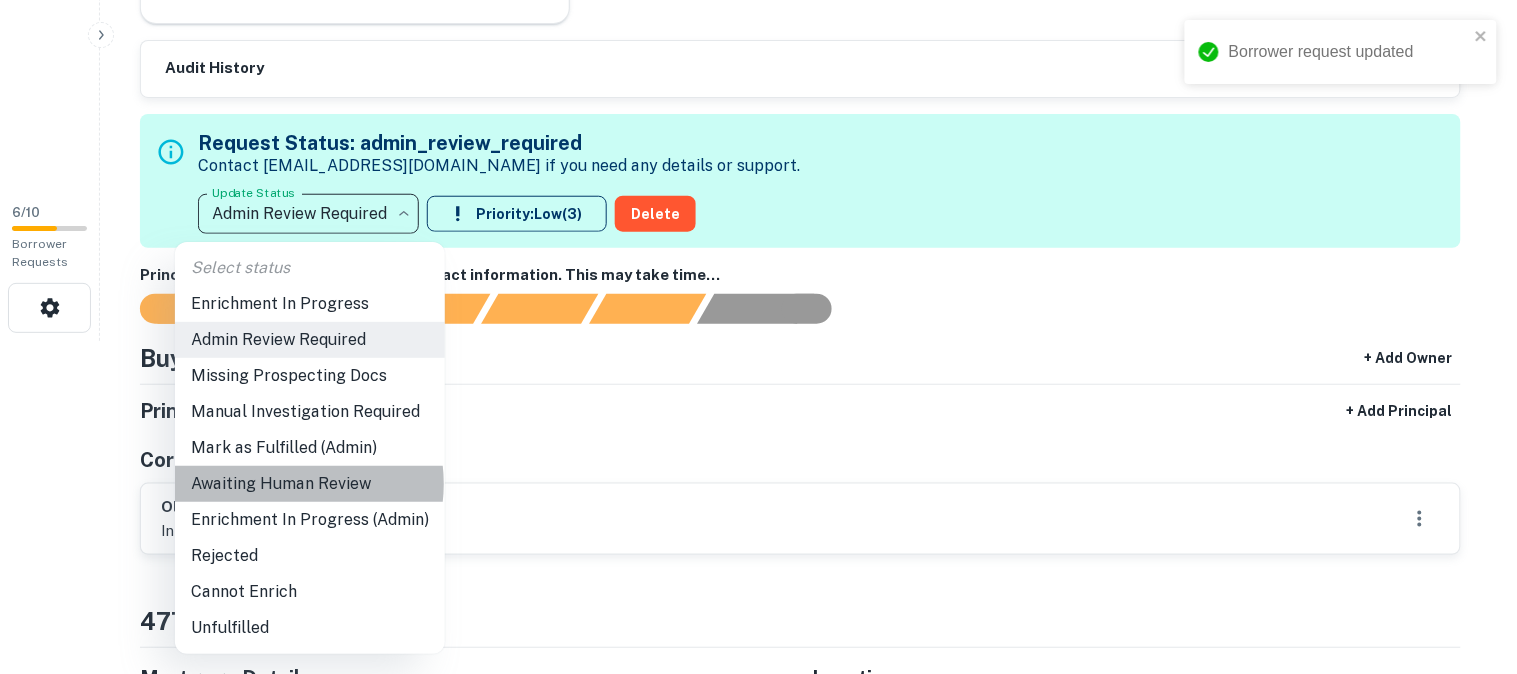 click on "Awaiting Human Review" at bounding box center (310, 484) 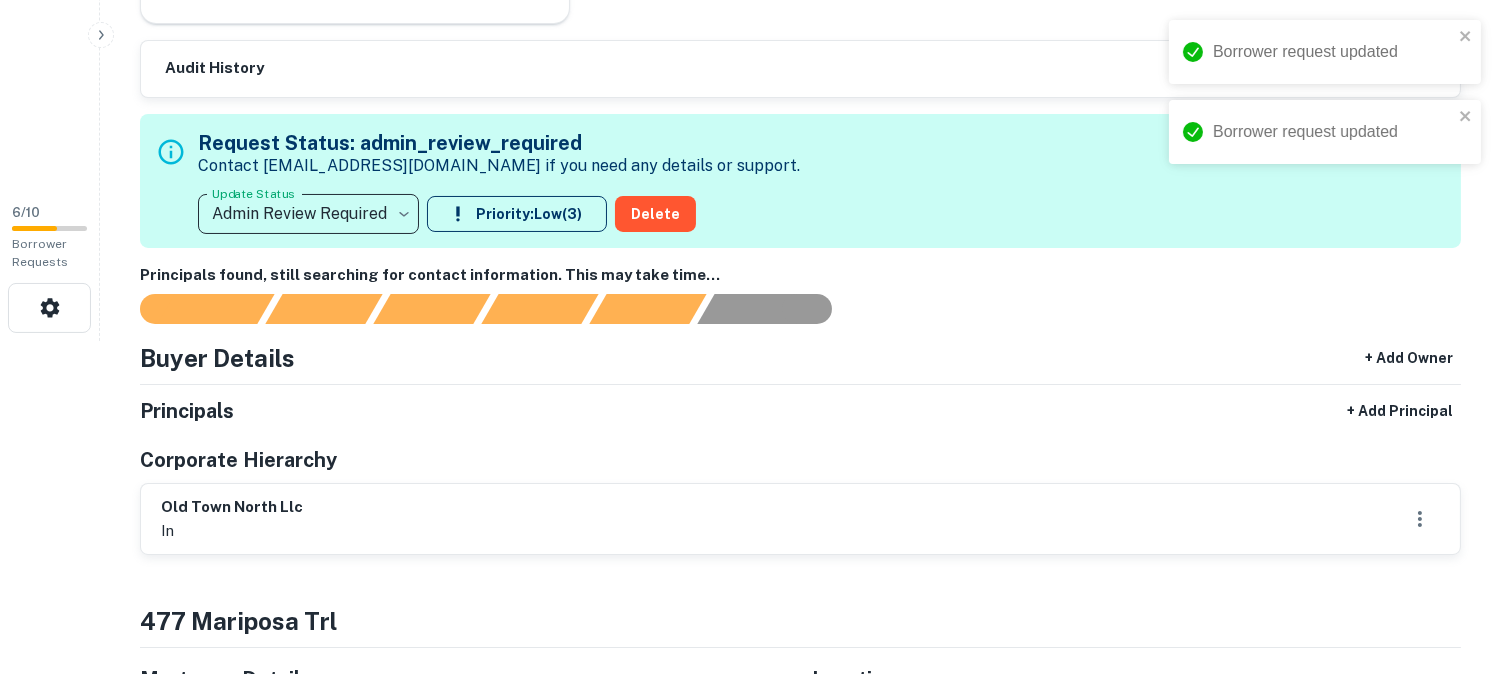 type on "**********" 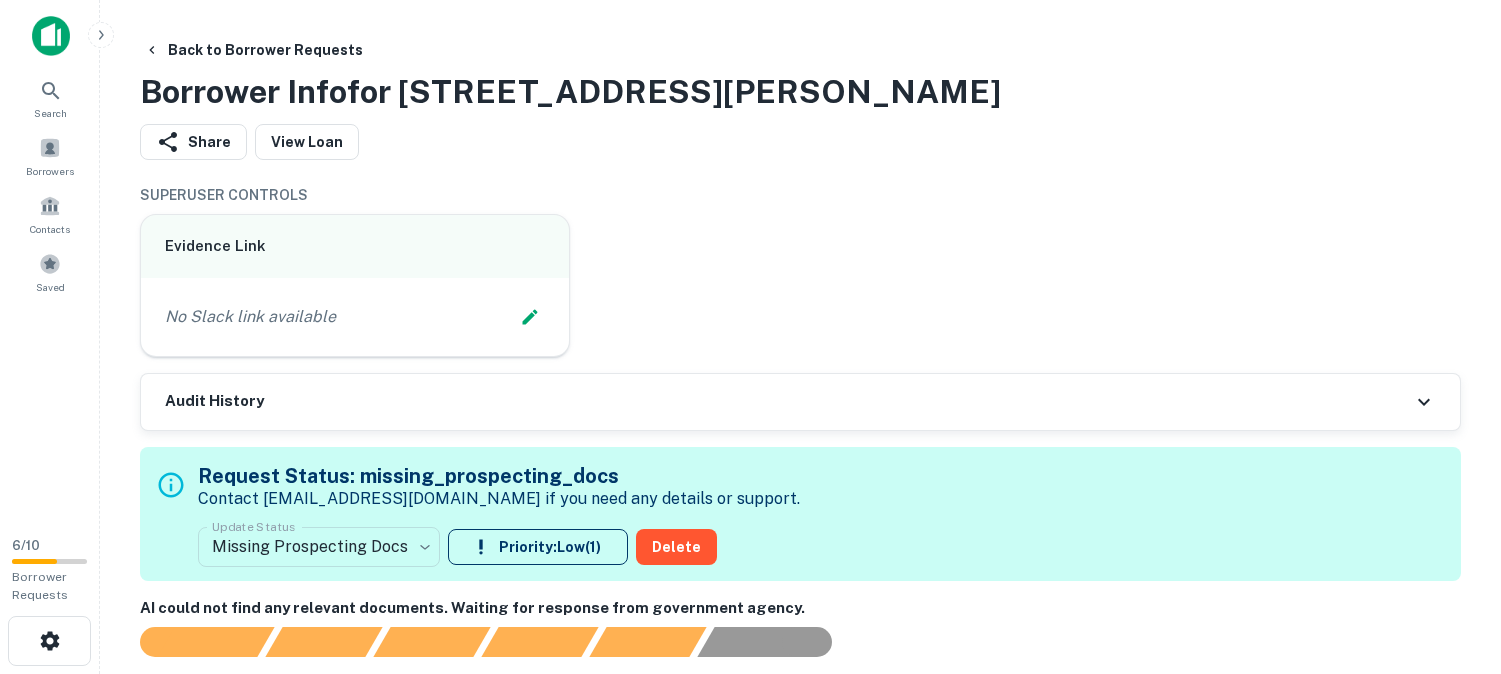 scroll, scrollTop: 0, scrollLeft: 0, axis: both 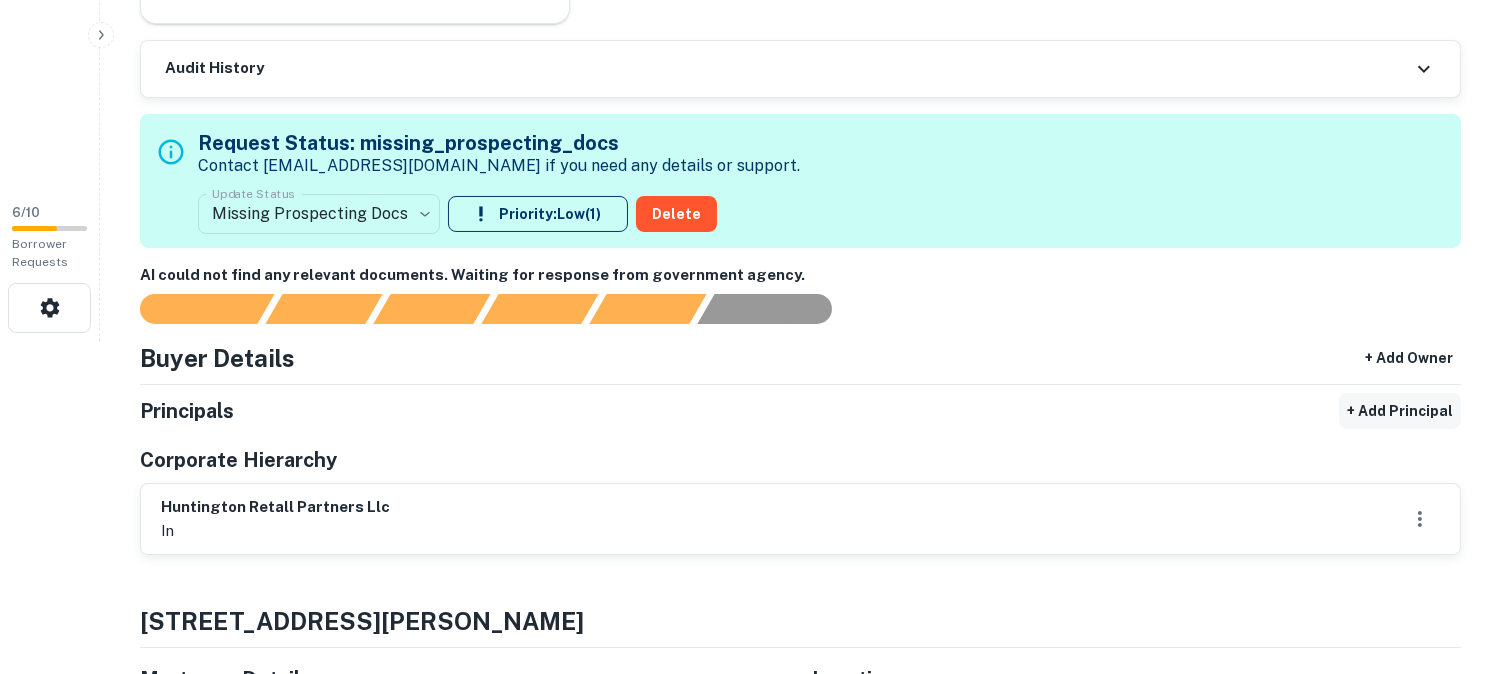 click on "+ Add Principal" at bounding box center [1400, 411] 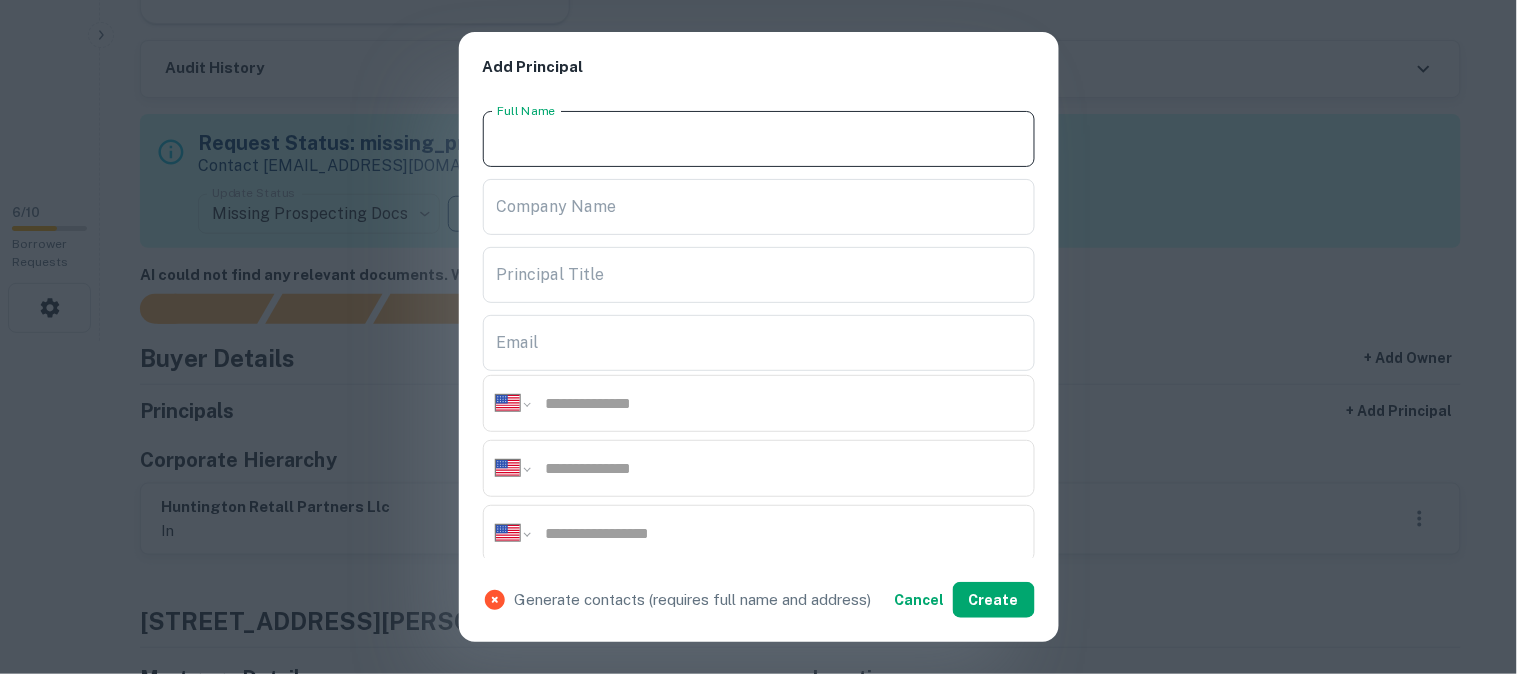 click on "Full Name" at bounding box center (759, 139) 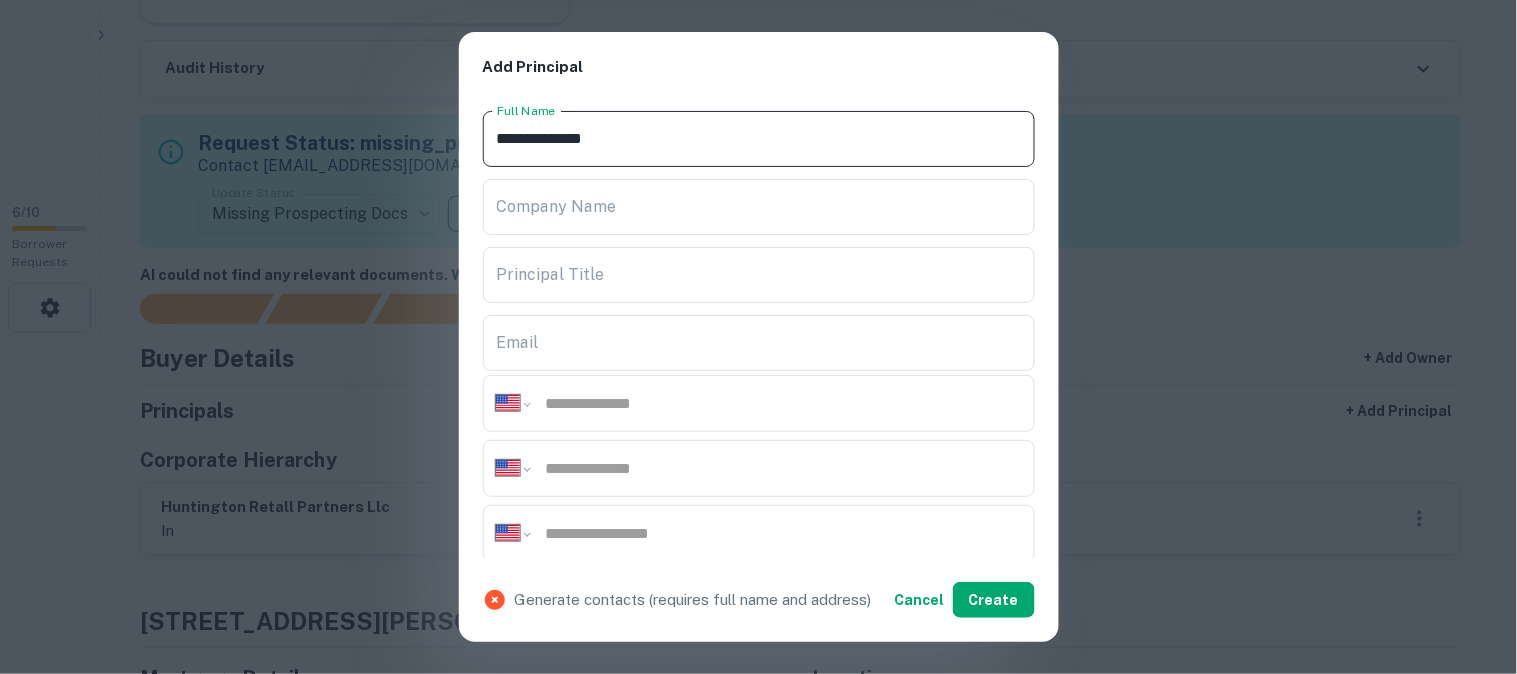 type on "**********" 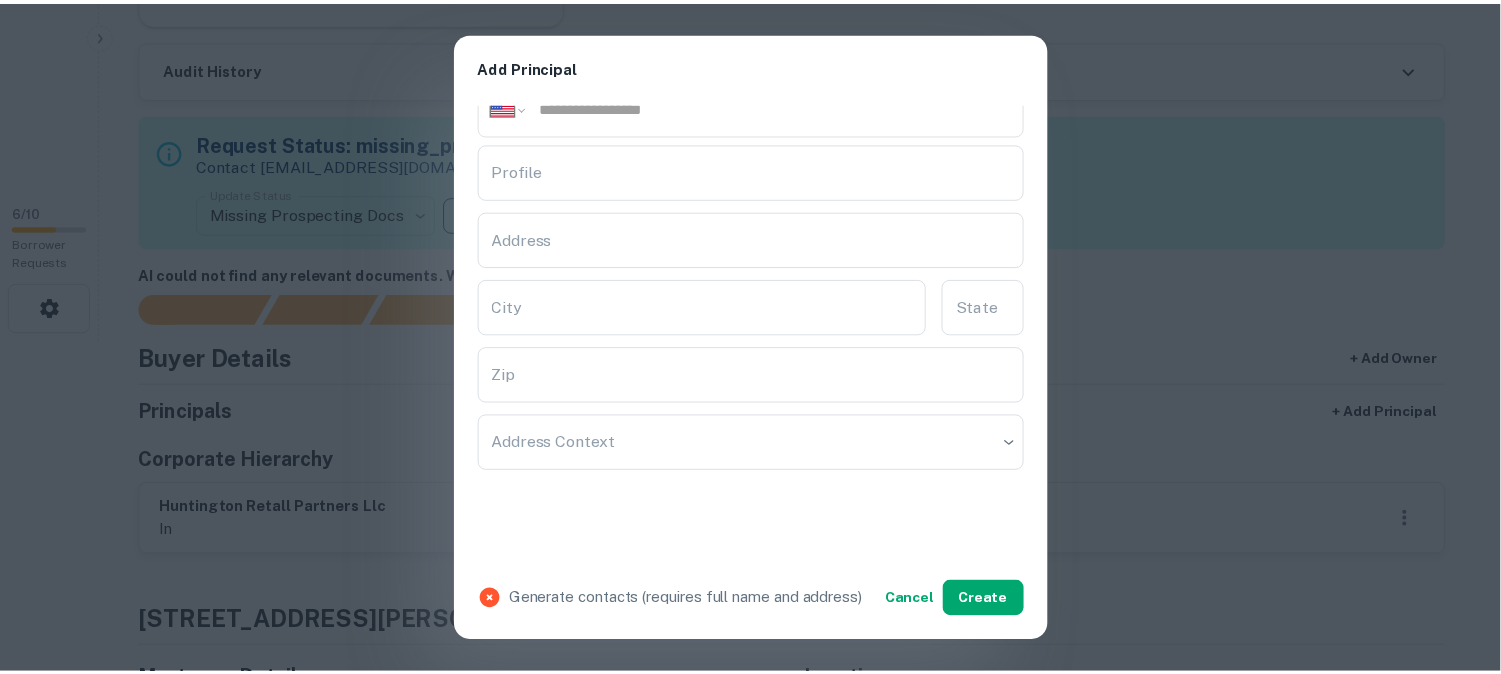 scroll, scrollTop: 444, scrollLeft: 0, axis: vertical 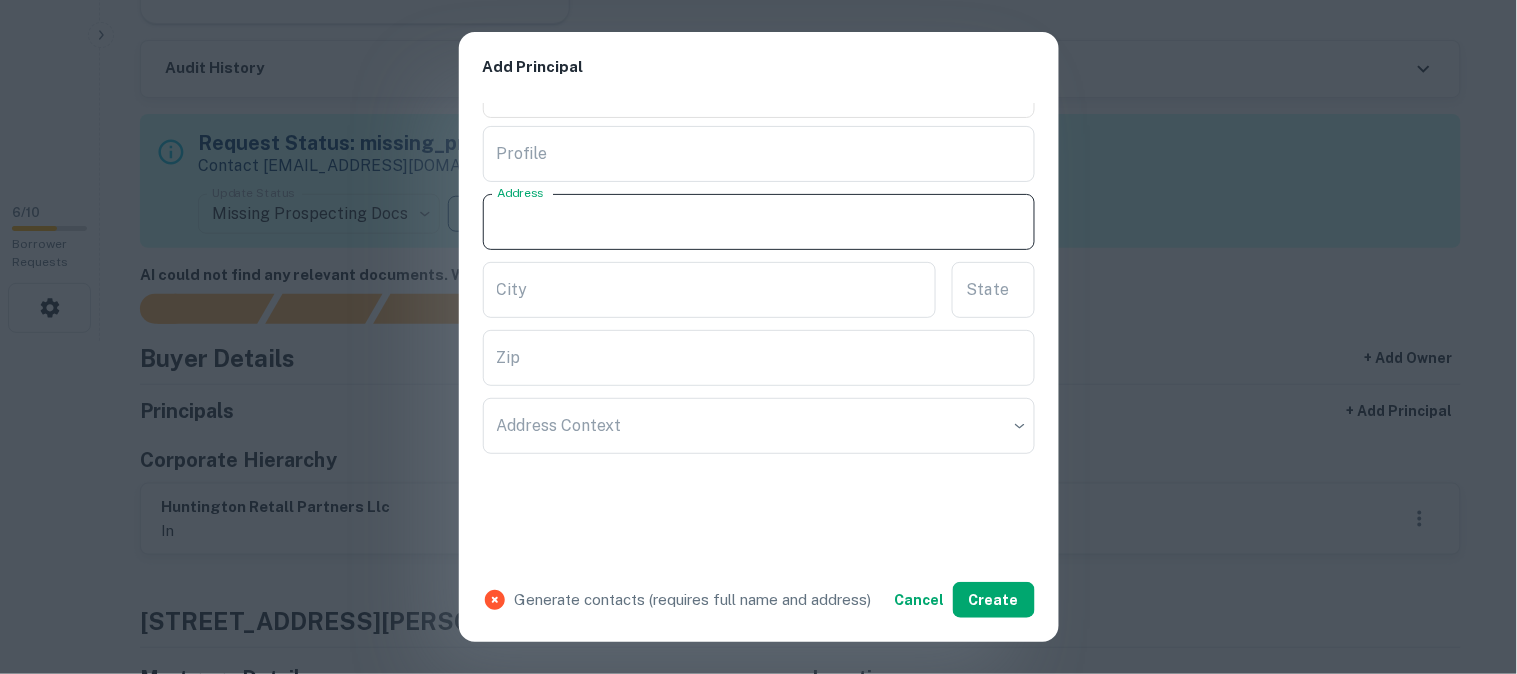 click on "Address" at bounding box center [759, 222] 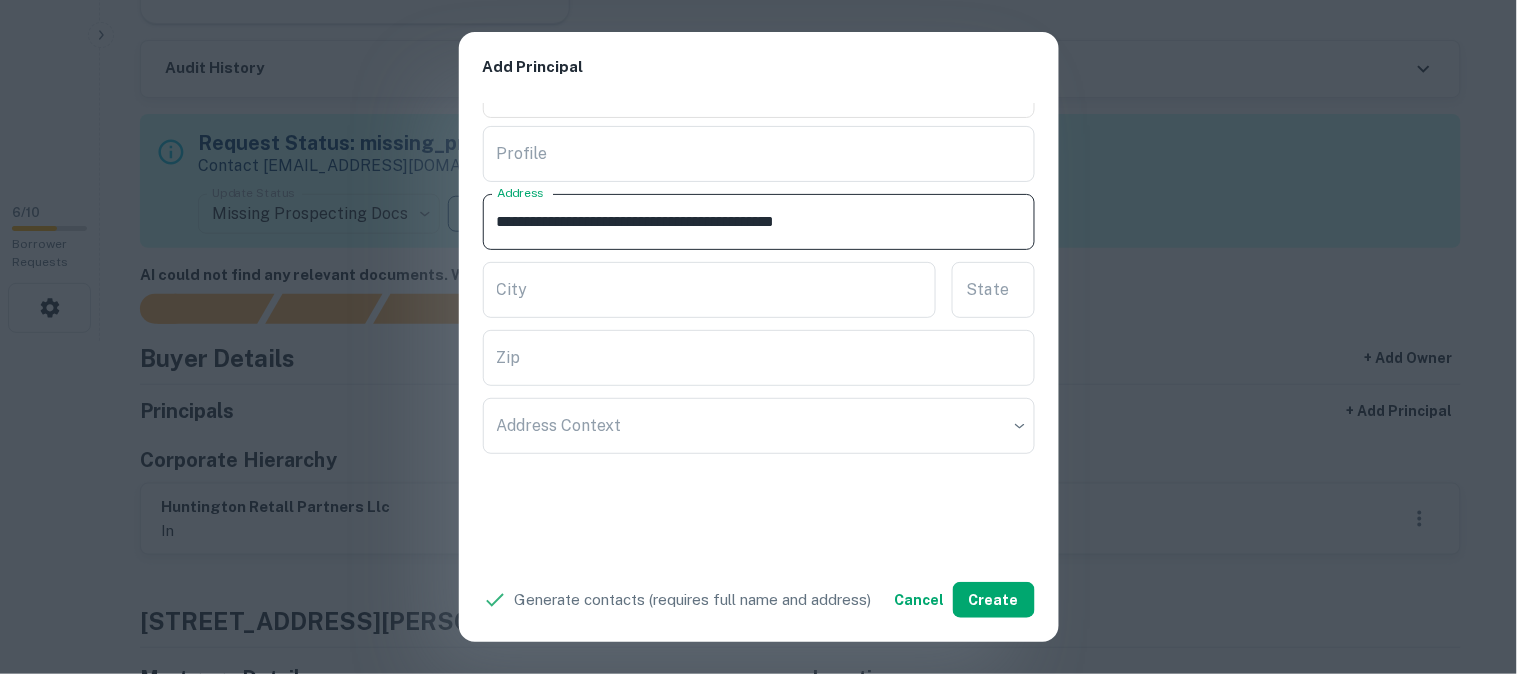 drag, startPoint x: 666, startPoint y: 222, endPoint x: 756, endPoint y: 234, distance: 90.79648 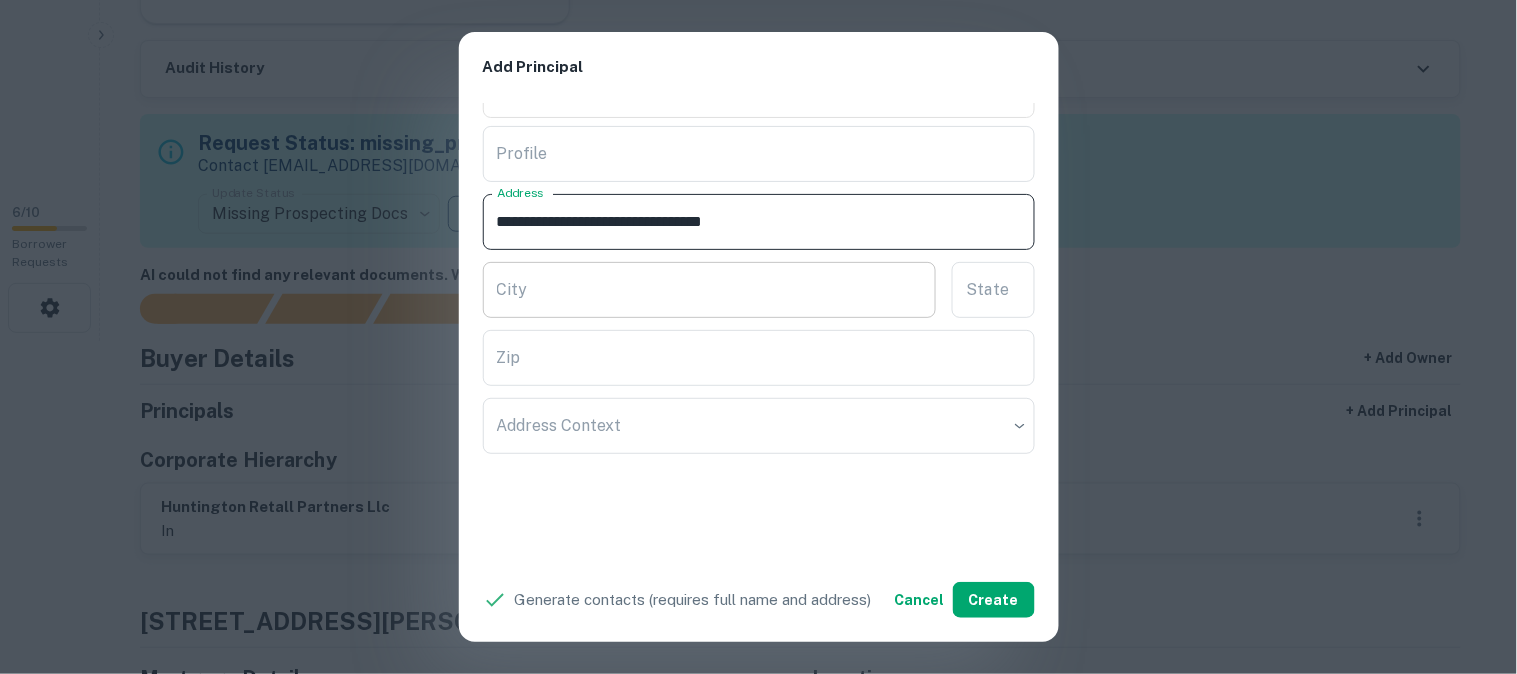type on "**********" 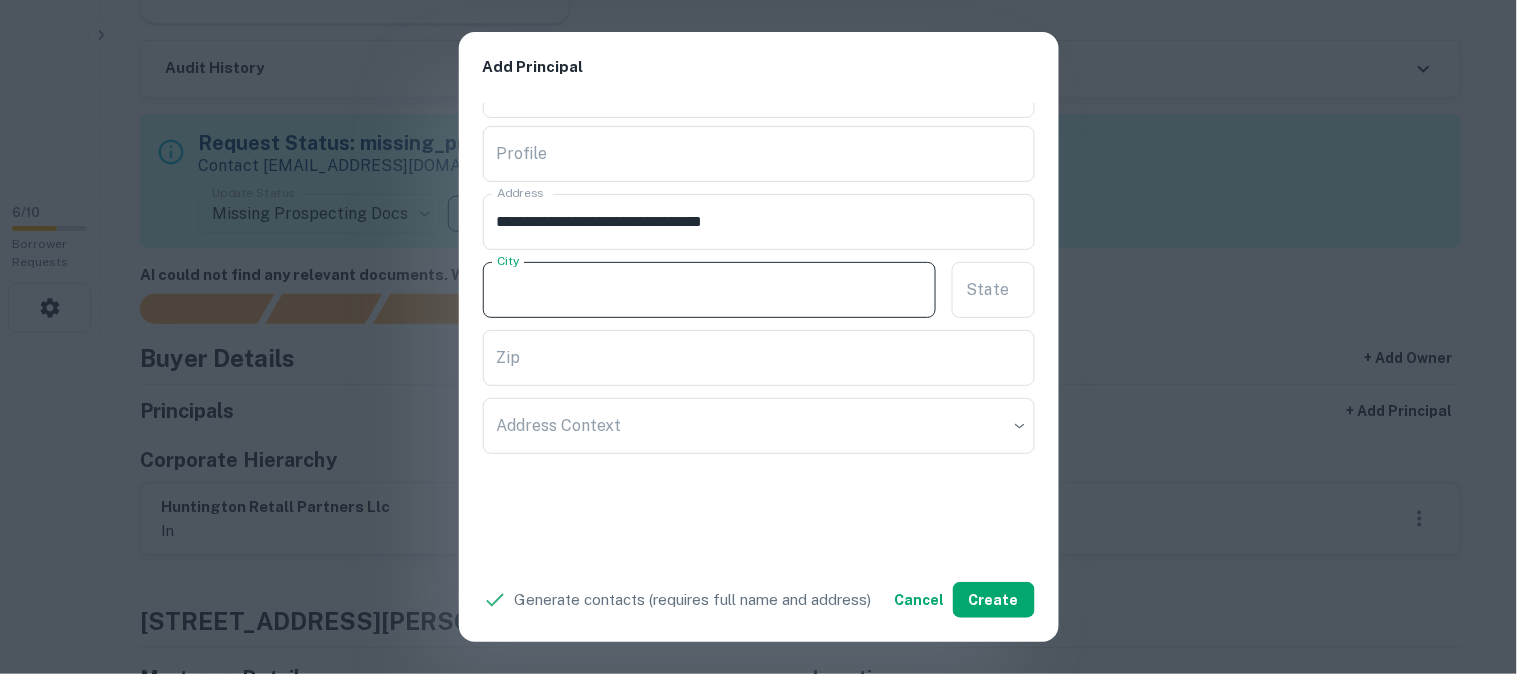 click on "City" at bounding box center [710, 290] 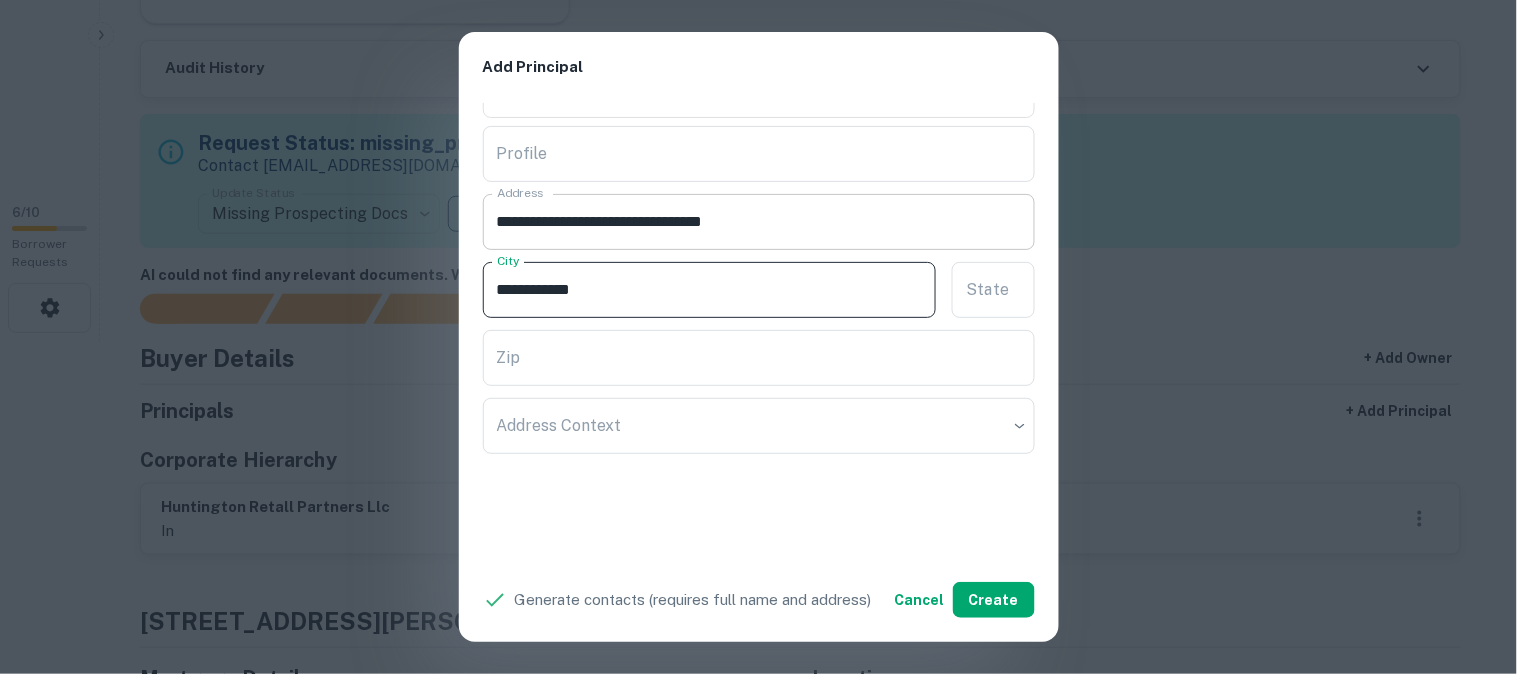 type on "**********" 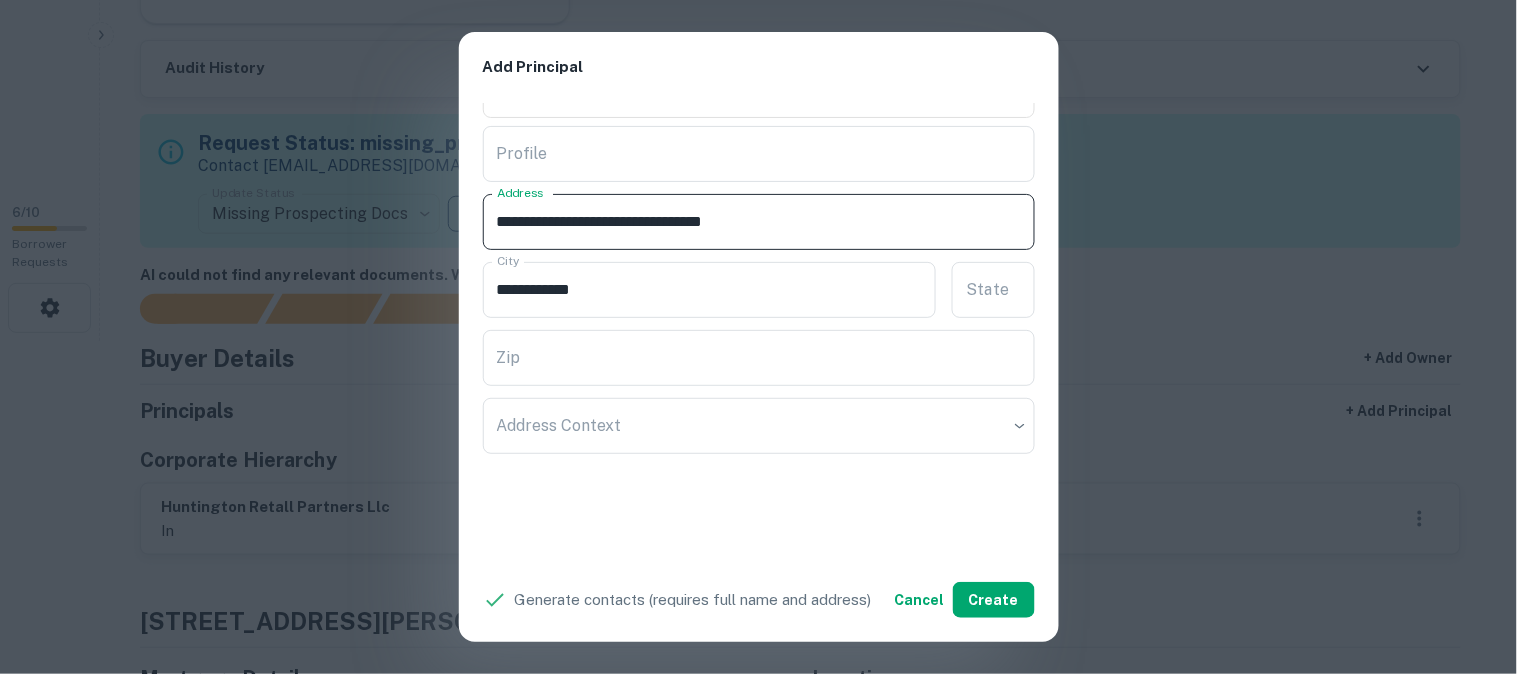 drag, startPoint x: 674, startPoint y: 223, endPoint x: 694, endPoint y: 233, distance: 22.36068 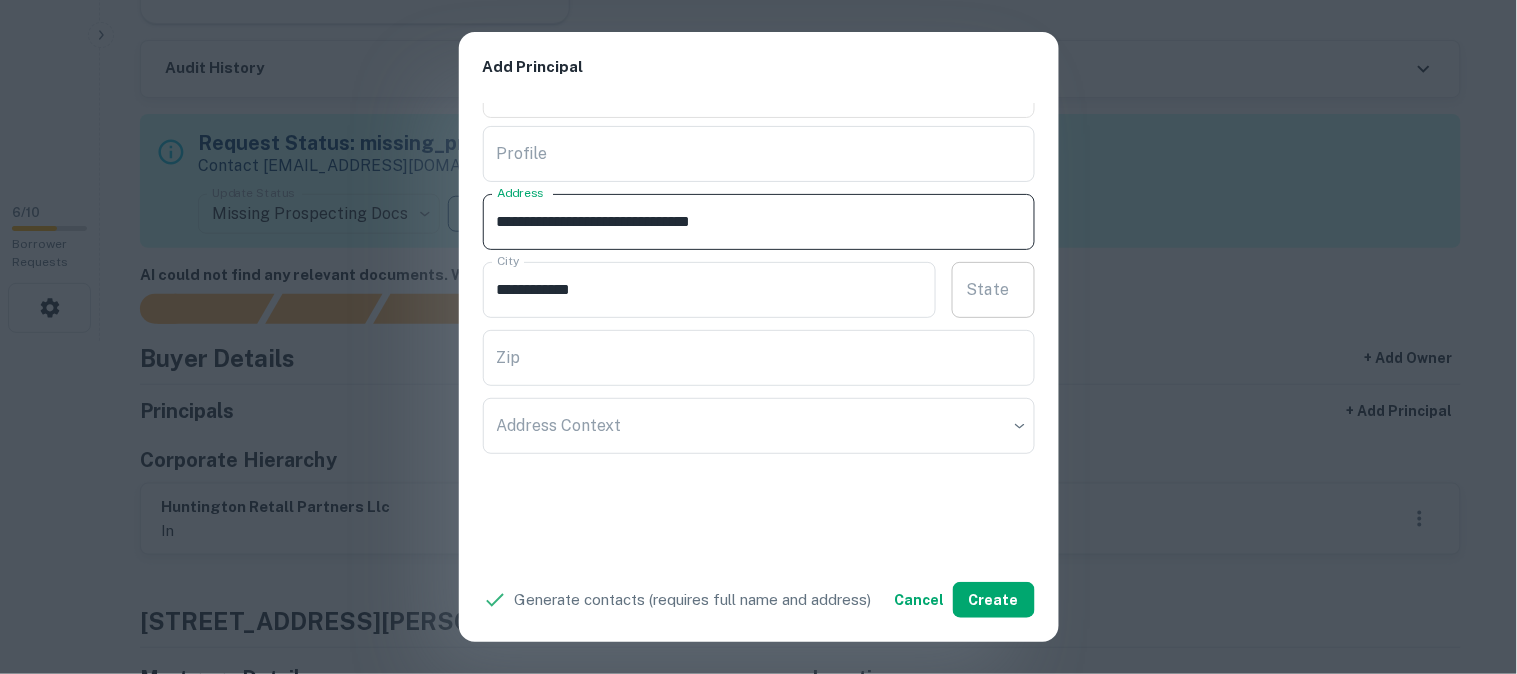 type on "**********" 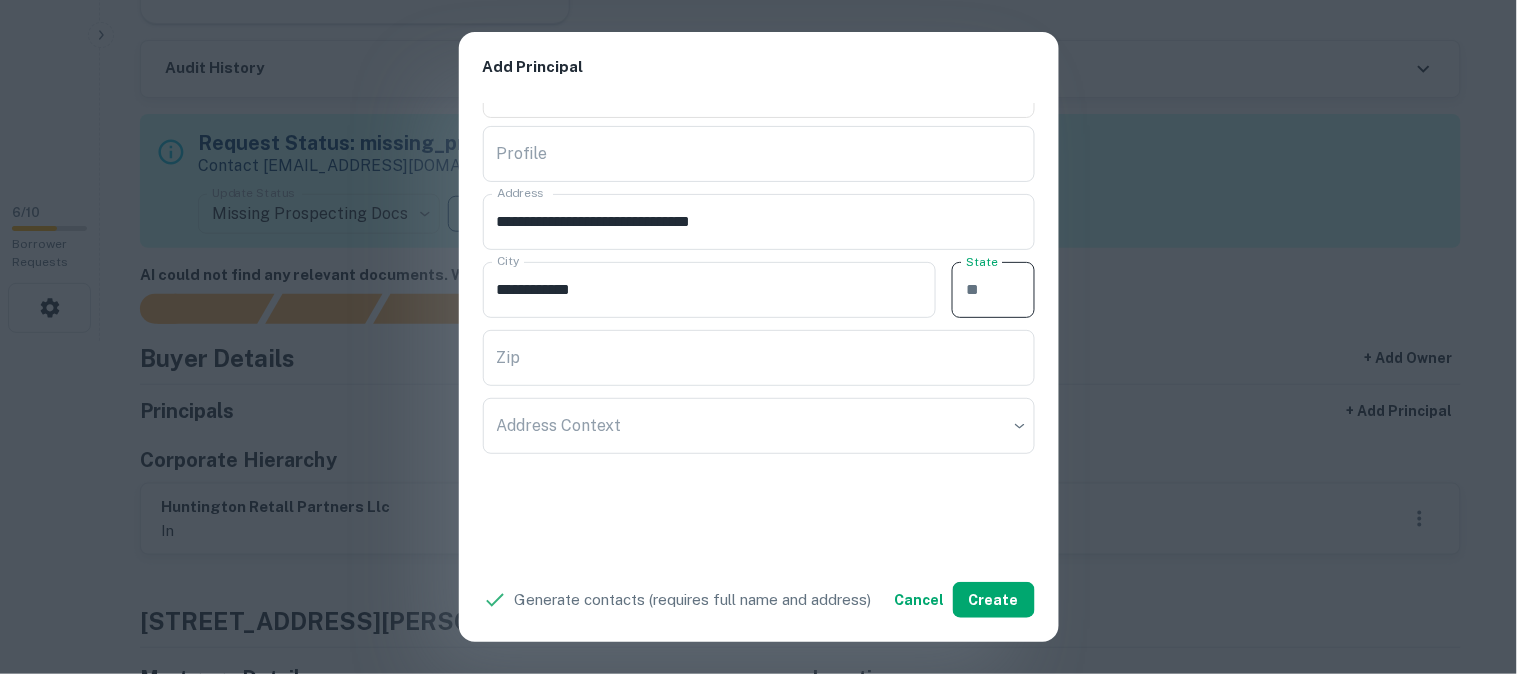 click on "State" at bounding box center (993, 290) 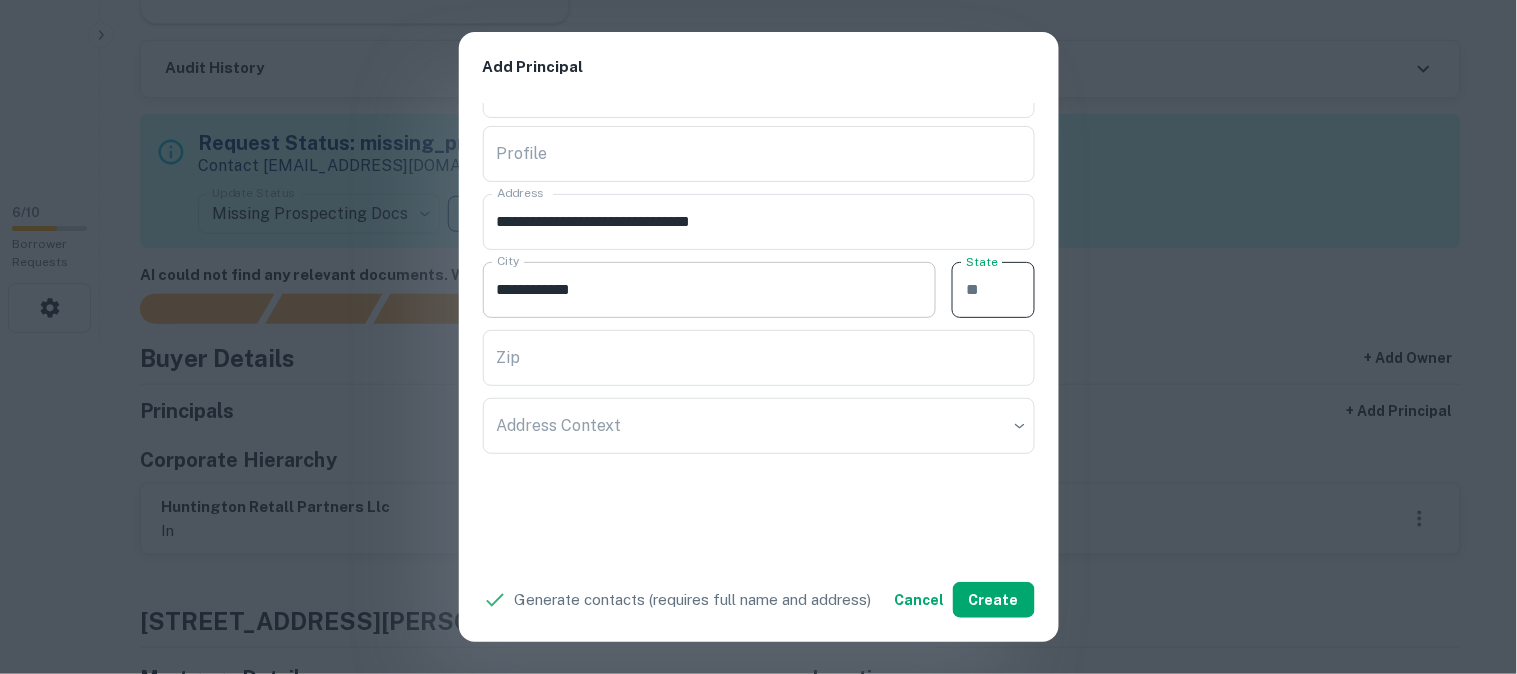 paste on "**" 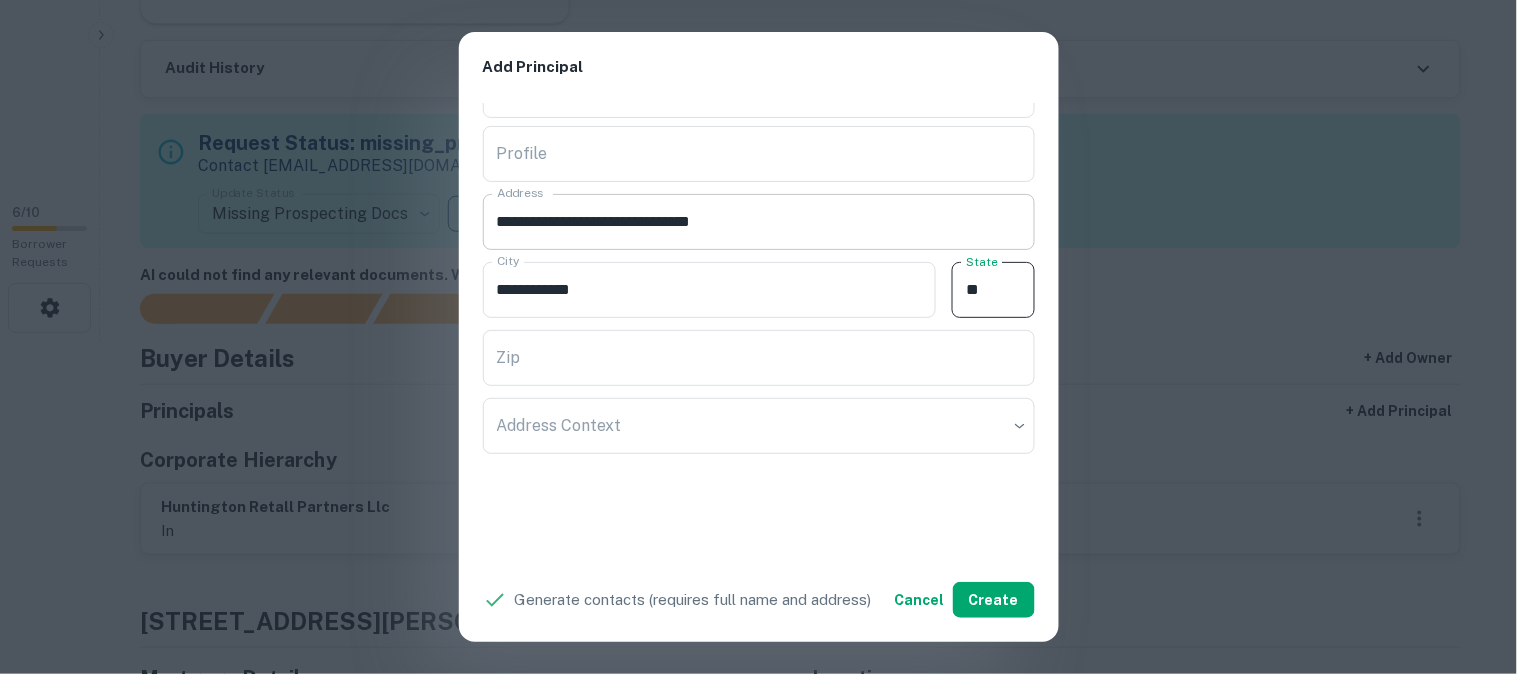 type on "**" 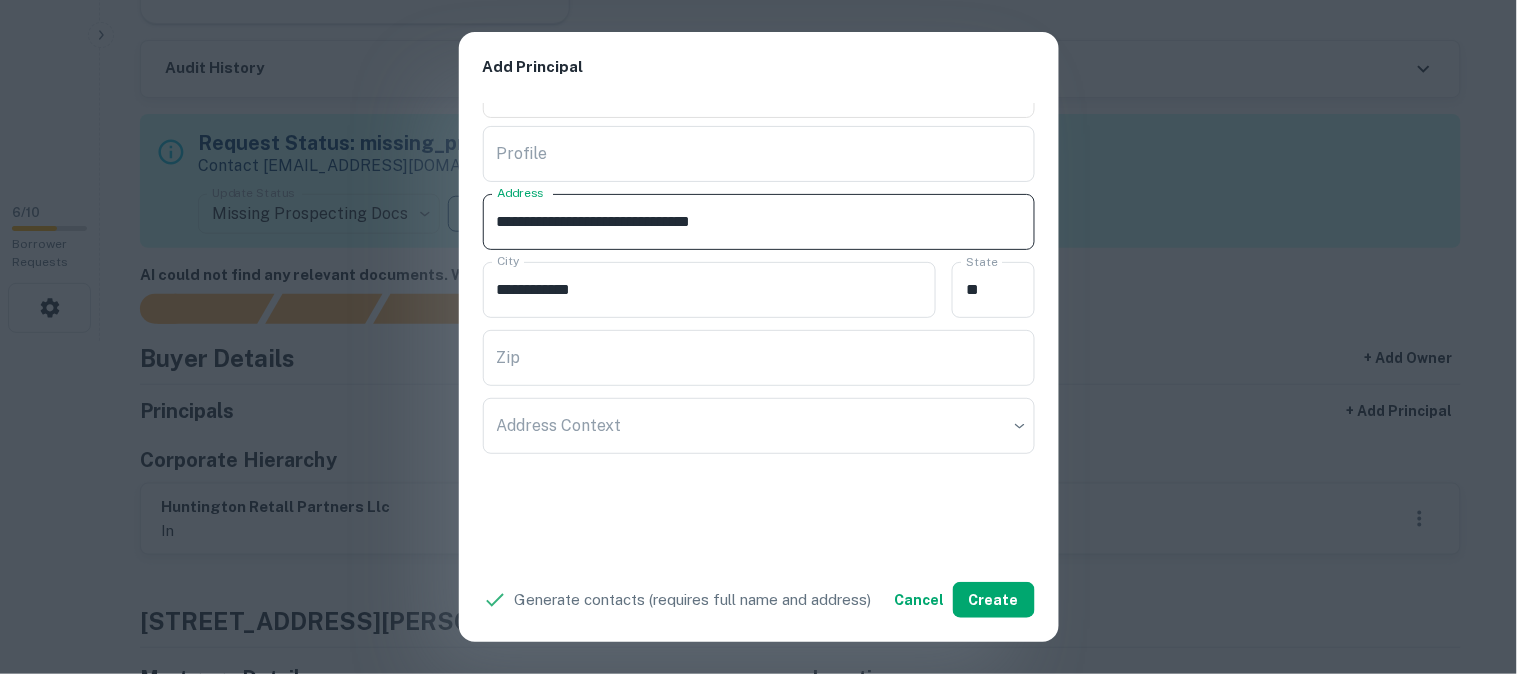 drag, startPoint x: 693, startPoint y: 220, endPoint x: 766, endPoint y: 241, distance: 75.96052 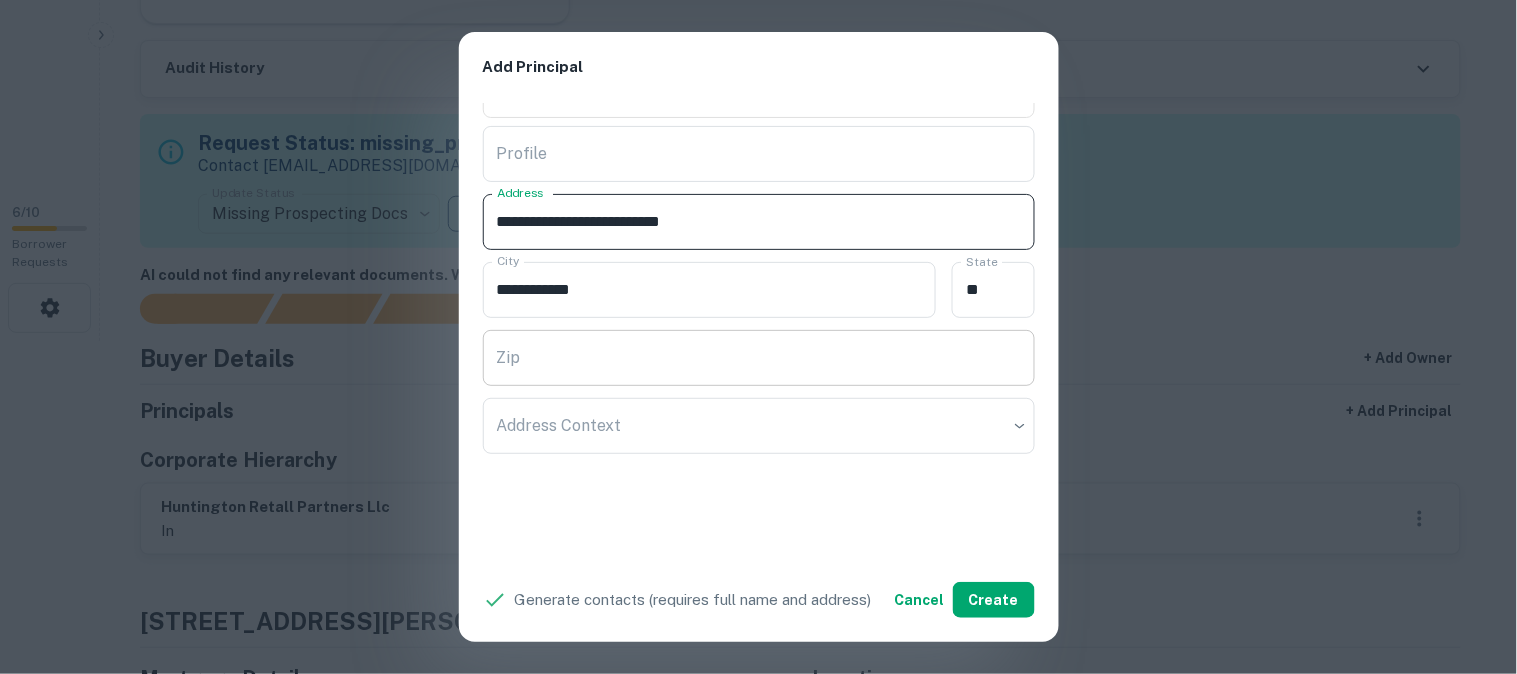 type on "**********" 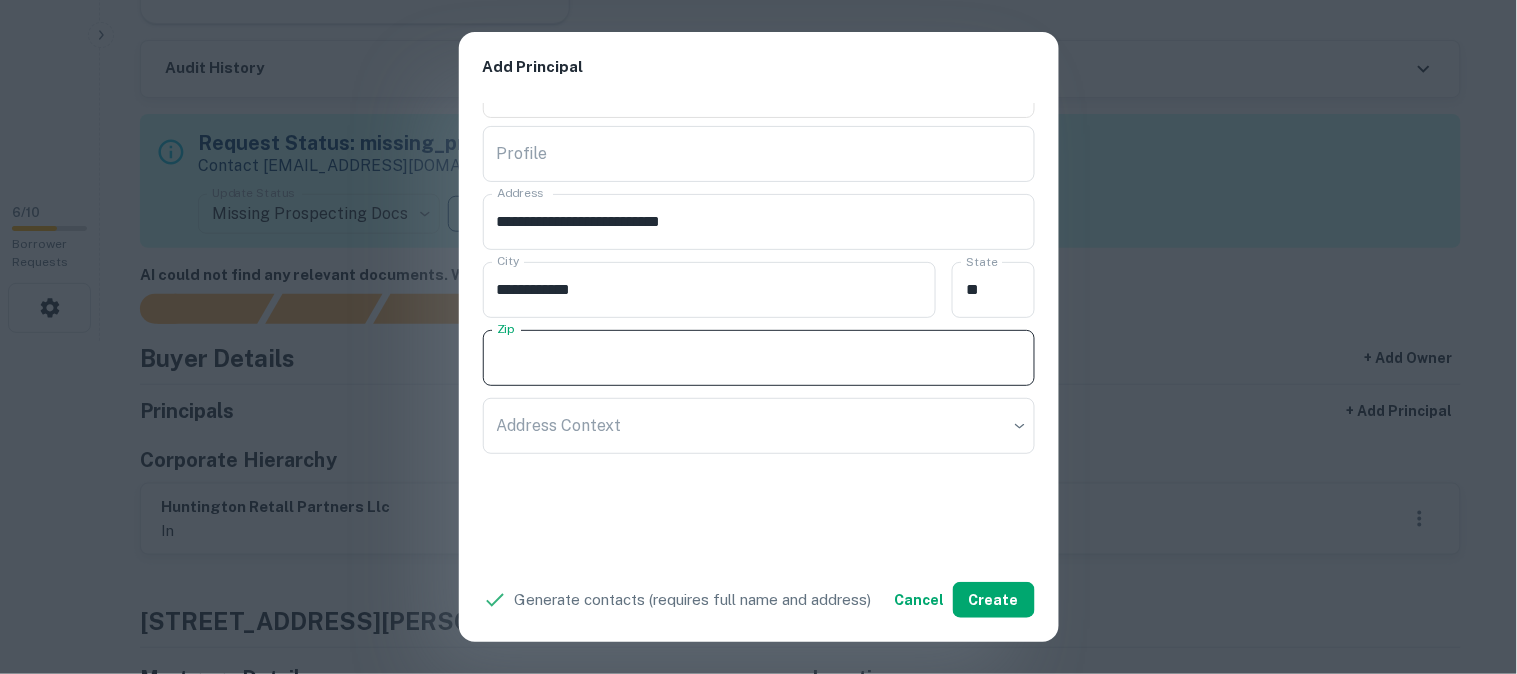 click on "Zip" at bounding box center (759, 358) 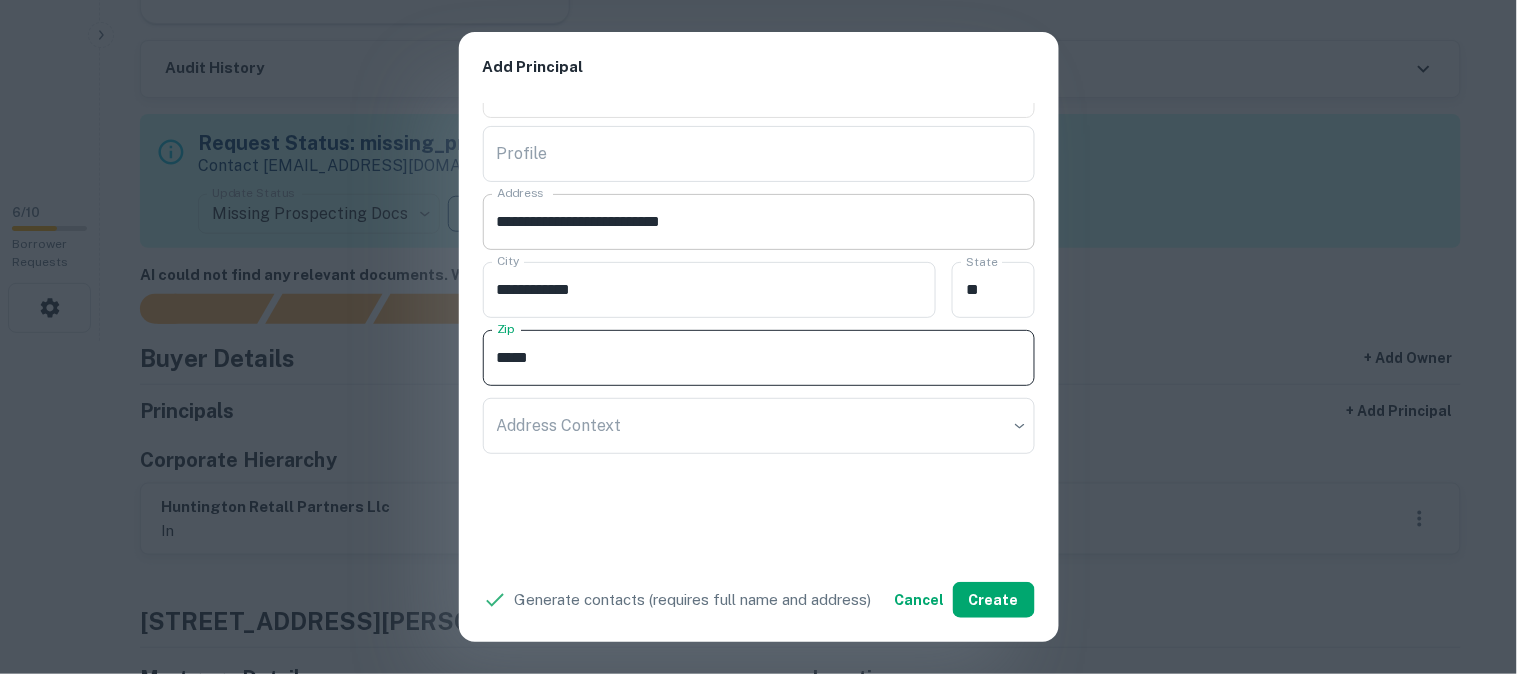 type on "*****" 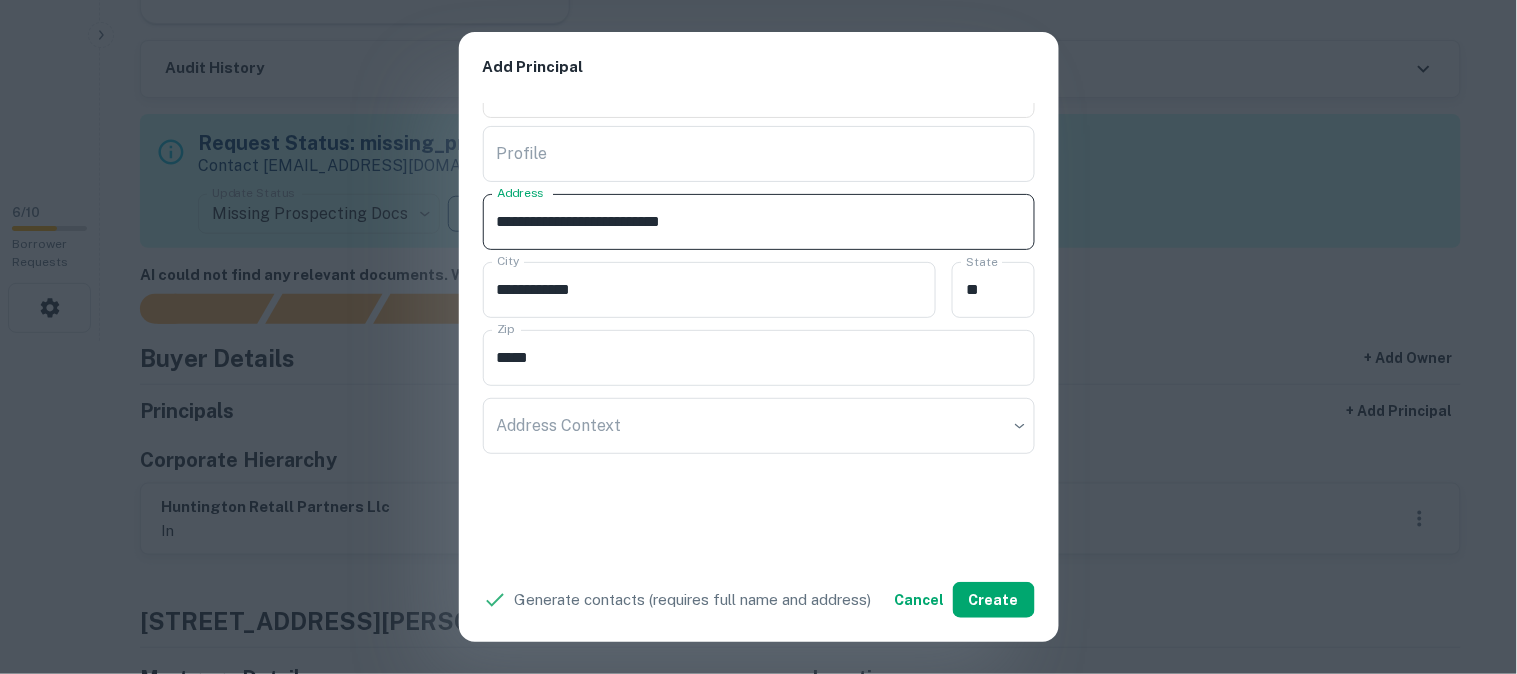 click on "**********" at bounding box center [759, 222] 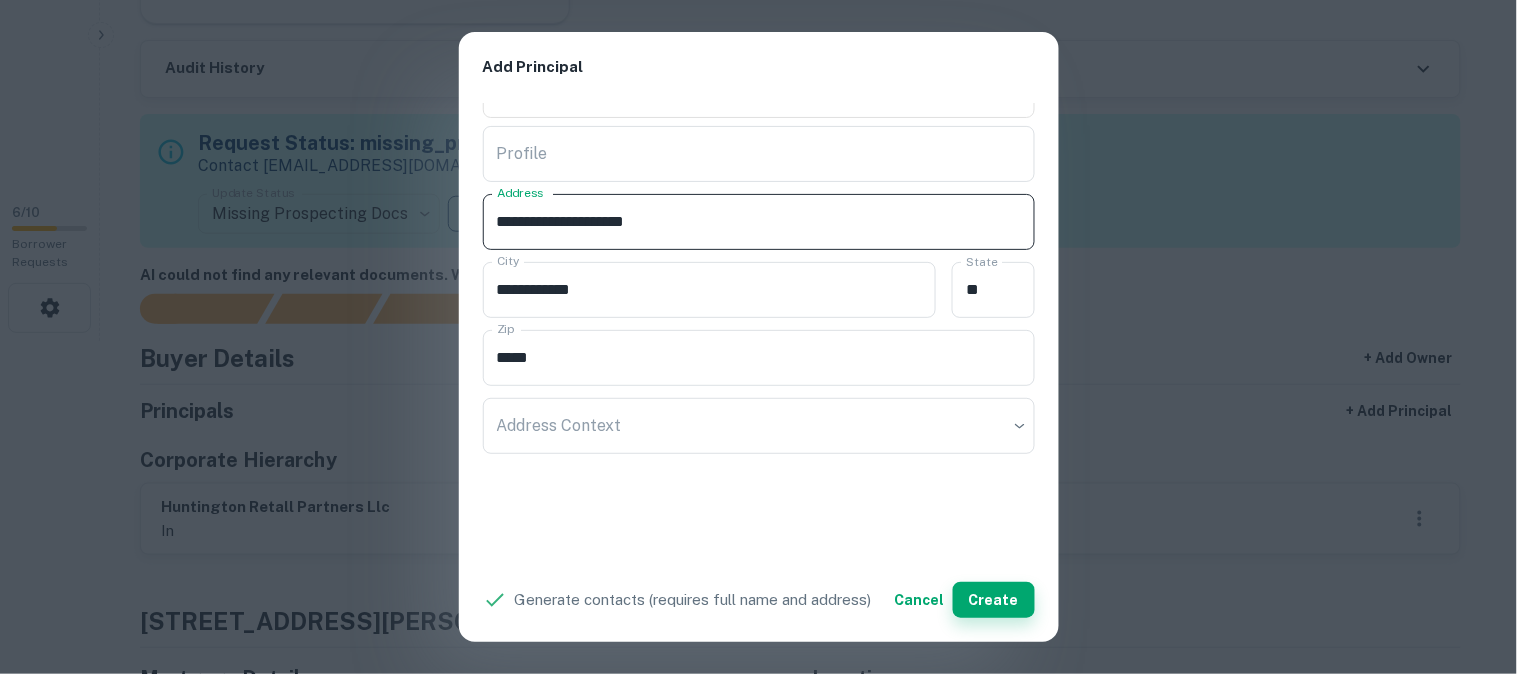 type on "**********" 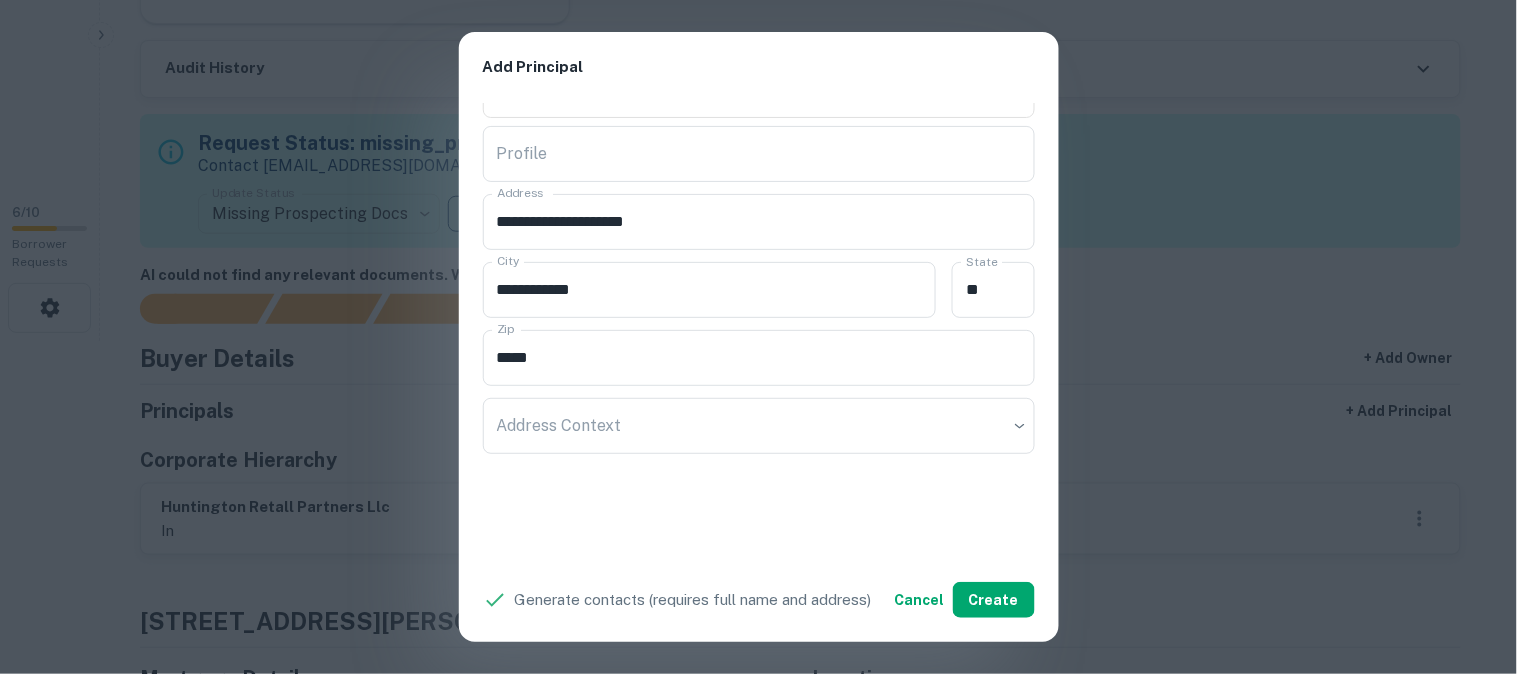 click on "**********" at bounding box center [758, 337] 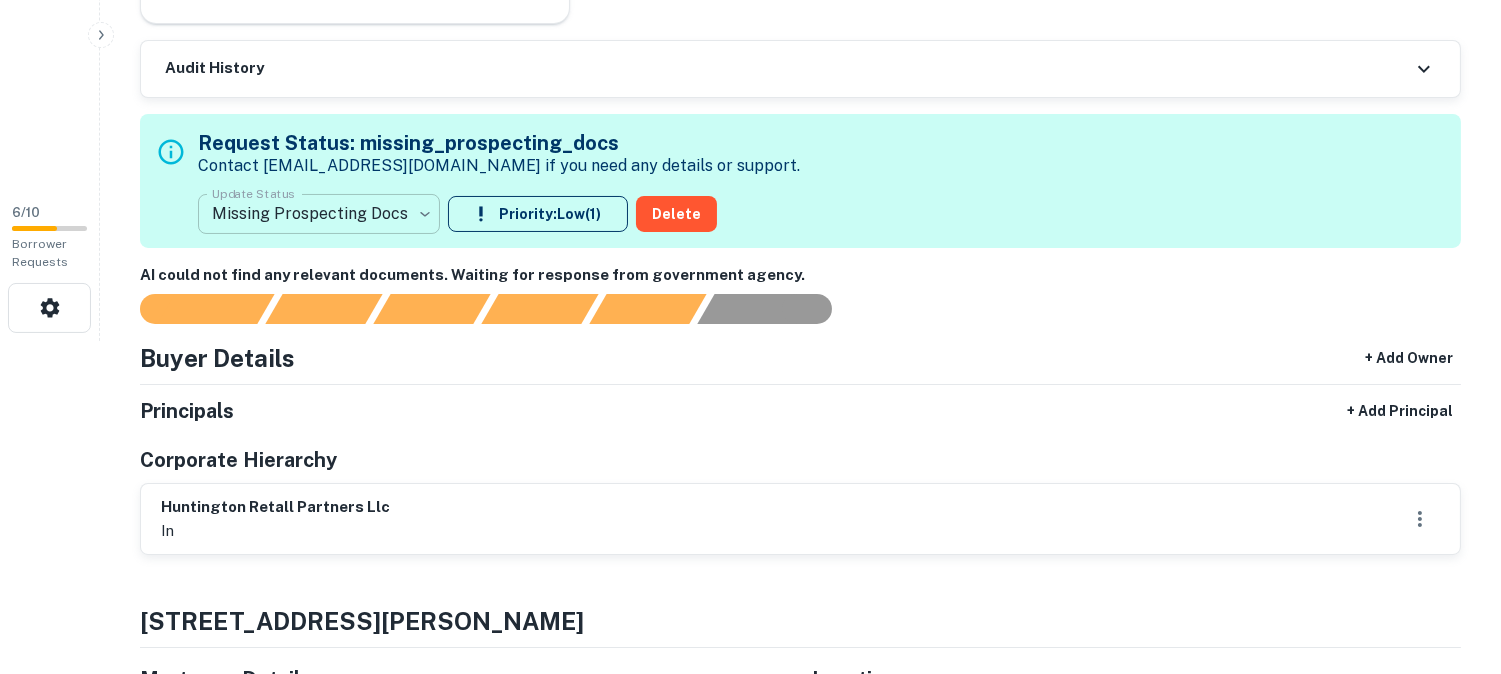 click on "**********" at bounding box center [750, 4] 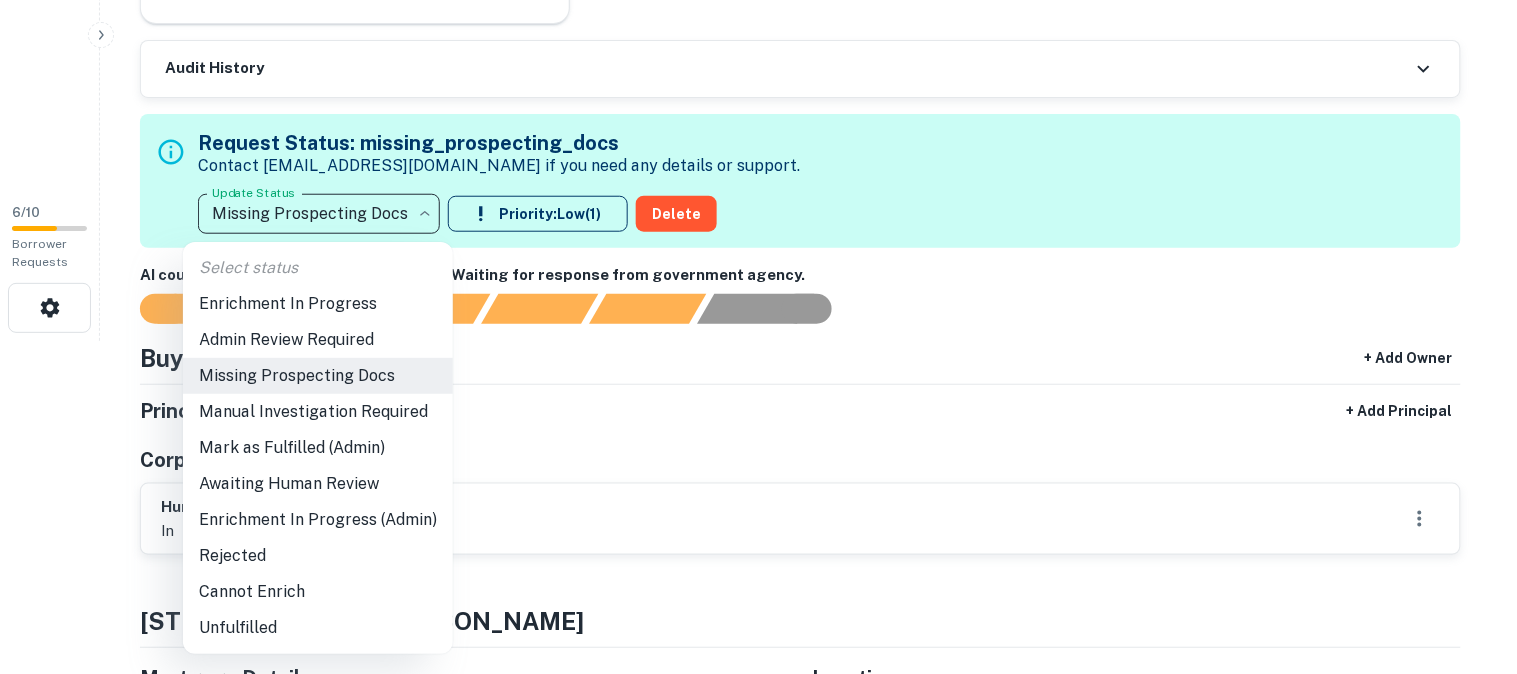click on "Admin Review Required" at bounding box center (318, 340) 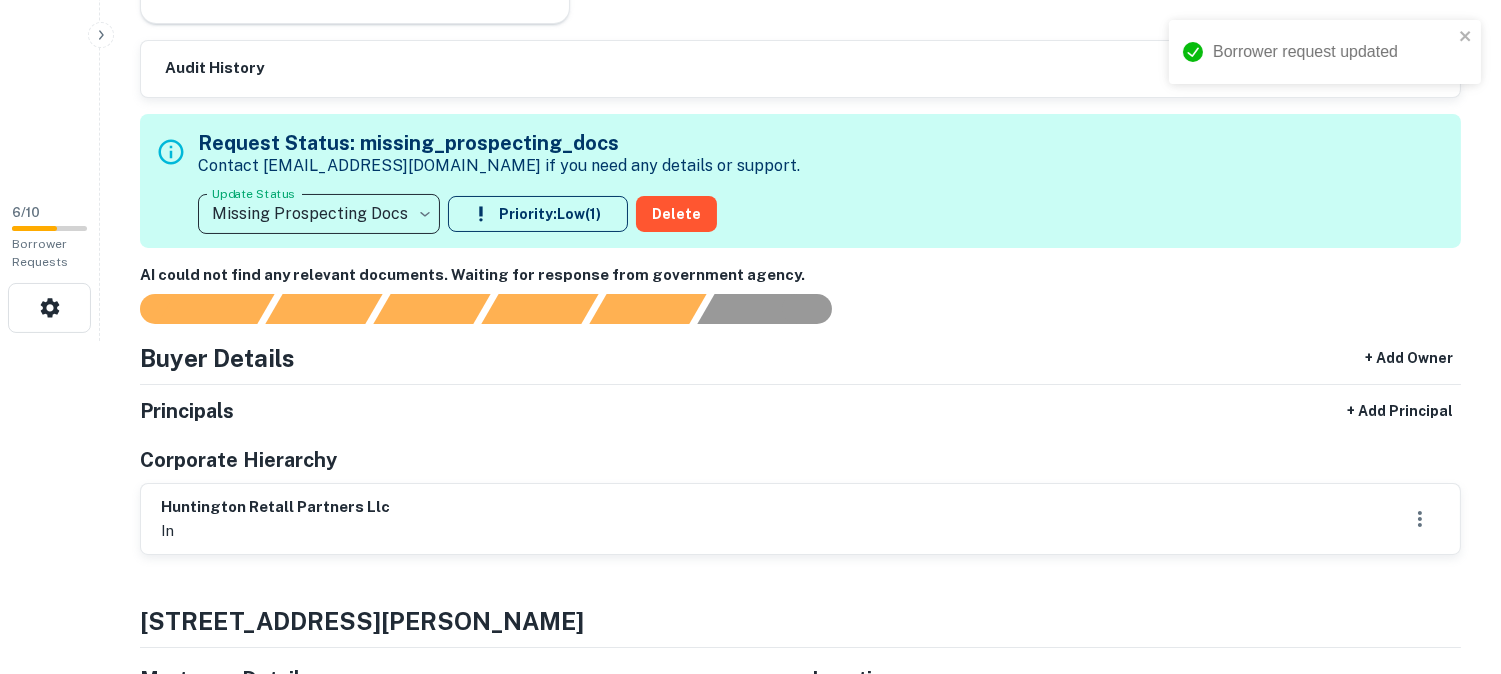 click on "**********" at bounding box center [750, 4] 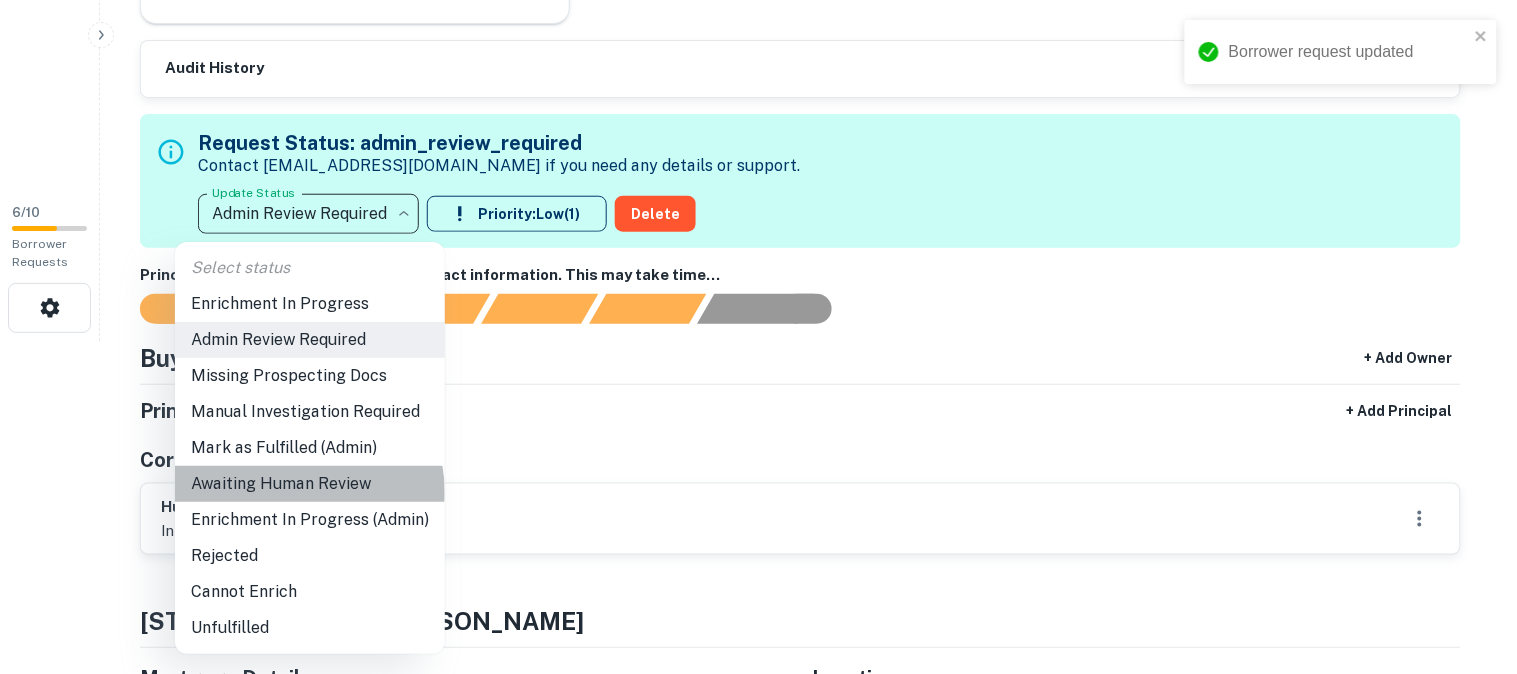 click on "Awaiting Human Review" at bounding box center (310, 484) 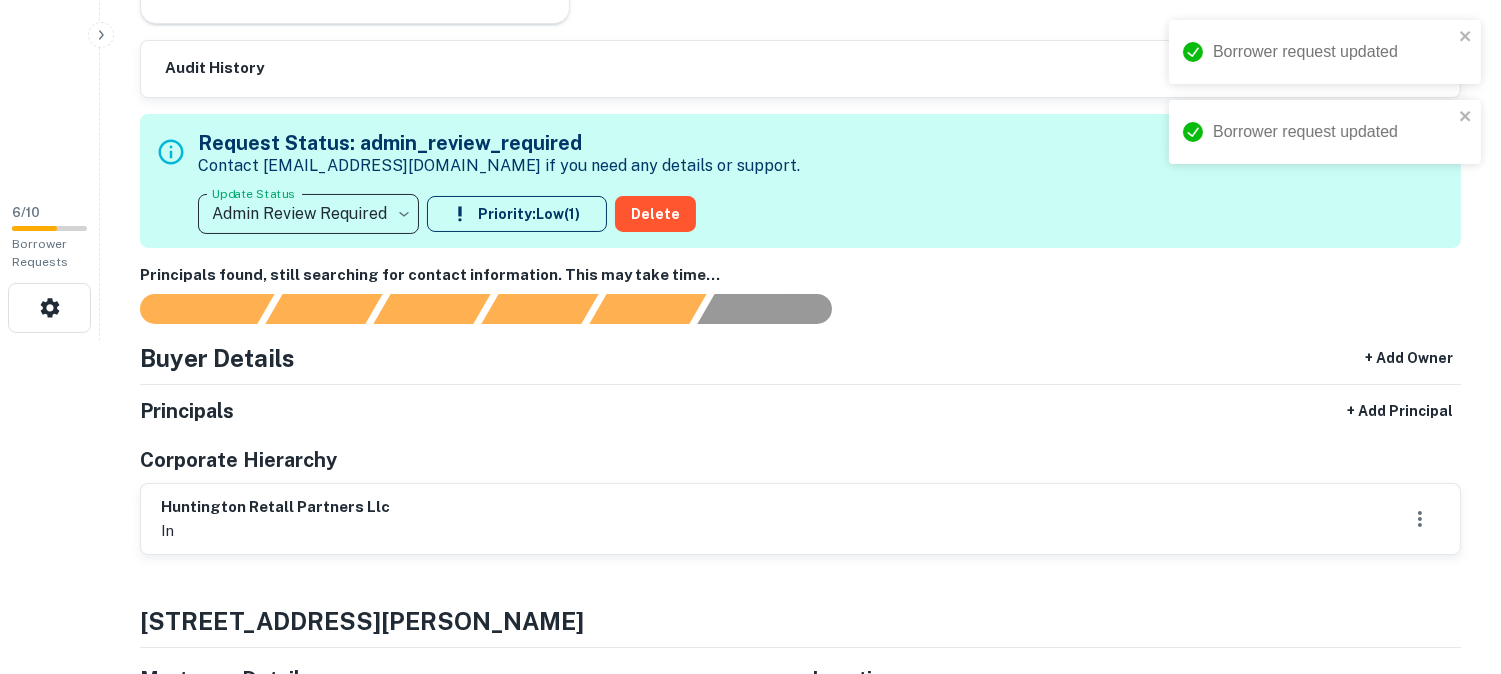 type on "**********" 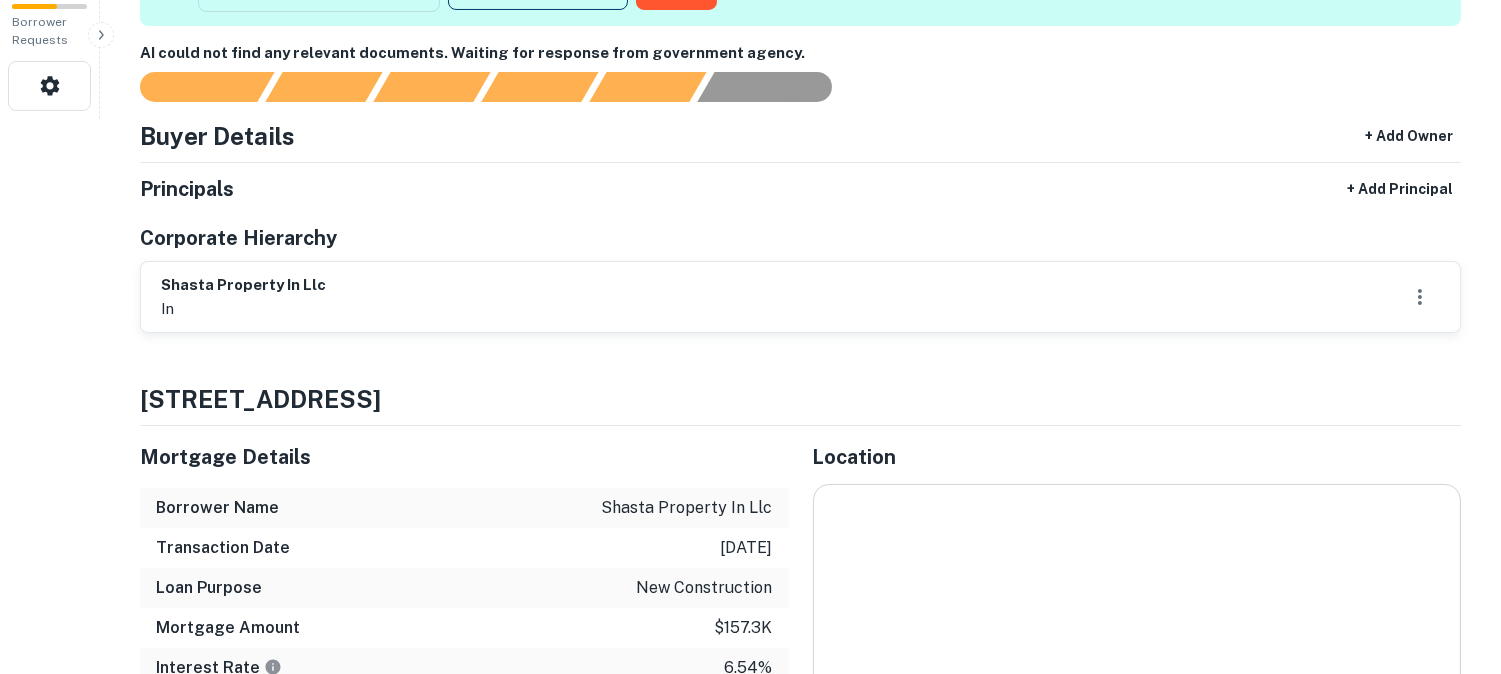 scroll, scrollTop: 555, scrollLeft: 0, axis: vertical 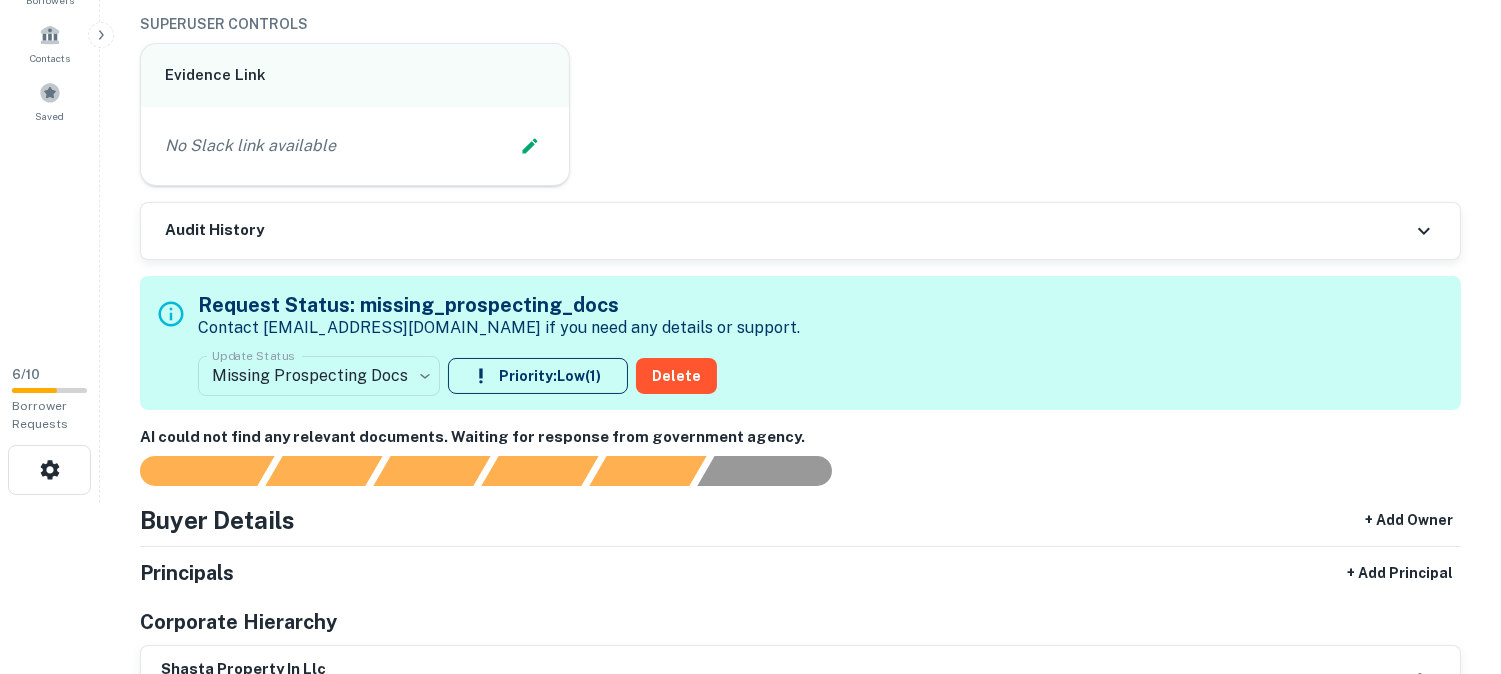 click on "**********" at bounding box center [800, 1908] 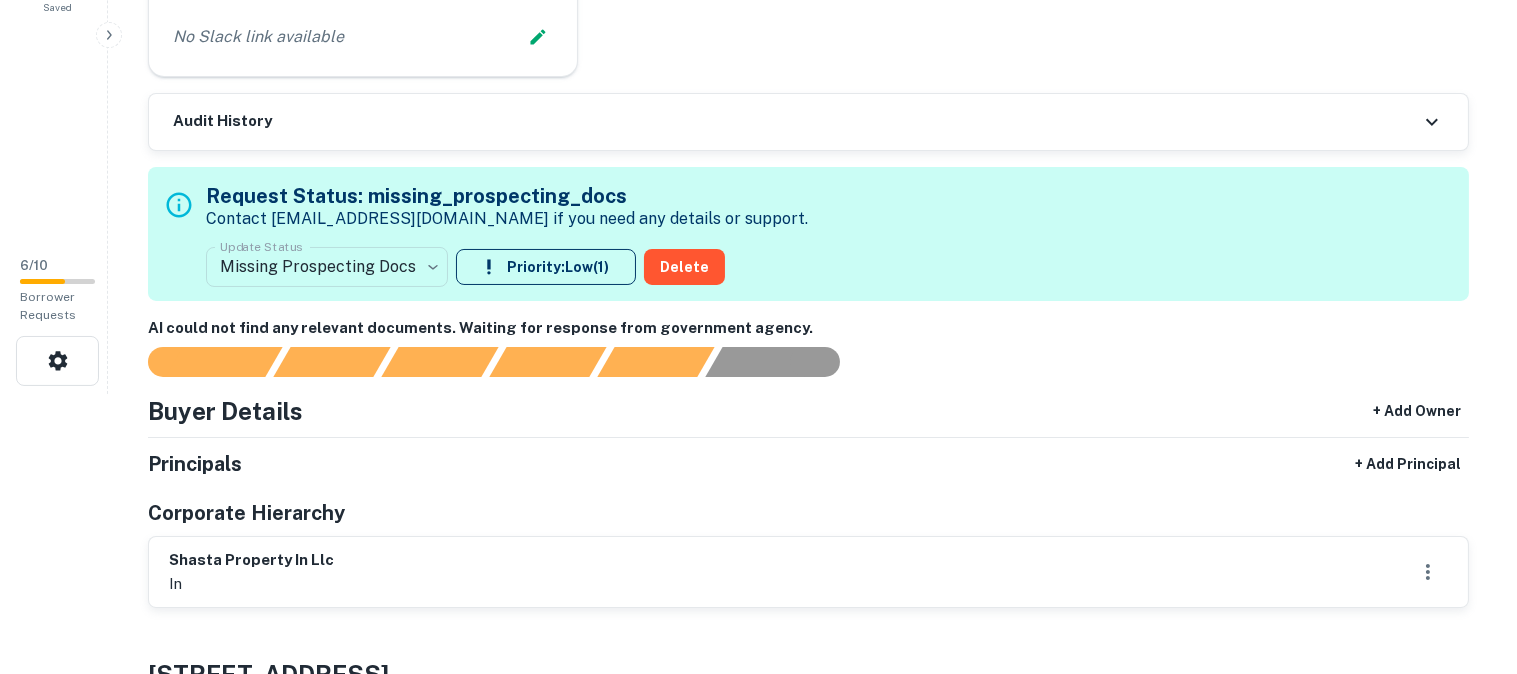 scroll, scrollTop: 333, scrollLeft: 0, axis: vertical 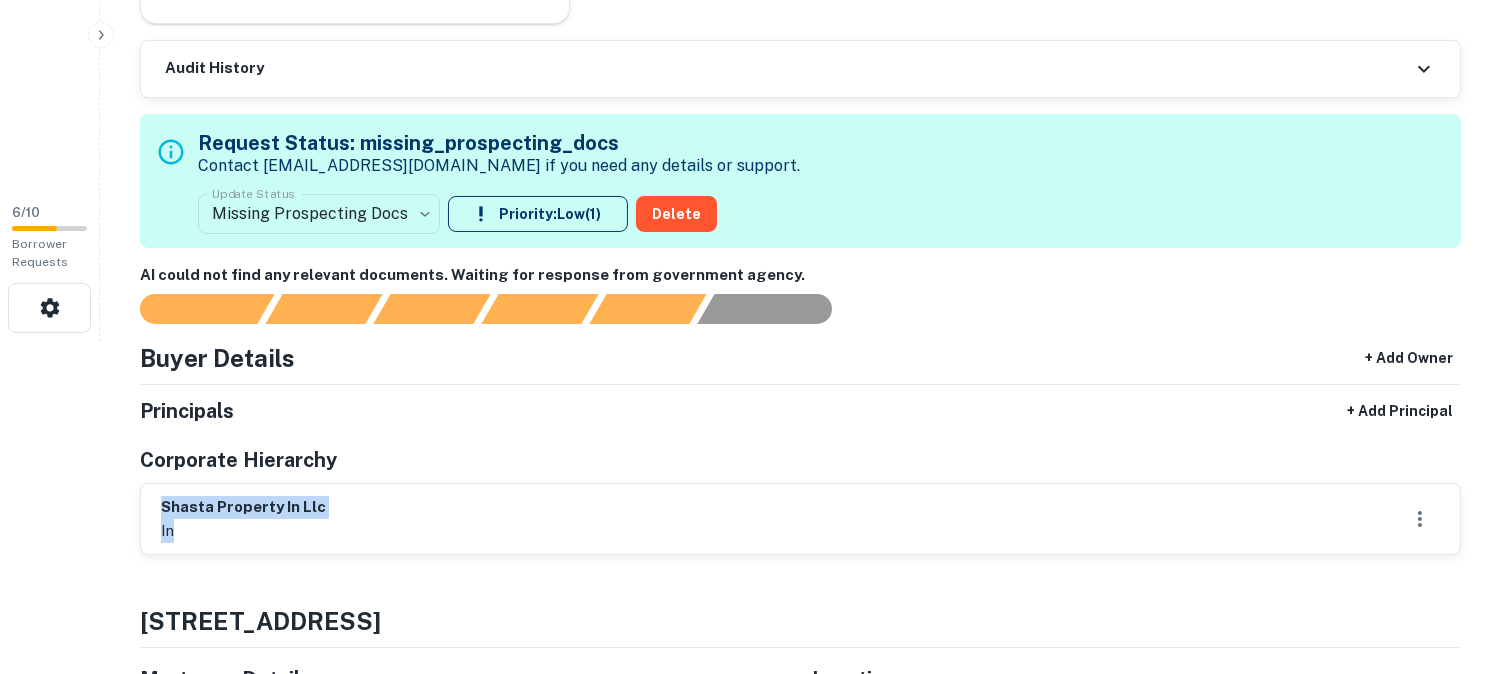 drag, startPoint x: 157, startPoint y: 506, endPoint x: 328, endPoint y: 522, distance: 171.7469 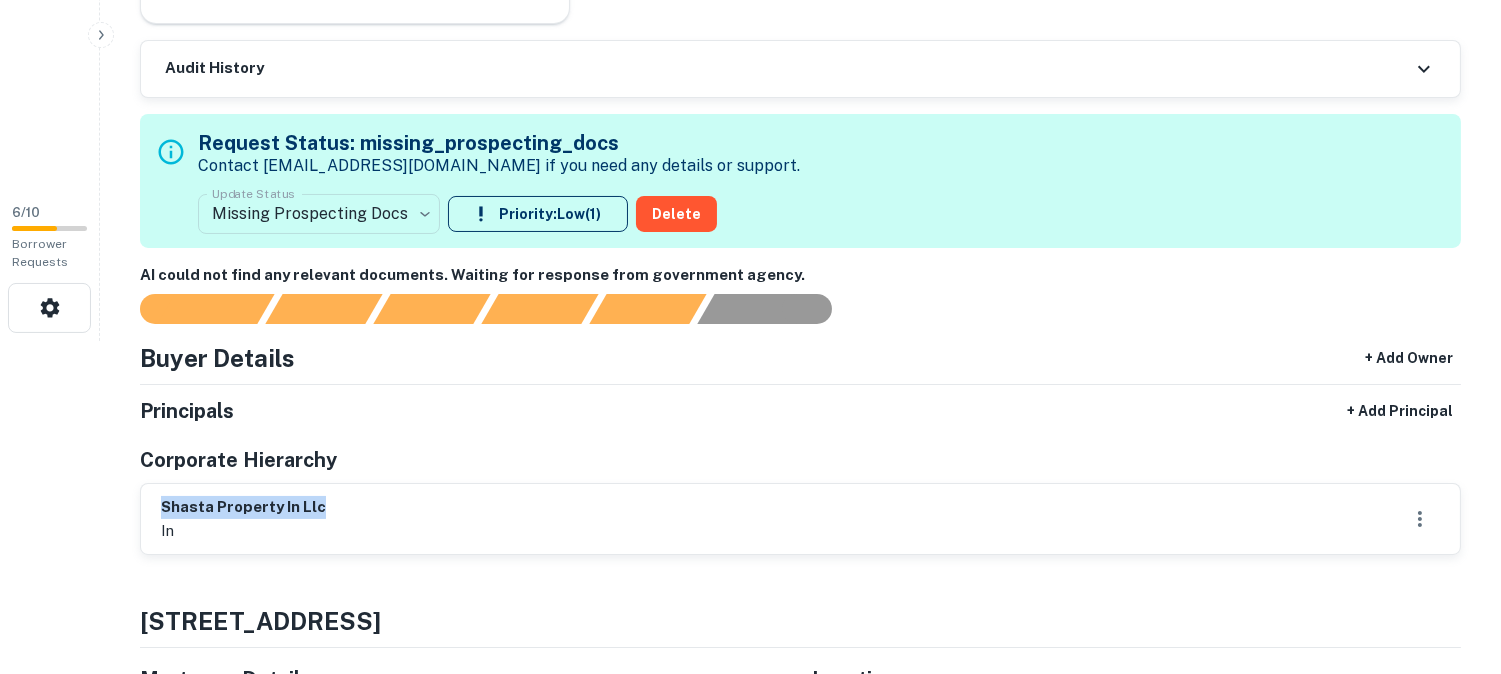 drag, startPoint x: 185, startPoint y: 503, endPoint x: 341, endPoint y: 511, distance: 156.20499 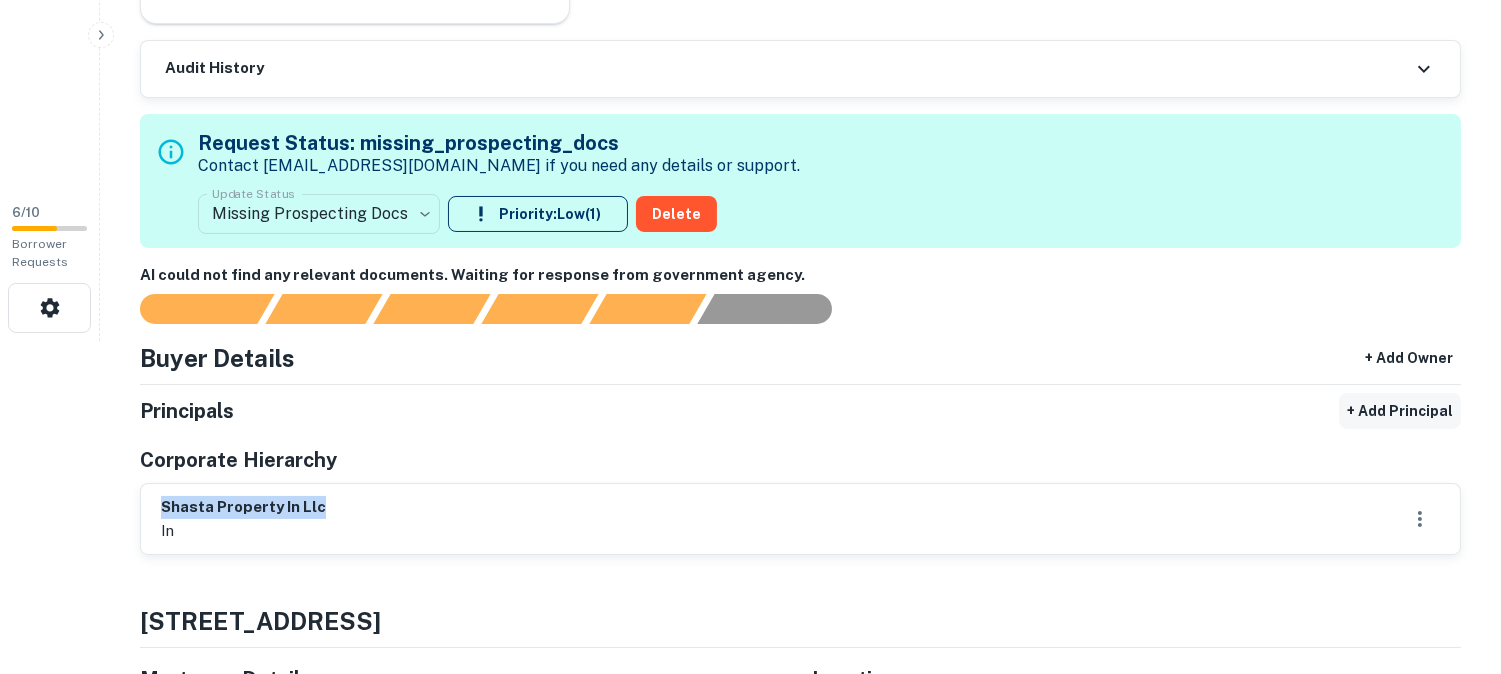 click on "+ Add Principal" at bounding box center (1400, 411) 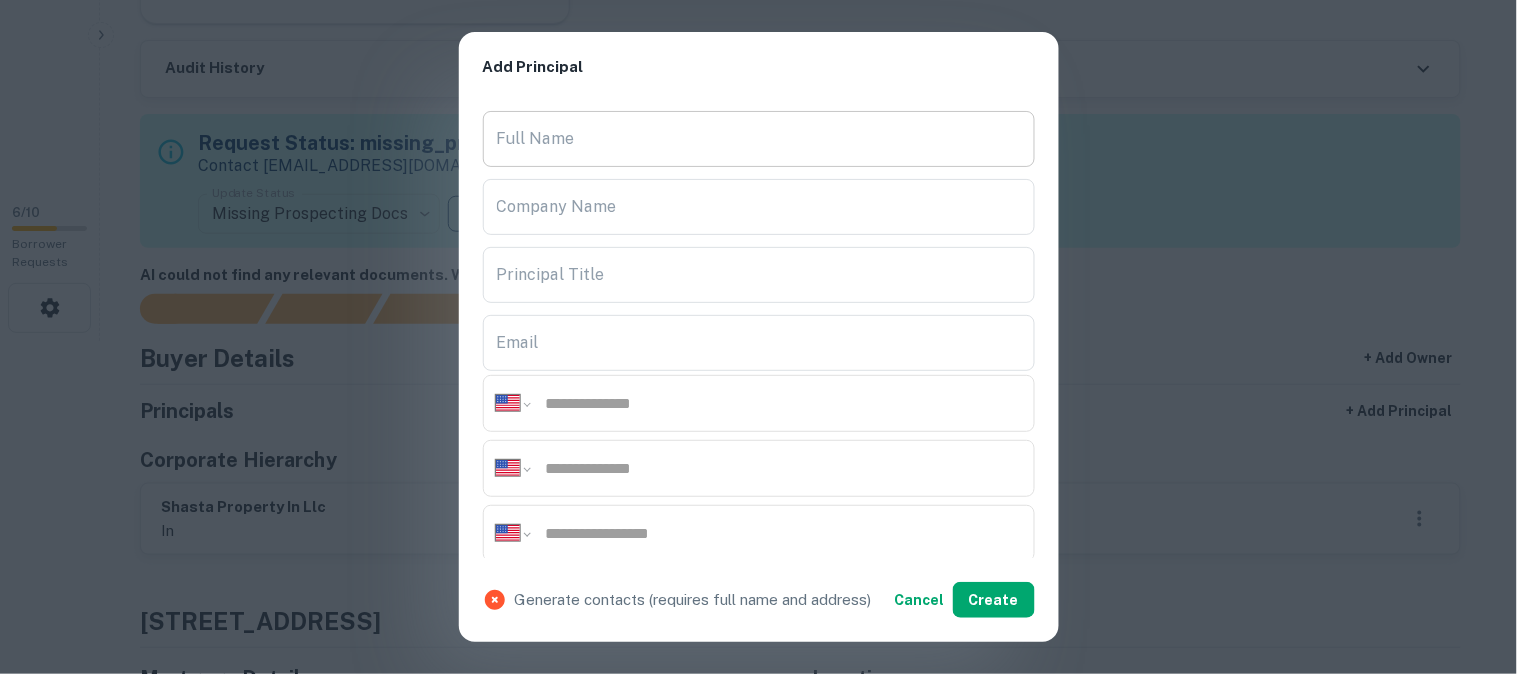 click on "Full Name" at bounding box center (759, 139) 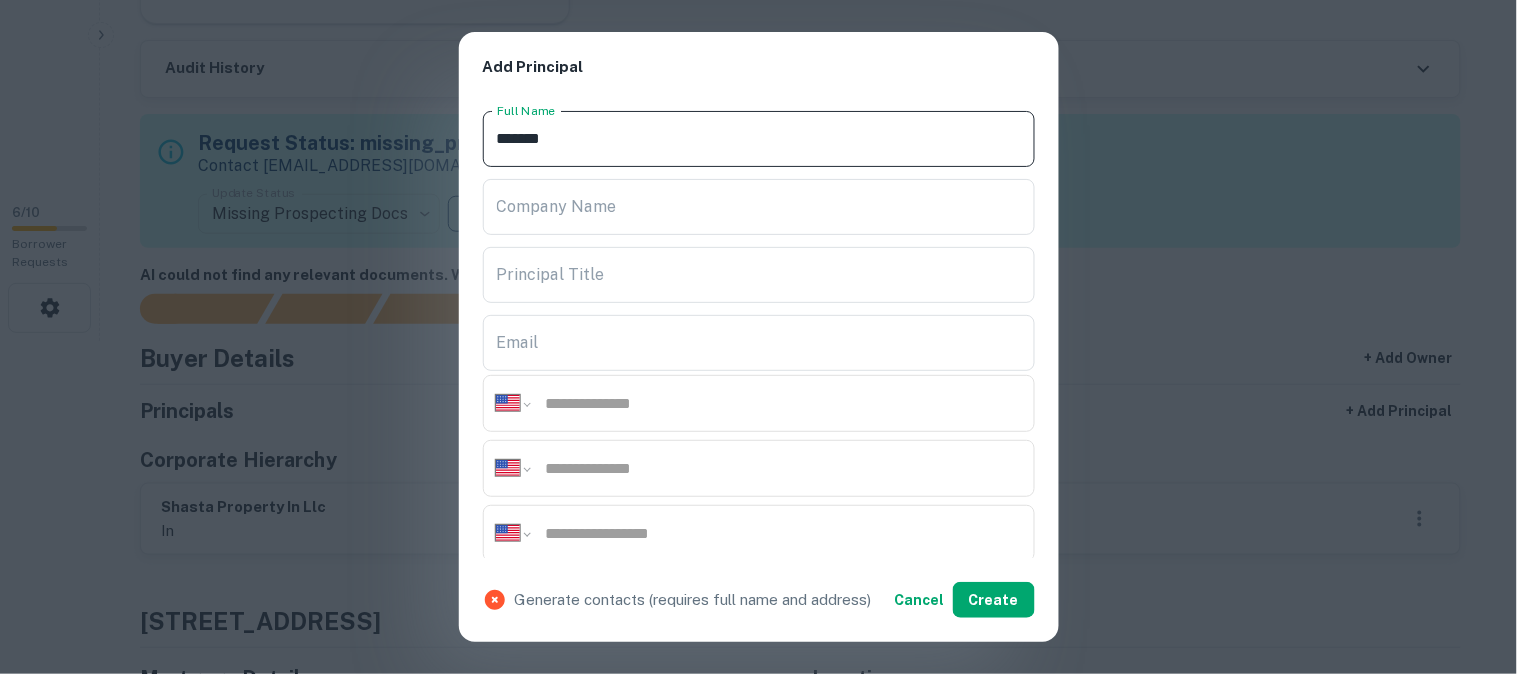 type on "**********" 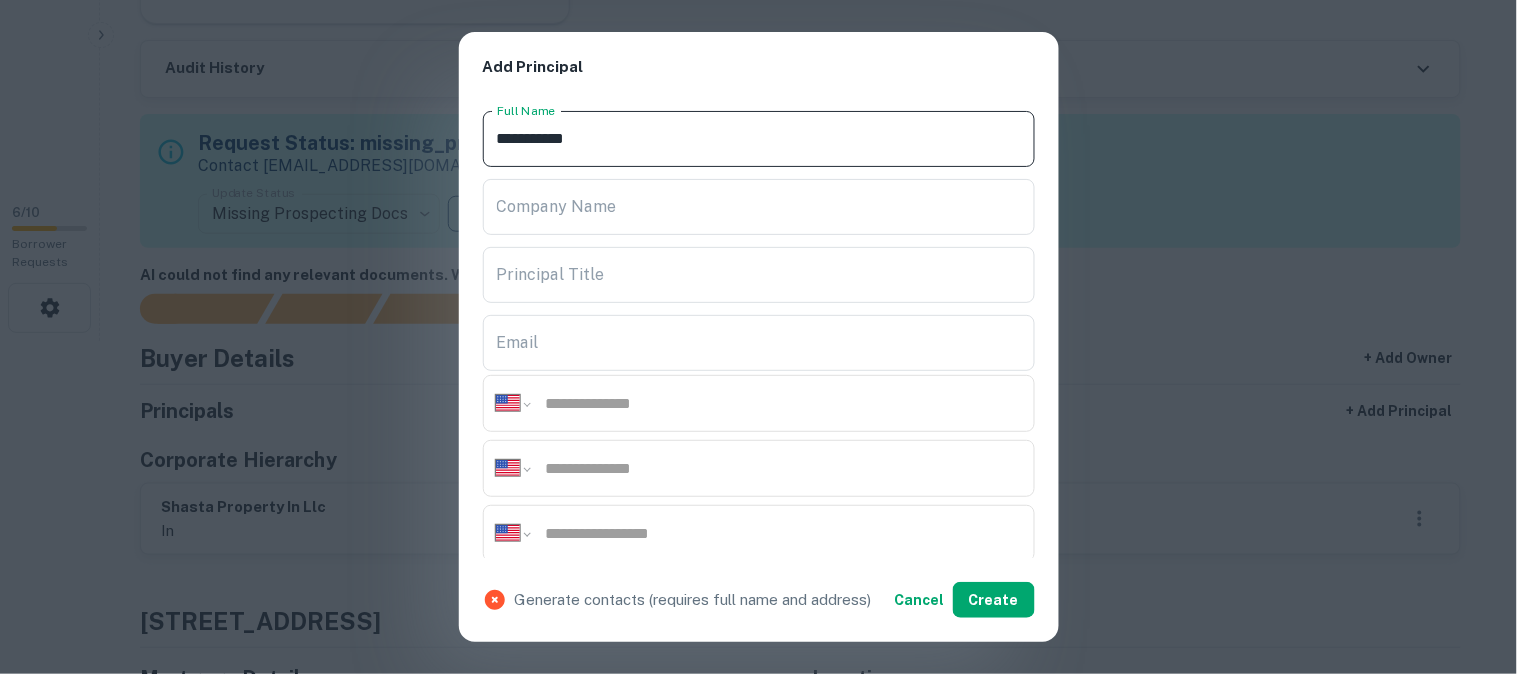 type on "**********" 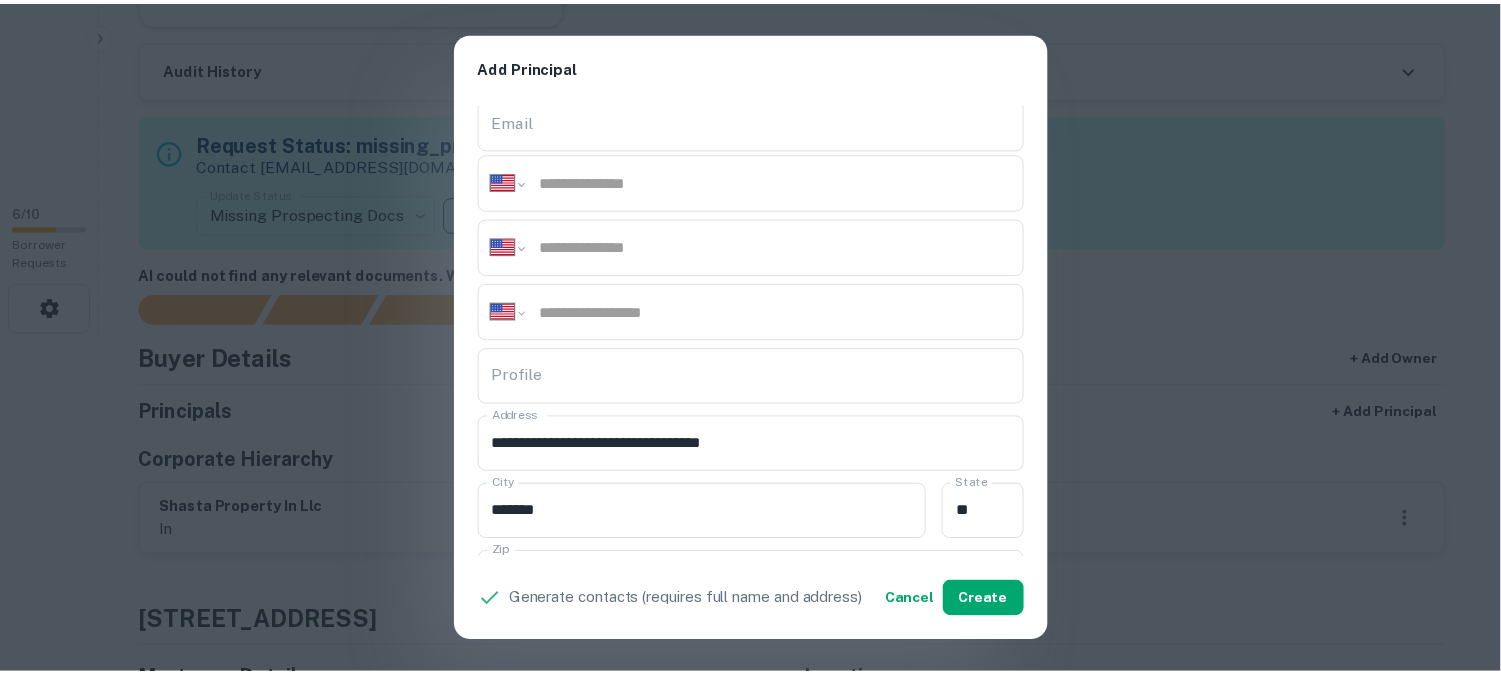 scroll, scrollTop: 333, scrollLeft: 0, axis: vertical 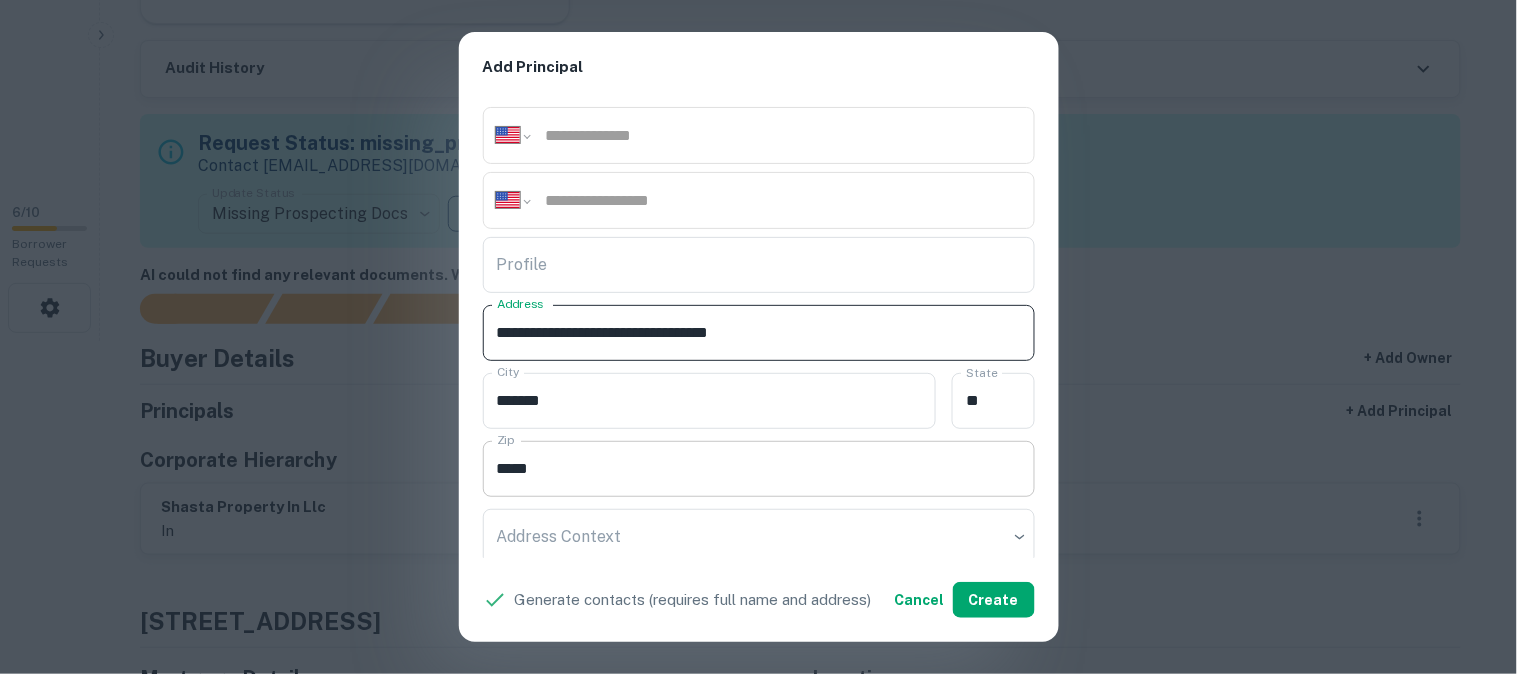 drag, startPoint x: 491, startPoint y: 330, endPoint x: 883, endPoint y: 494, distance: 424.92352 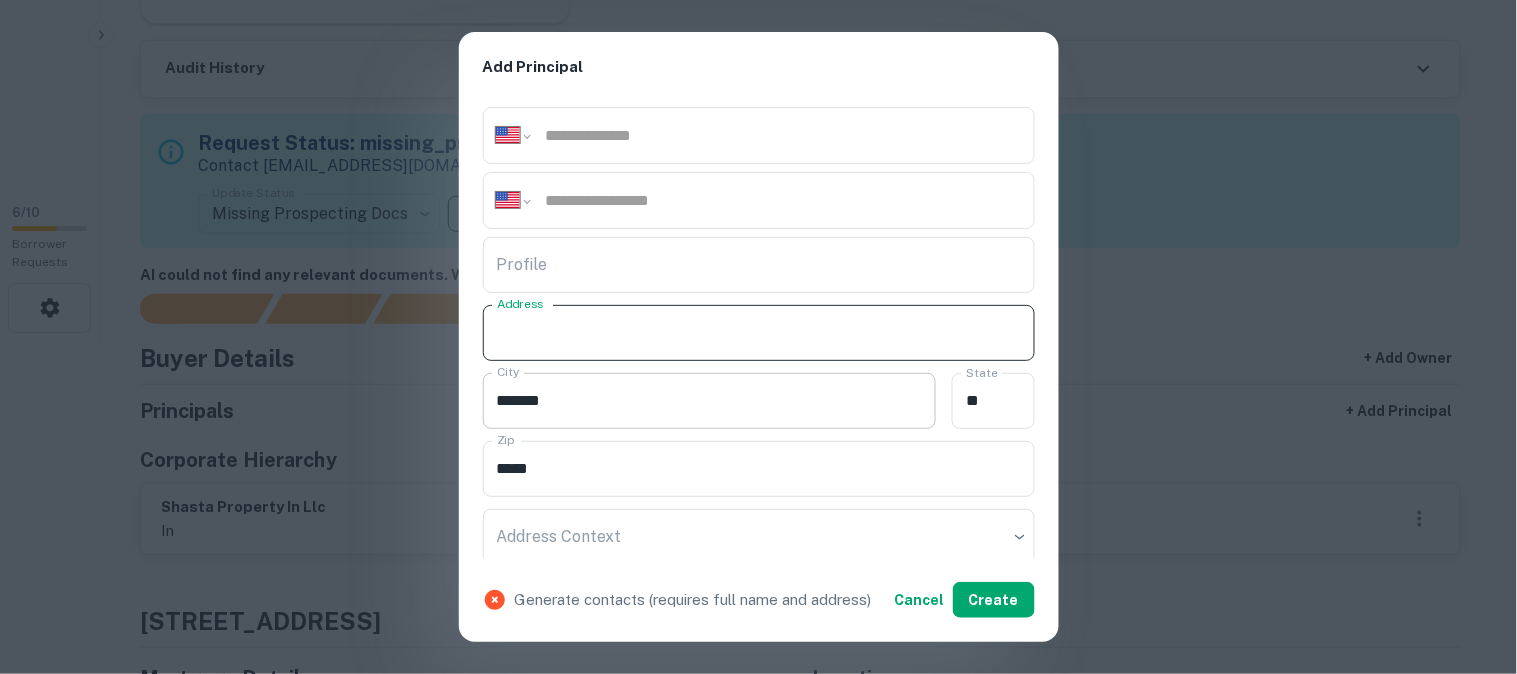 type 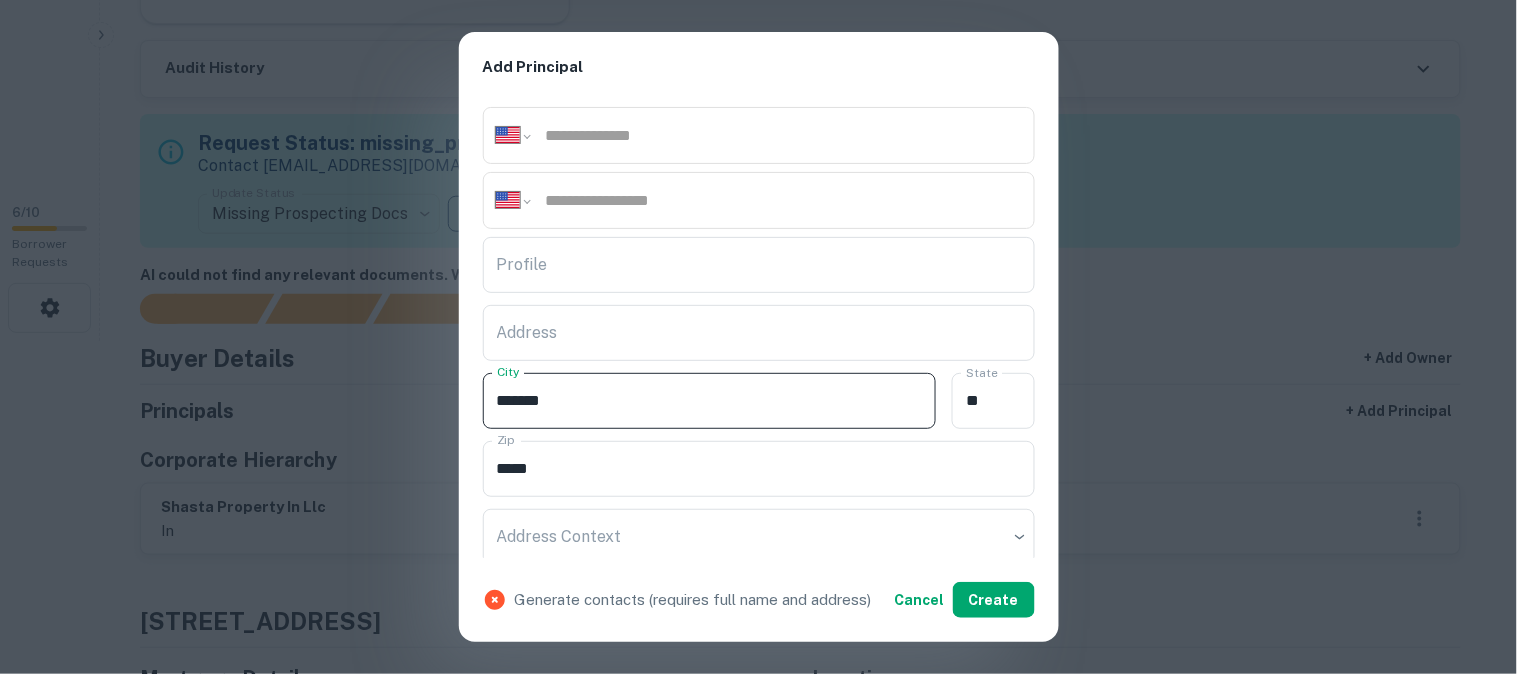 drag, startPoint x: 603, startPoint y: 387, endPoint x: 465, endPoint y: 421, distance: 142.12671 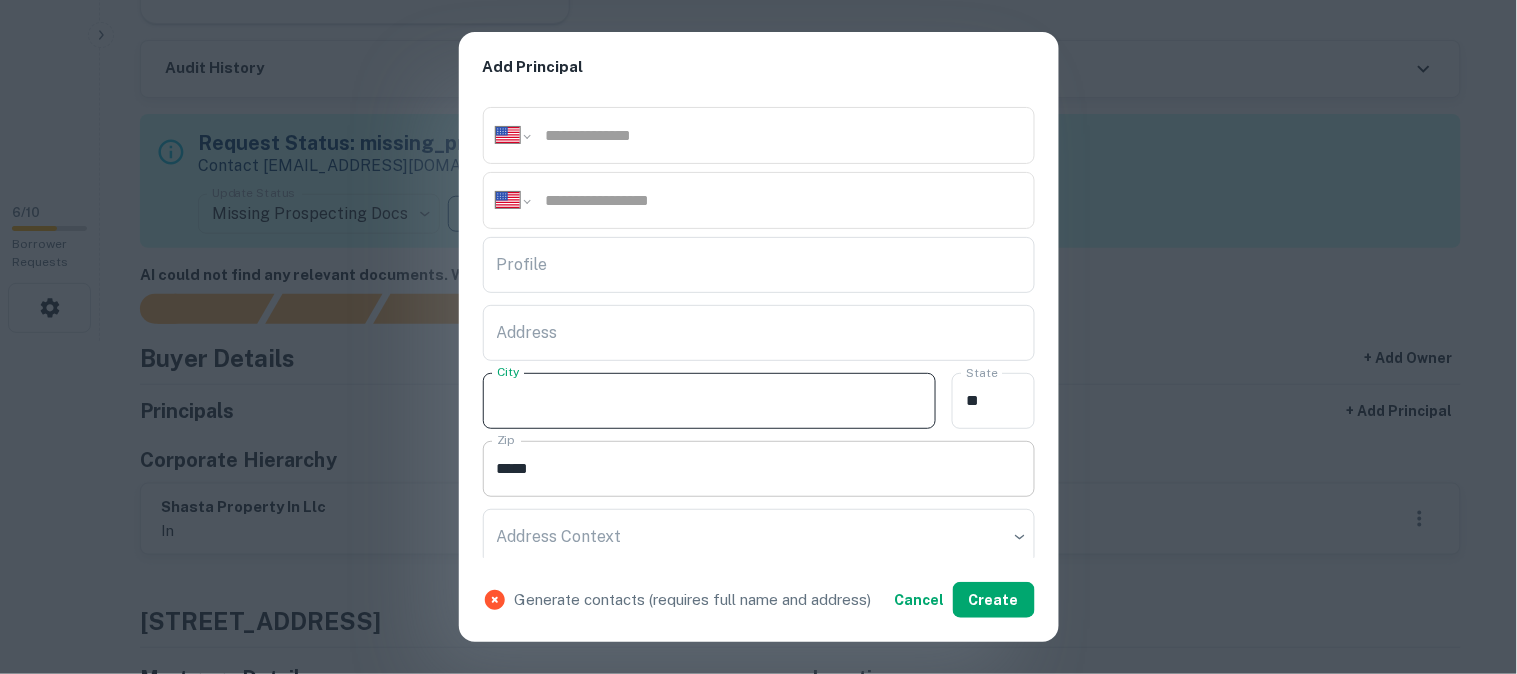 type 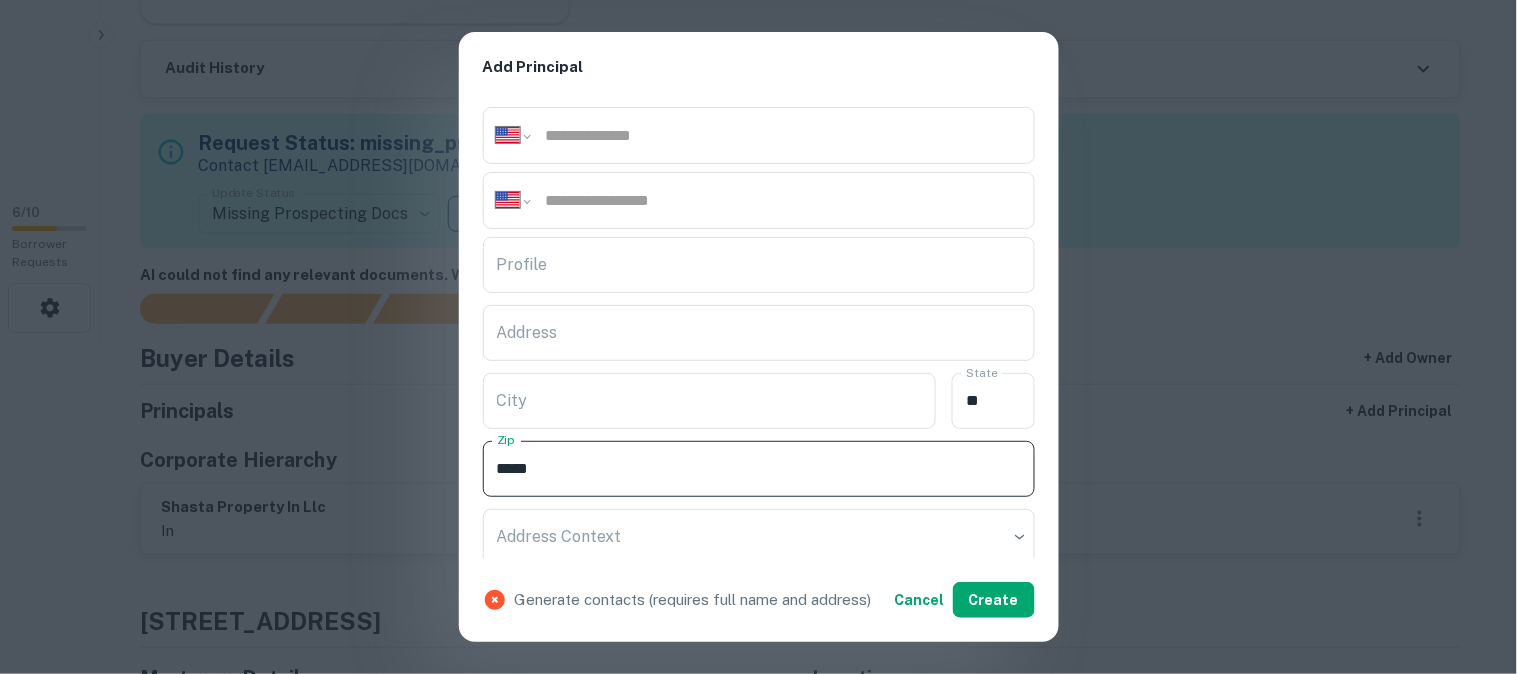 drag, startPoint x: 578, startPoint y: 475, endPoint x: 475, endPoint y: 475, distance: 103 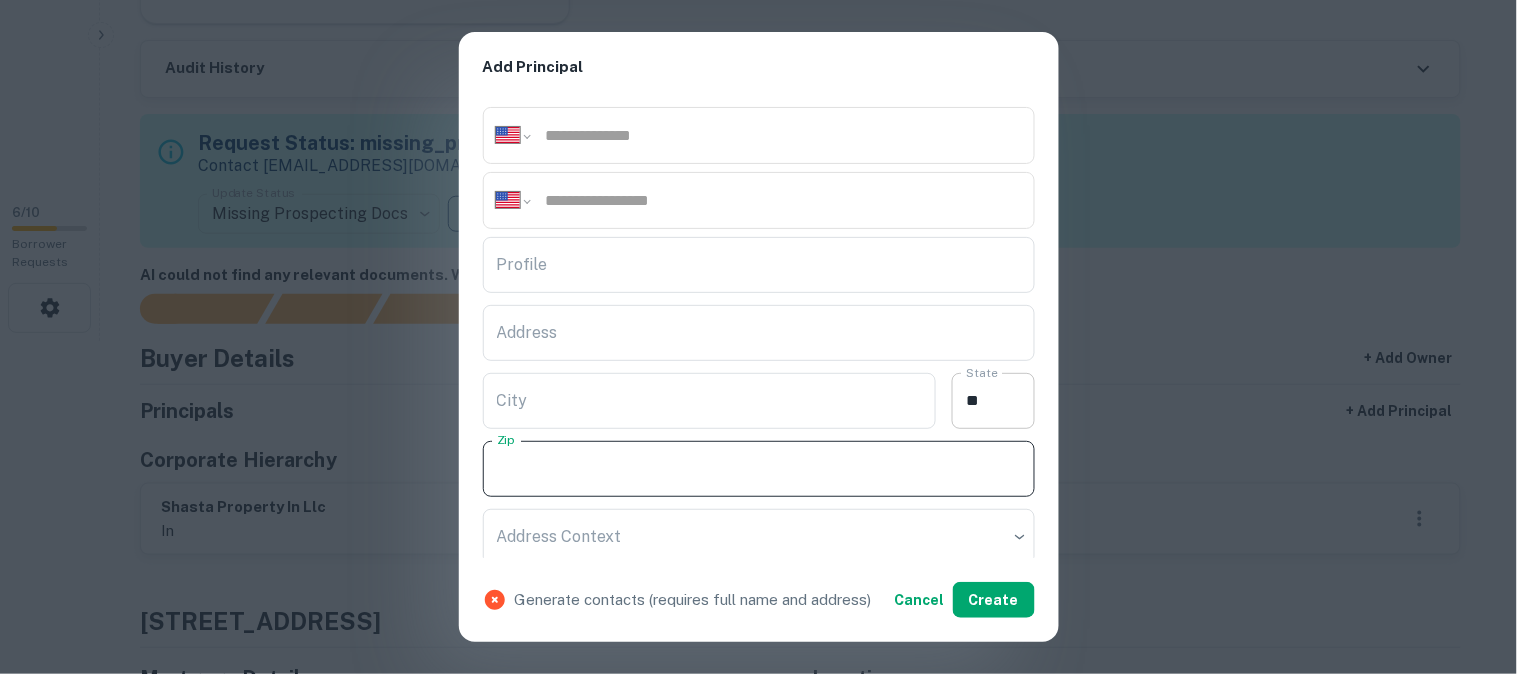type 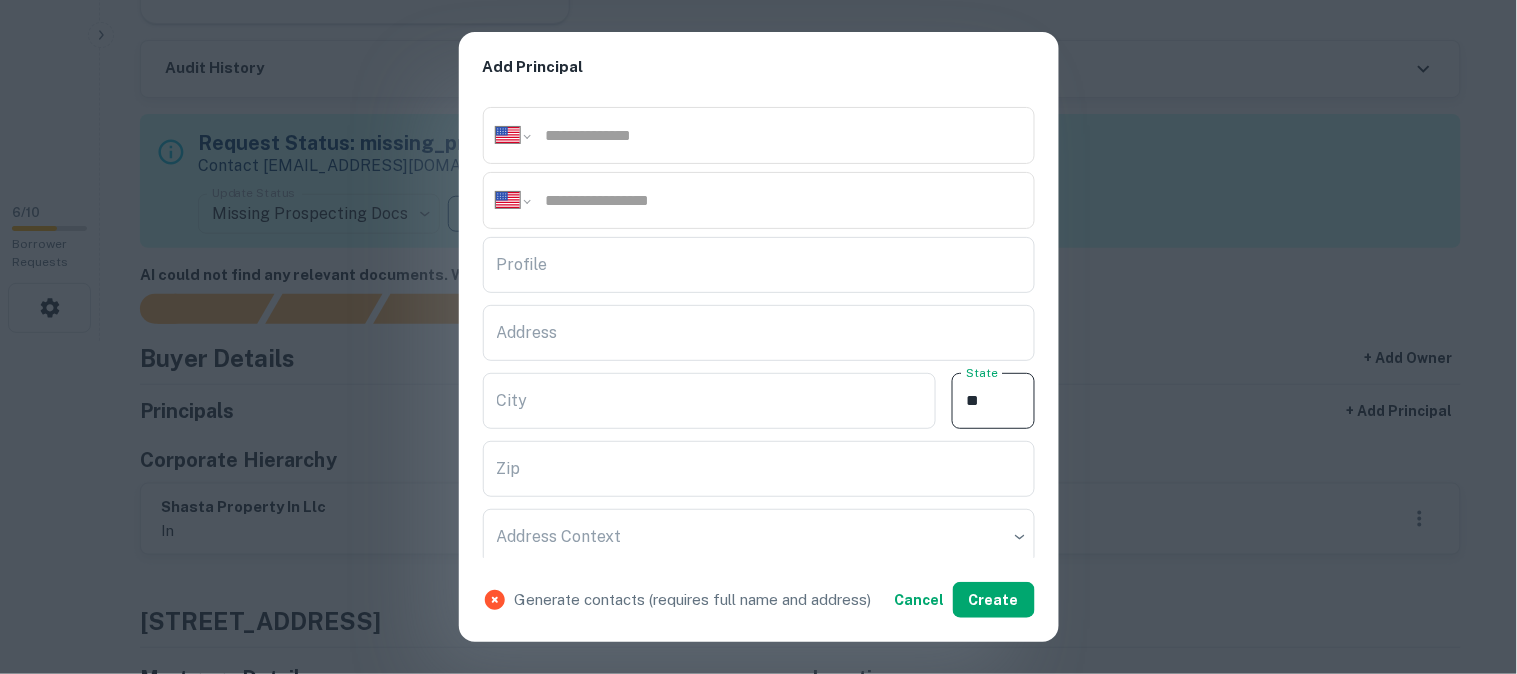 drag, startPoint x: 951, startPoint y: 401, endPoint x: 980, endPoint y: 401, distance: 29 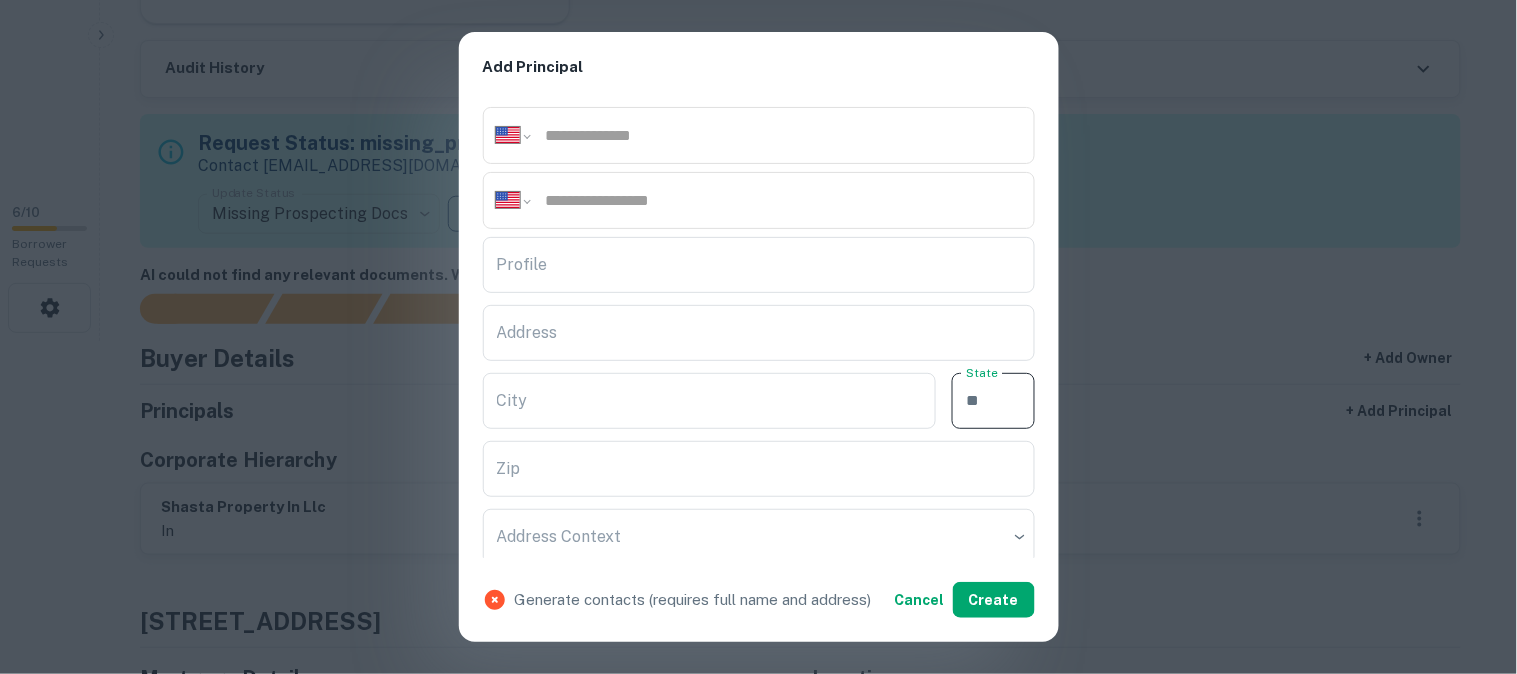 type 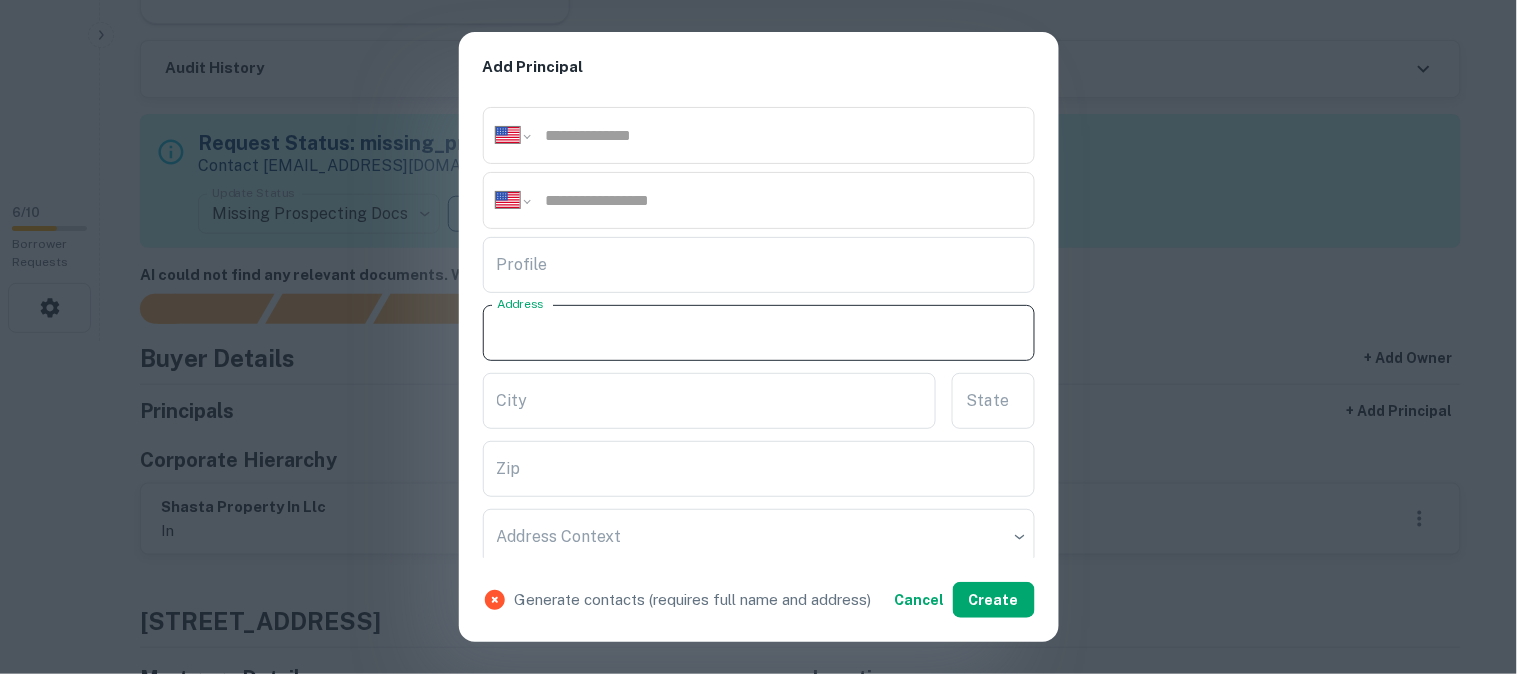 click on "Address" at bounding box center (759, 333) 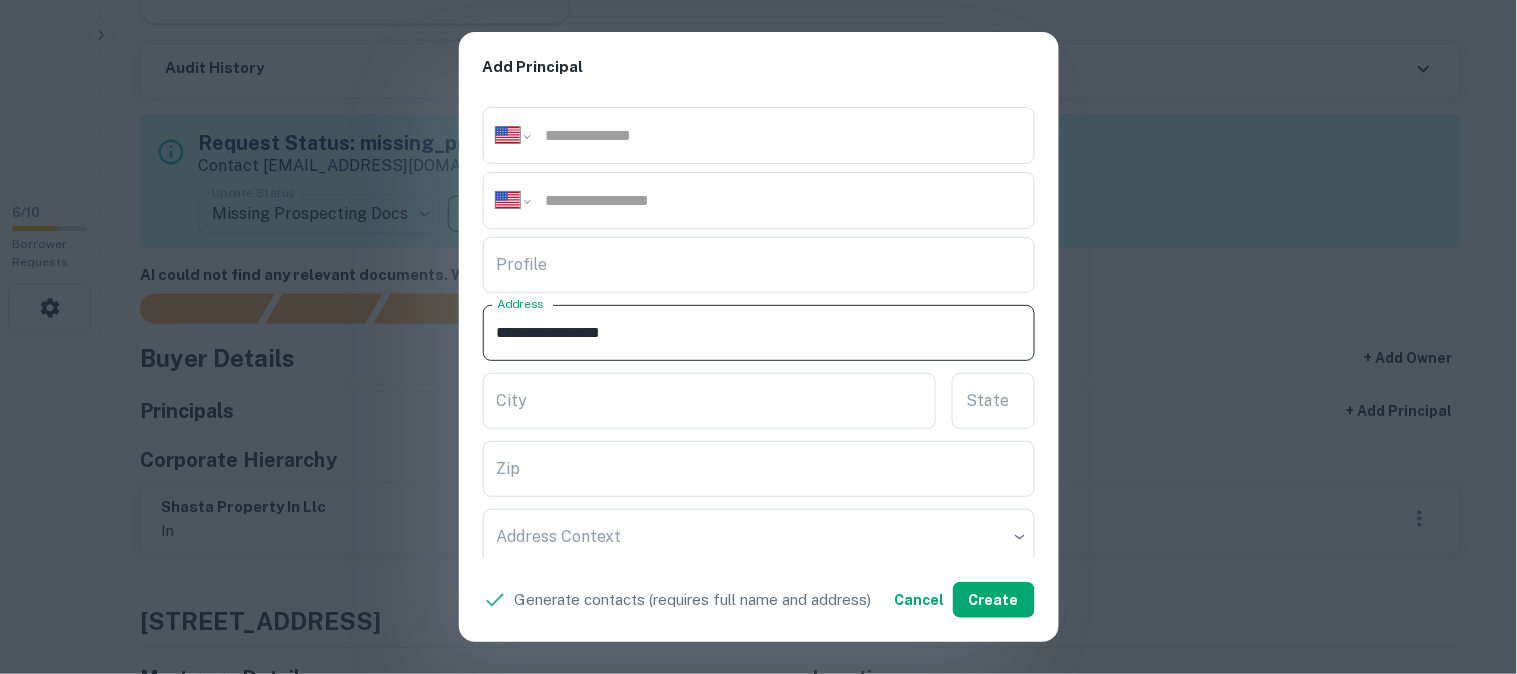 click on "**********" at bounding box center (759, 333) 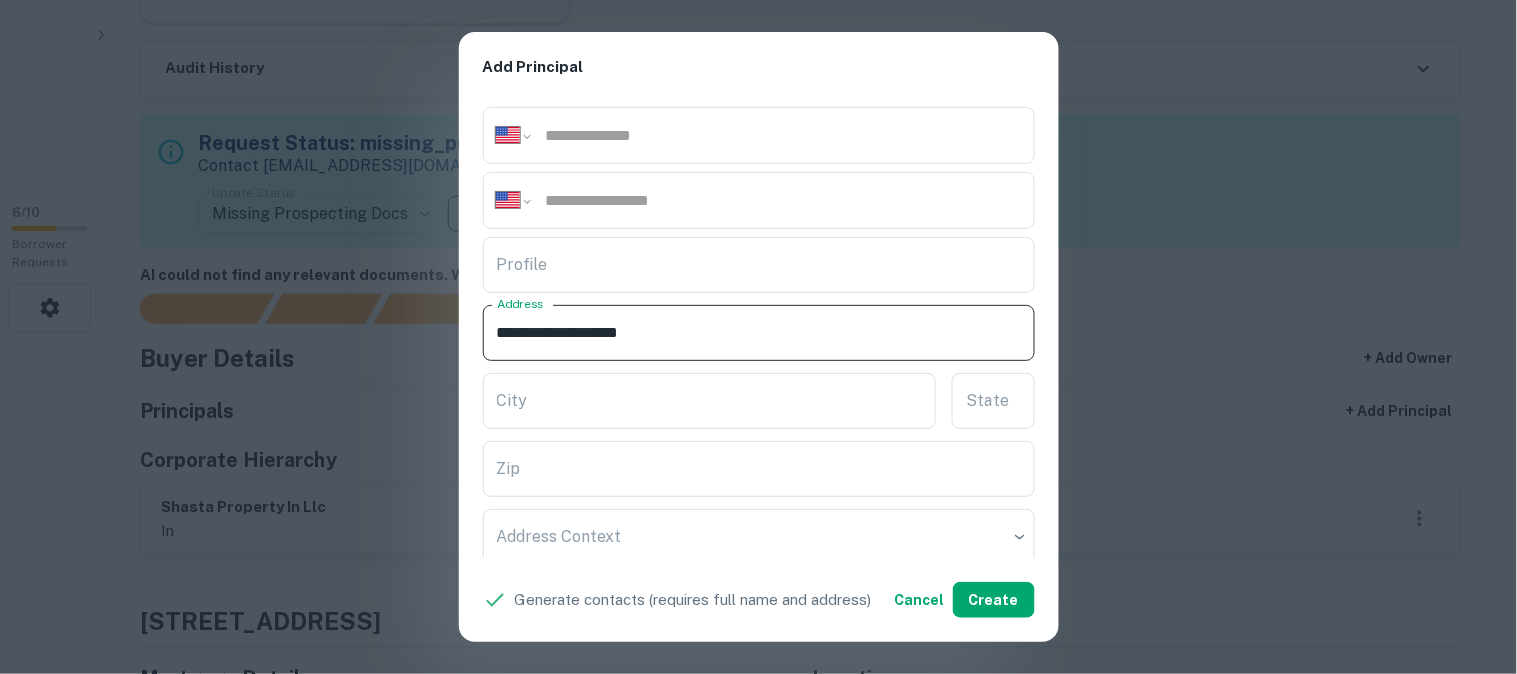click on "**********" at bounding box center [759, 333] 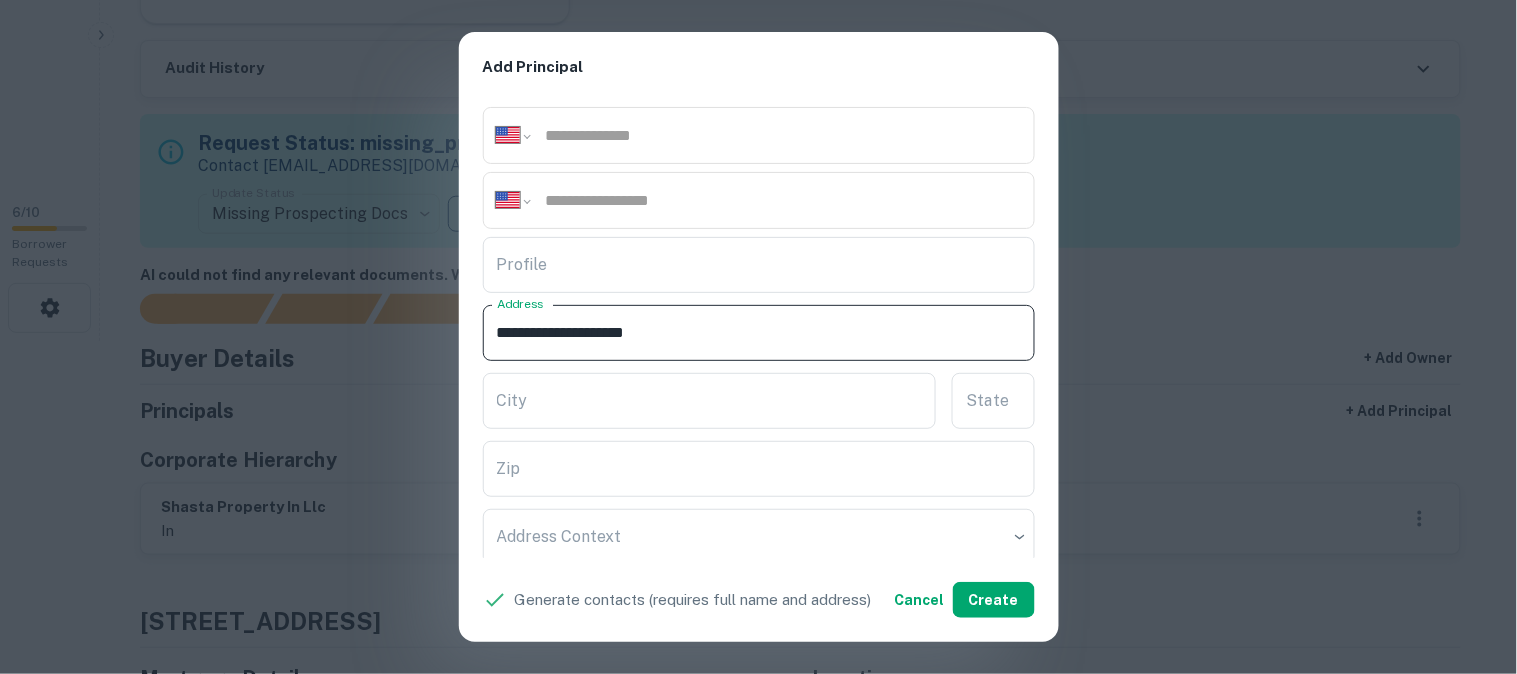 type on "**********" 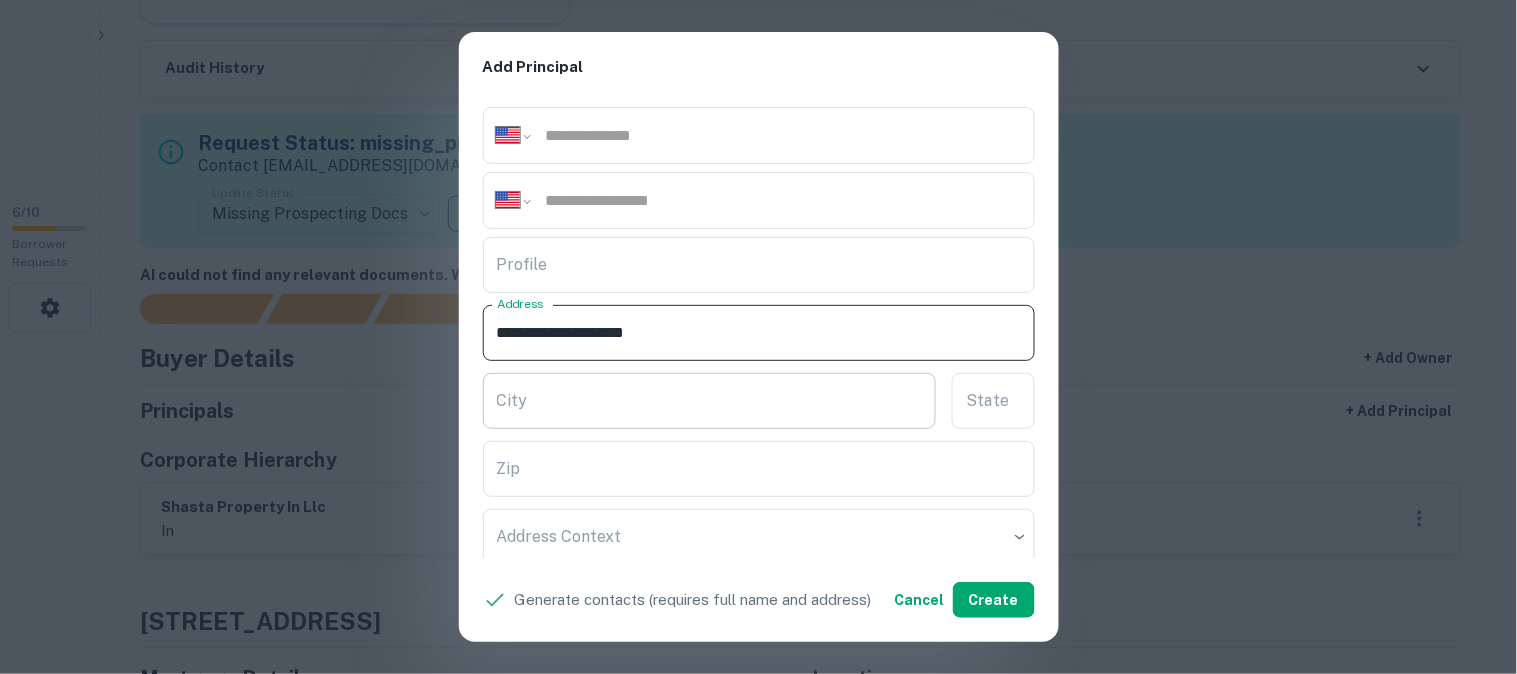 click on "City" at bounding box center [710, 401] 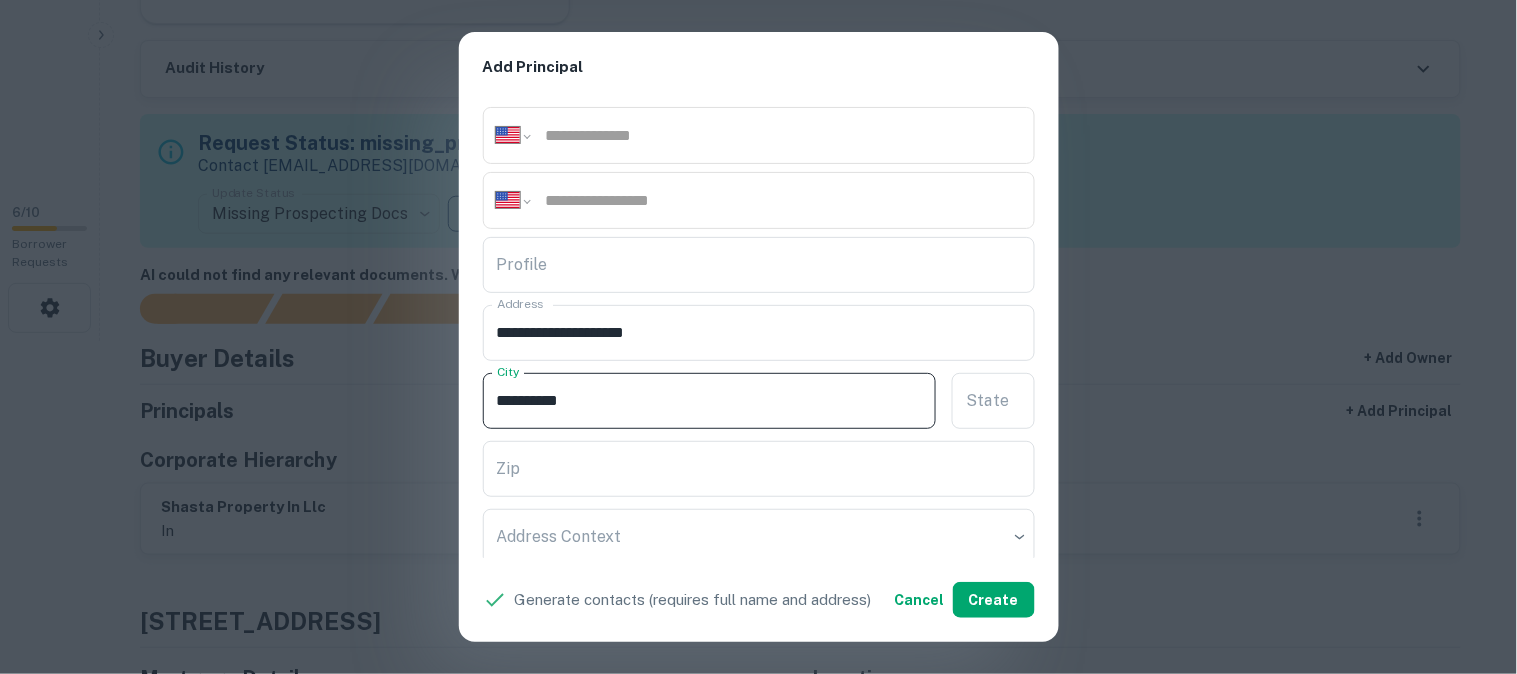 type on "**********" 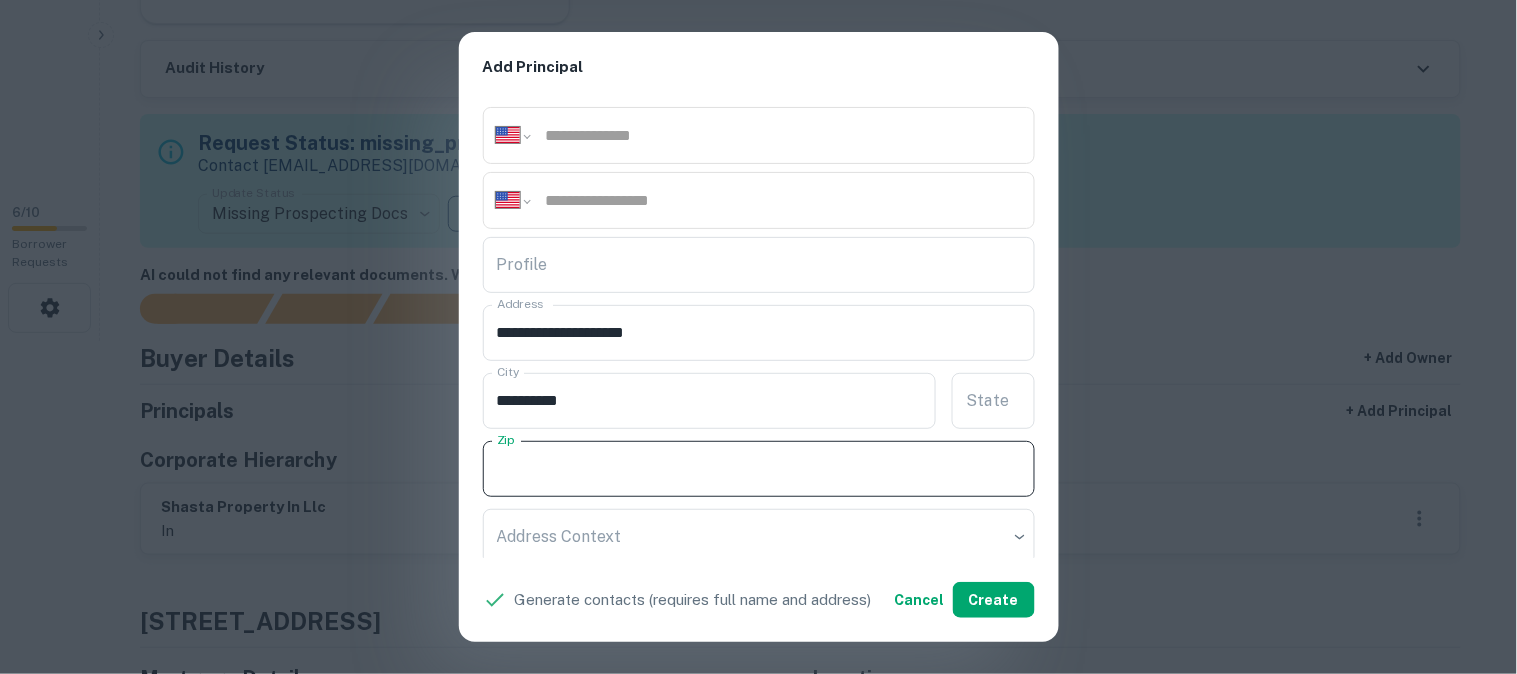 click on "Zip" at bounding box center [759, 469] 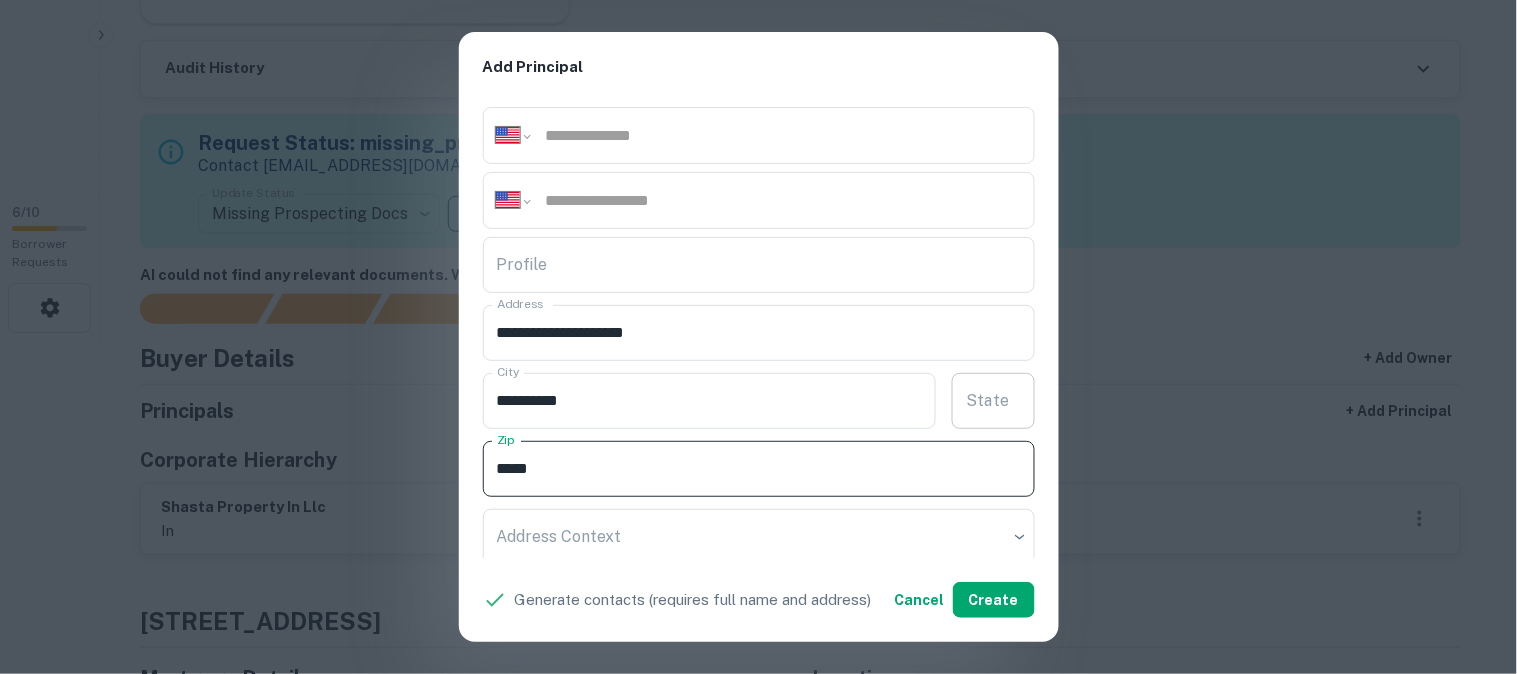 type on "*****" 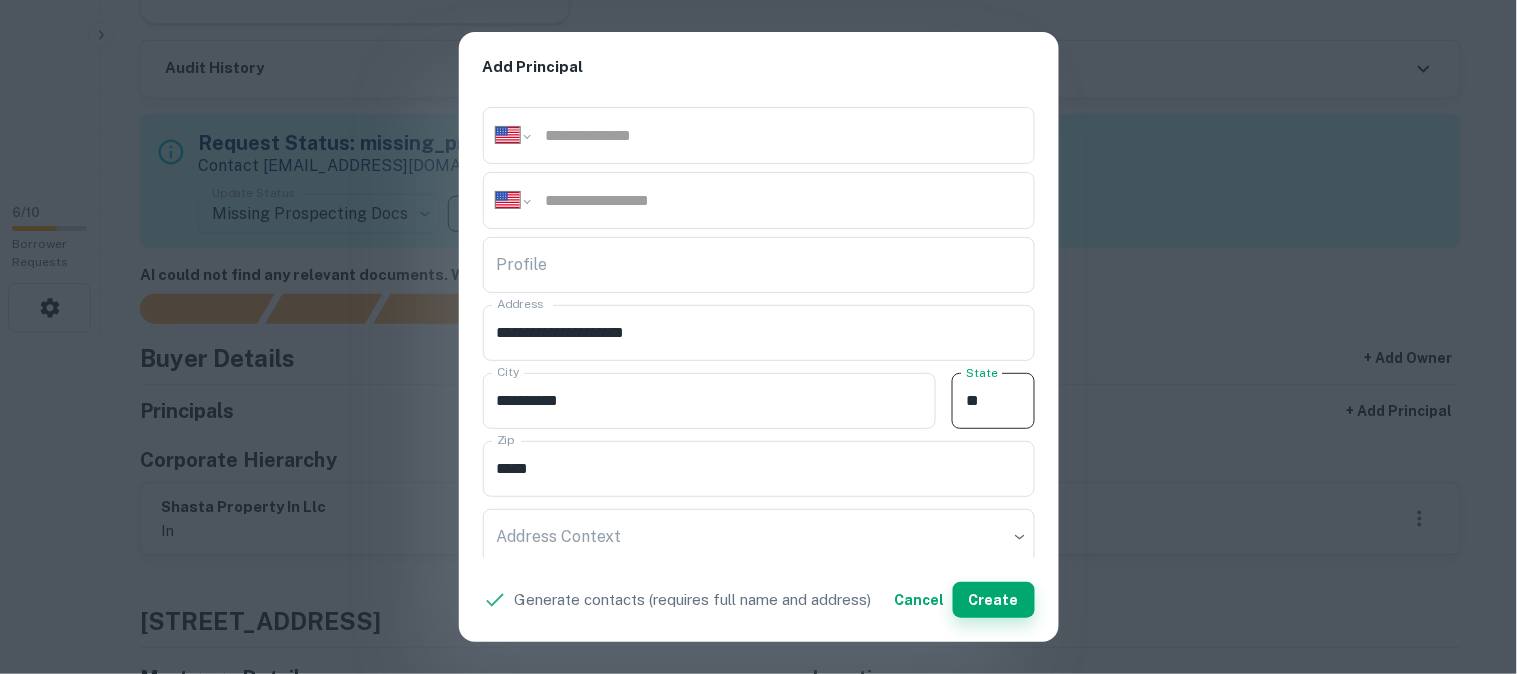 type on "**" 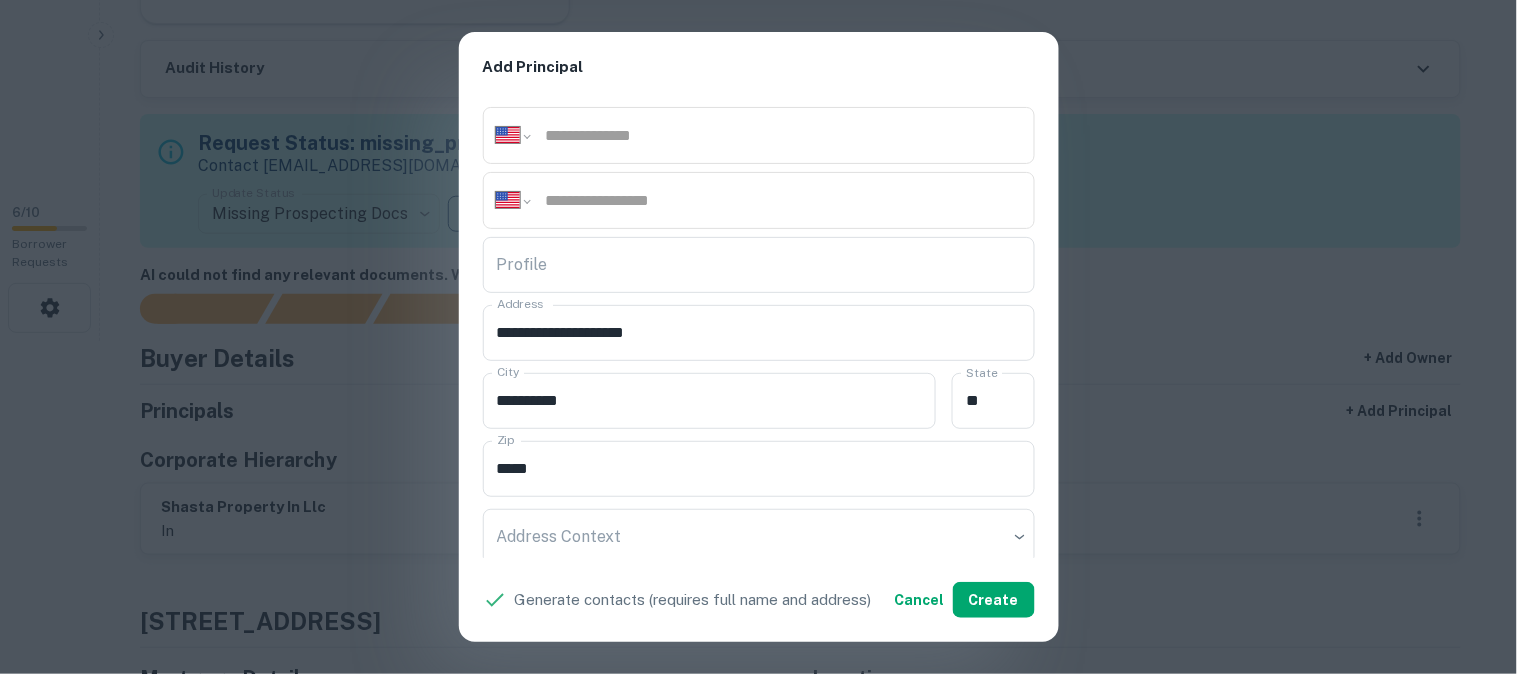 click on "**********" at bounding box center [758, 337] 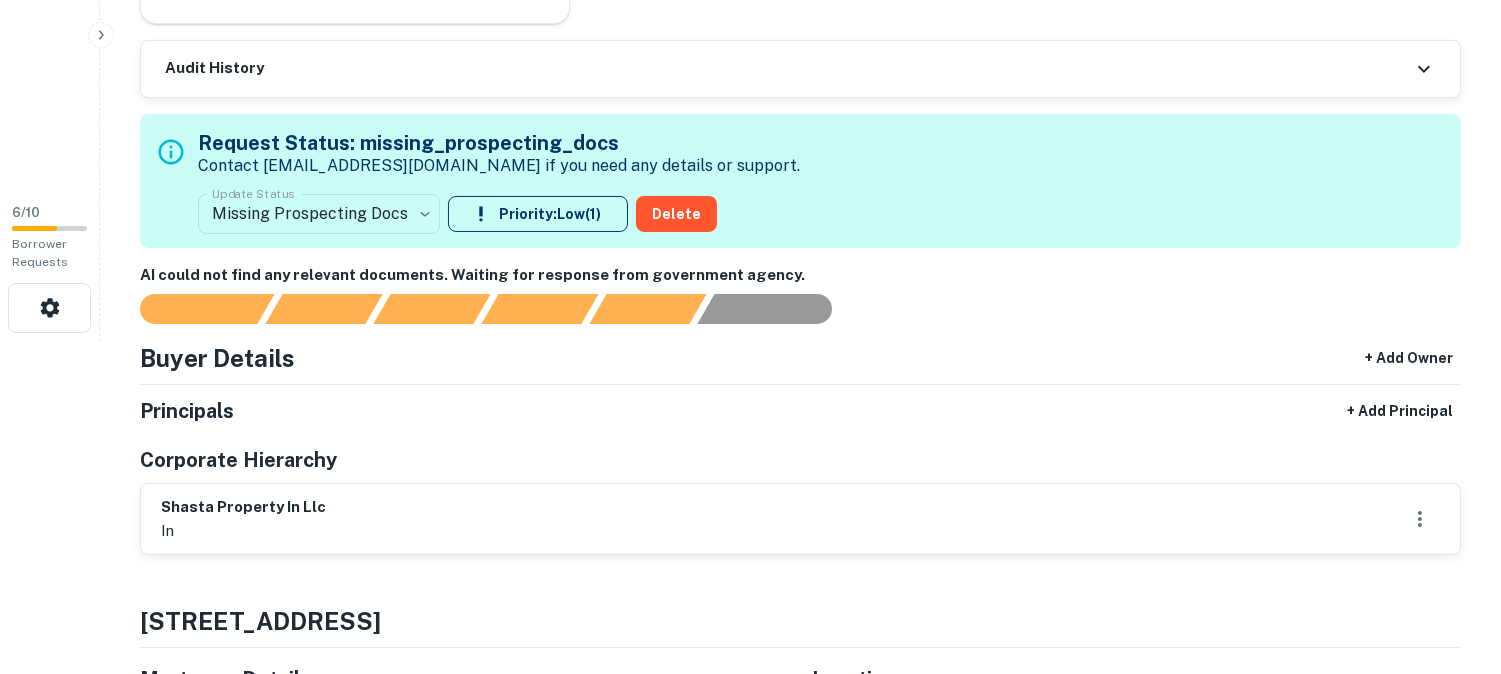 click on "**********" at bounding box center (750, 4) 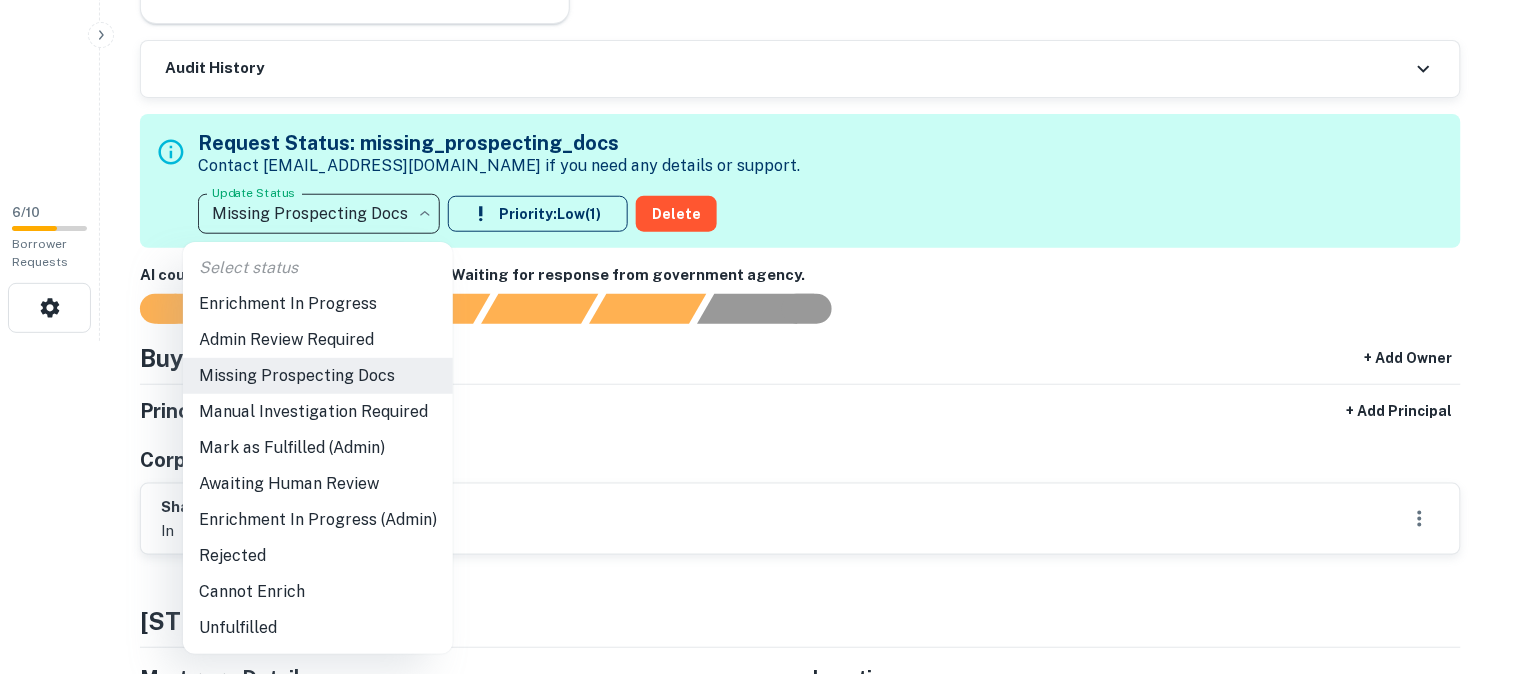 click on "Awaiting Human Review" at bounding box center [318, 484] 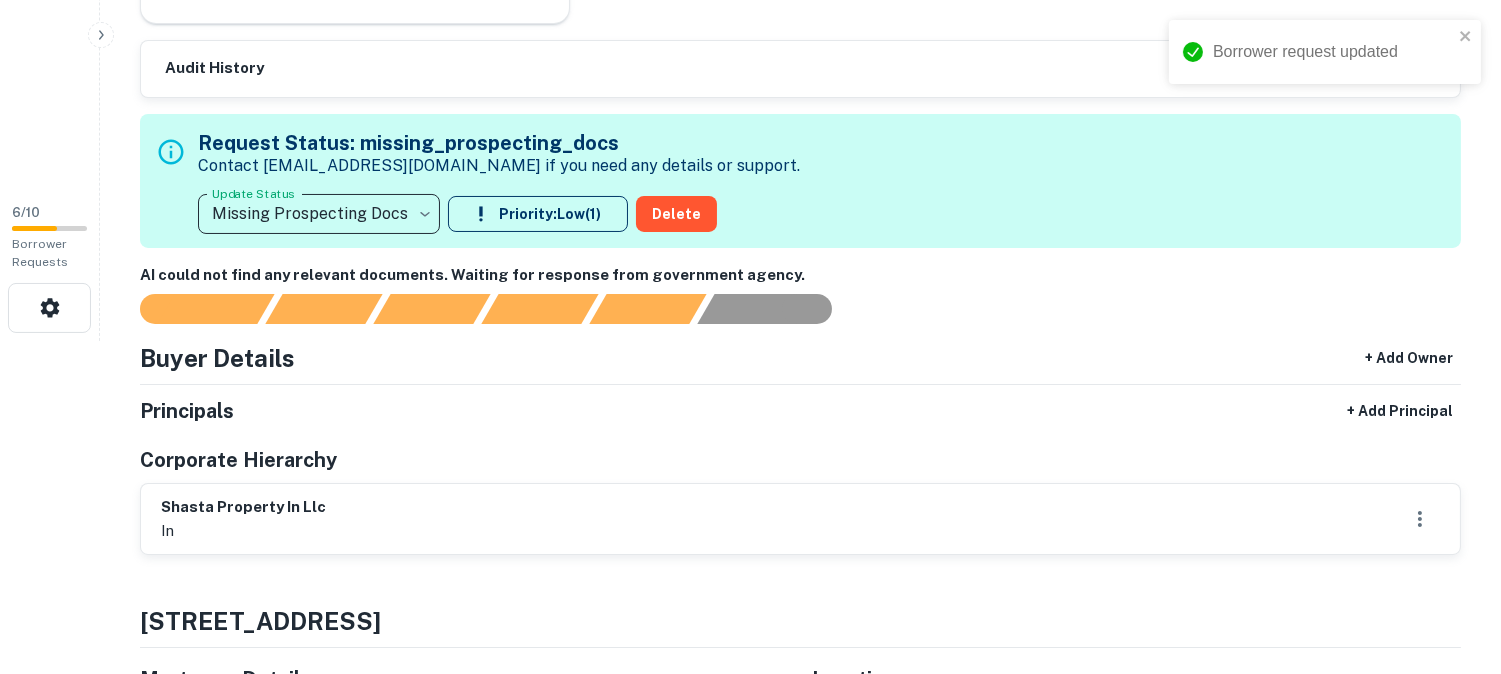 type on "**********" 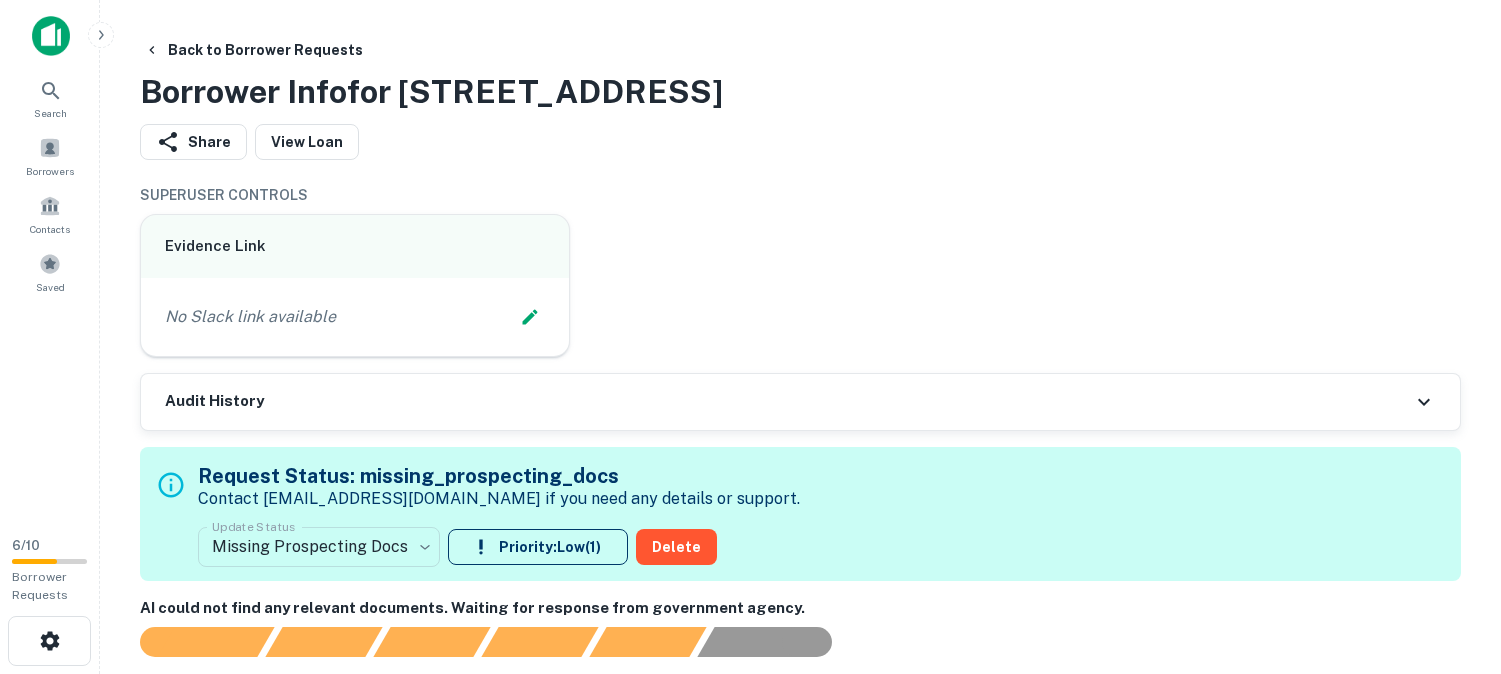 scroll, scrollTop: 0, scrollLeft: 0, axis: both 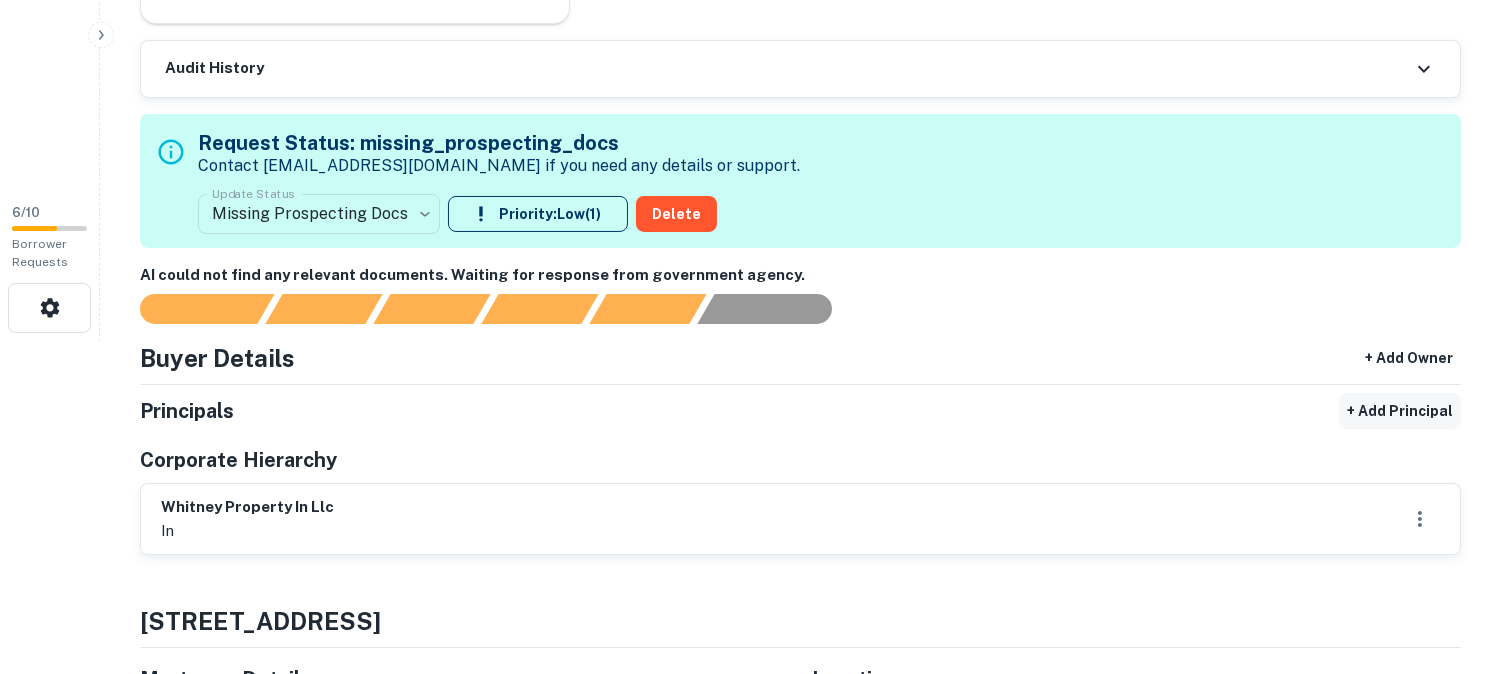 click on "+ Add Principal" at bounding box center (1400, 411) 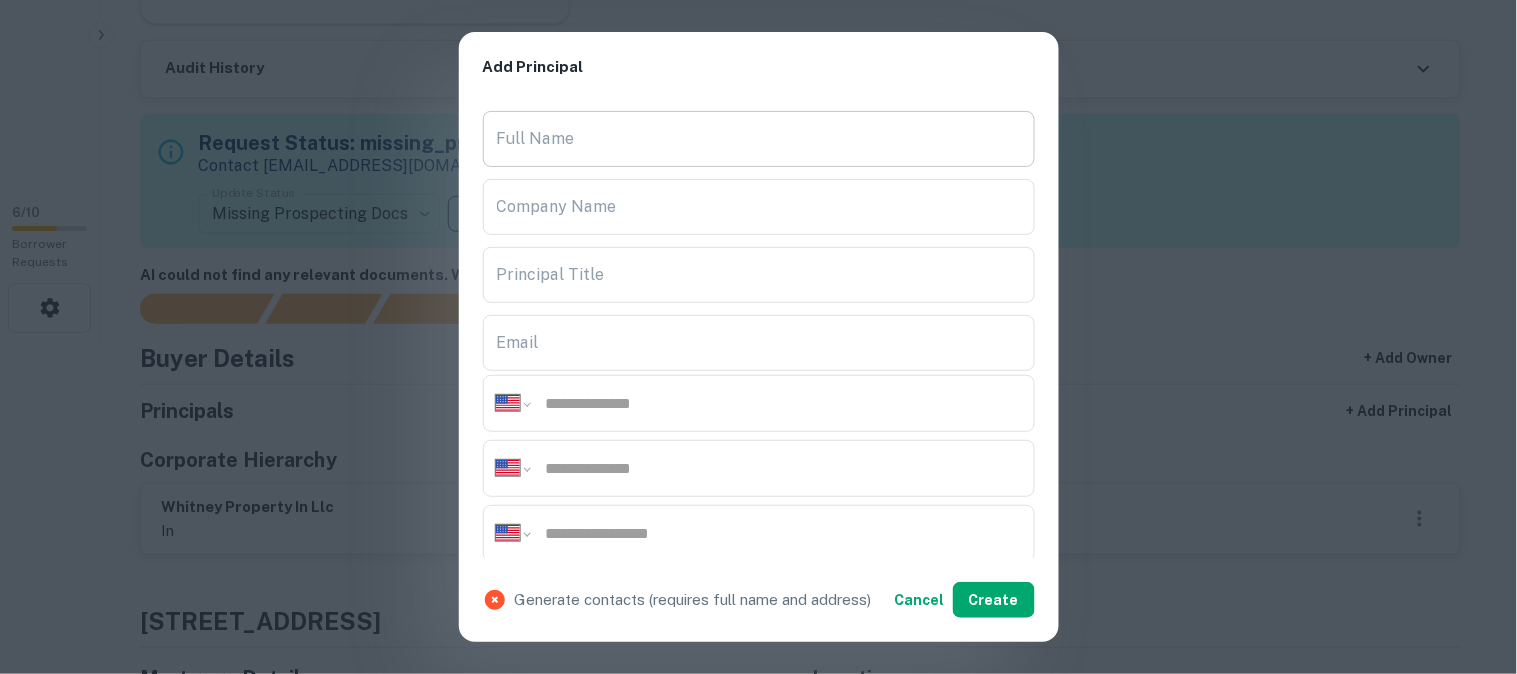 click on "Full Name" at bounding box center [759, 139] 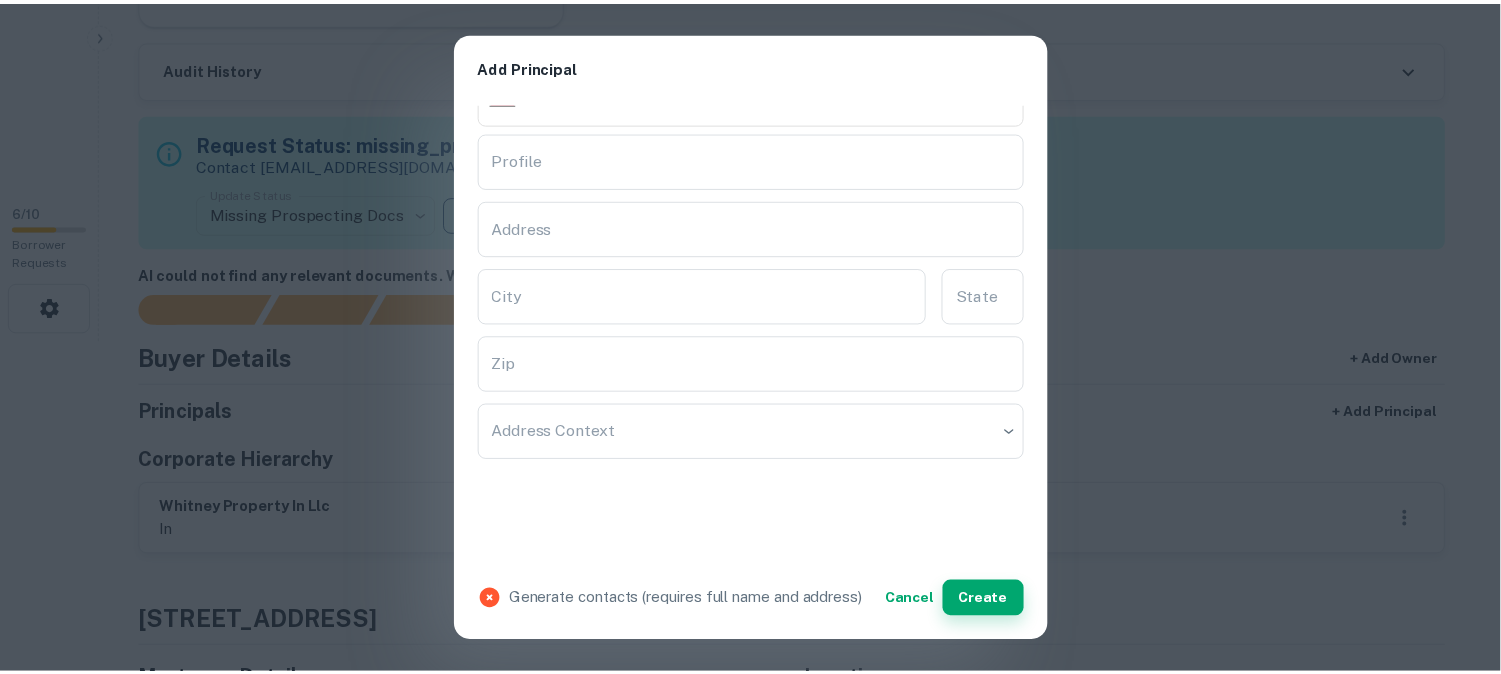 scroll, scrollTop: 444, scrollLeft: 0, axis: vertical 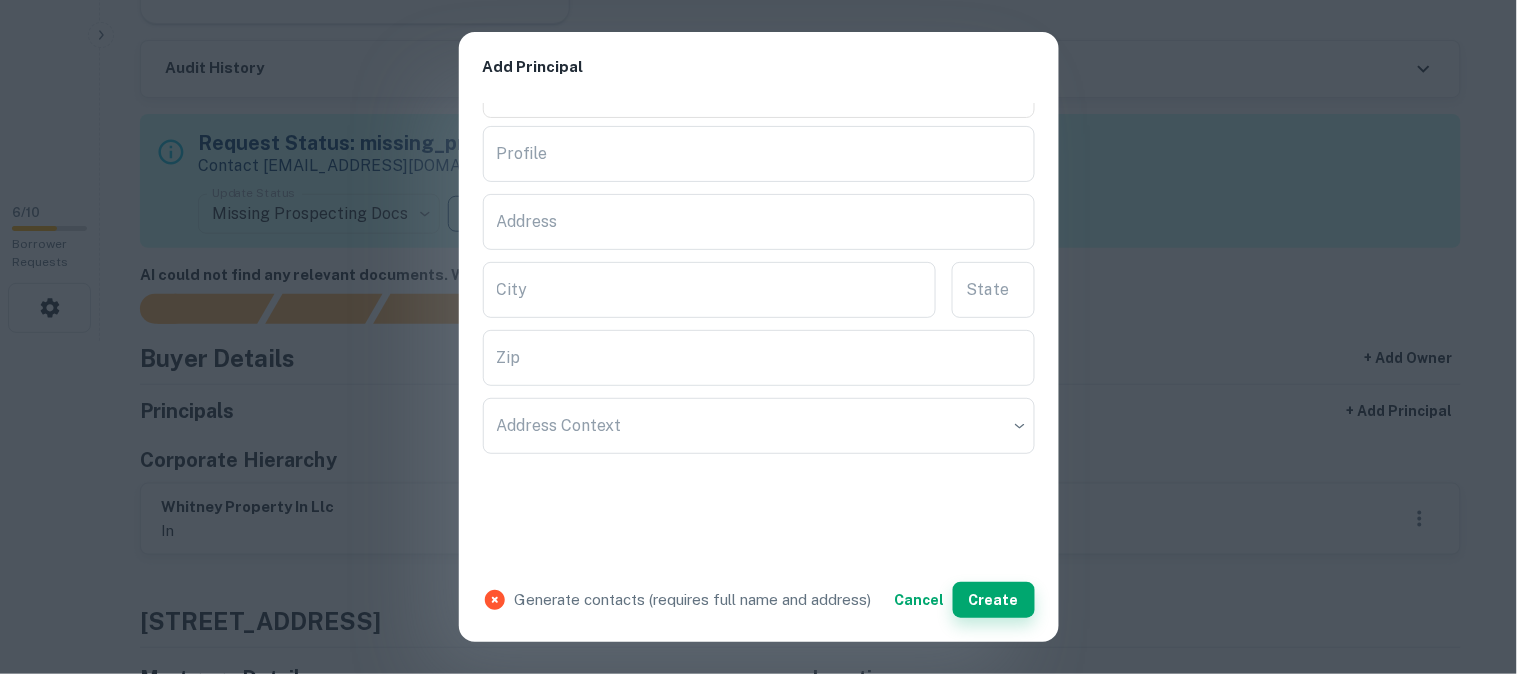 type on "**********" 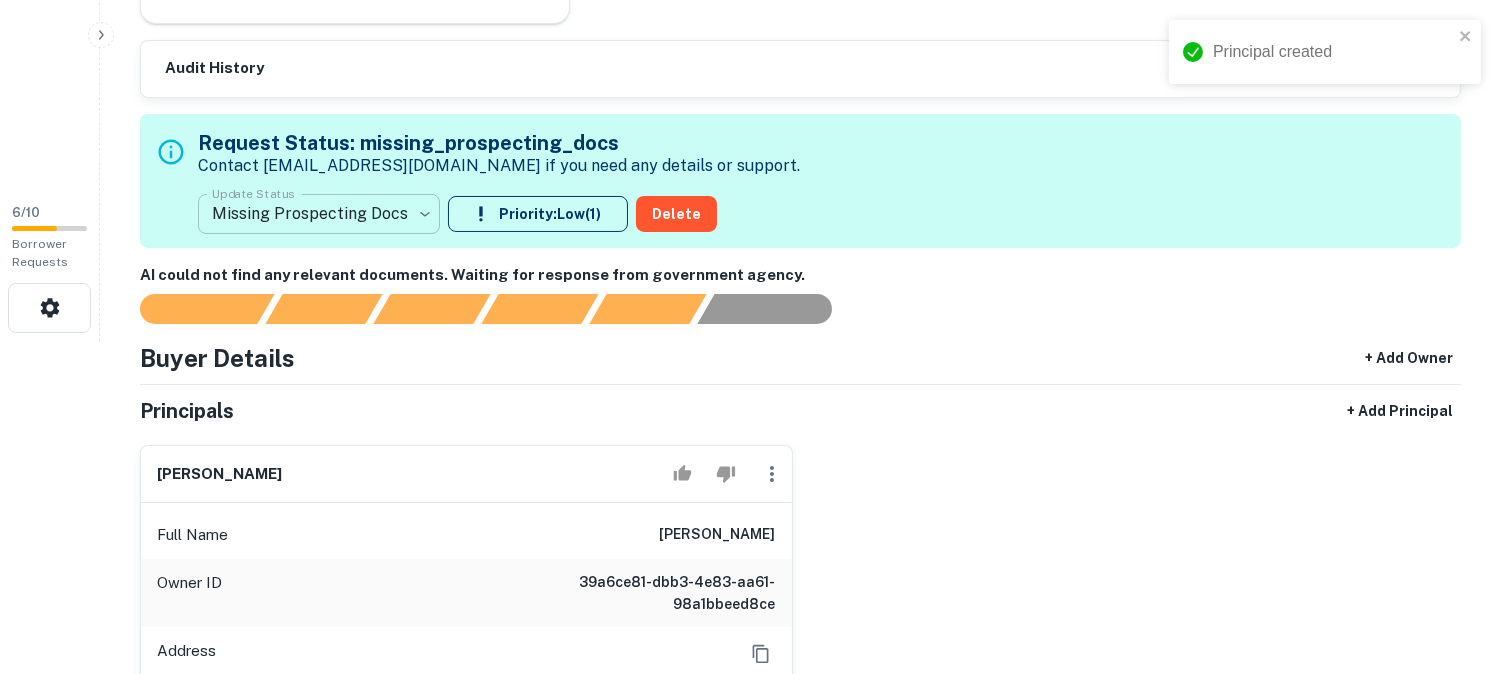 click on "**********" at bounding box center [750, 4] 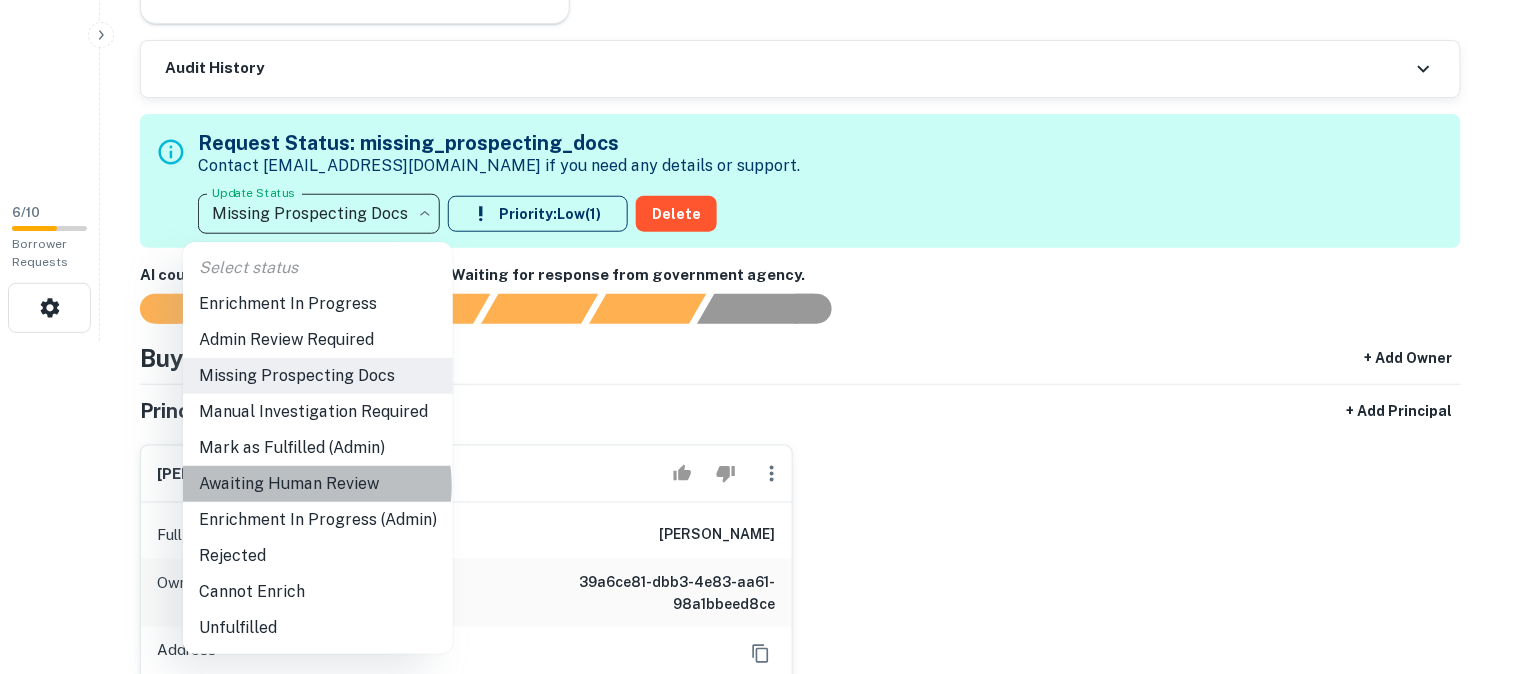 click on "Awaiting Human Review" at bounding box center (318, 484) 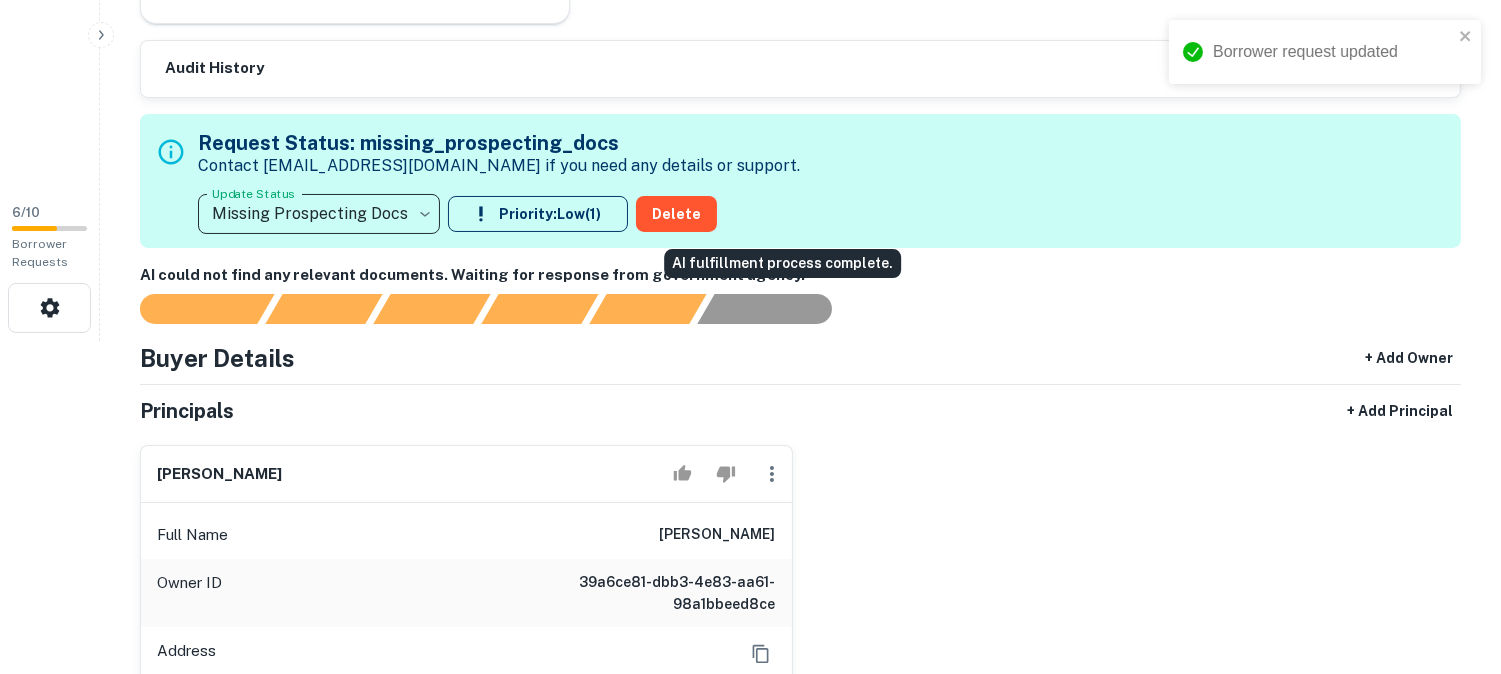 type on "**********" 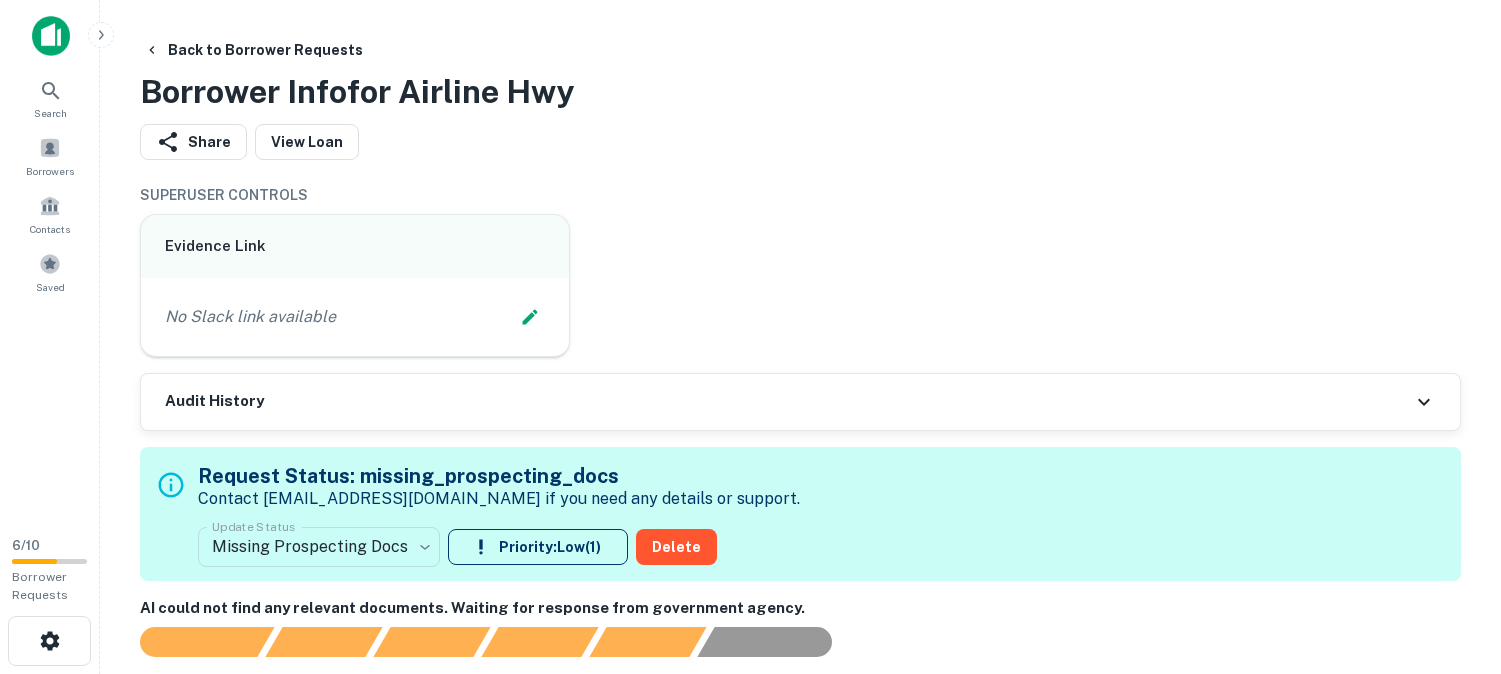scroll, scrollTop: 0, scrollLeft: 0, axis: both 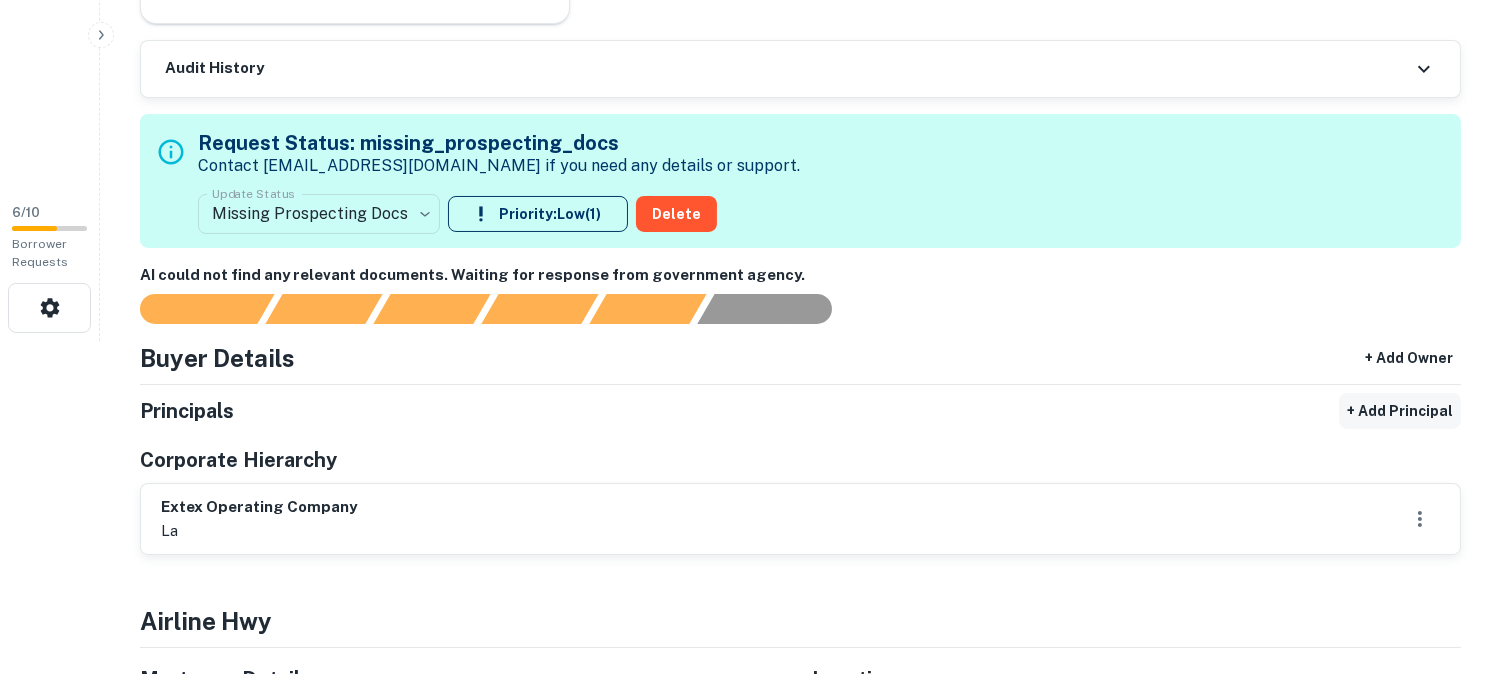 click on "+ Add Principal" at bounding box center [1400, 411] 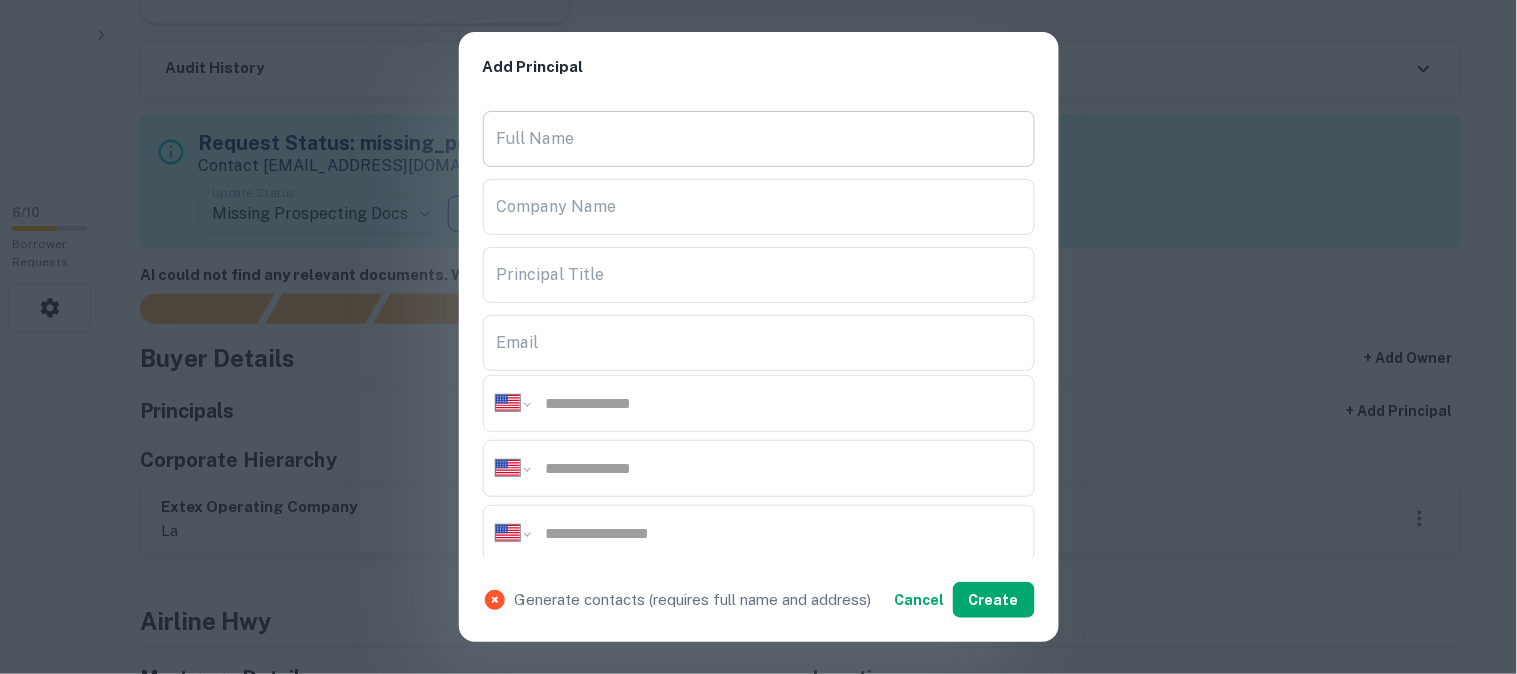 click on "Full Name" at bounding box center [759, 139] 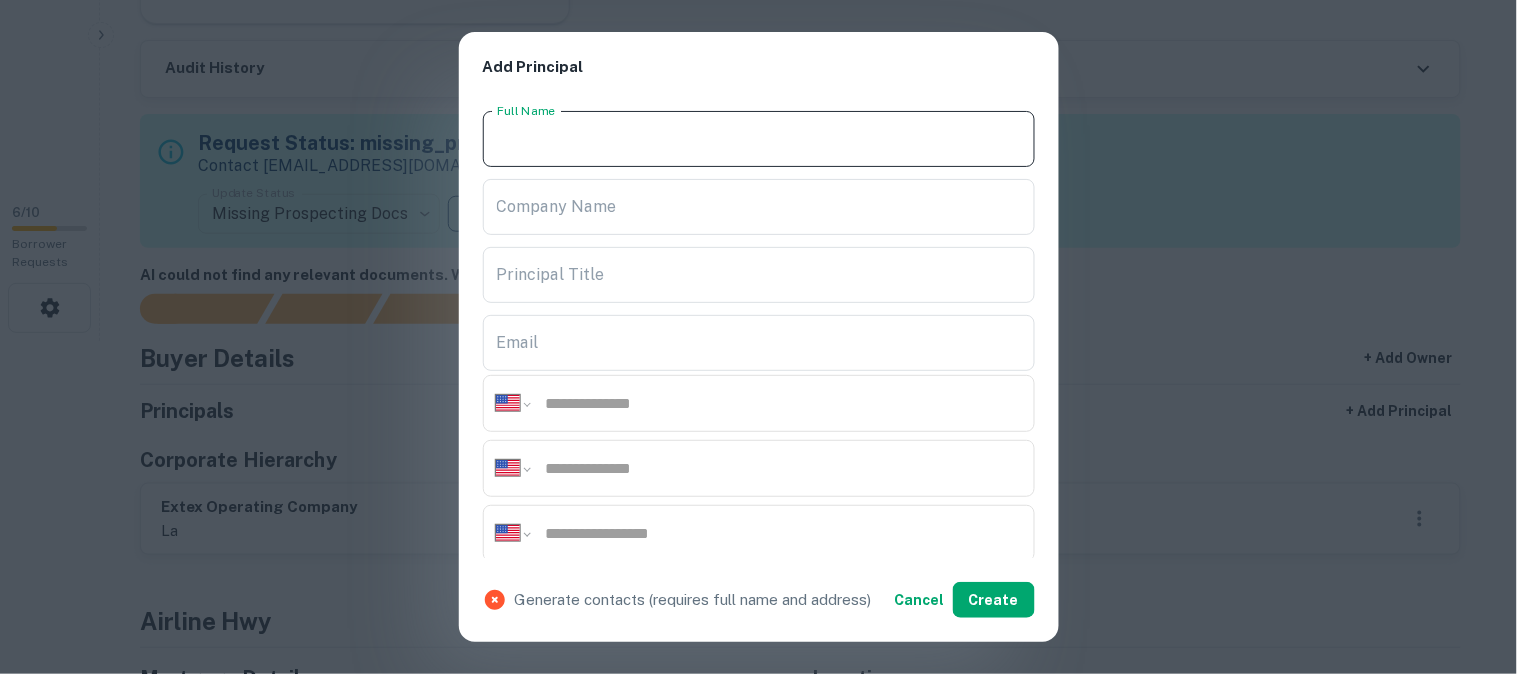 paste on "**********" 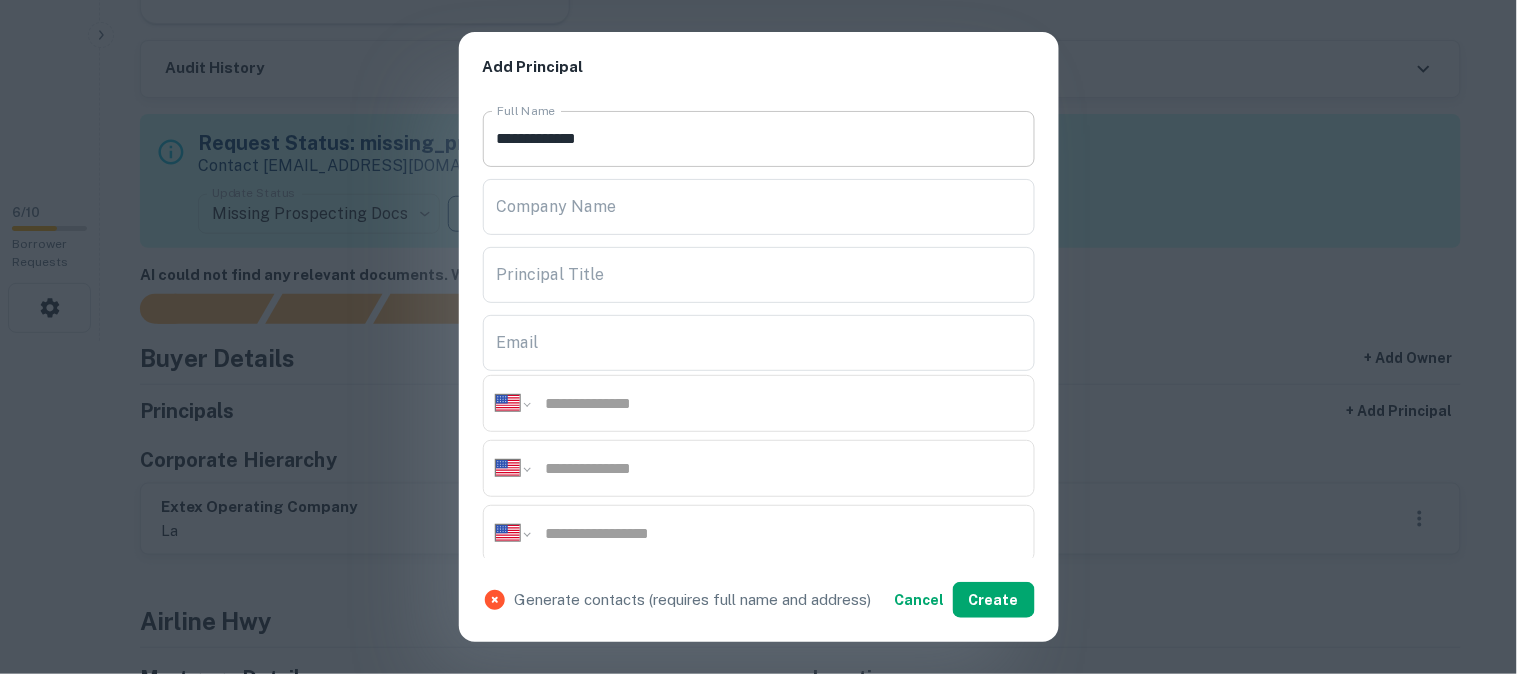 click on "**********" at bounding box center [759, 139] 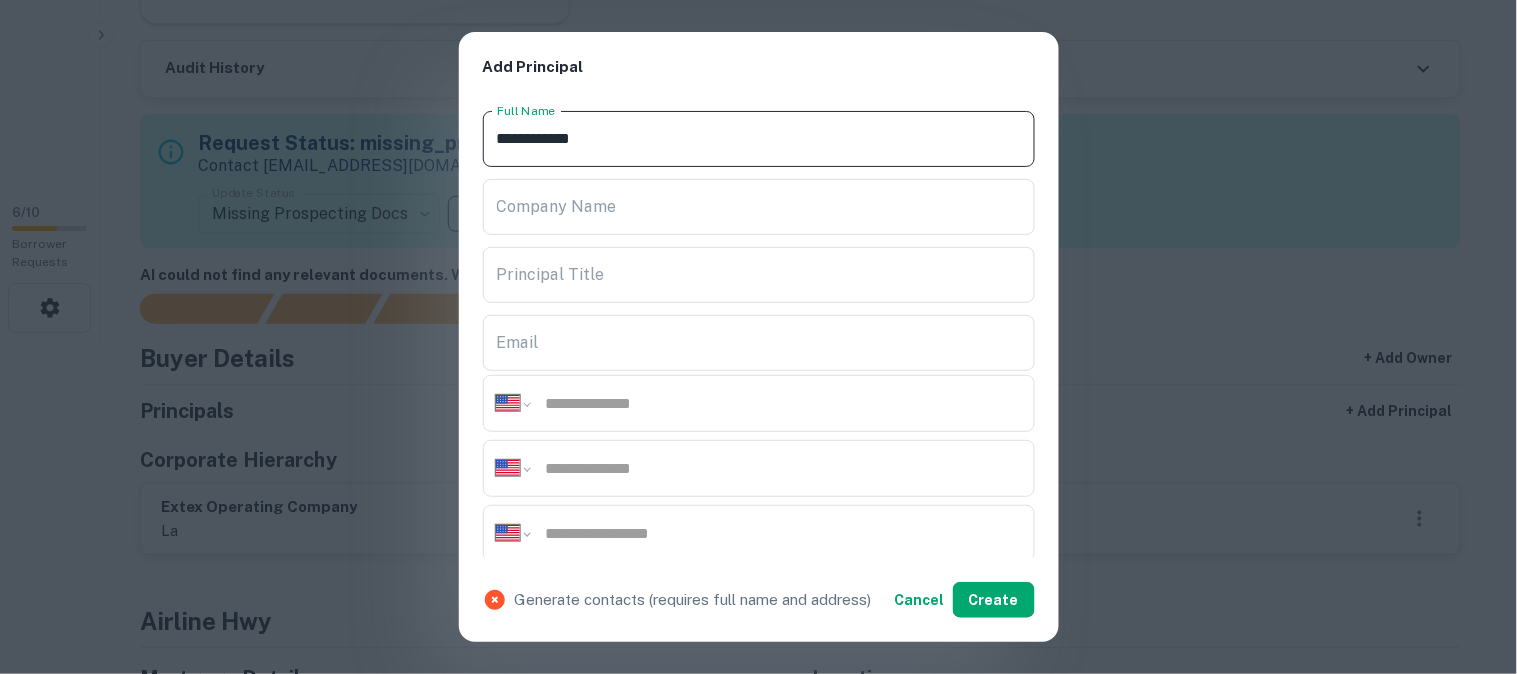 type on "**********" 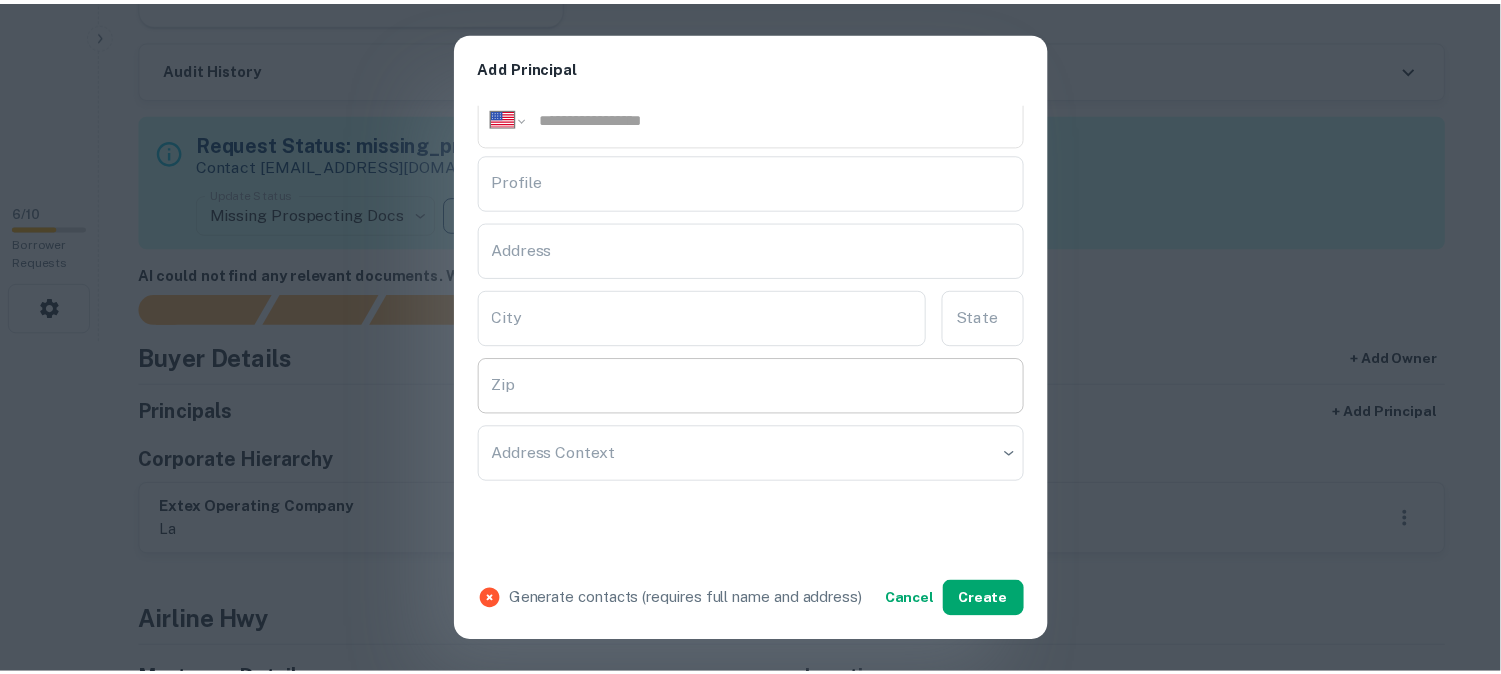 scroll, scrollTop: 444, scrollLeft: 0, axis: vertical 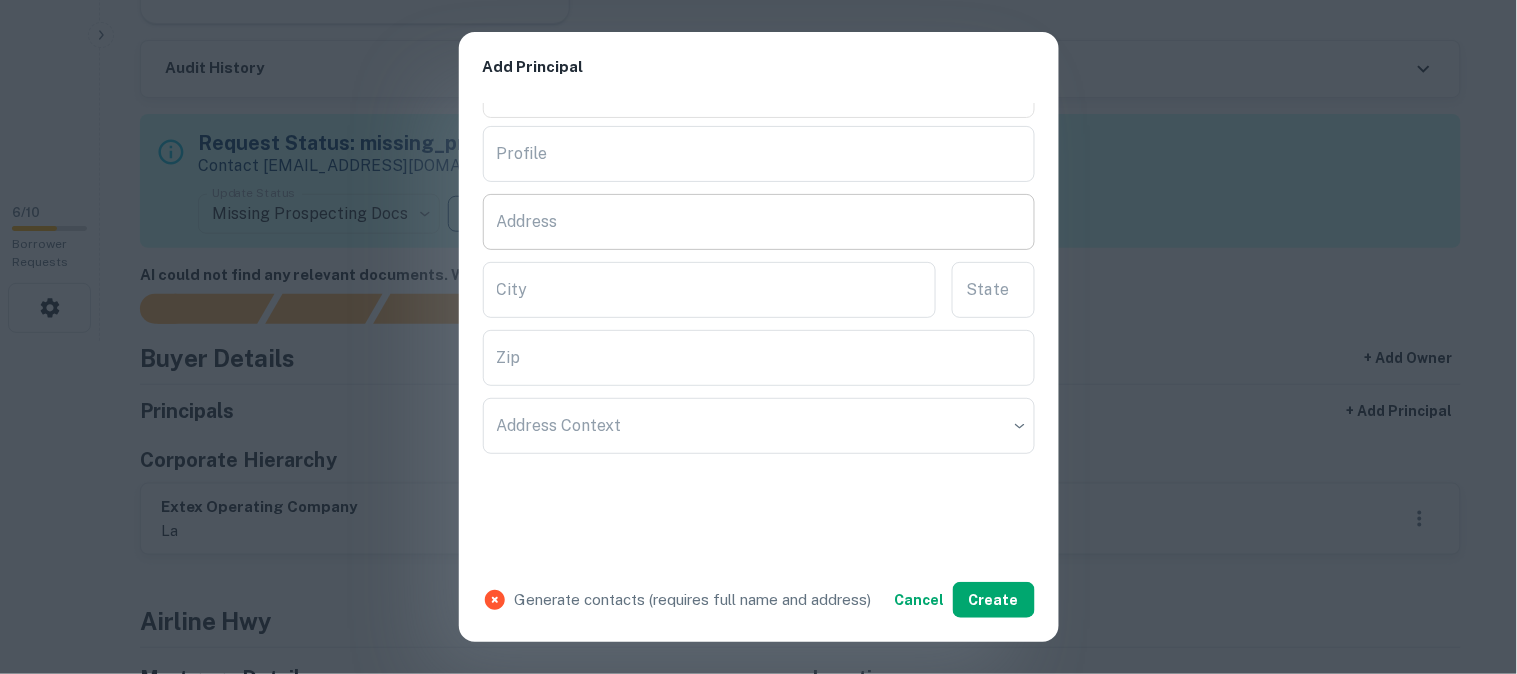 click on "Address" at bounding box center [759, 222] 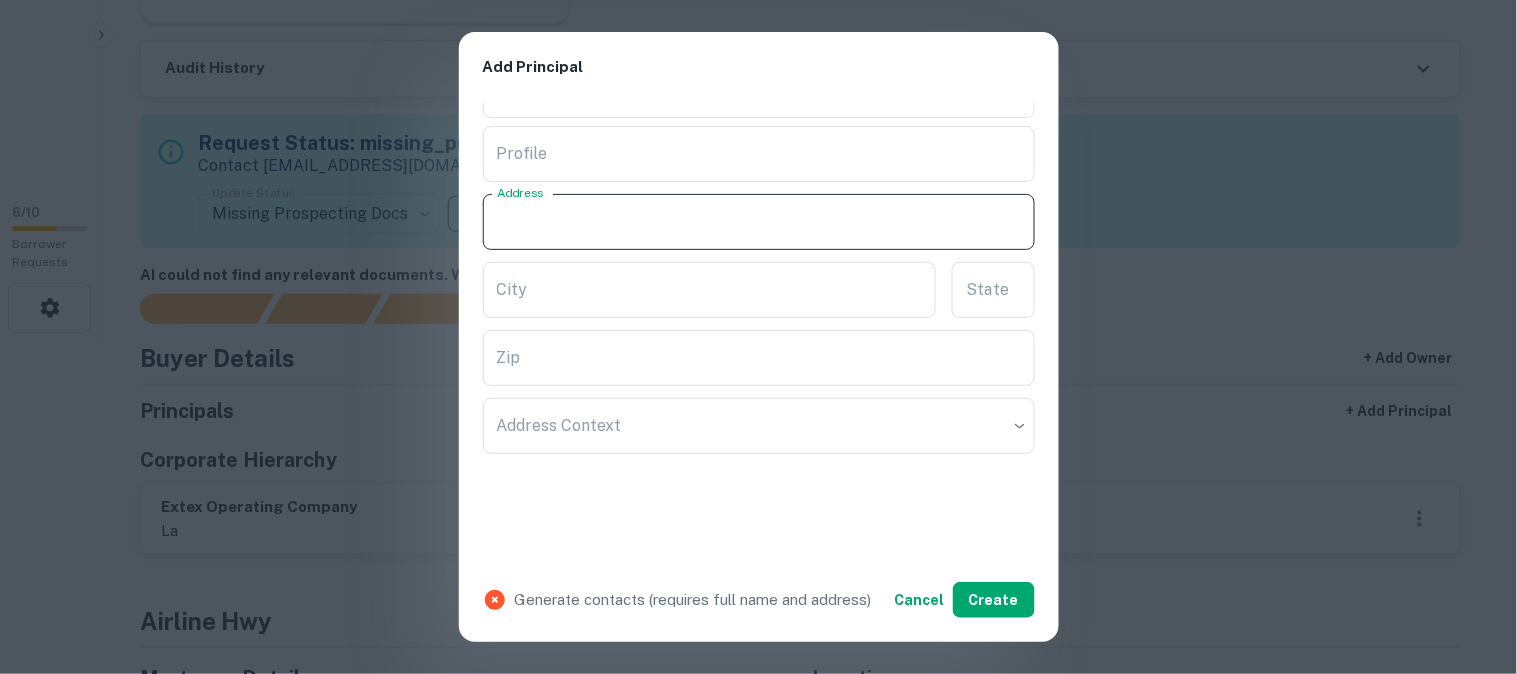 paste on "**********" 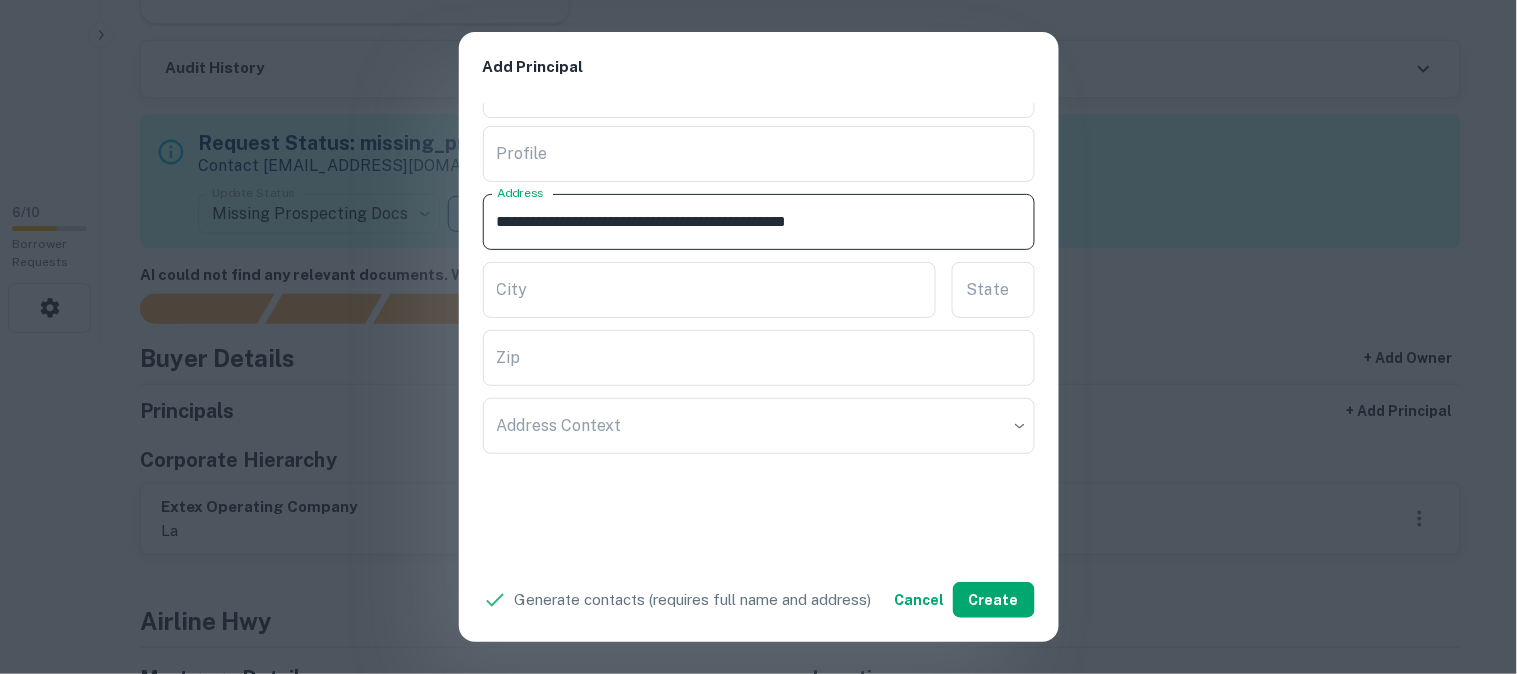 click on "**********" at bounding box center (759, 222) 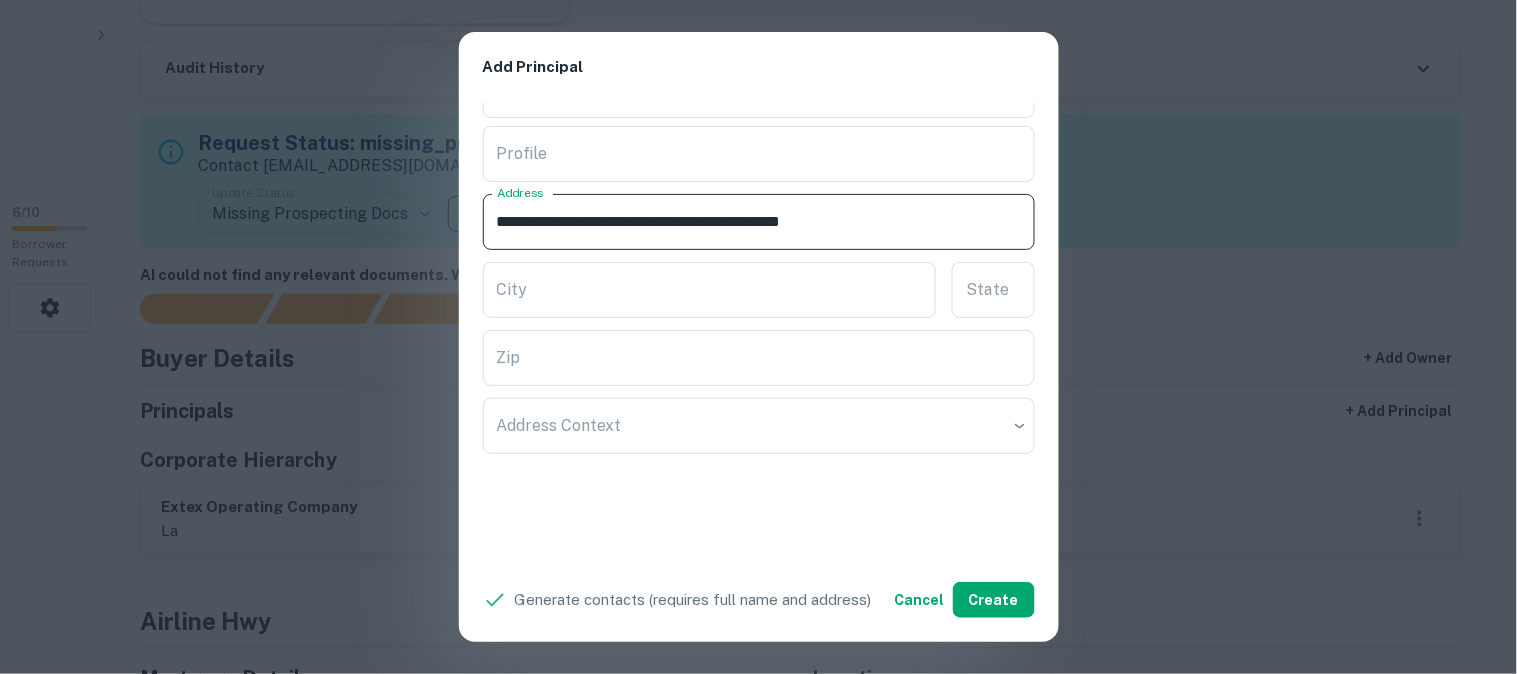 drag, startPoint x: 745, startPoint y: 220, endPoint x: 820, endPoint y: 247, distance: 79.71198 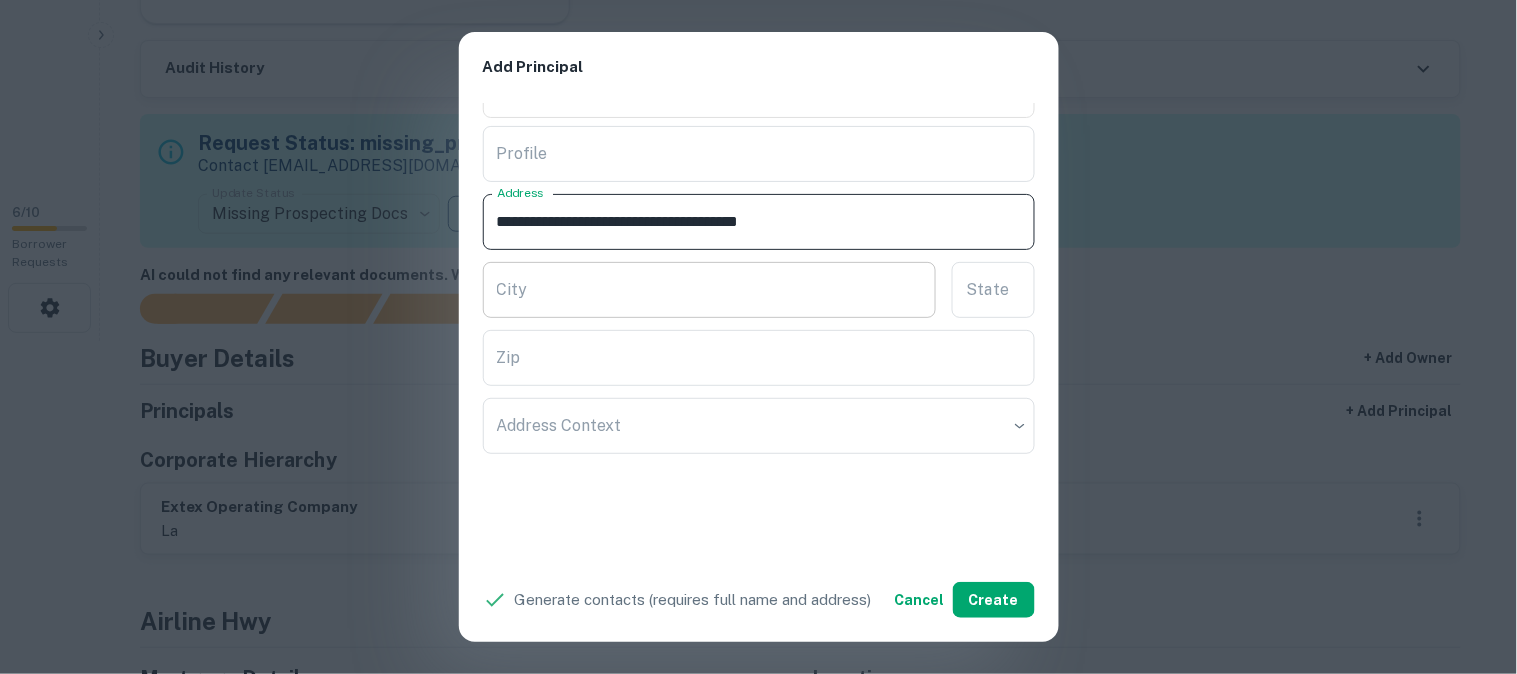 type on "**********" 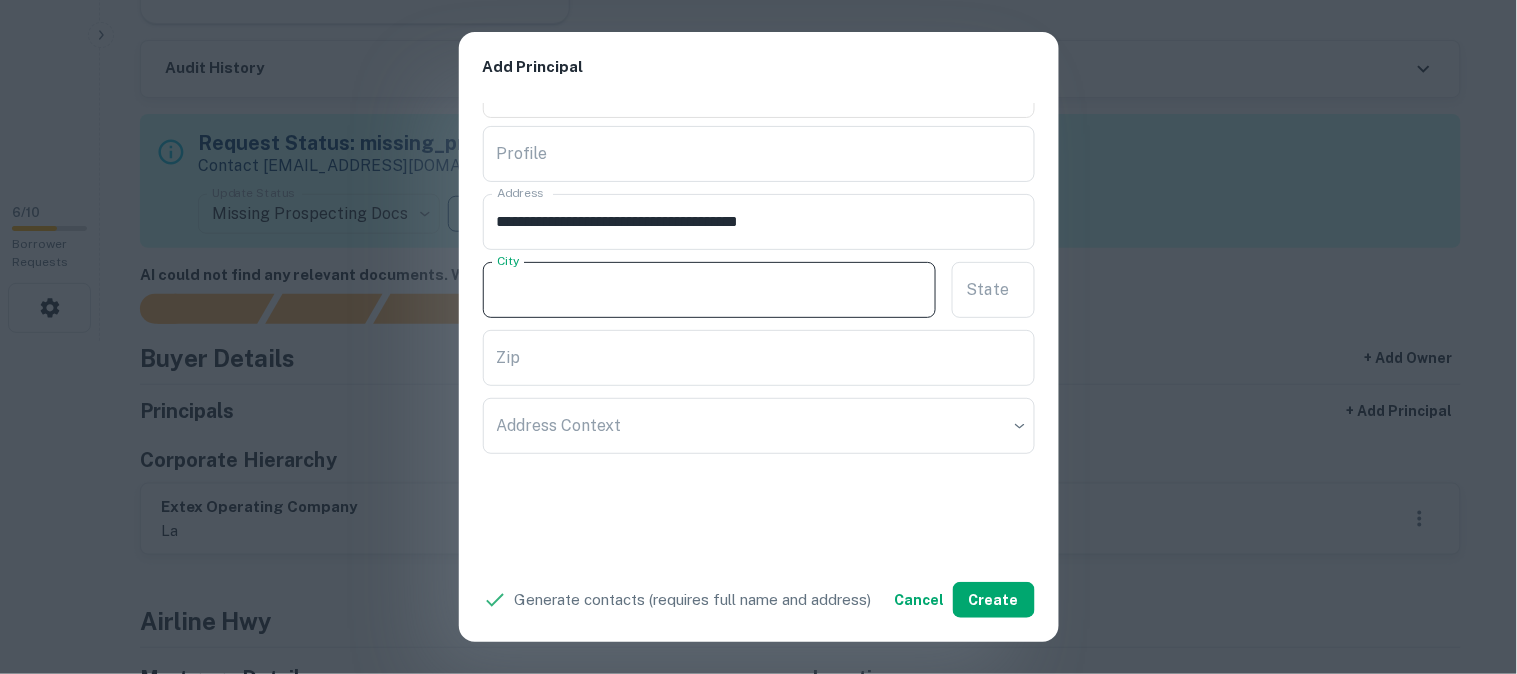 click on "City" at bounding box center [710, 290] 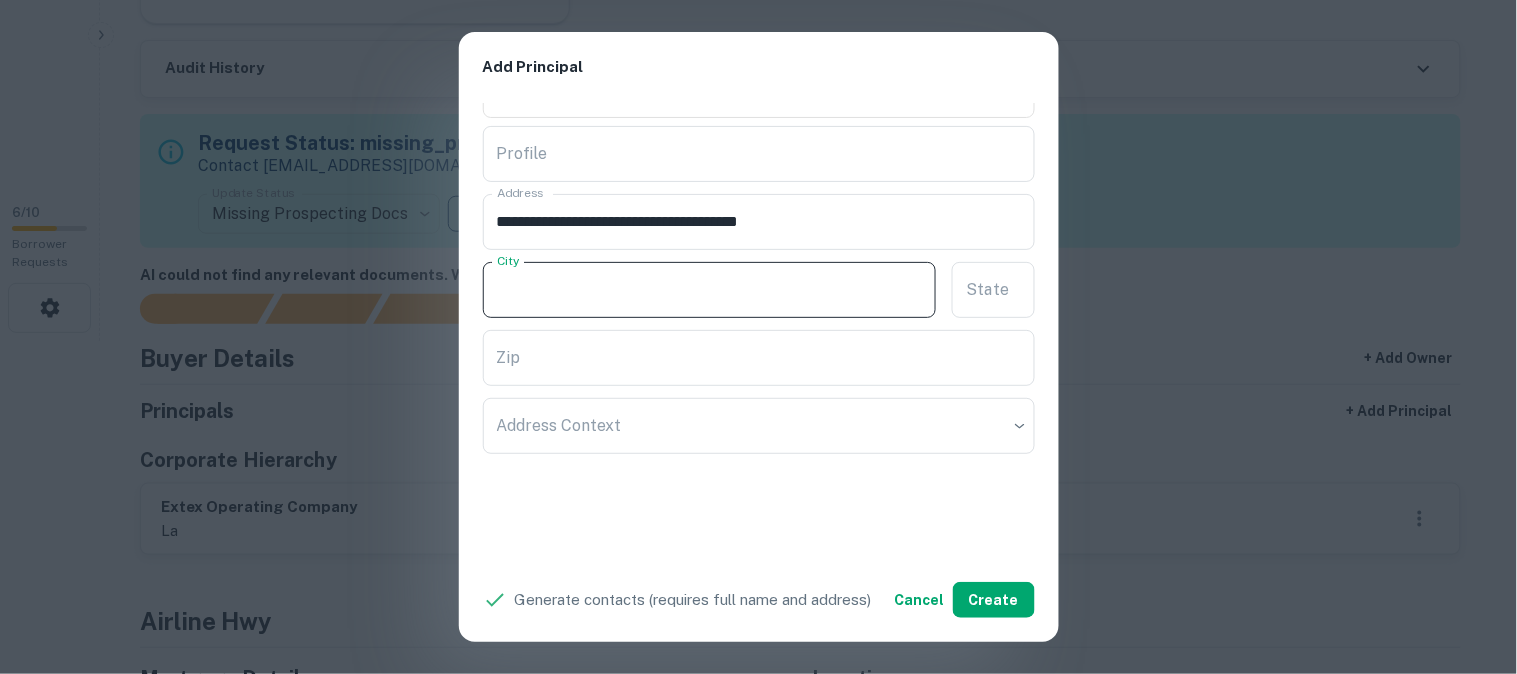 paste on "*******" 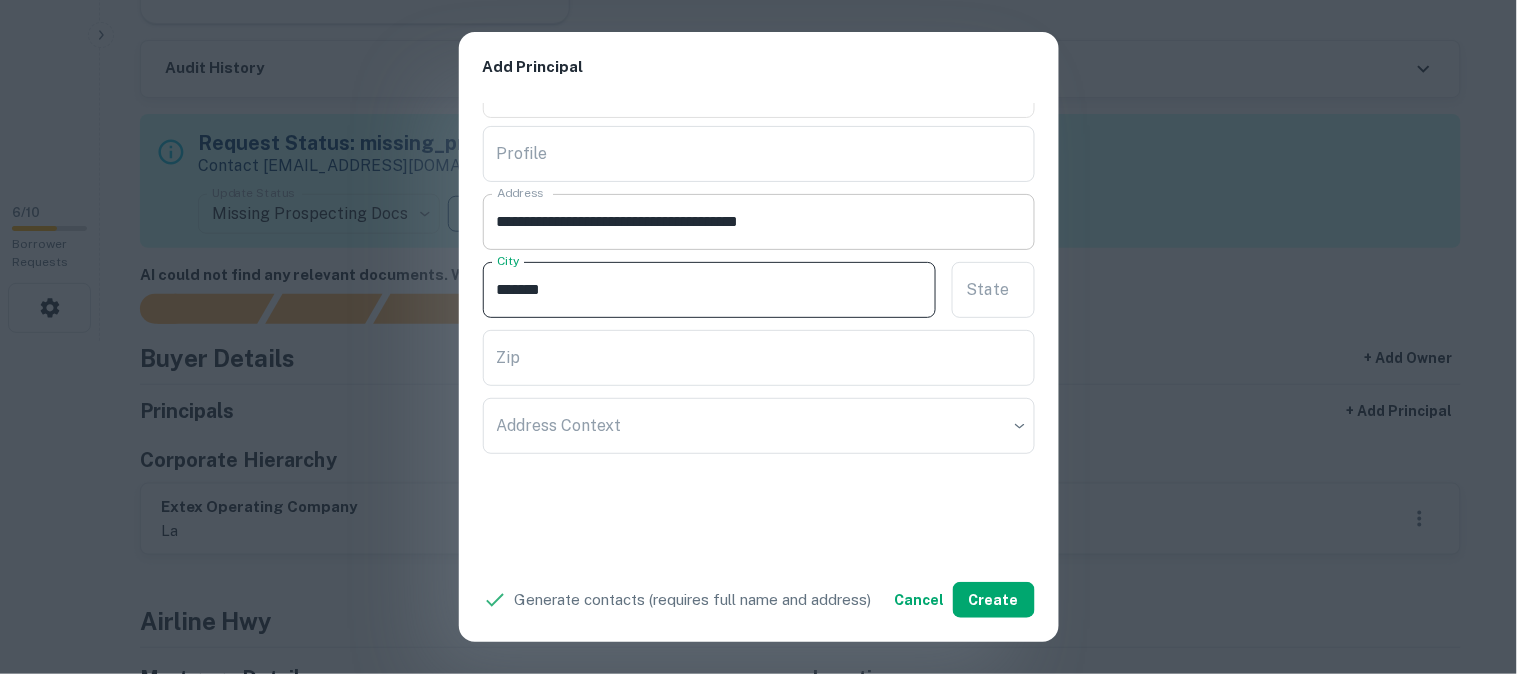 type on "*******" 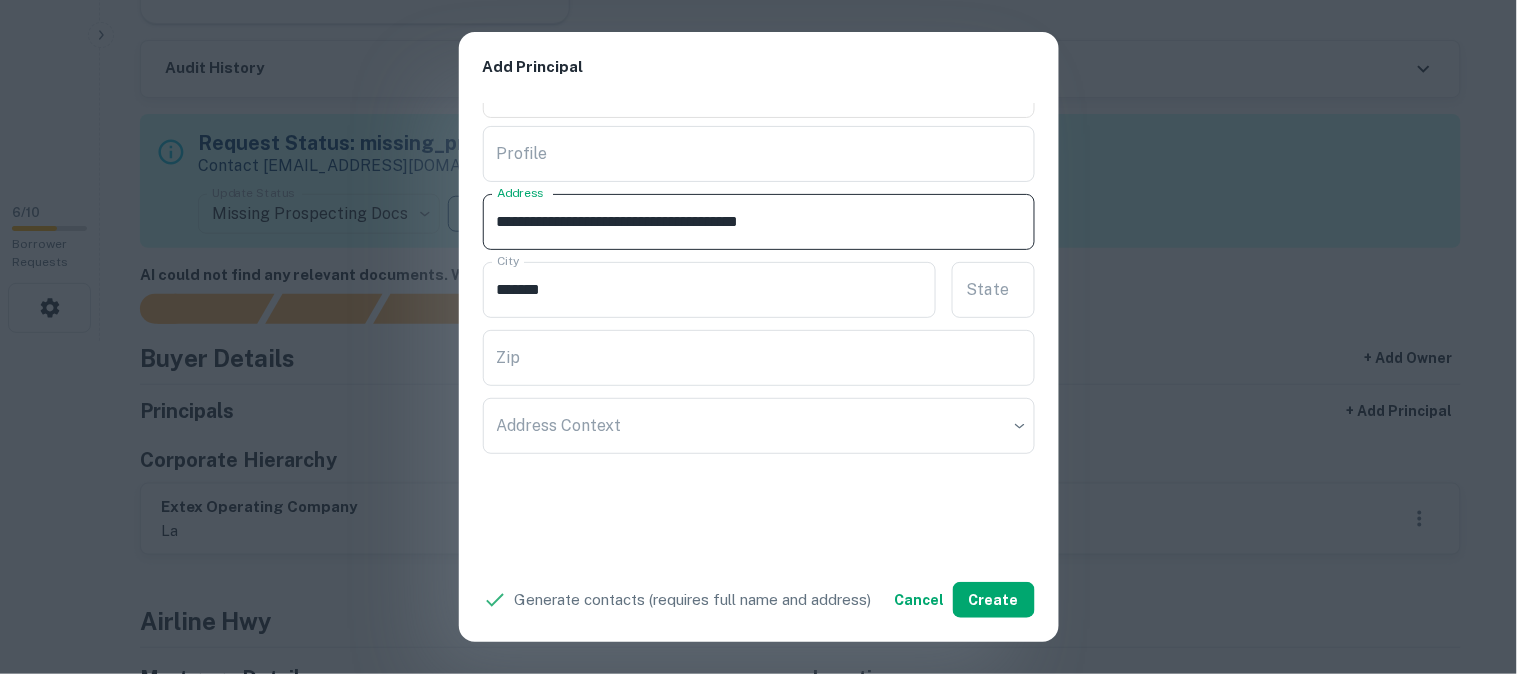 drag, startPoint x: 761, startPoint y: 220, endPoint x: 772, endPoint y: 227, distance: 13.038404 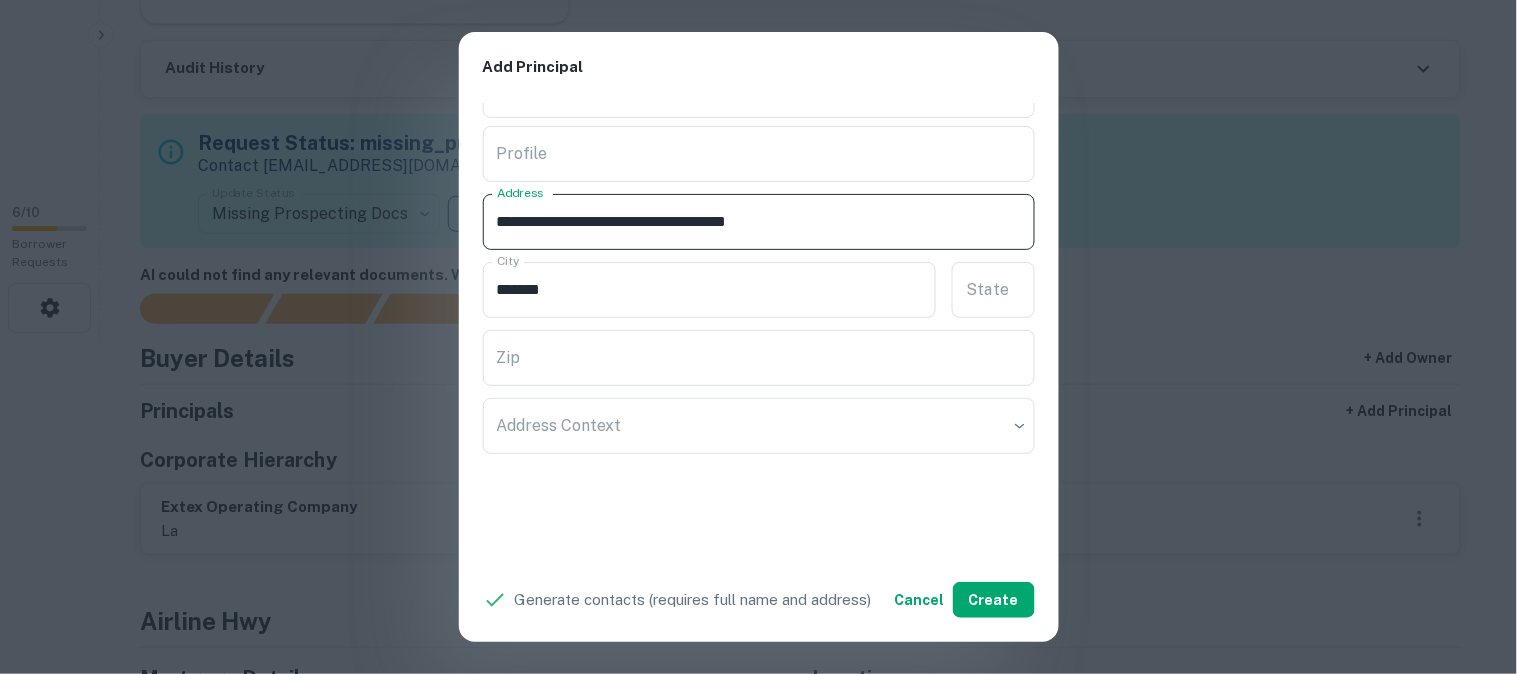 type on "**********" 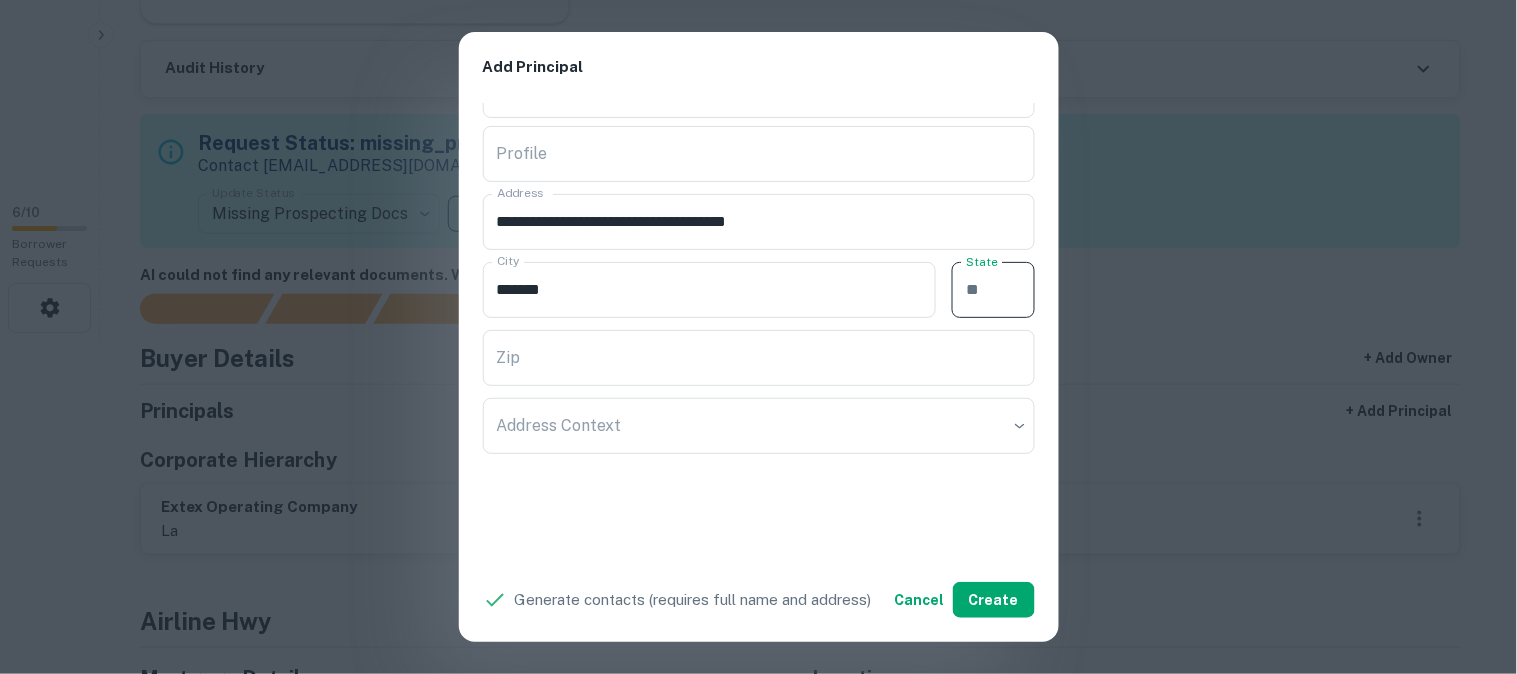 paste on "**" 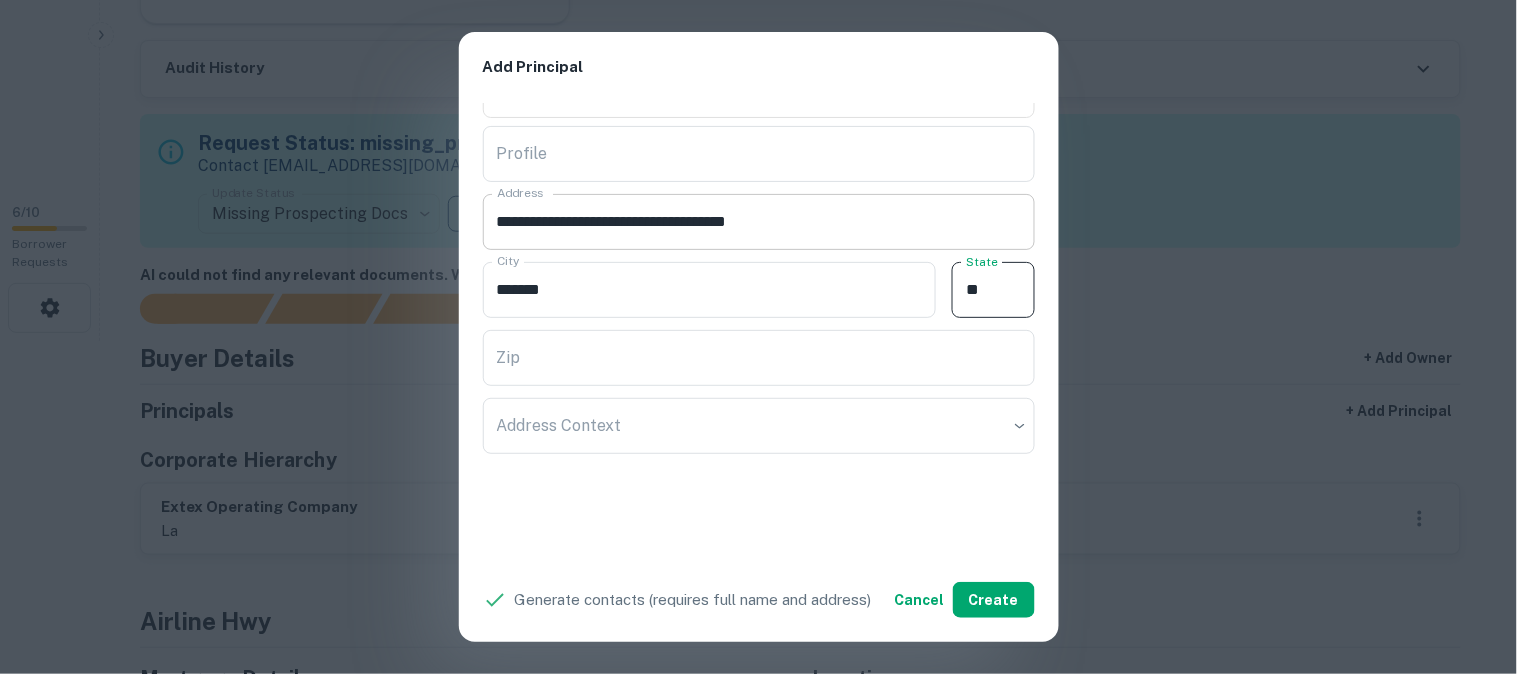 type on "**" 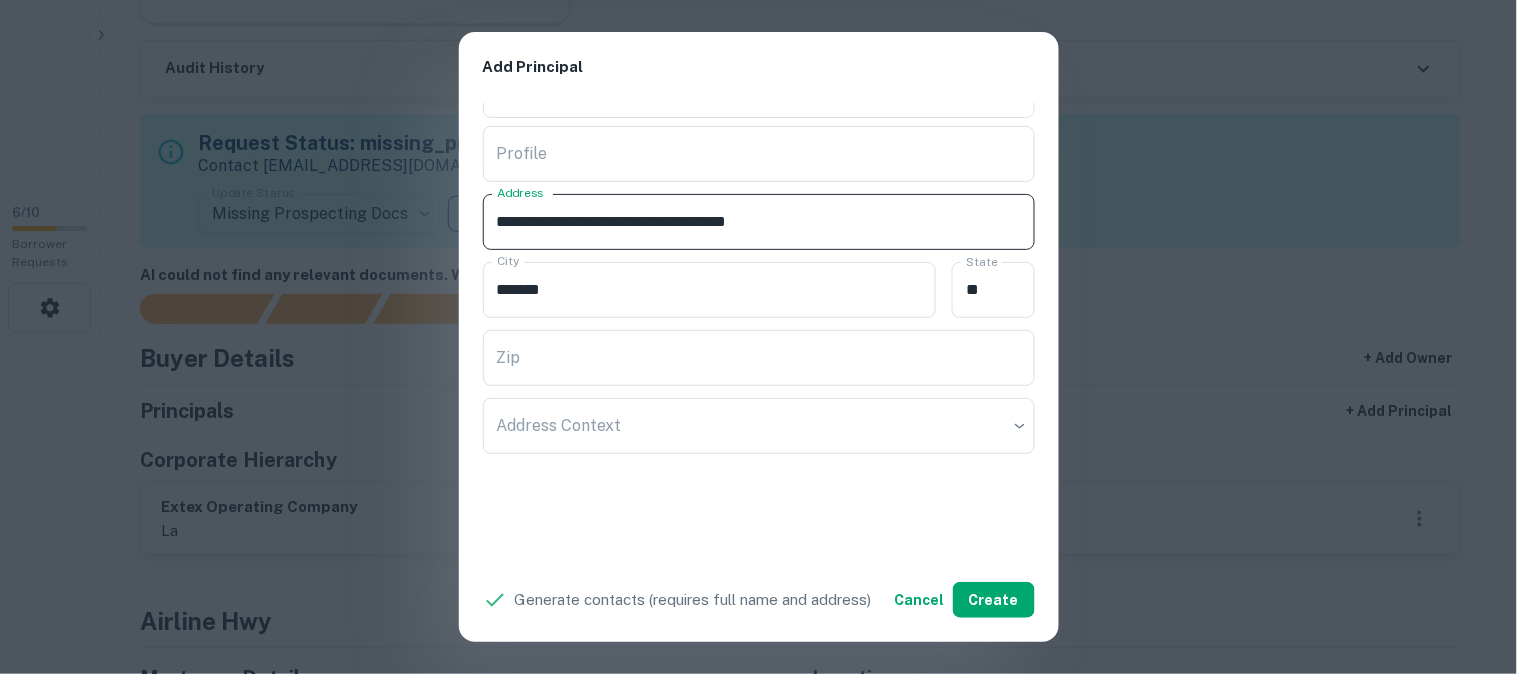 drag, startPoint x: 753, startPoint y: 220, endPoint x: 834, endPoint y: 231, distance: 81.7435 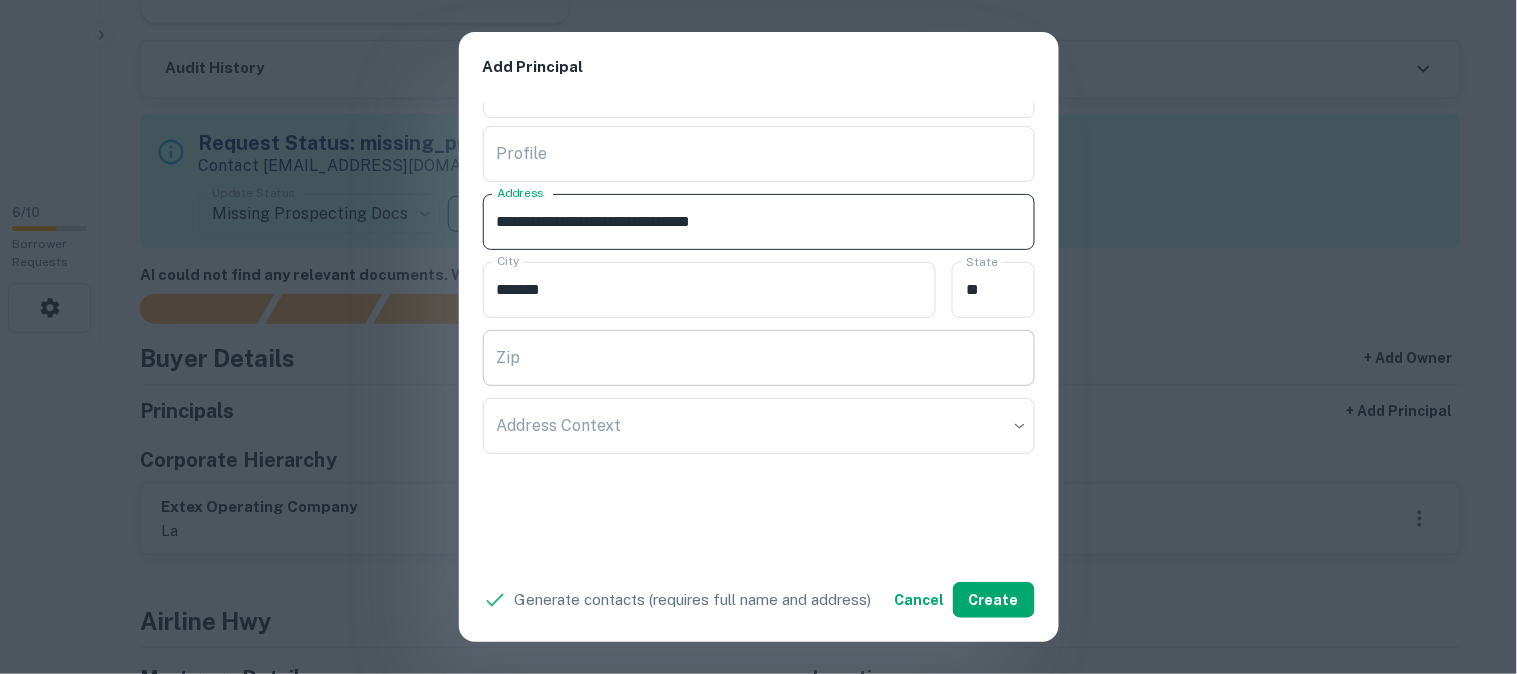 type on "**********" 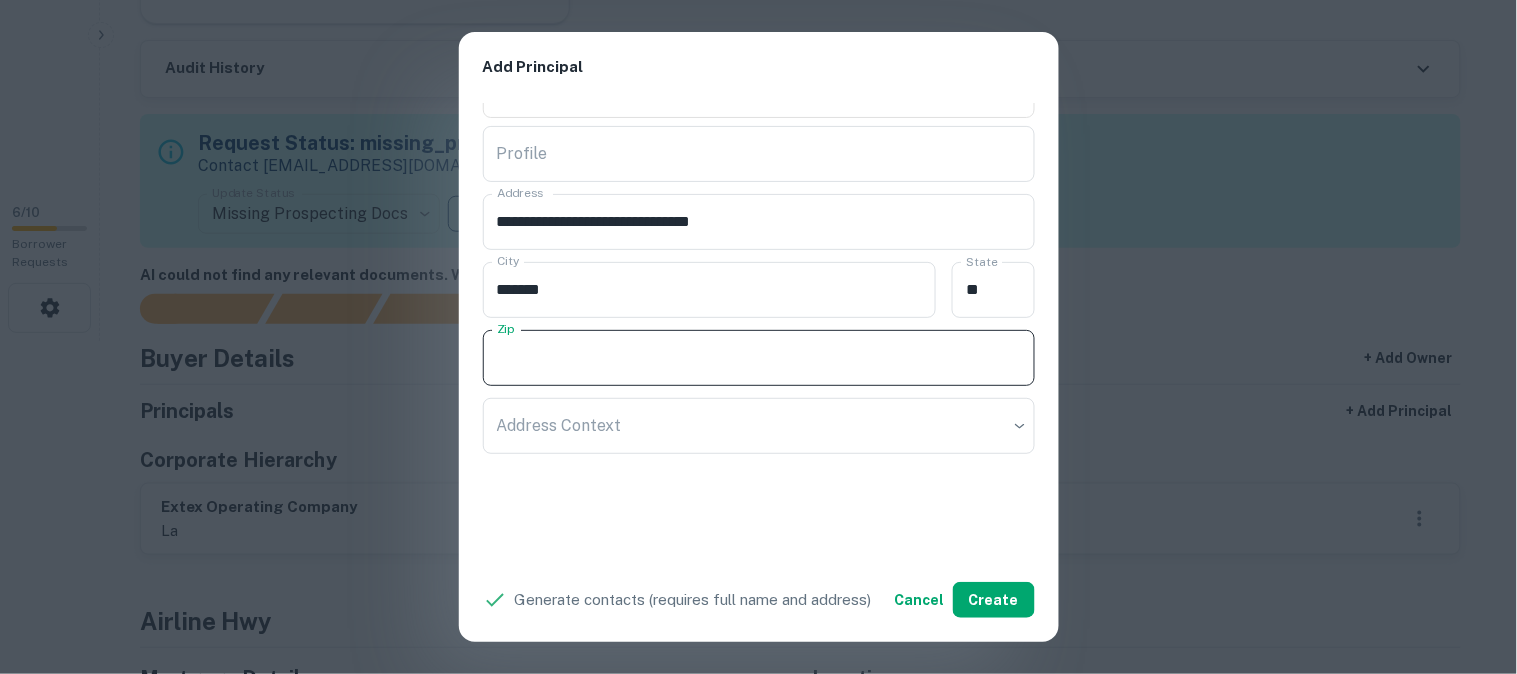 paste on "*****" 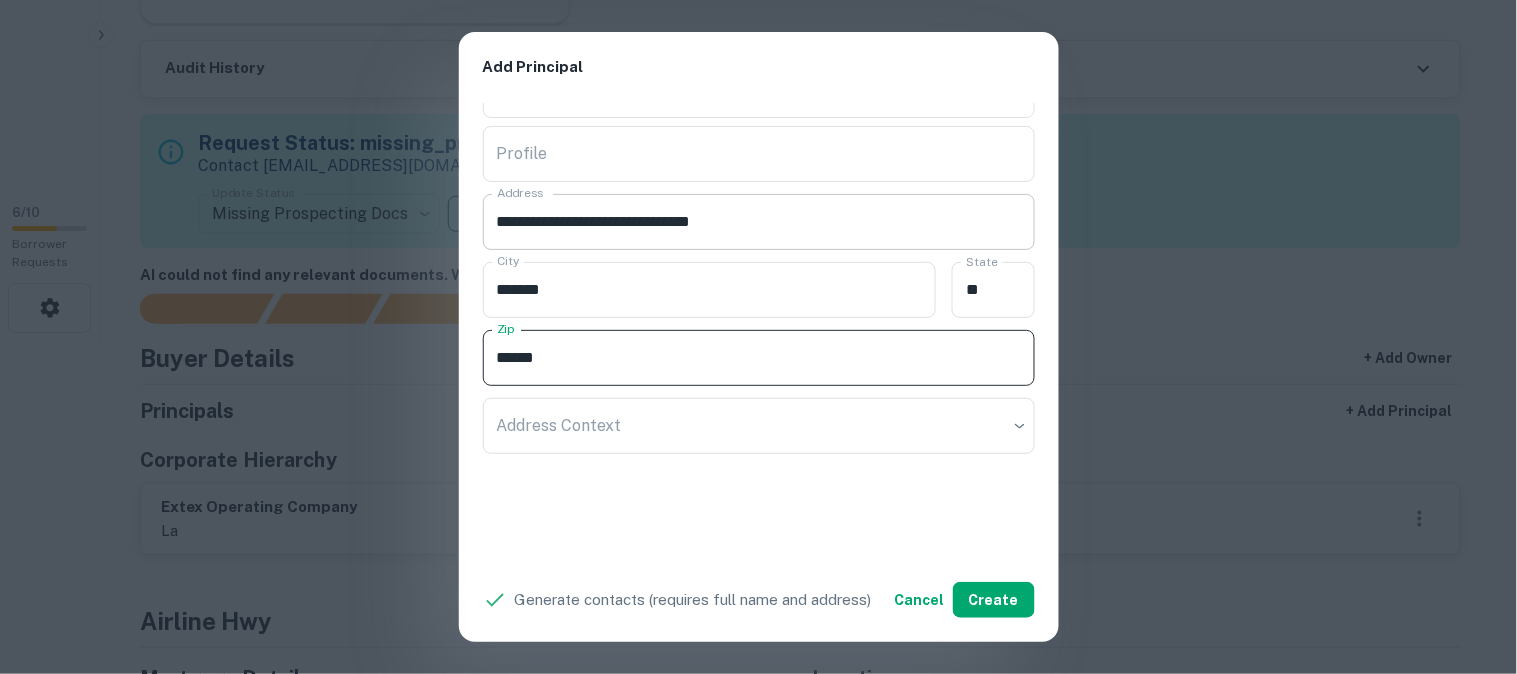 type on "*****" 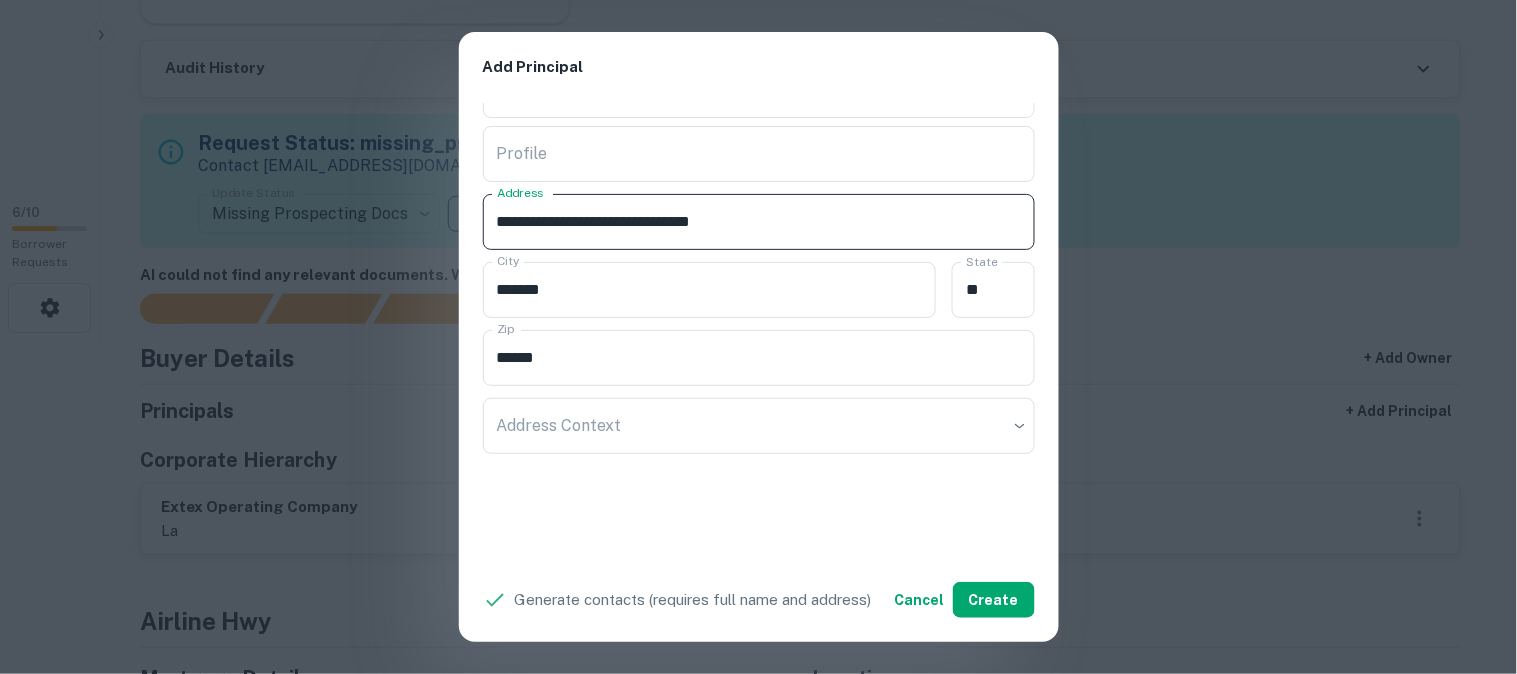 click on "**********" at bounding box center (759, 222) 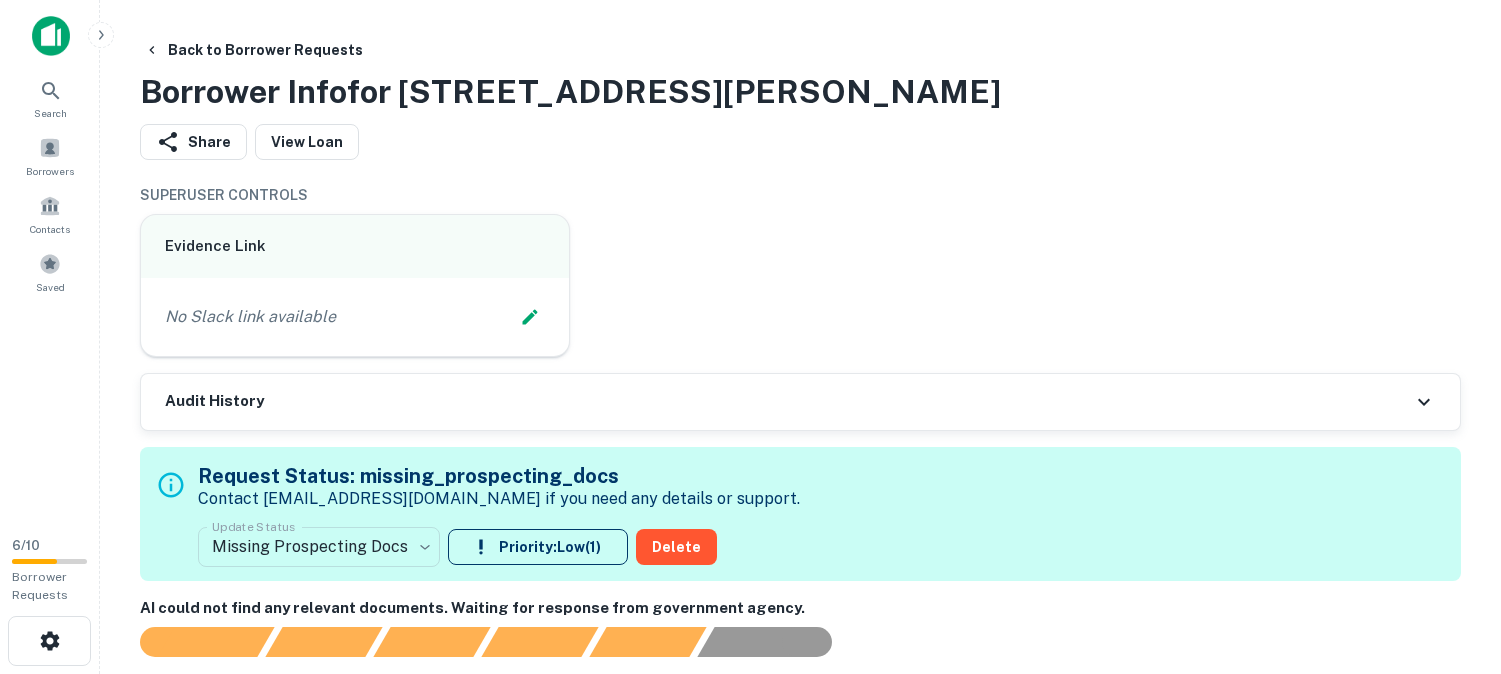 scroll, scrollTop: 555, scrollLeft: 0, axis: vertical 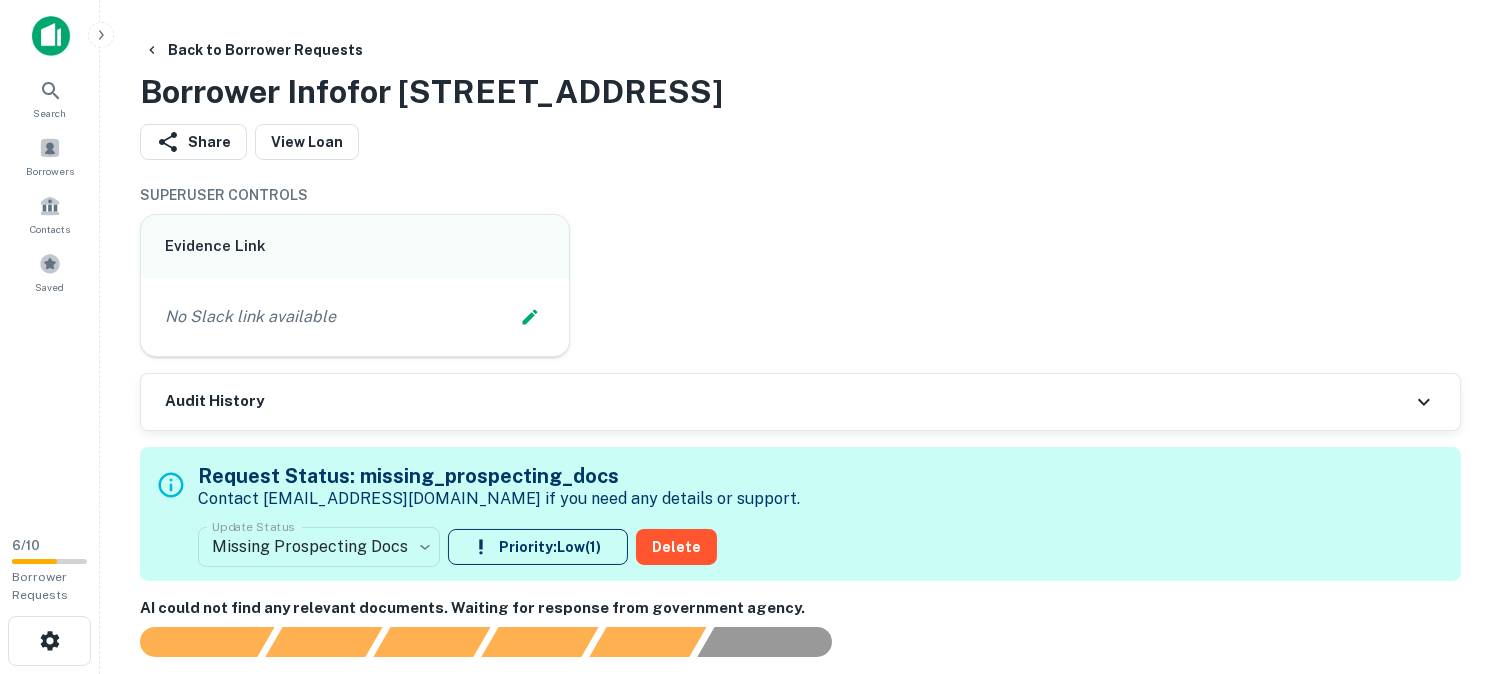 click on "Evidence Link No Slack link available" at bounding box center [792, 277] 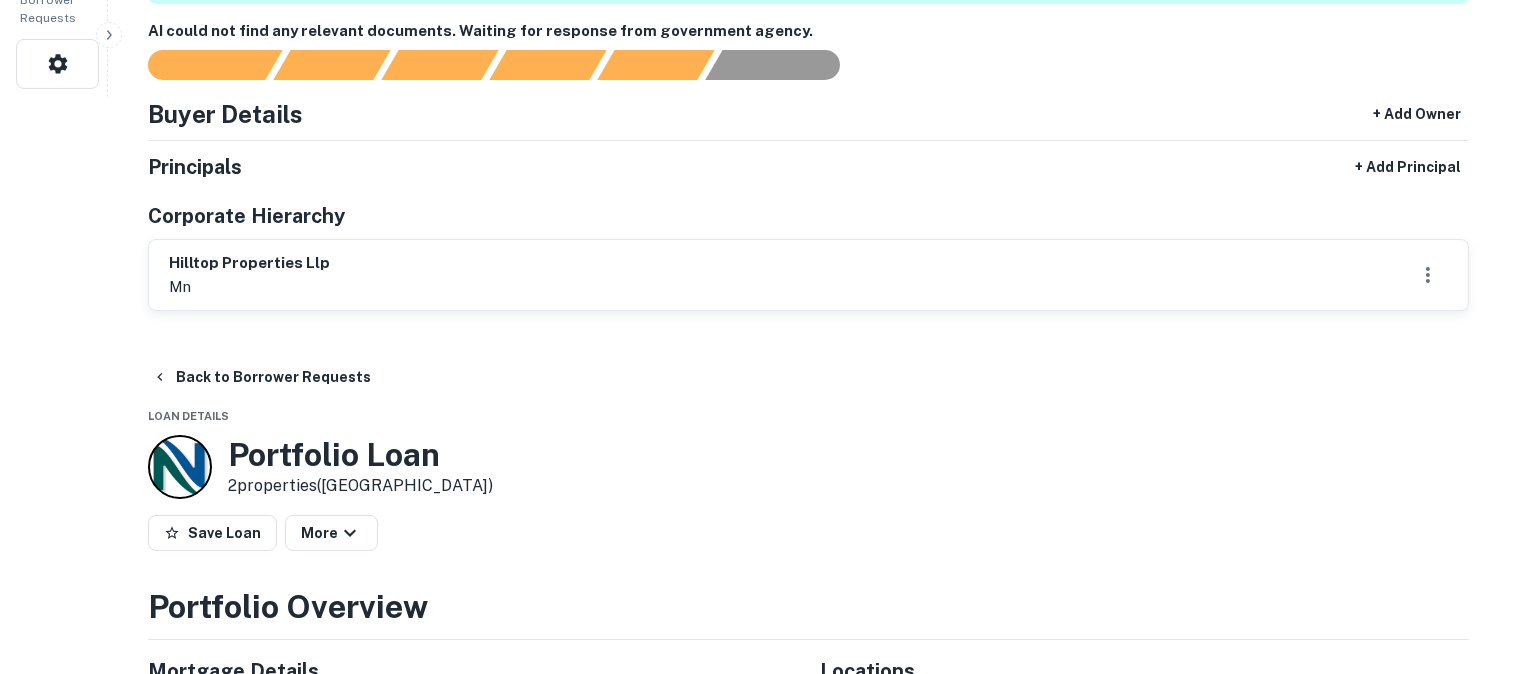 scroll, scrollTop: 666, scrollLeft: 0, axis: vertical 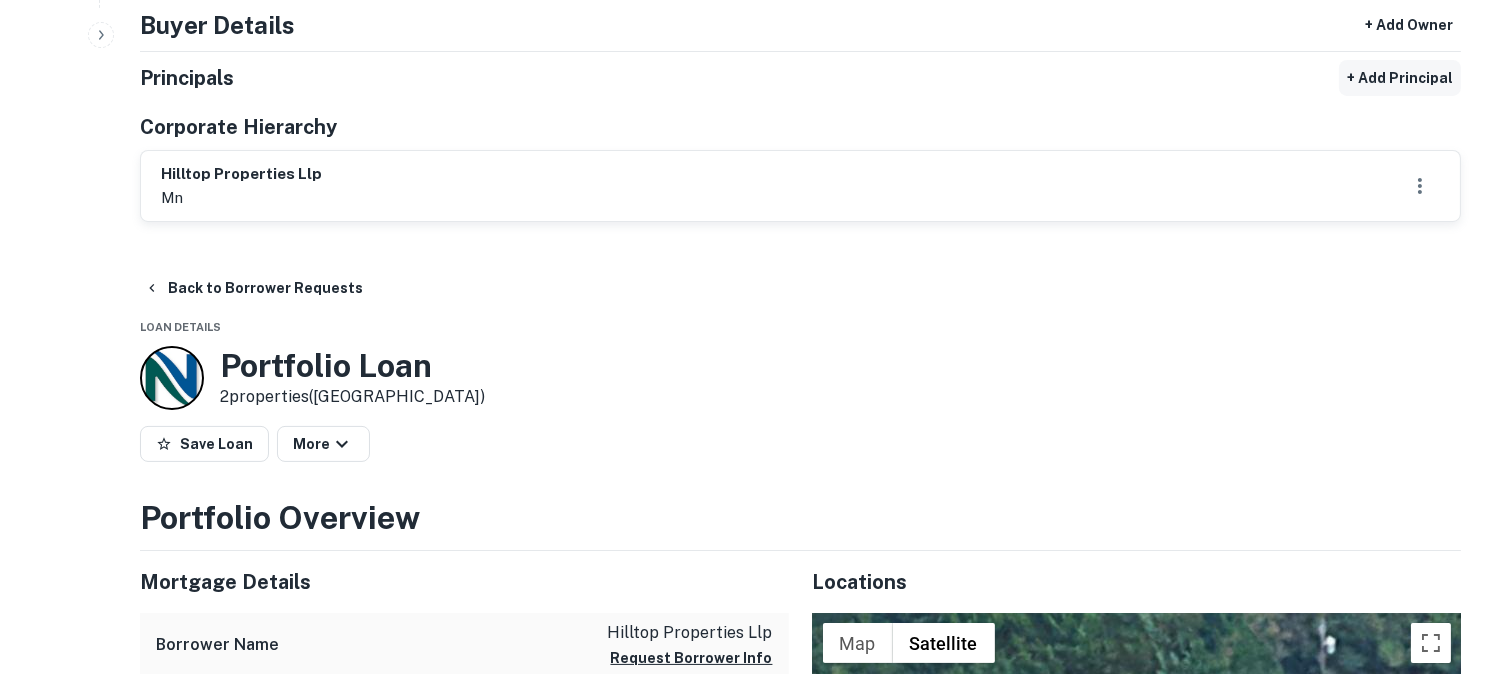 click on "+ Add Principal" at bounding box center [1400, 78] 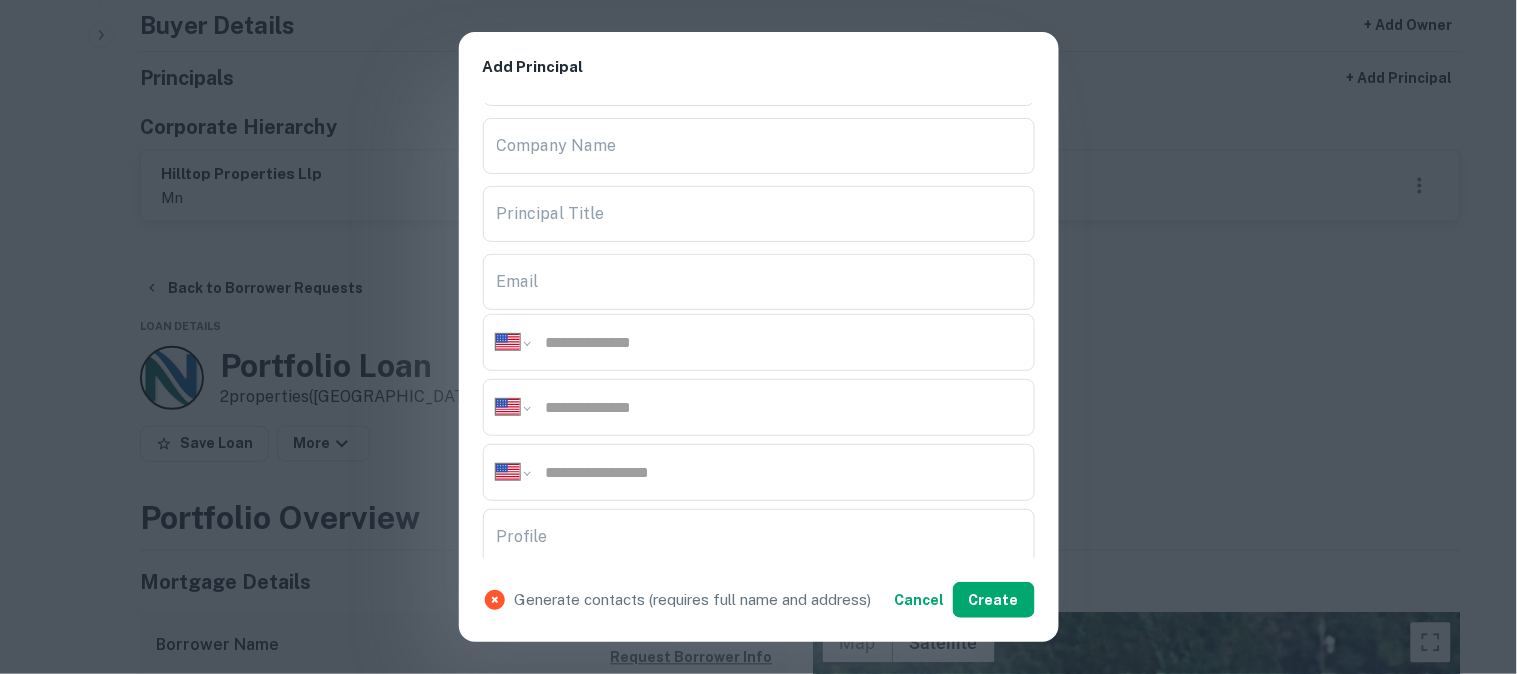 scroll, scrollTop: 111, scrollLeft: 0, axis: vertical 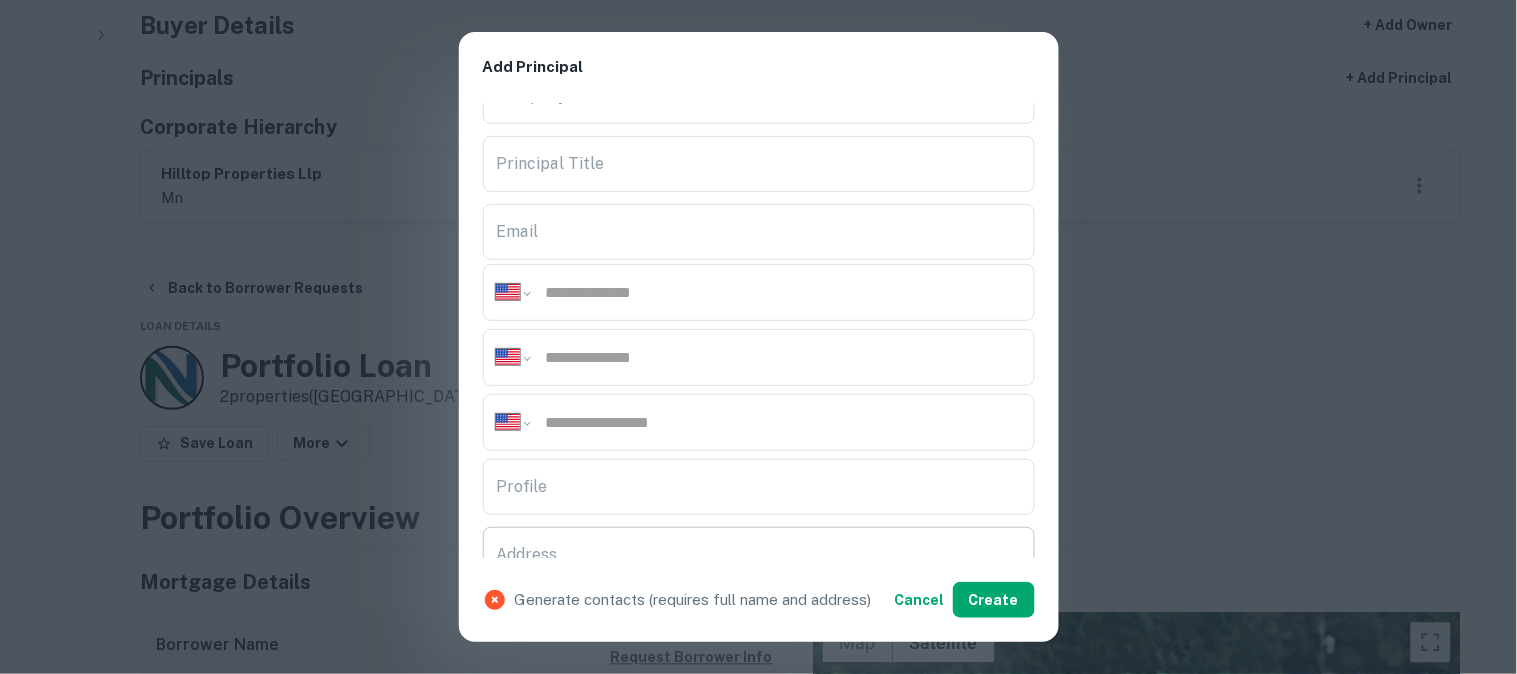 click on "Address" at bounding box center [759, 555] 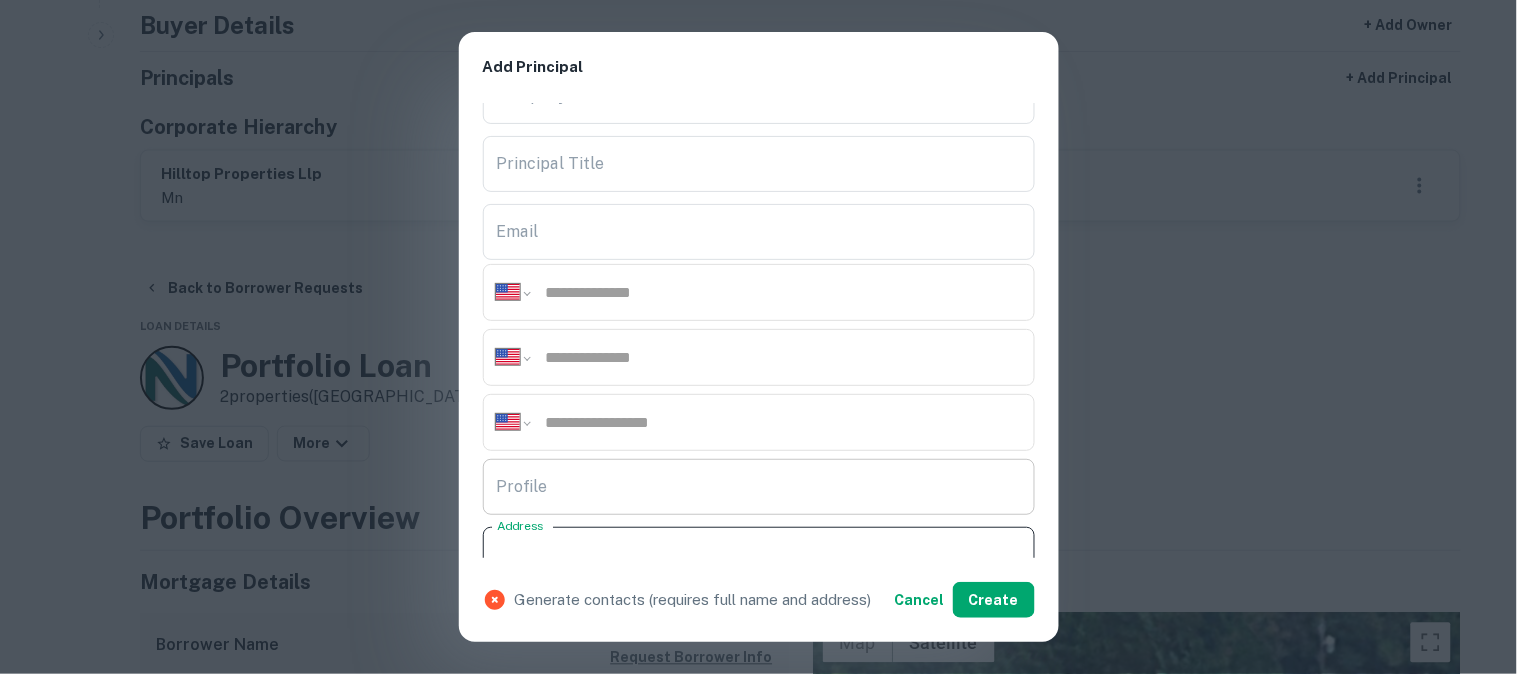 scroll, scrollTop: 222, scrollLeft: 0, axis: vertical 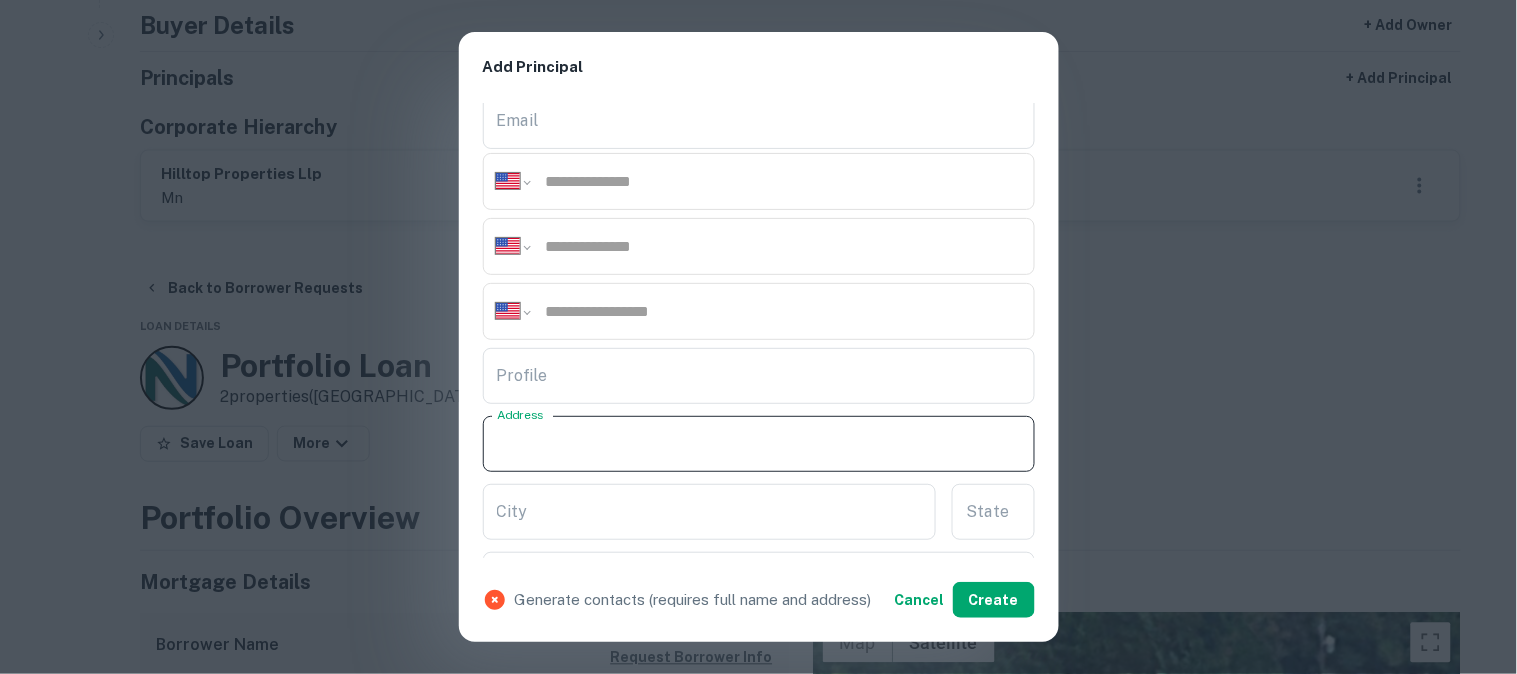 paste on "**********" 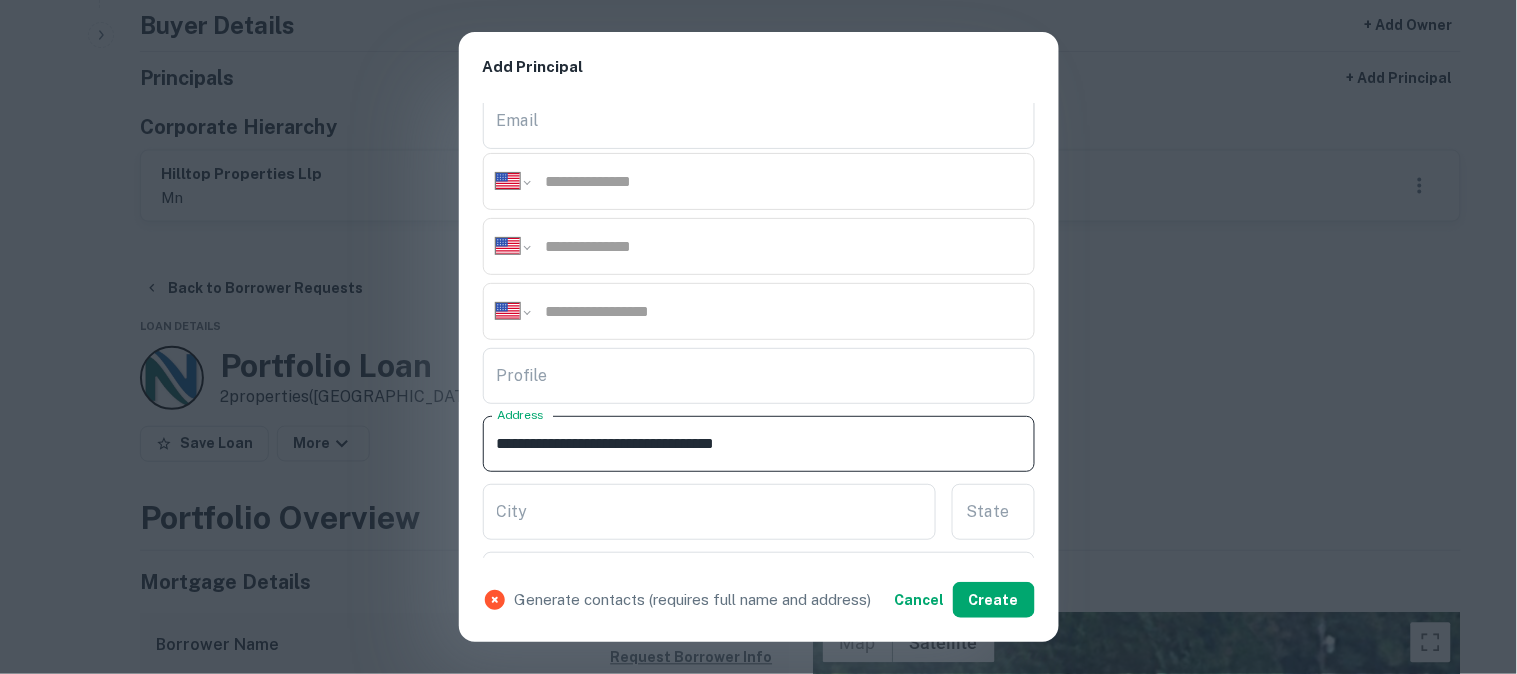 drag, startPoint x: 664, startPoint y: 441, endPoint x: 704, endPoint y: 470, distance: 49.40648 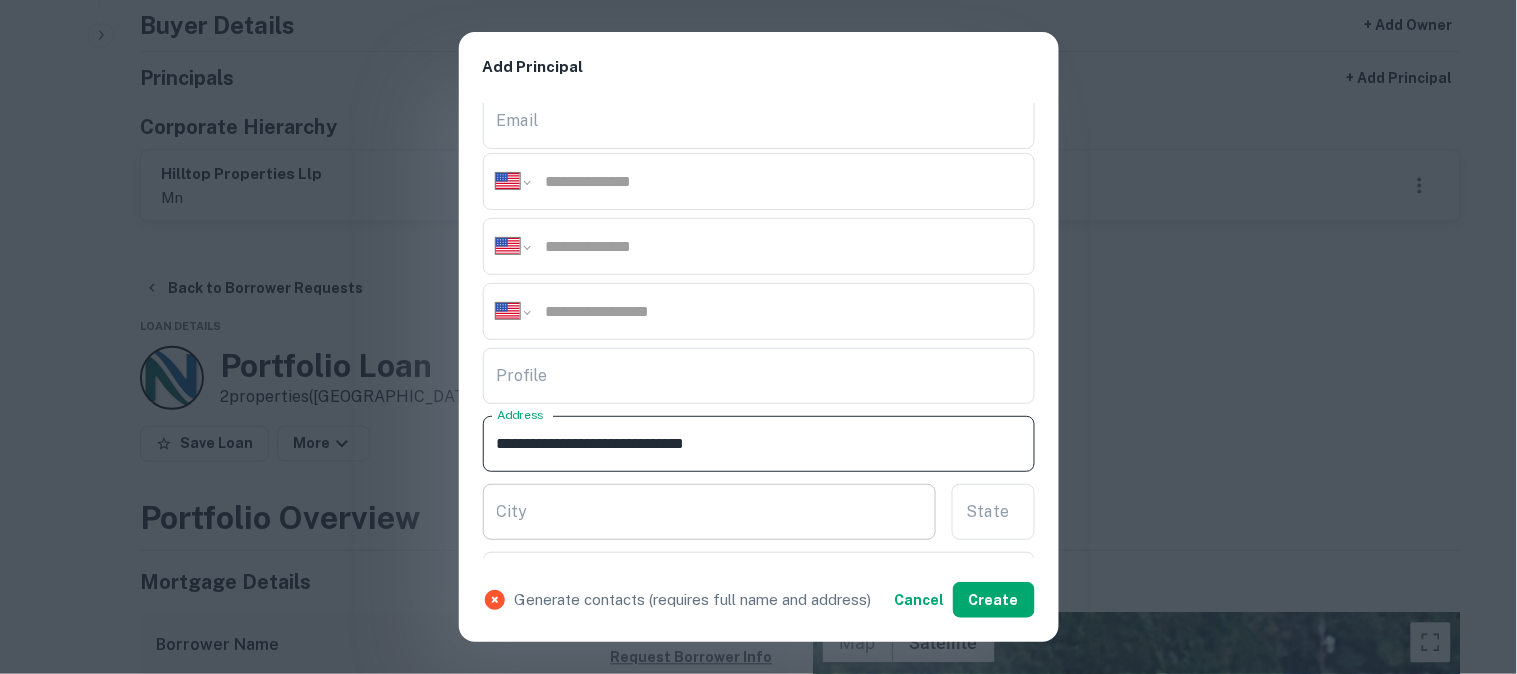 type on "**********" 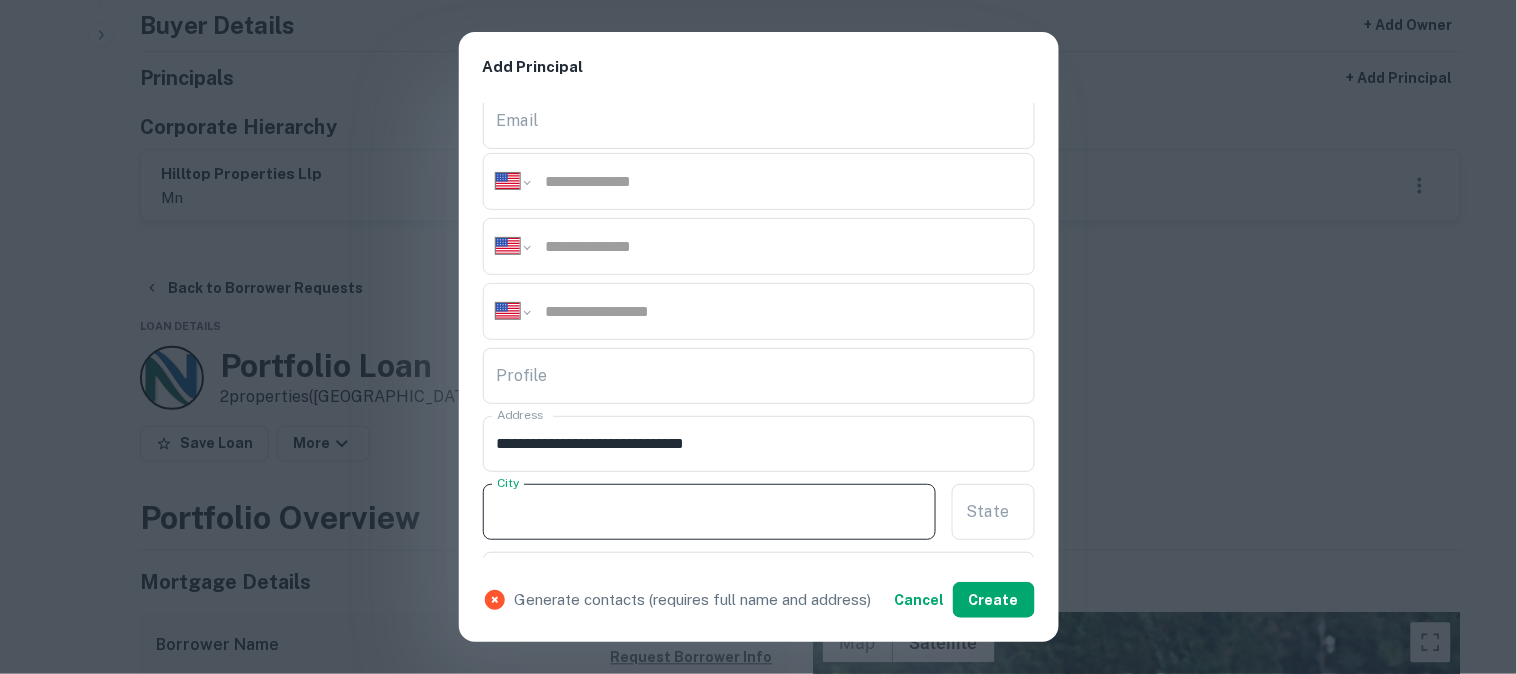 paste on "*****" 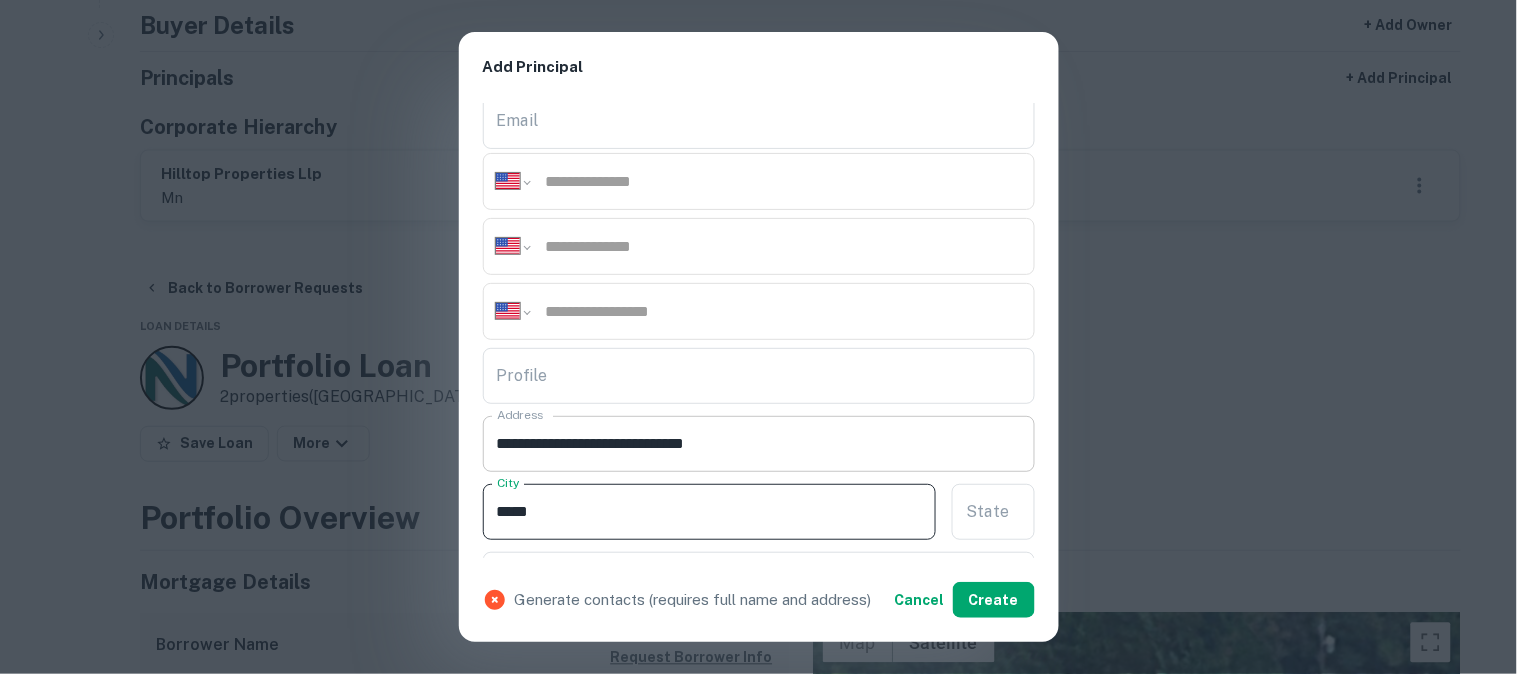 type on "*****" 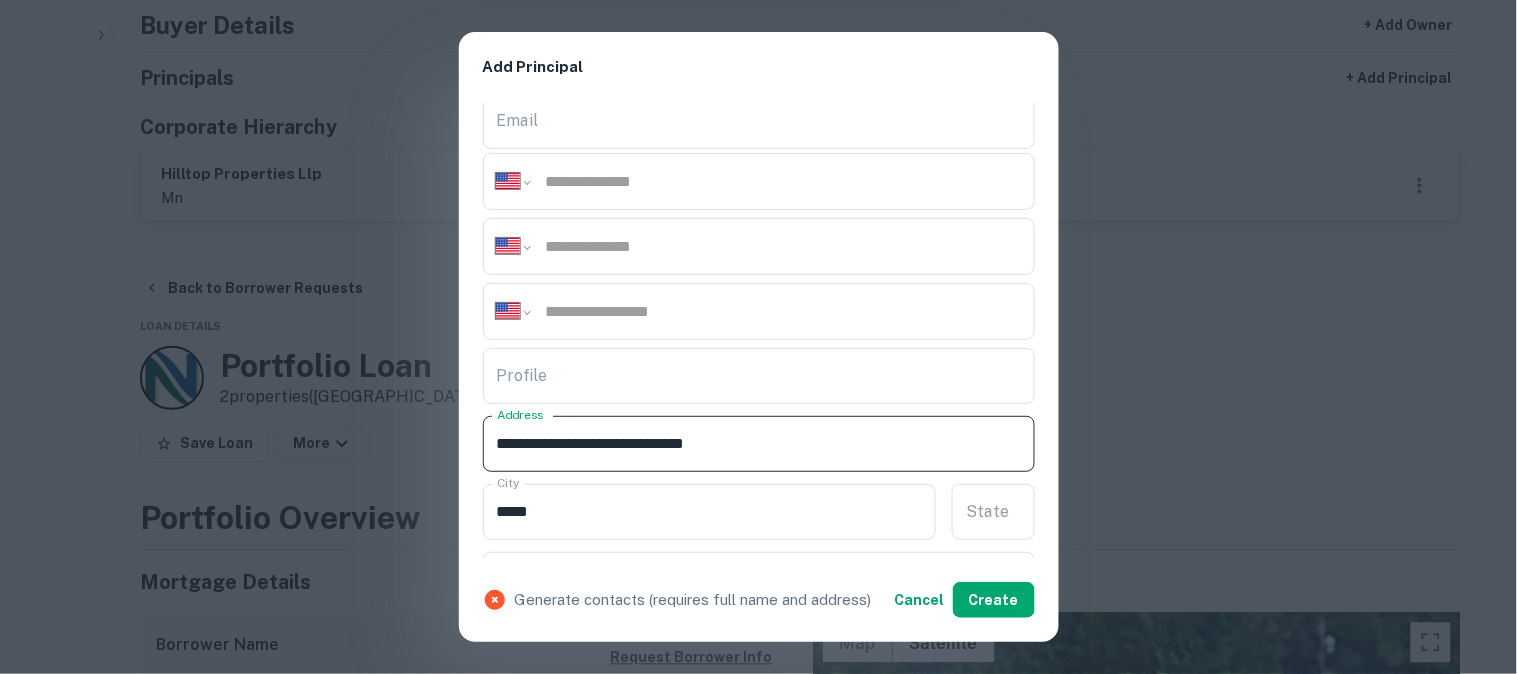 drag, startPoint x: 672, startPoint y: 440, endPoint x: 693, endPoint y: 455, distance: 25.806976 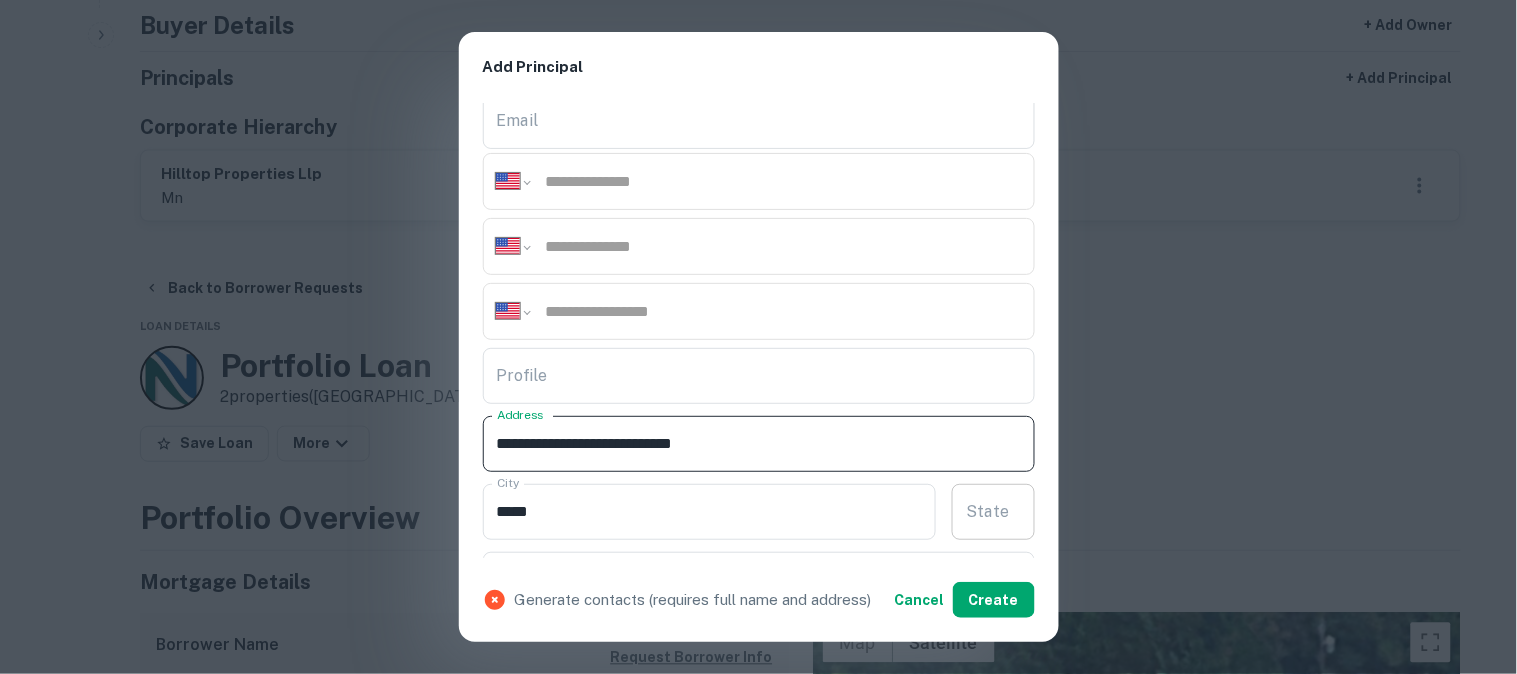 type on "**********" 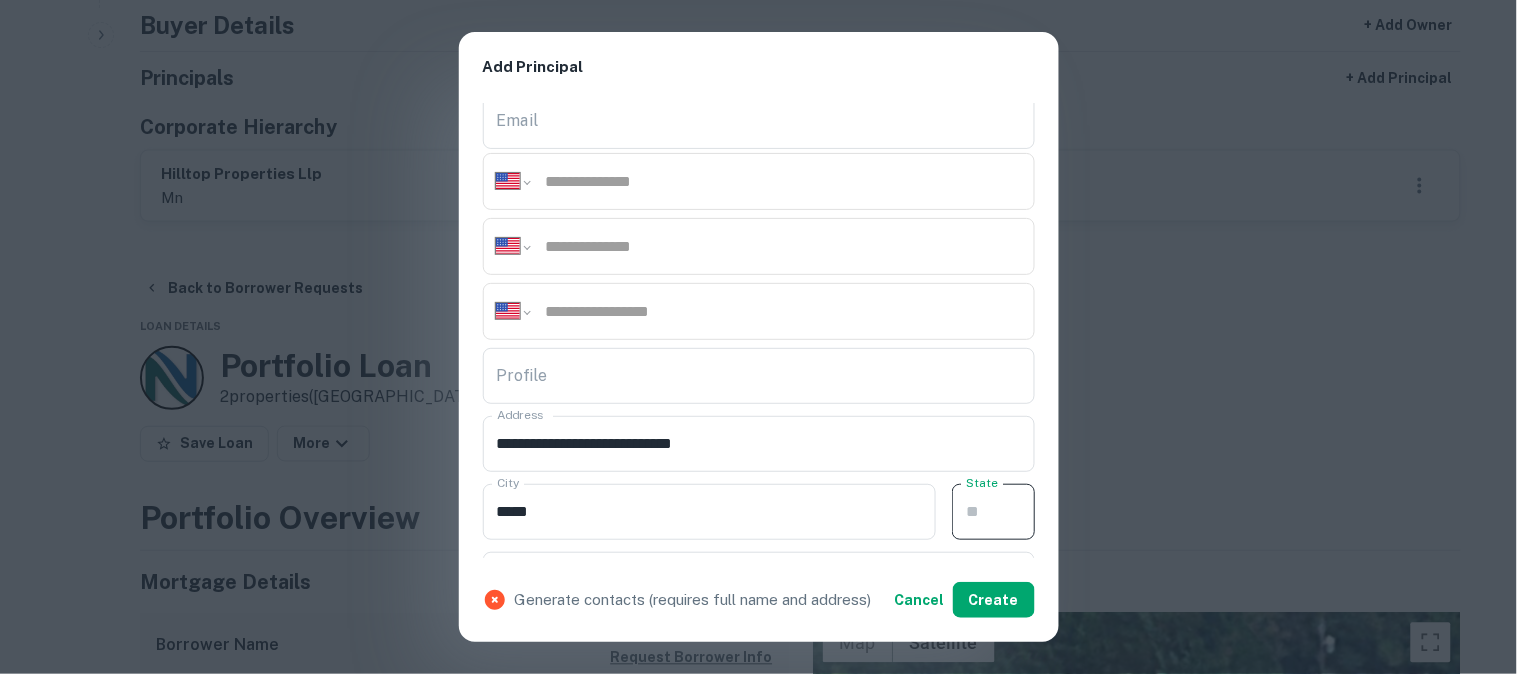 paste on "**" 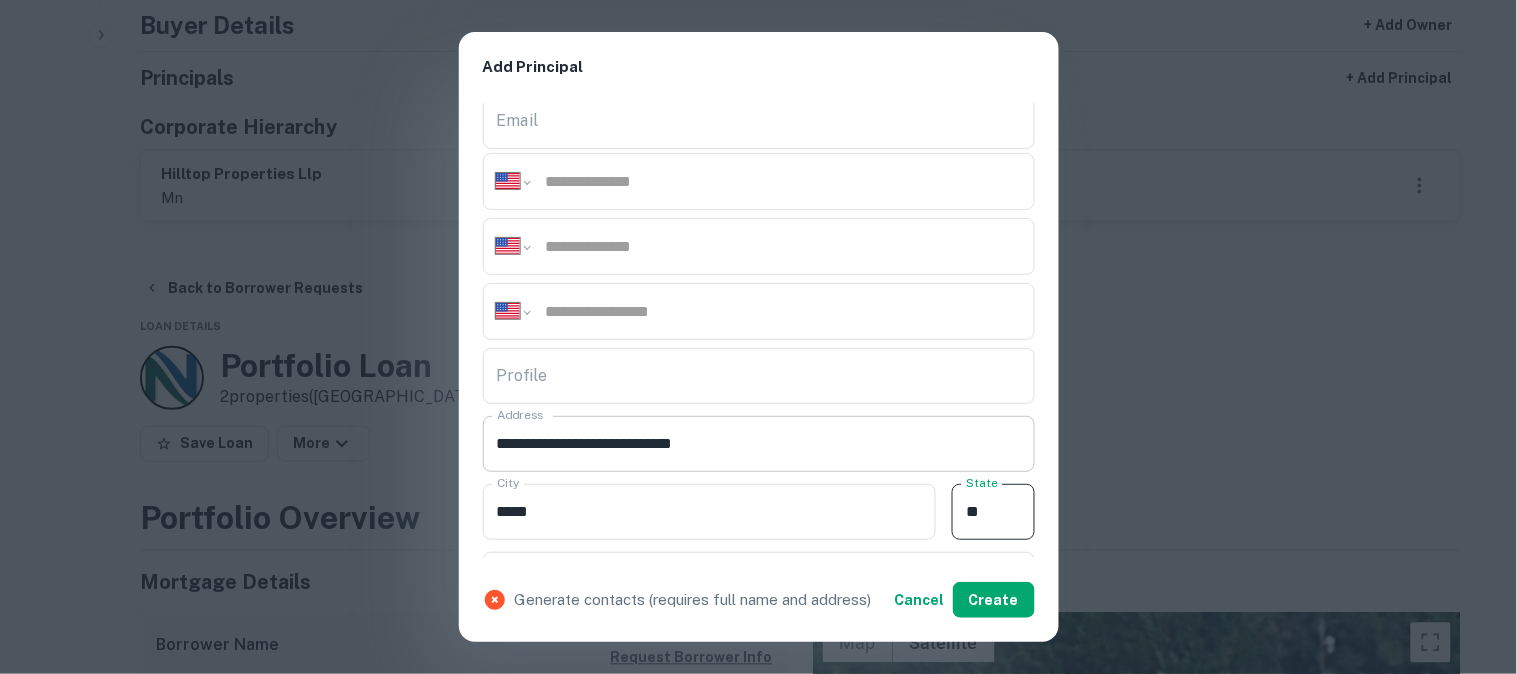 type on "**" 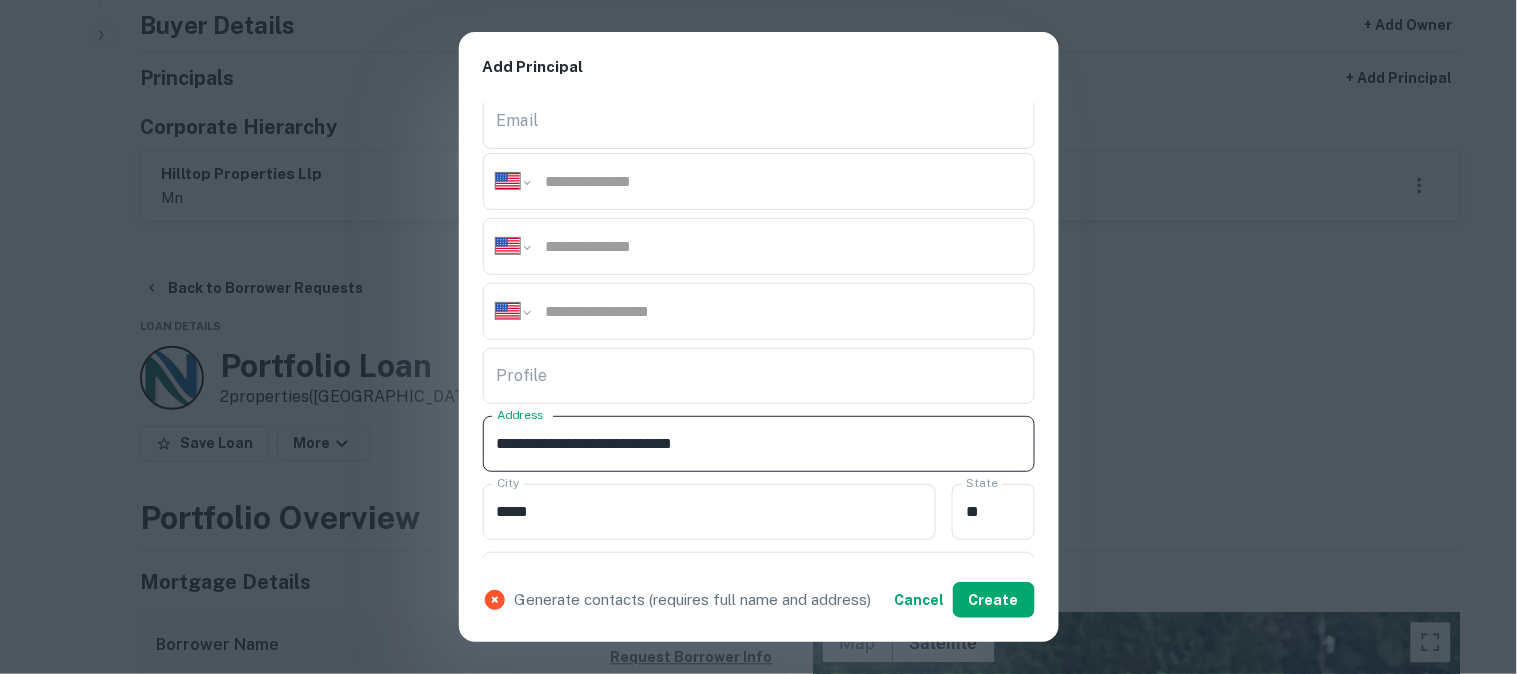 drag, startPoint x: 696, startPoint y: 448, endPoint x: 790, endPoint y: 463, distance: 95.189285 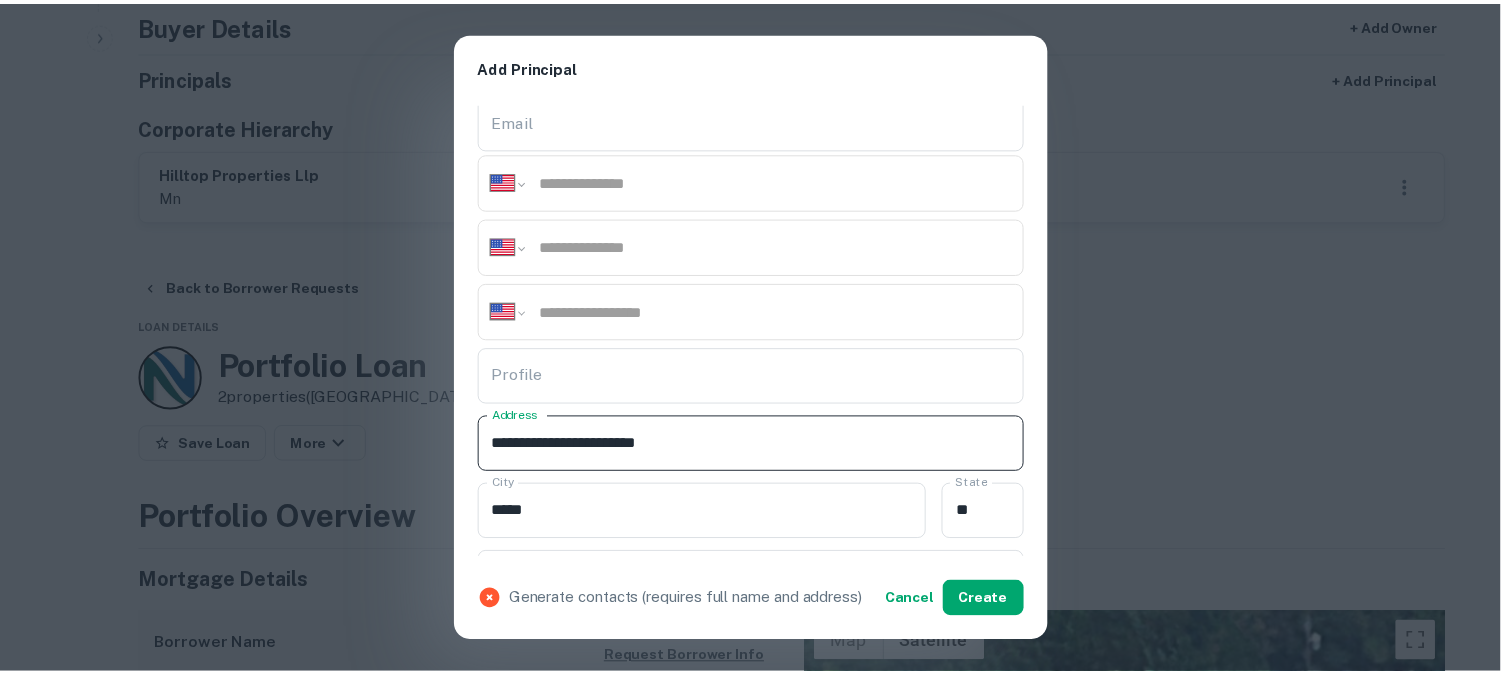 scroll, scrollTop: 333, scrollLeft: 0, axis: vertical 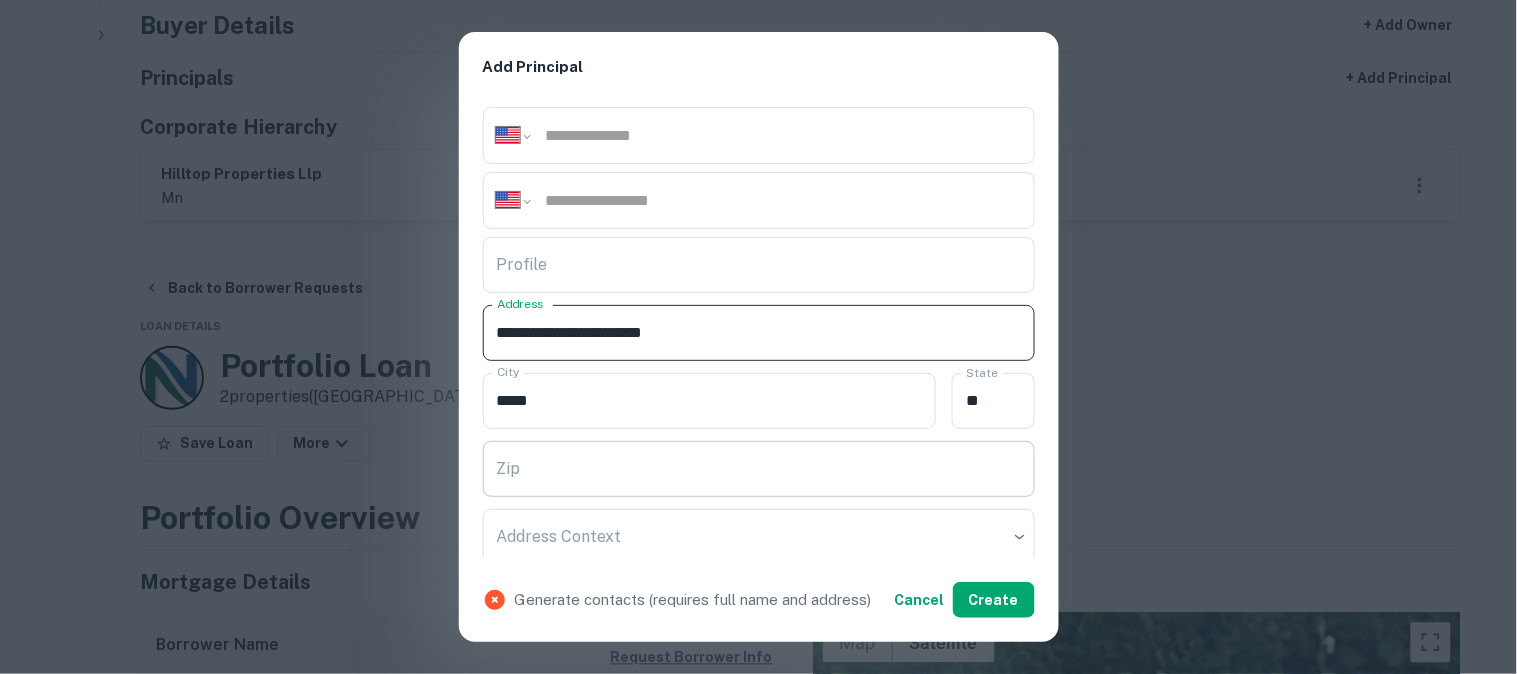 type on "**********" 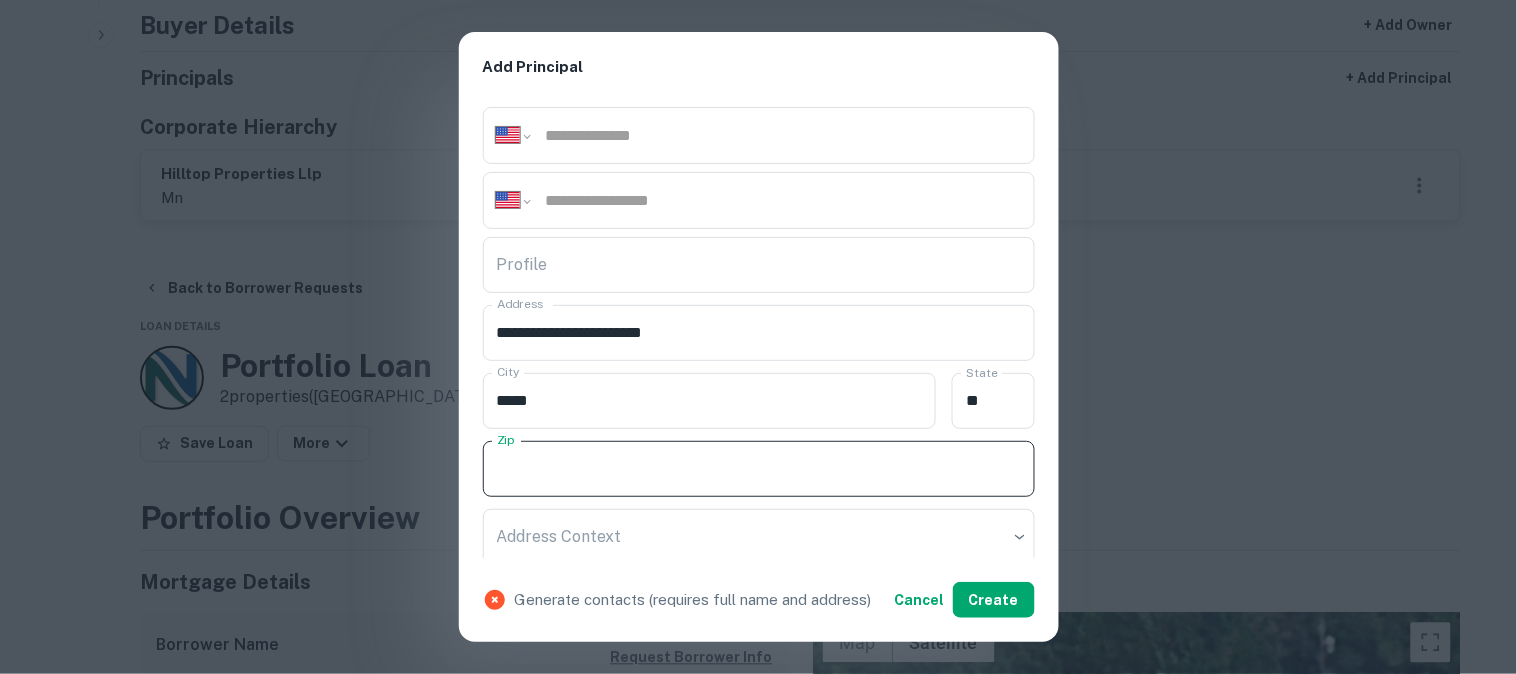 paste on "*****" 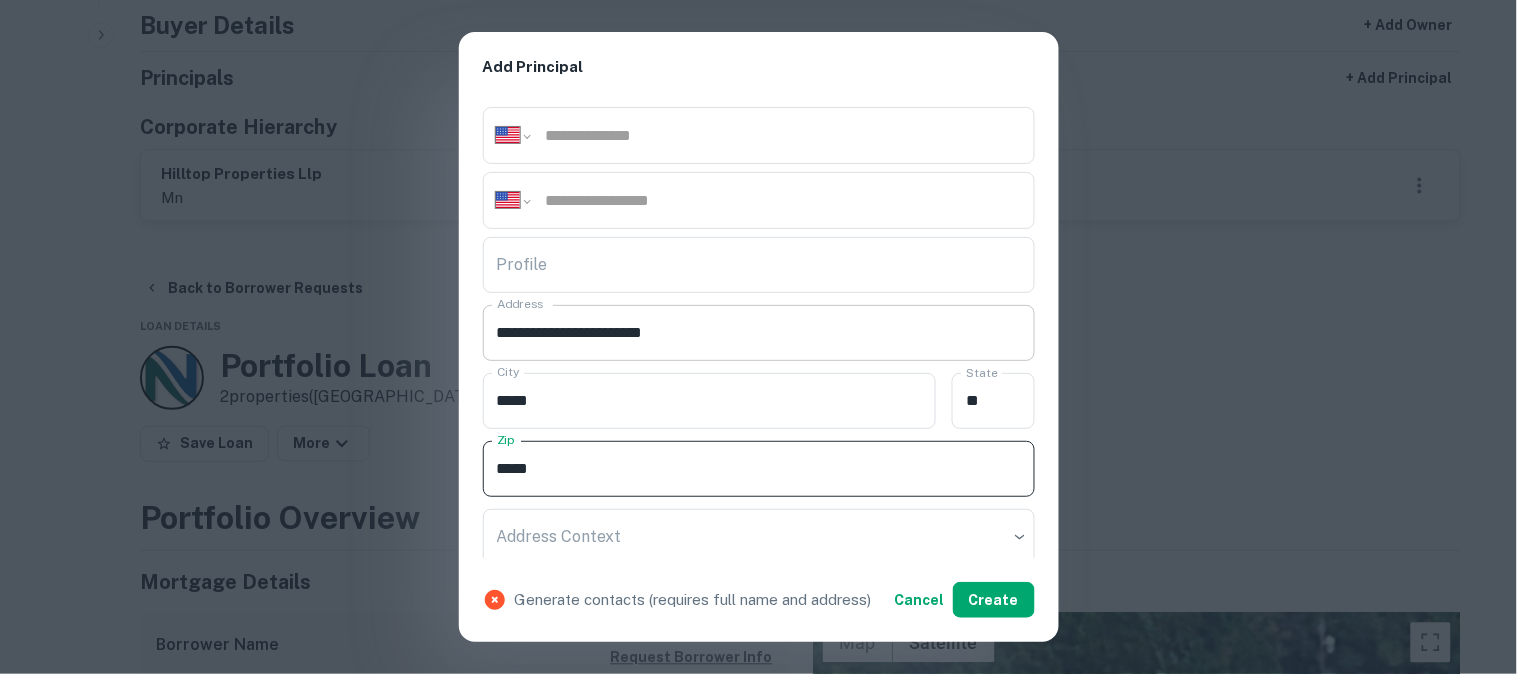 type on "*****" 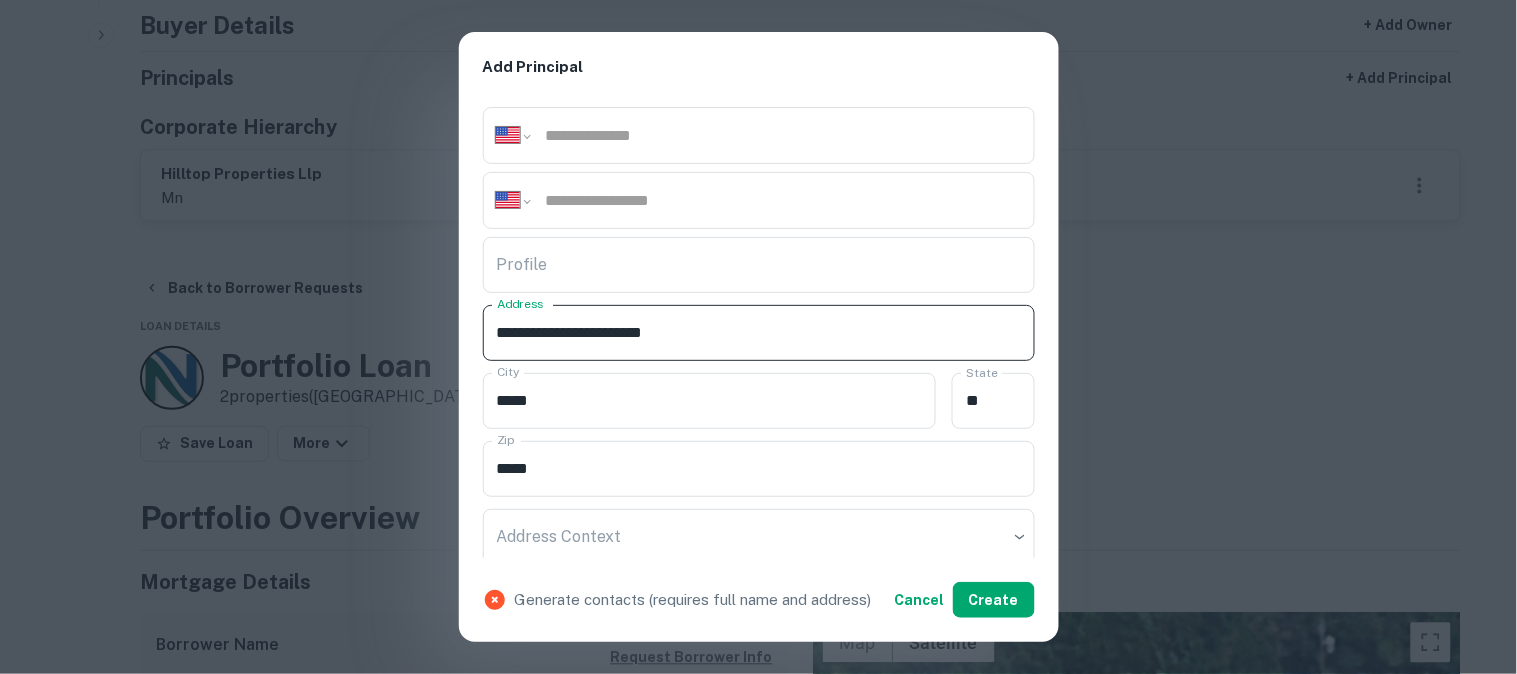 click on "**********" at bounding box center [759, 333] 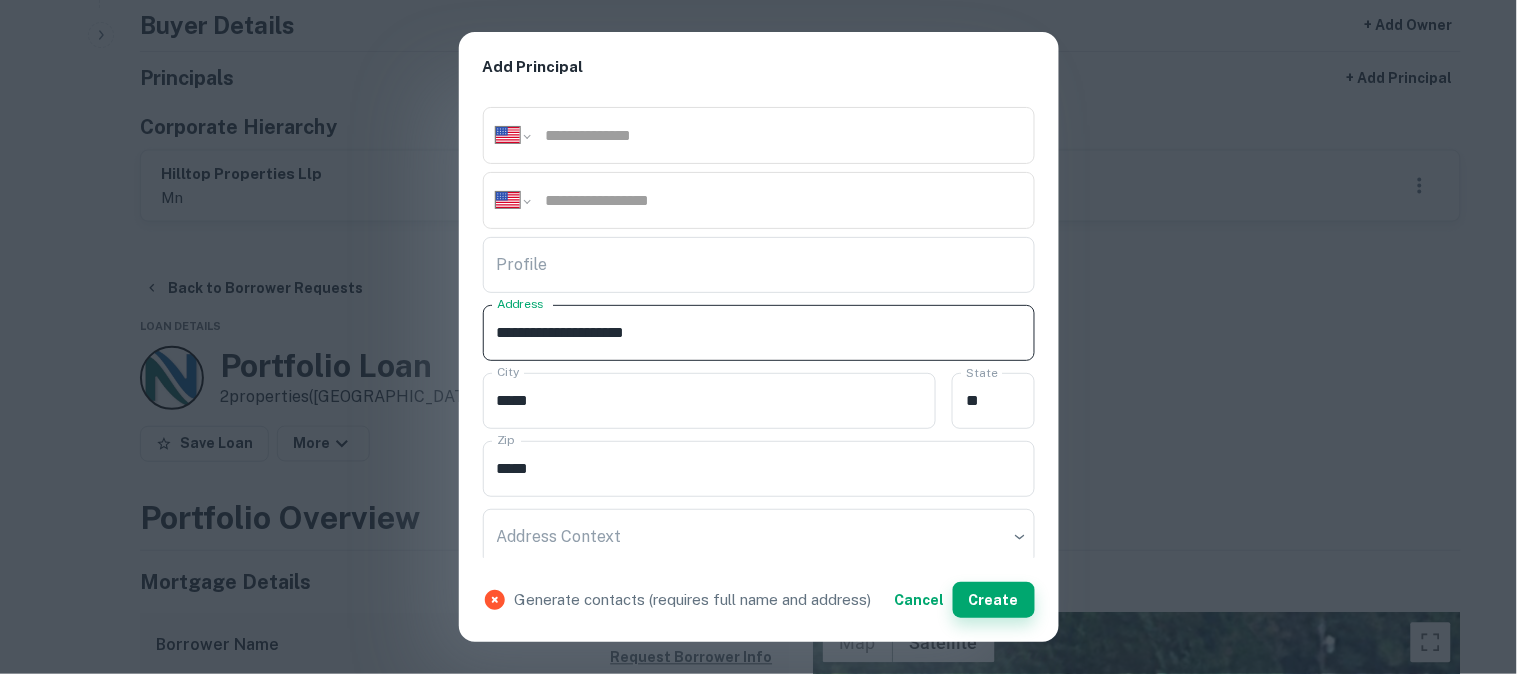 type on "**********" 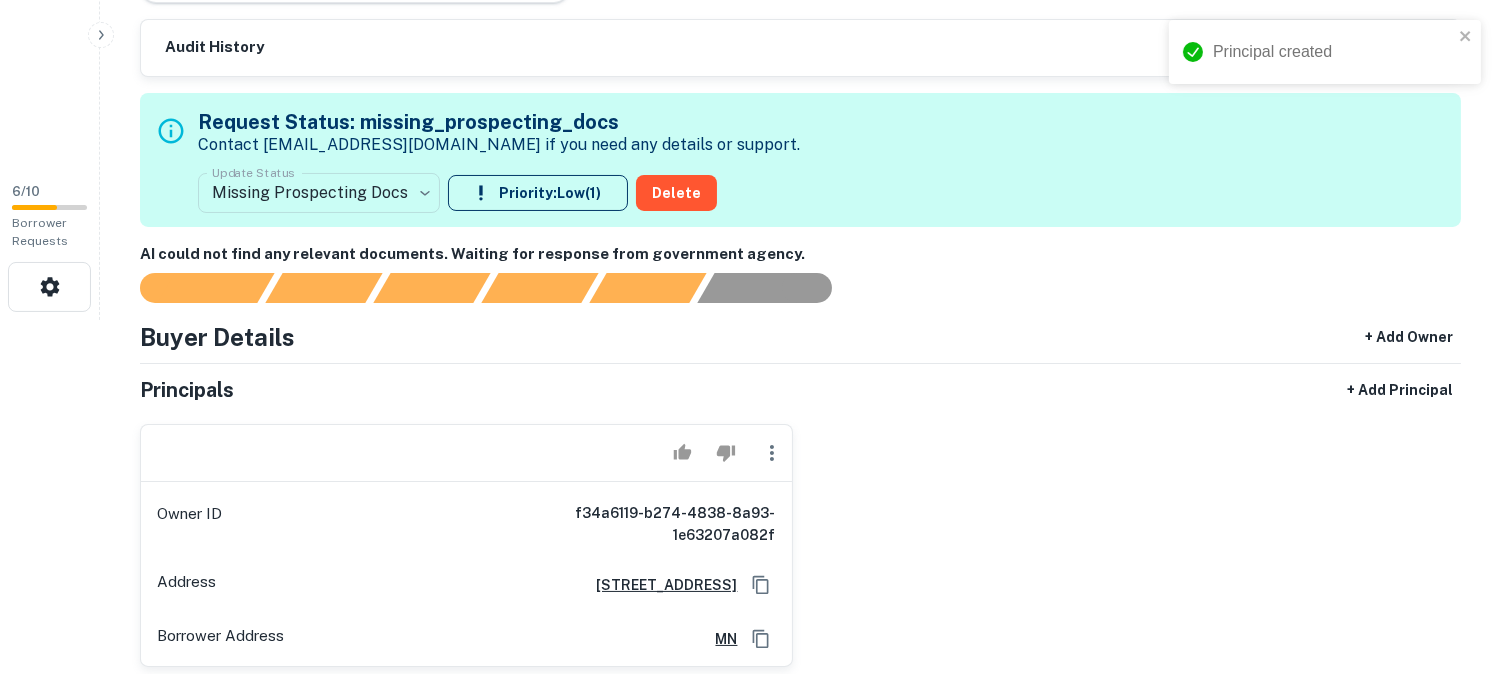 scroll, scrollTop: 222, scrollLeft: 0, axis: vertical 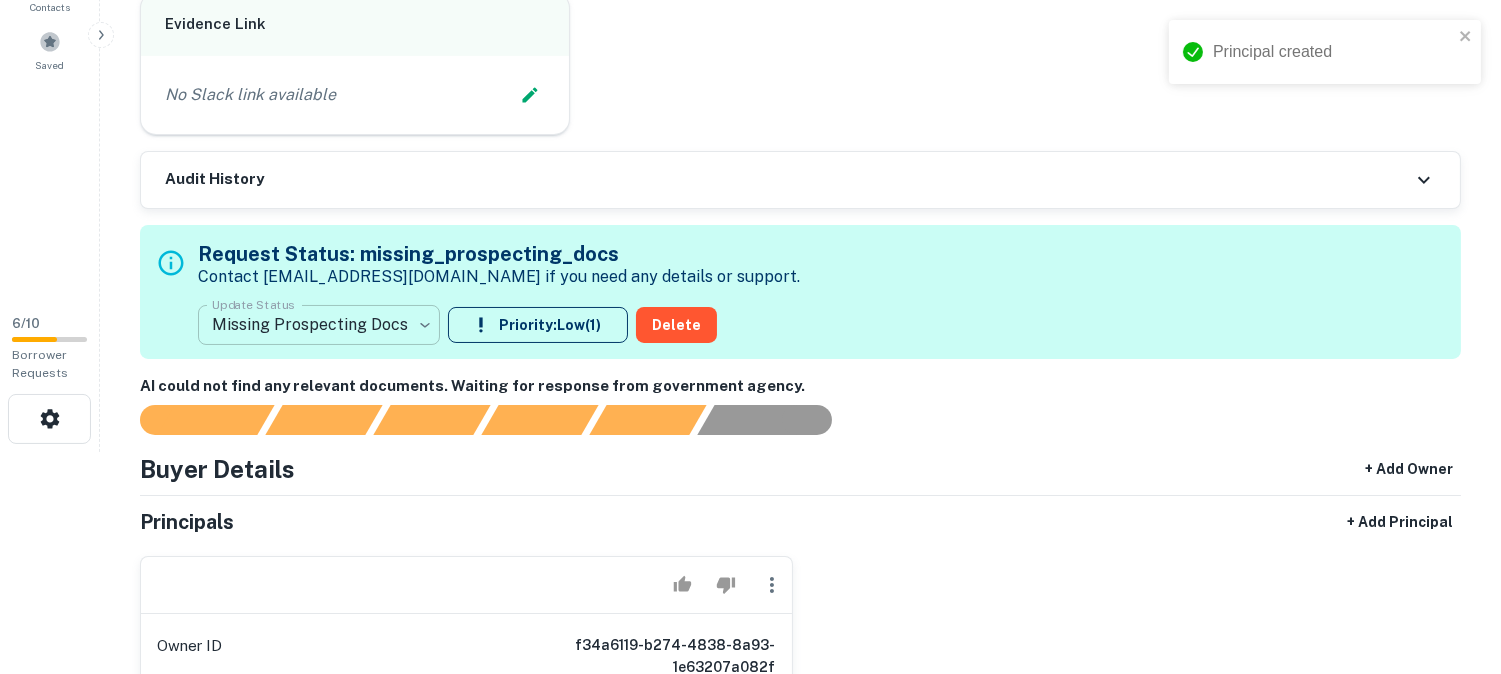 click on "**********" at bounding box center [750, 115] 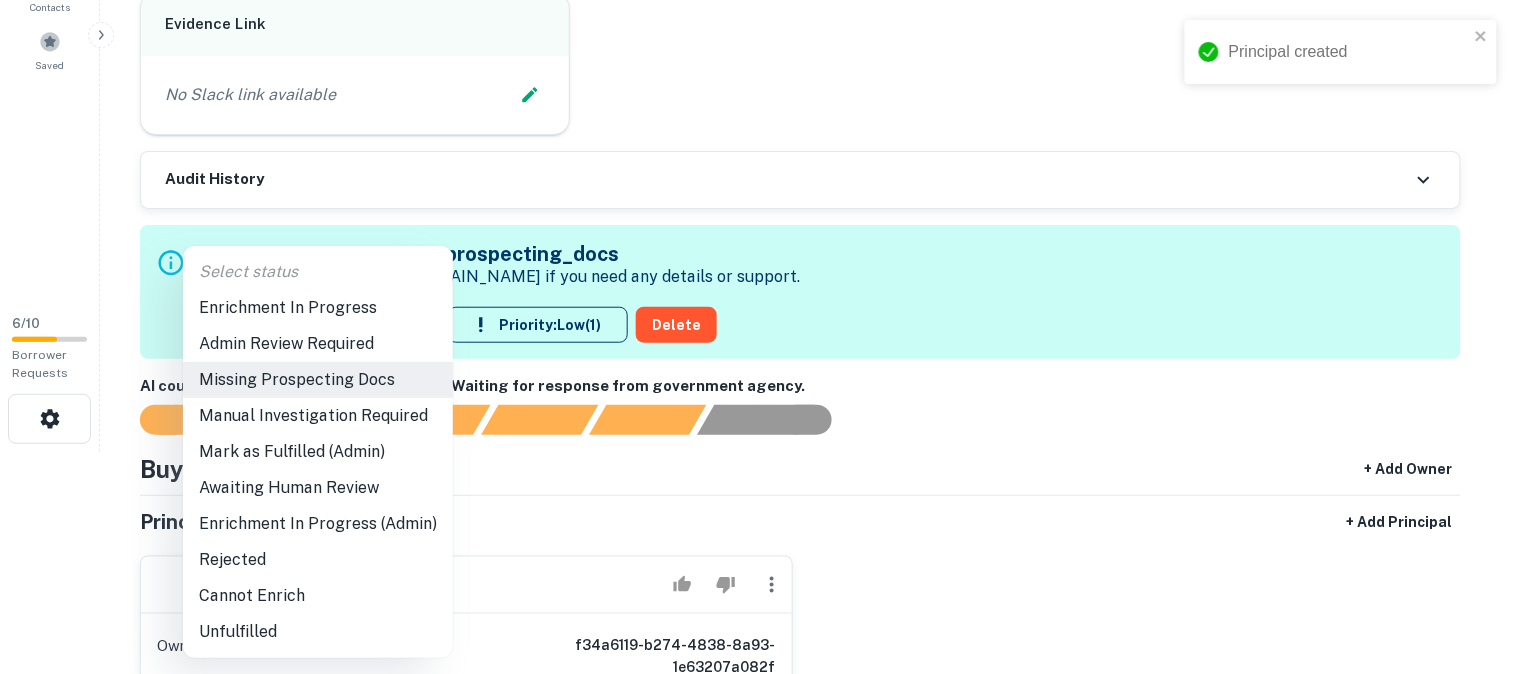 click on "Admin Review Required" at bounding box center (318, 344) 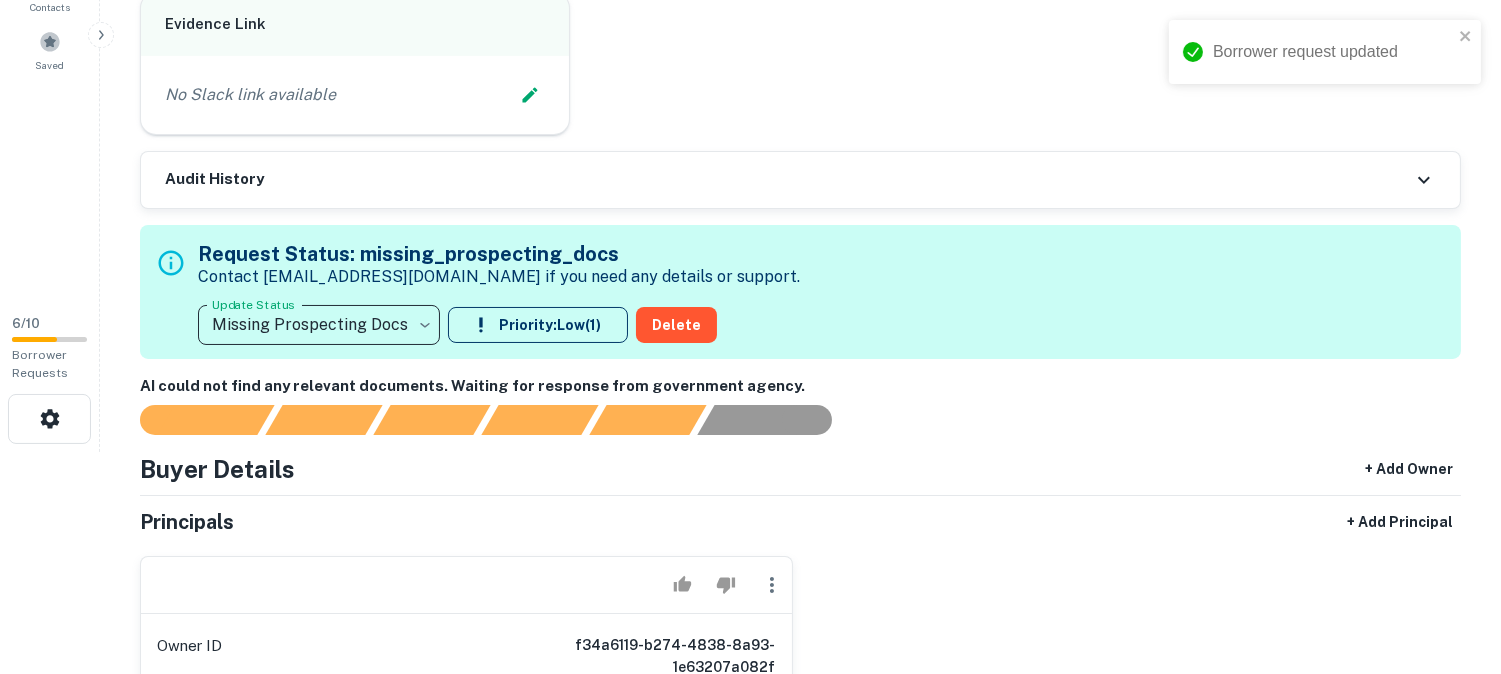 type on "**********" 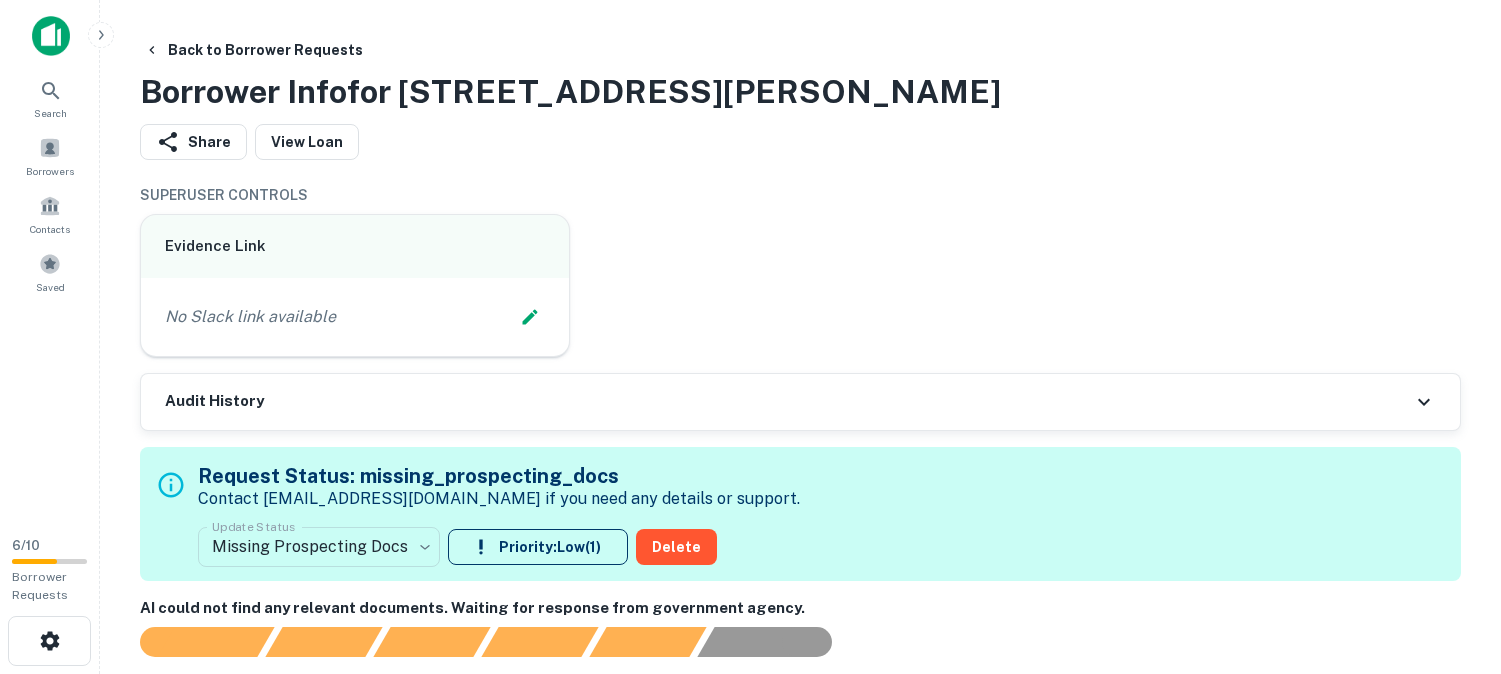 scroll, scrollTop: 333, scrollLeft: 0, axis: vertical 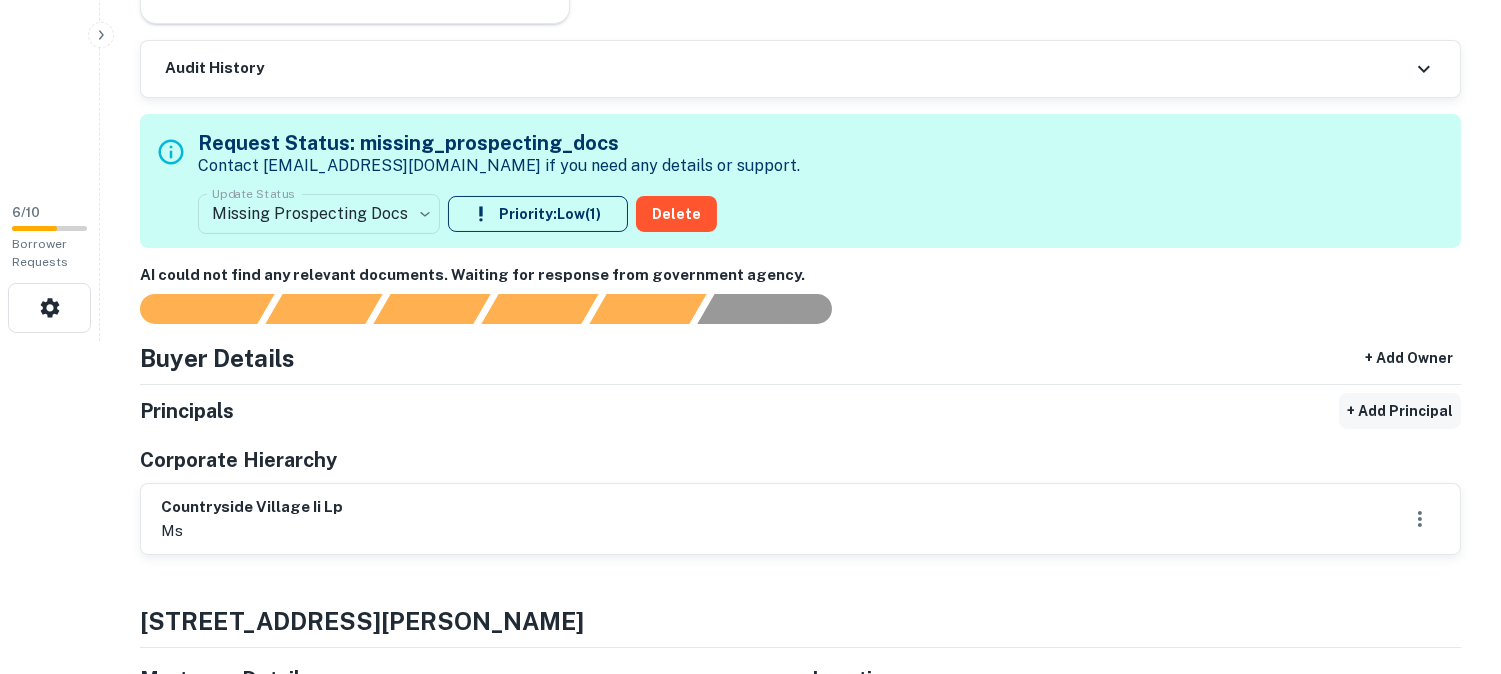 click on "+ Add Principal" at bounding box center (1400, 411) 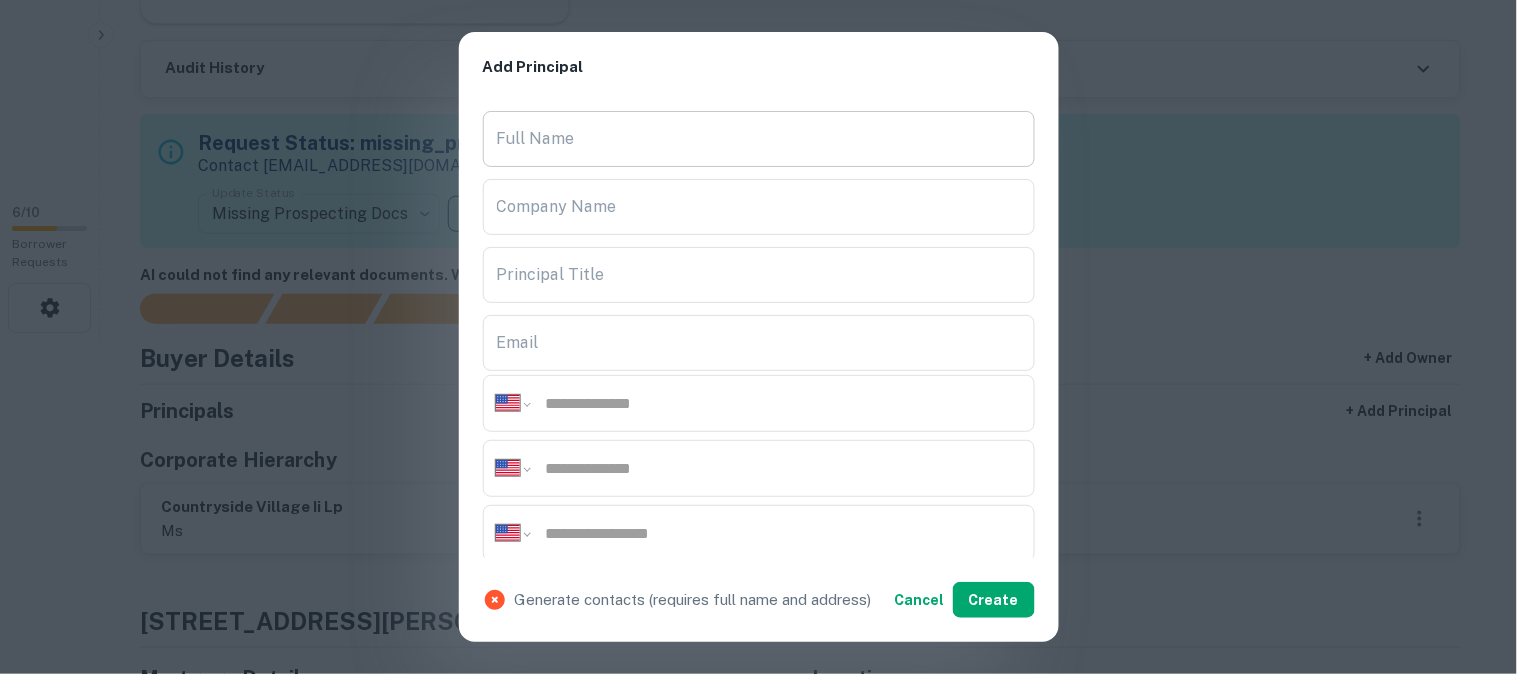 click on "Full Name" at bounding box center (759, 139) 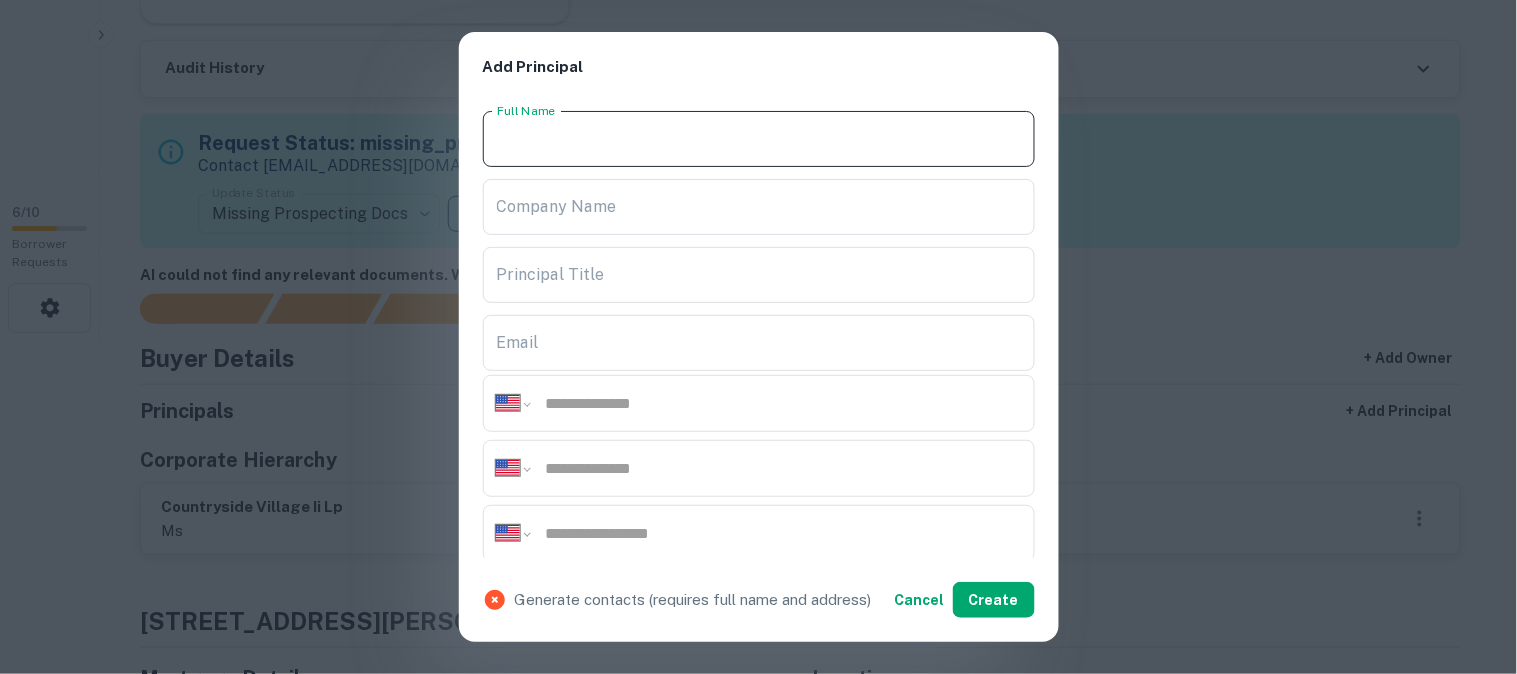 click on "Full Name" at bounding box center (759, 139) 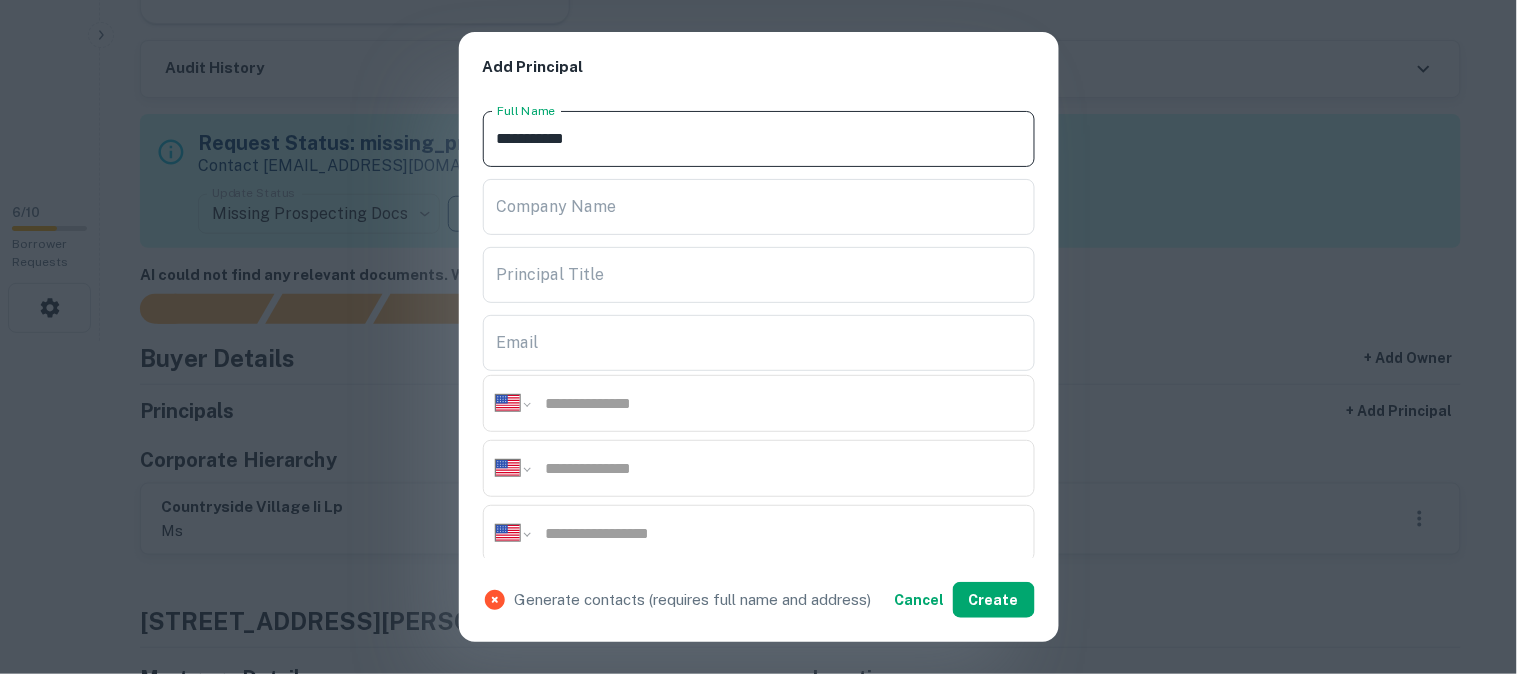 type on "**********" 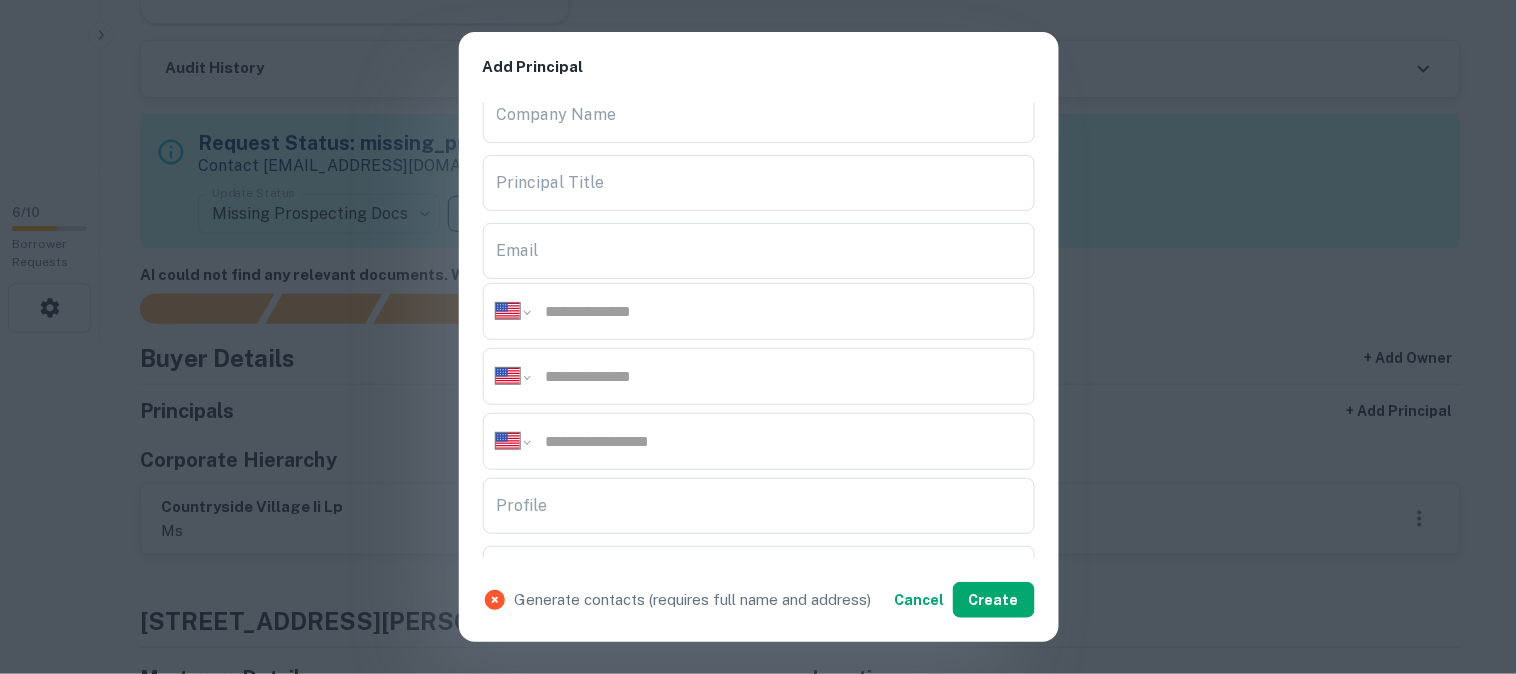 scroll, scrollTop: 222, scrollLeft: 0, axis: vertical 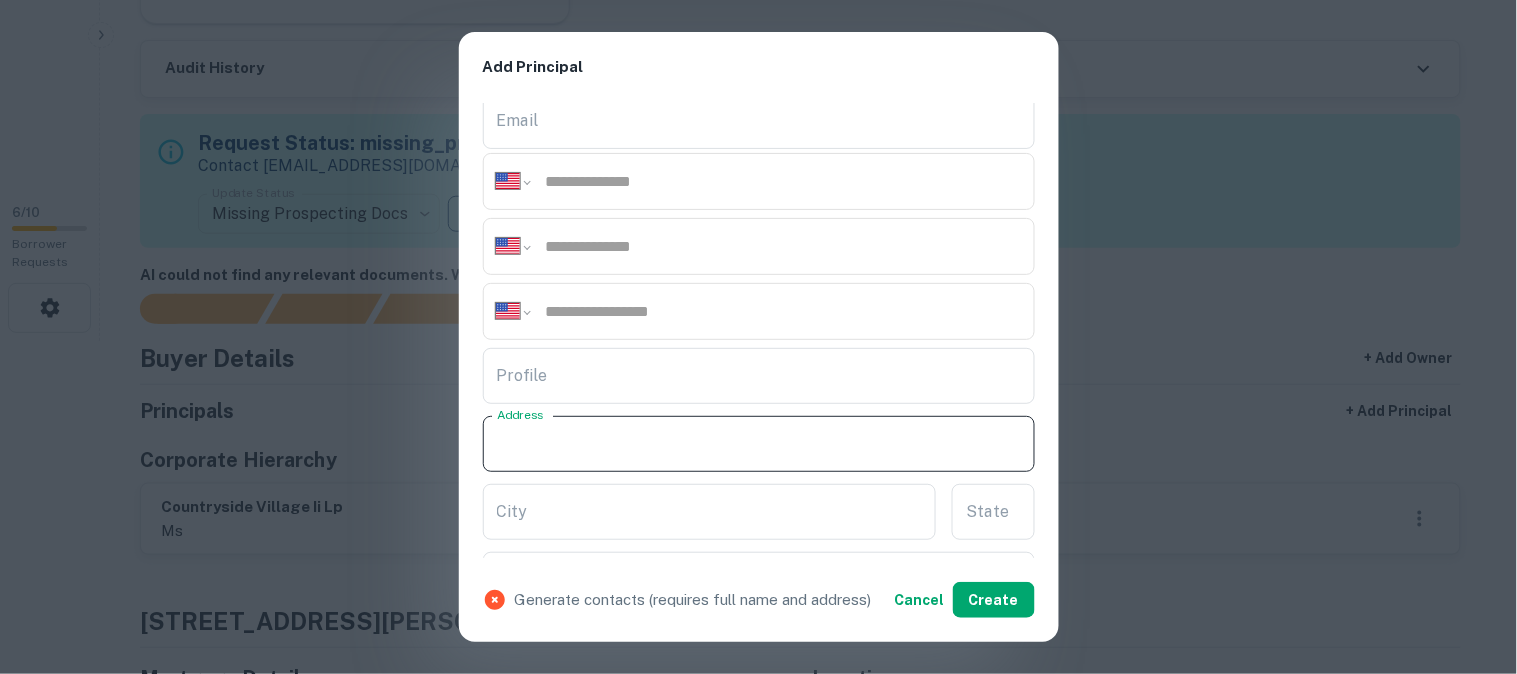click on "Address" at bounding box center (759, 444) 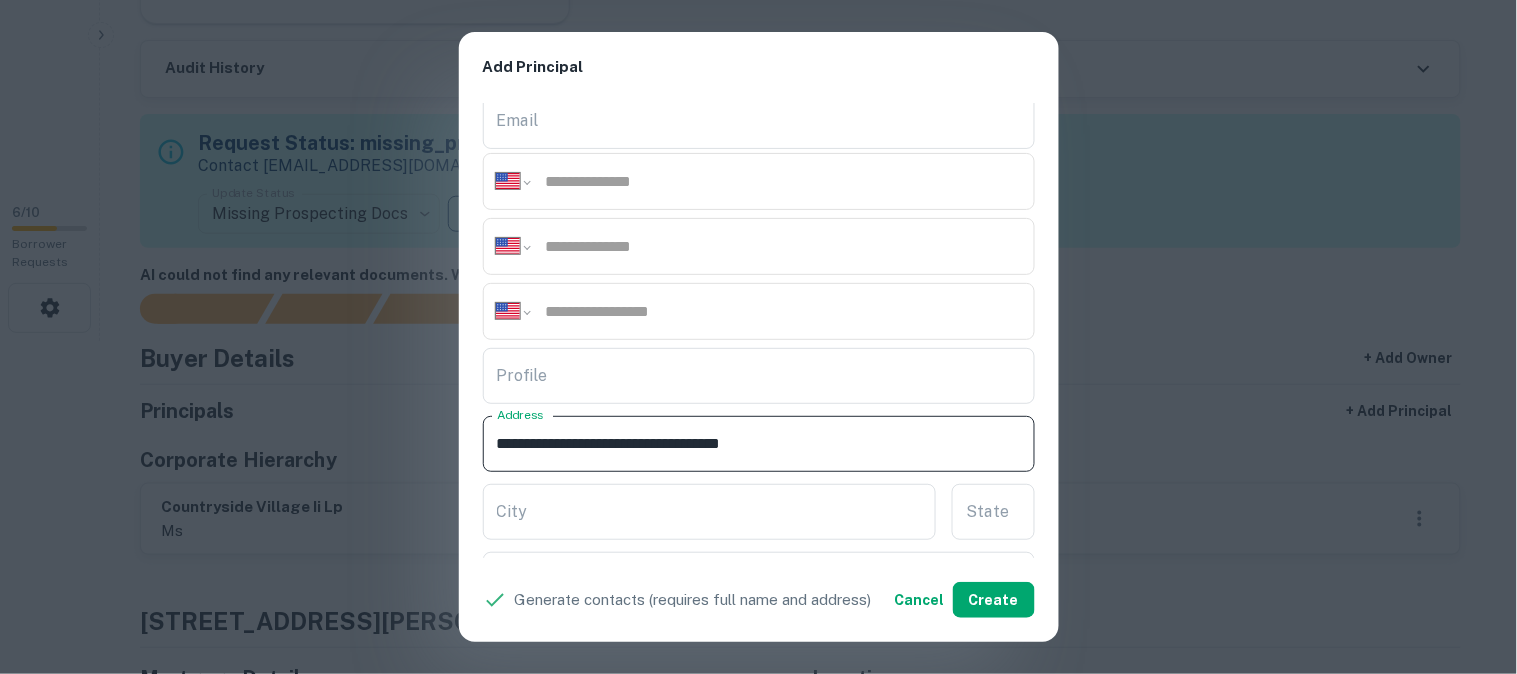 drag, startPoint x: 638, startPoint y: 444, endPoint x: 696, endPoint y: 472, distance: 64.40497 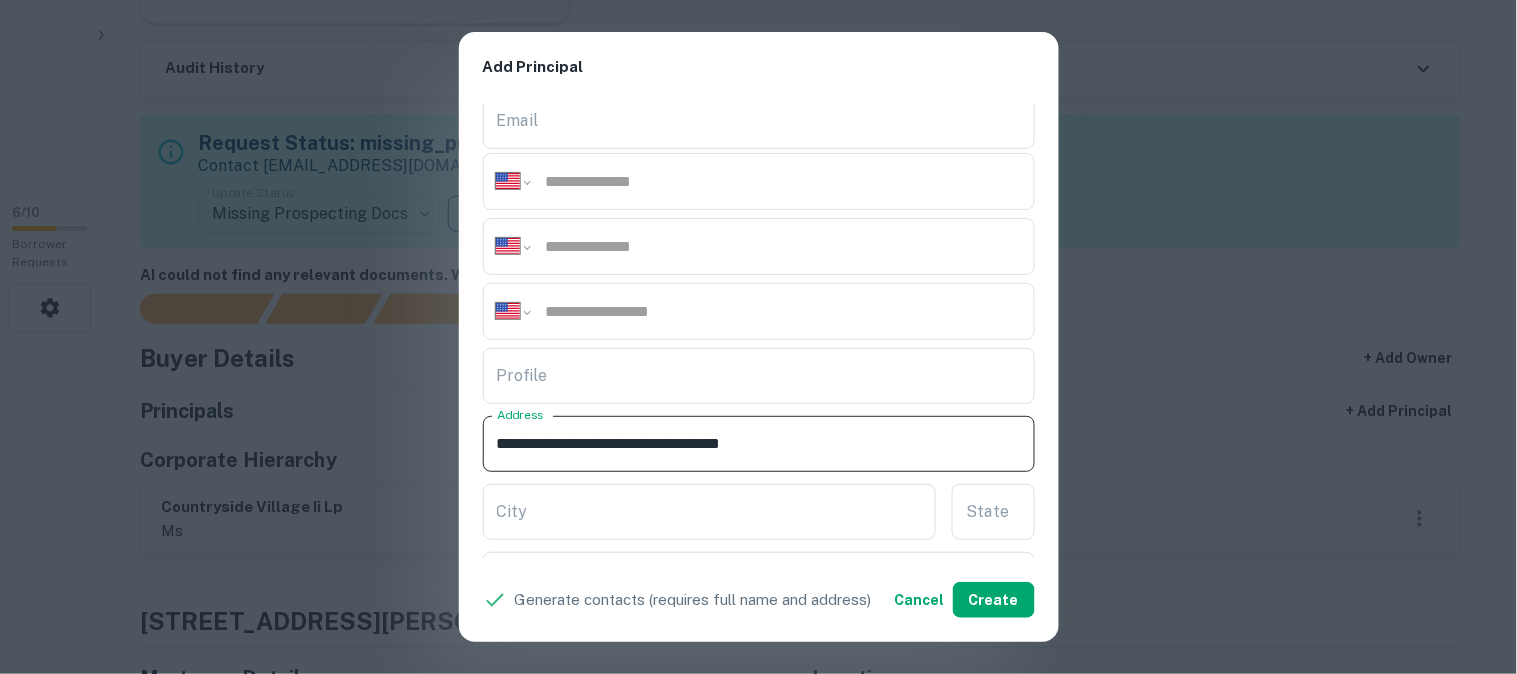 click on "**********" at bounding box center (759, 331) 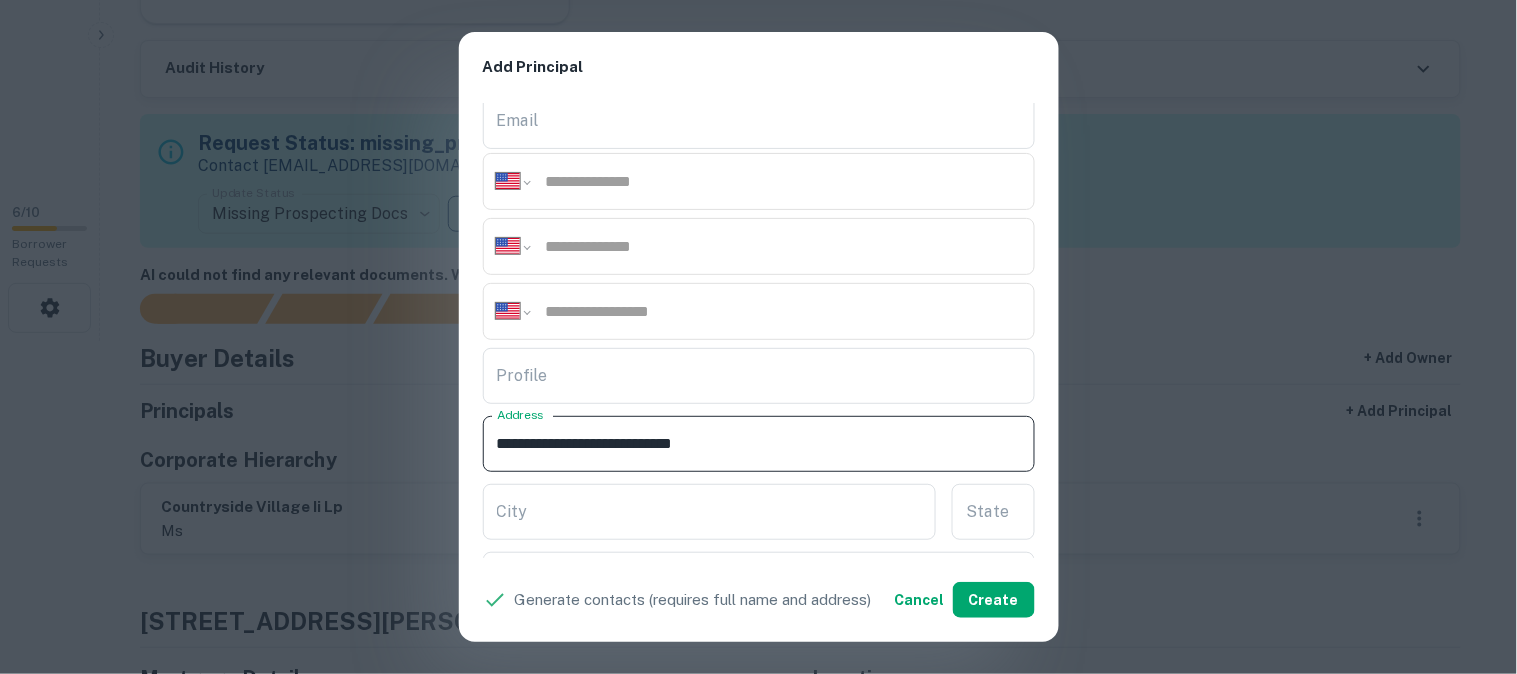 type on "**********" 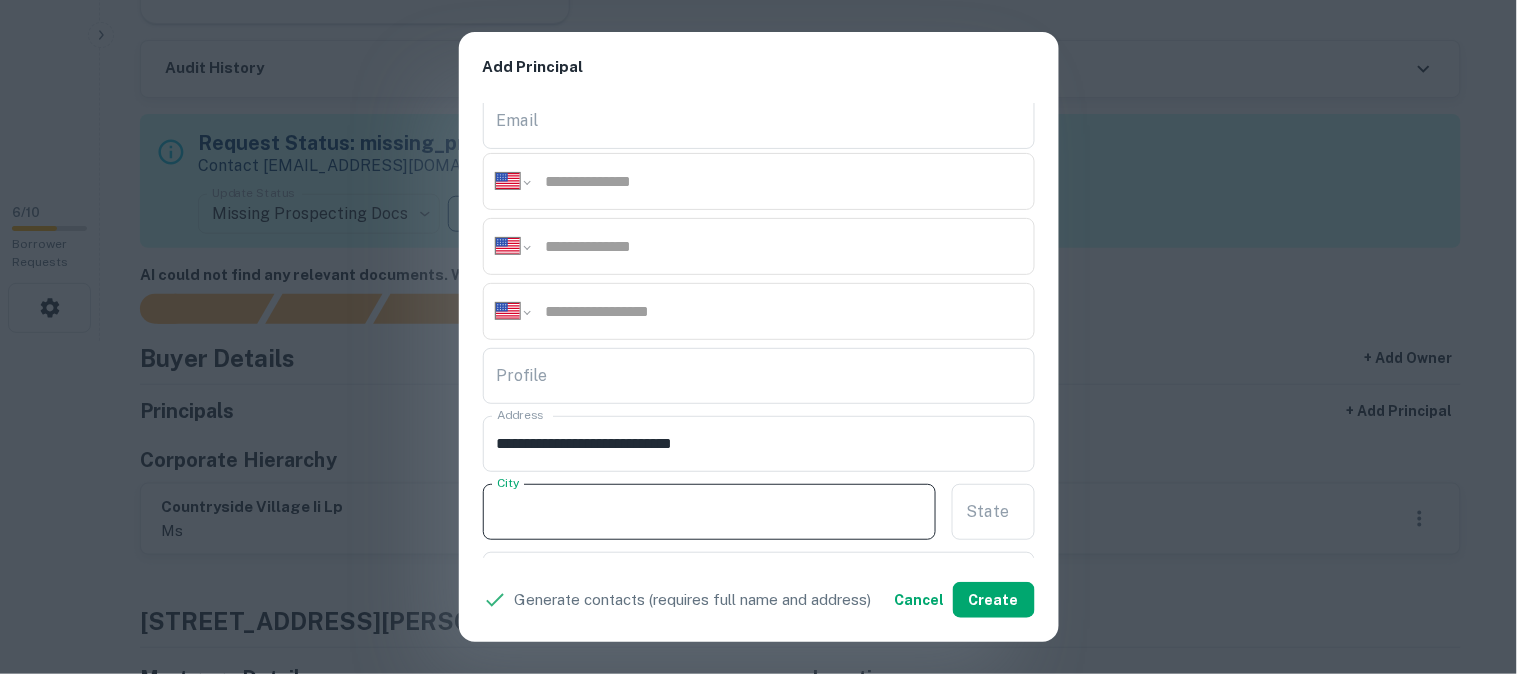 click on "City  City" at bounding box center [710, 512] 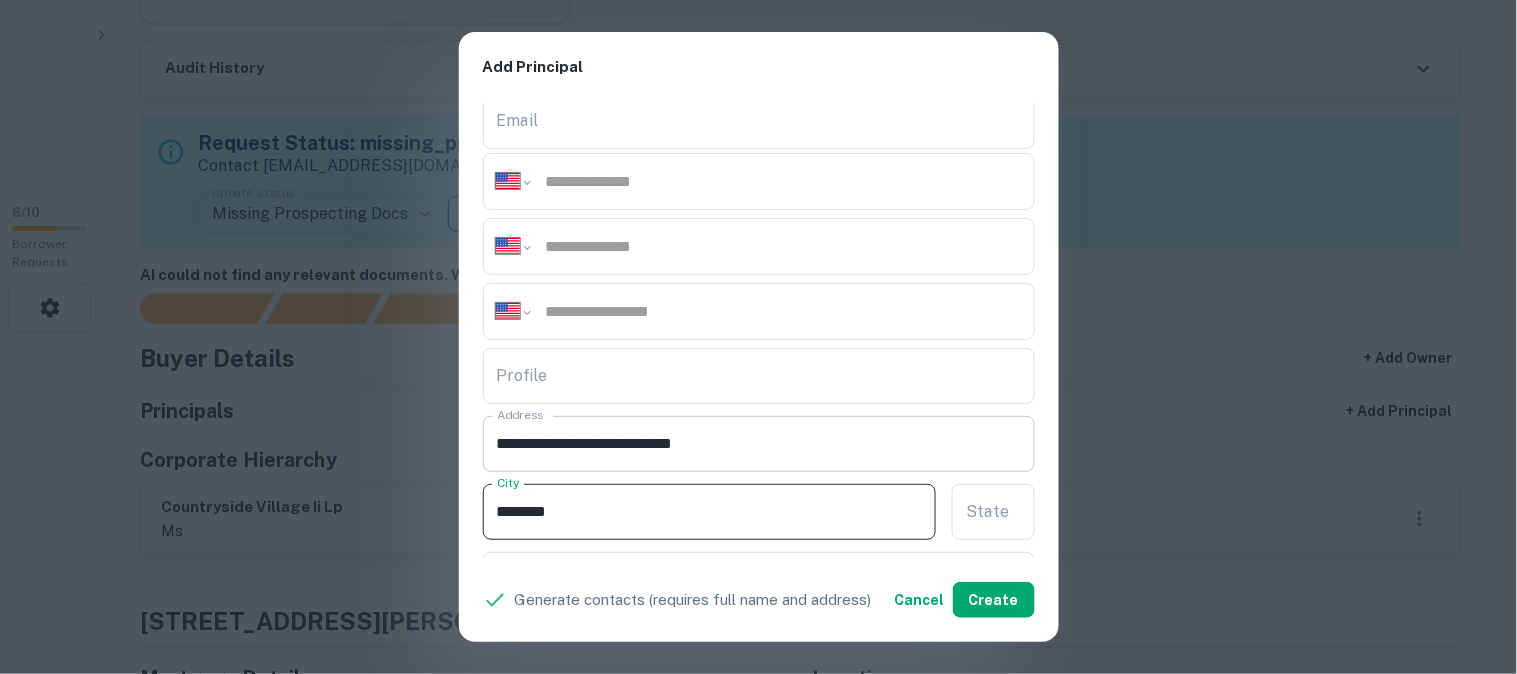 type on "*******" 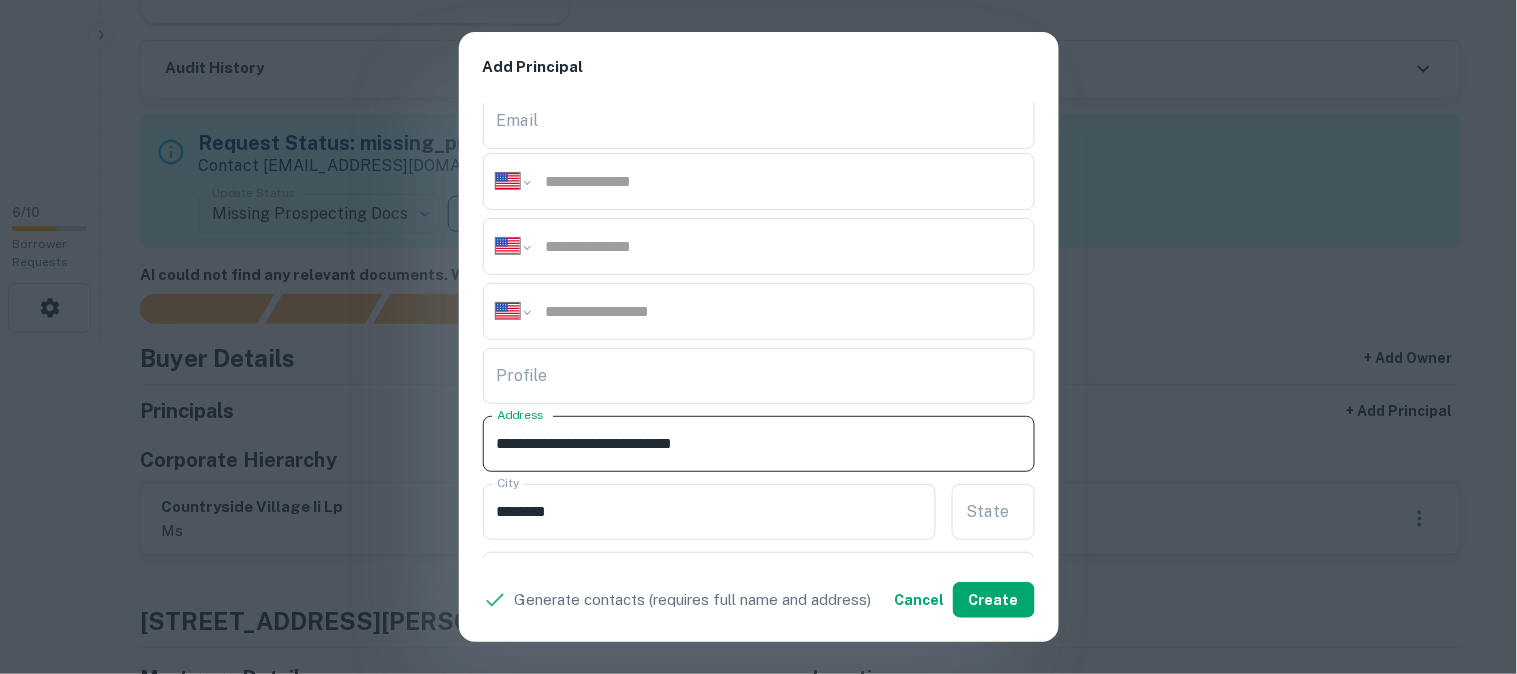 drag, startPoint x: 660, startPoint y: 447, endPoint x: 672, endPoint y: 456, distance: 15 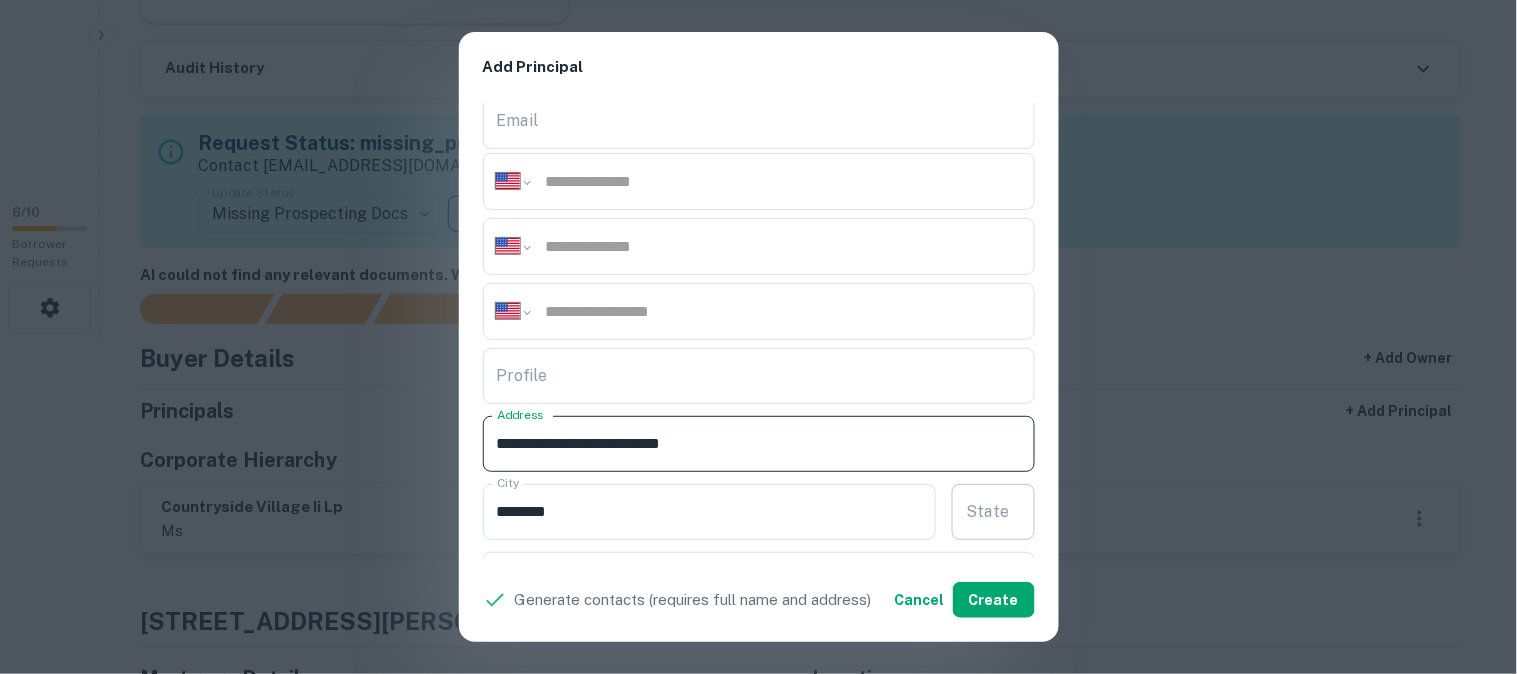 type on "**********" 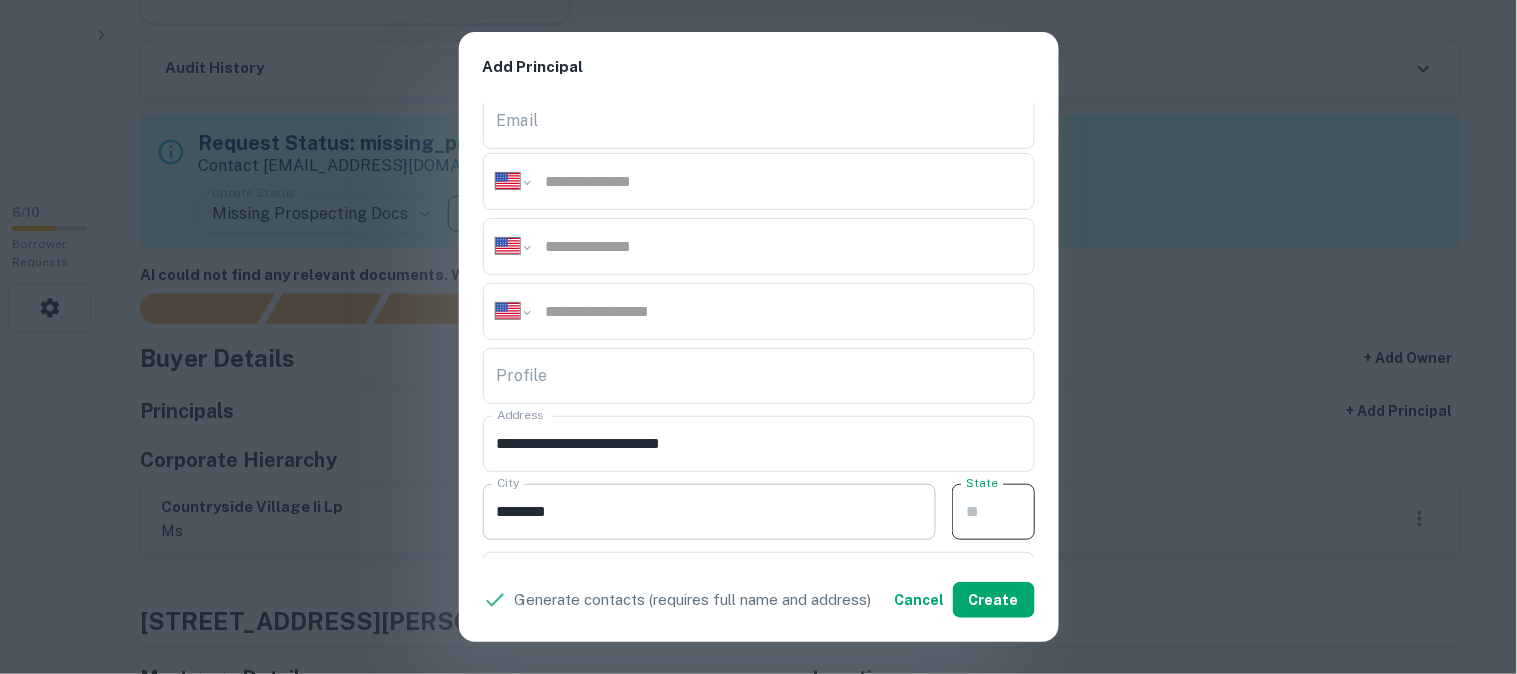 paste on "**" 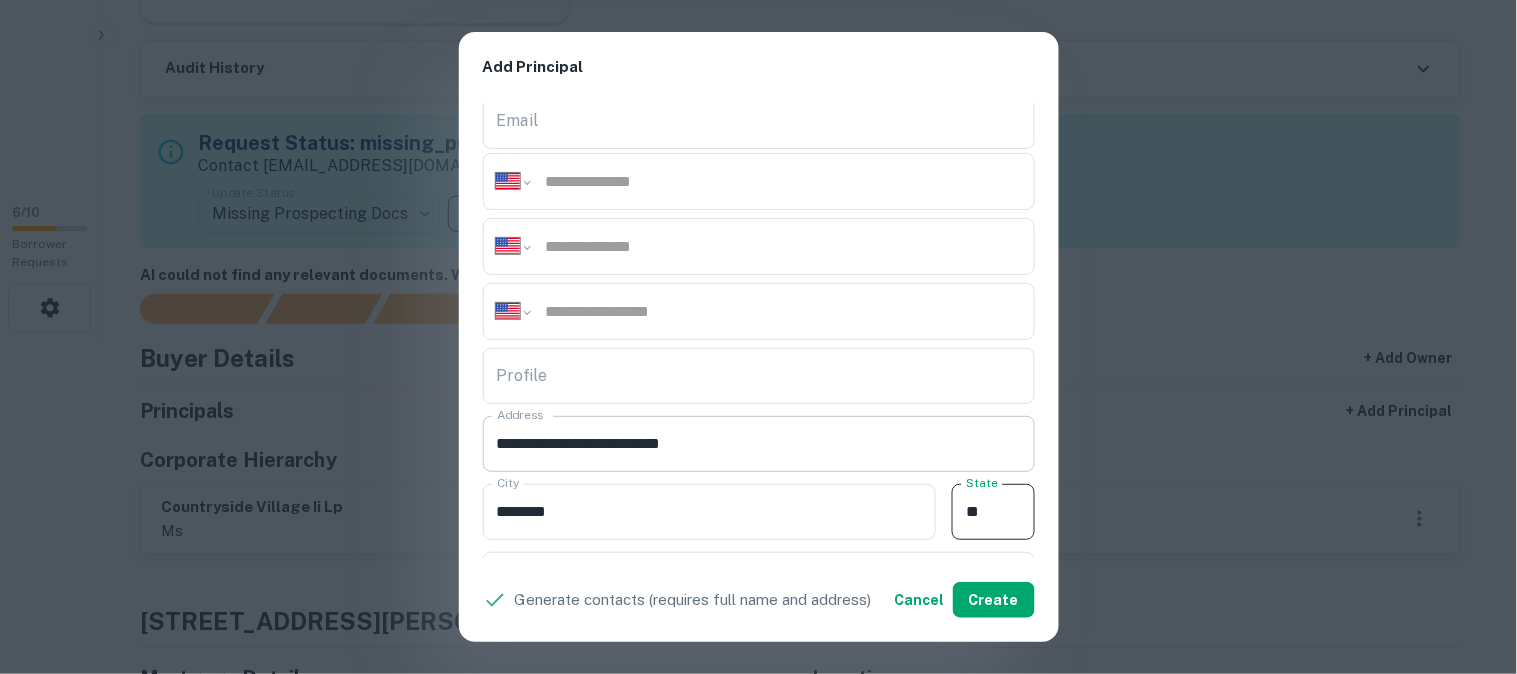type on "**" 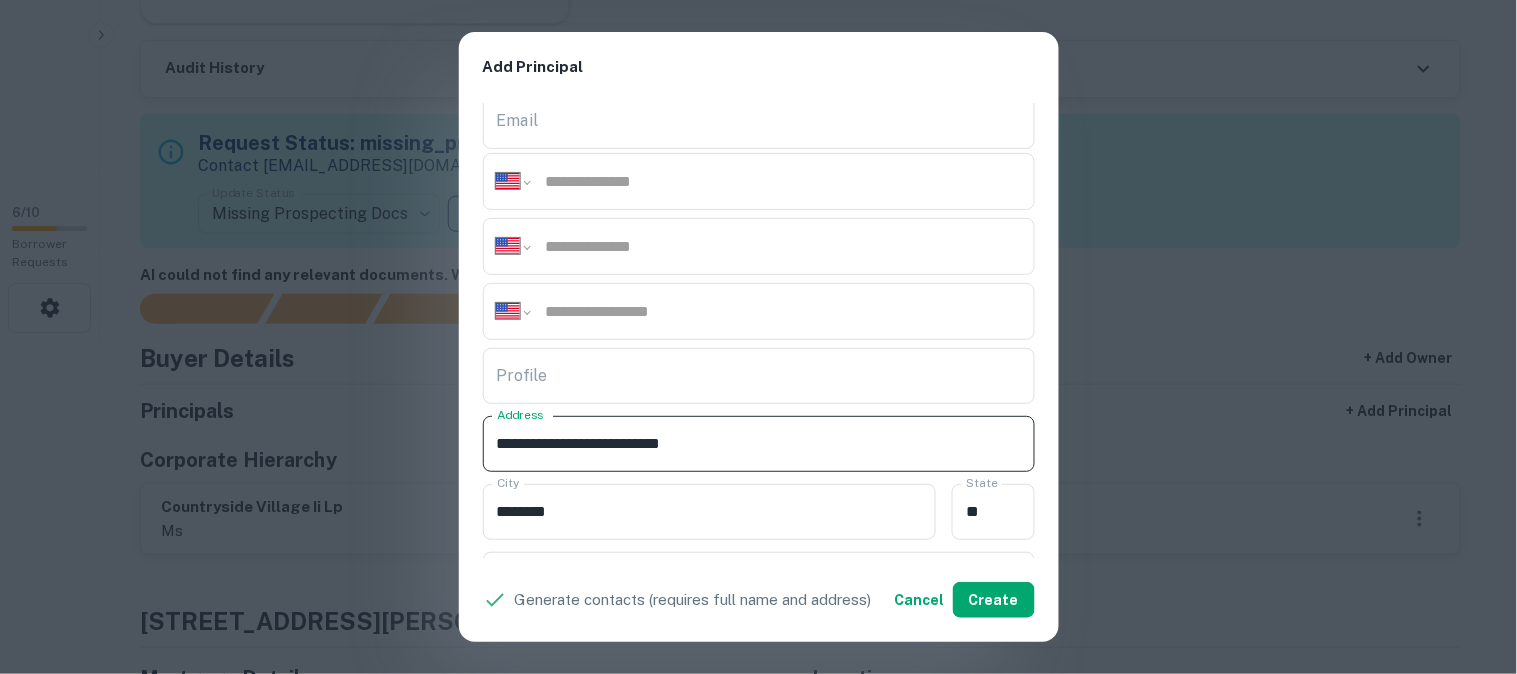 drag, startPoint x: 653, startPoint y: 435, endPoint x: 774, endPoint y: 477, distance: 128.082 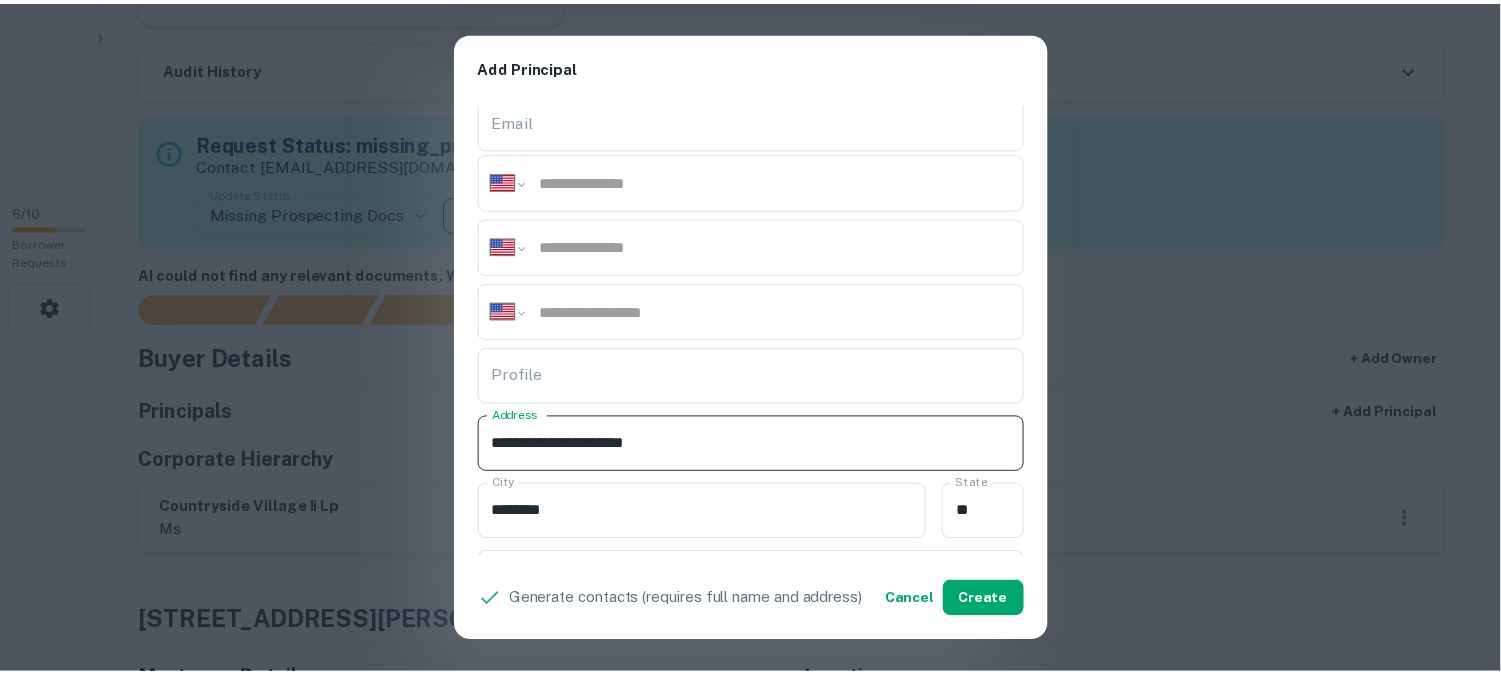 scroll, scrollTop: 333, scrollLeft: 0, axis: vertical 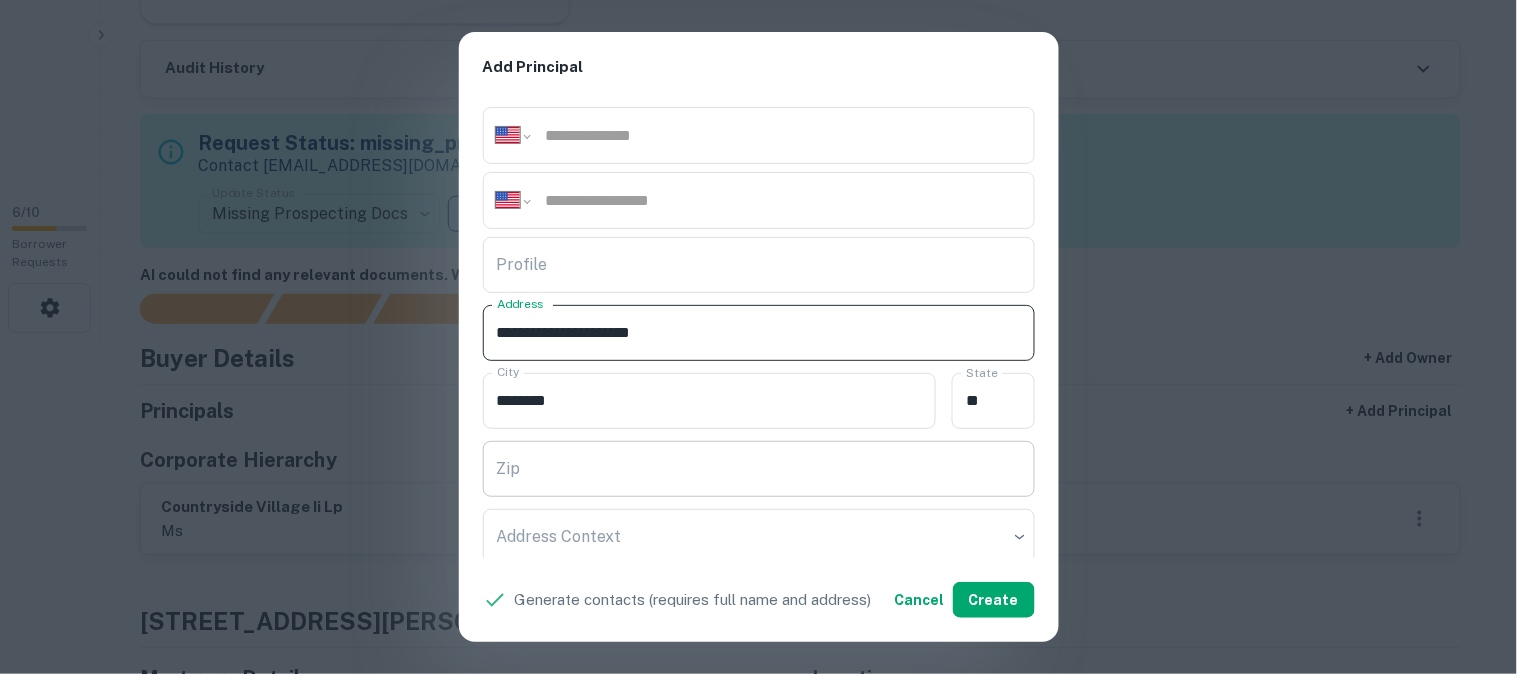 type on "**********" 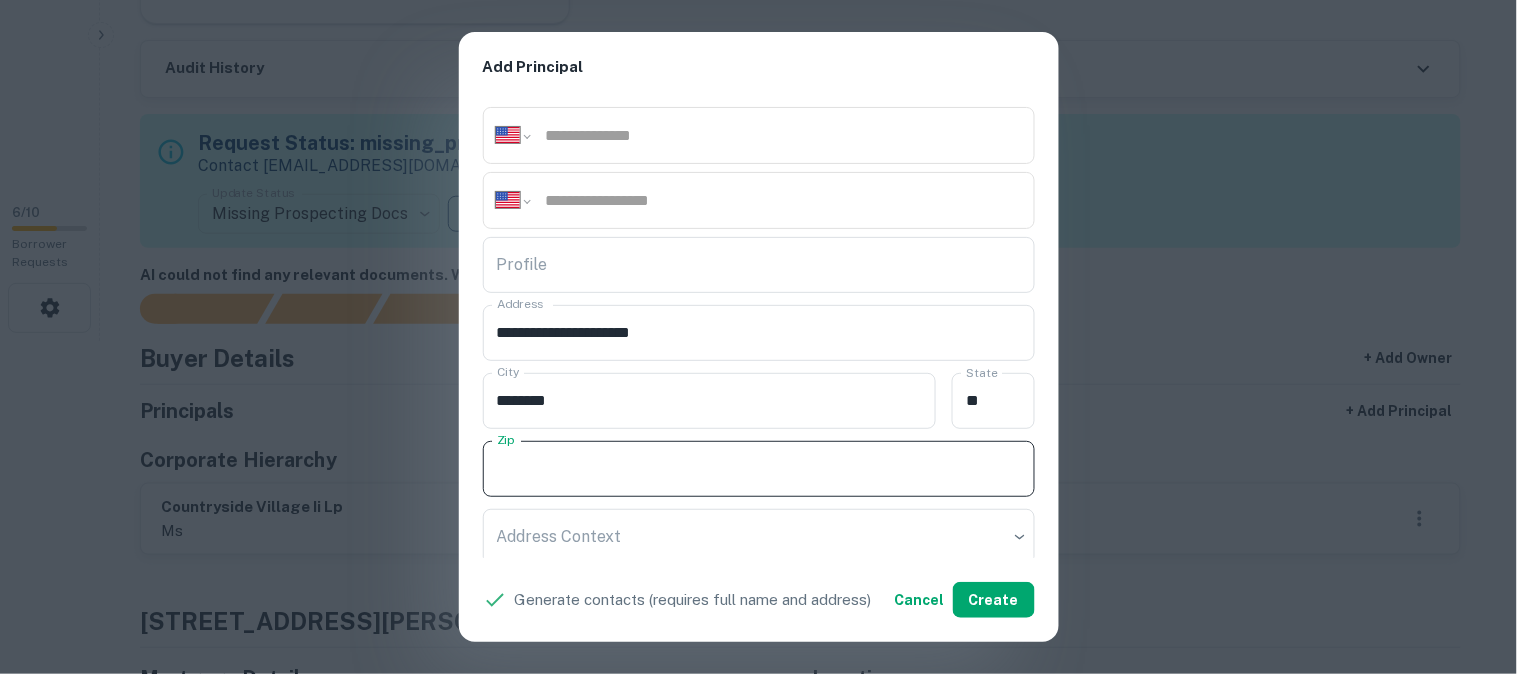 click on "Zip" at bounding box center [759, 469] 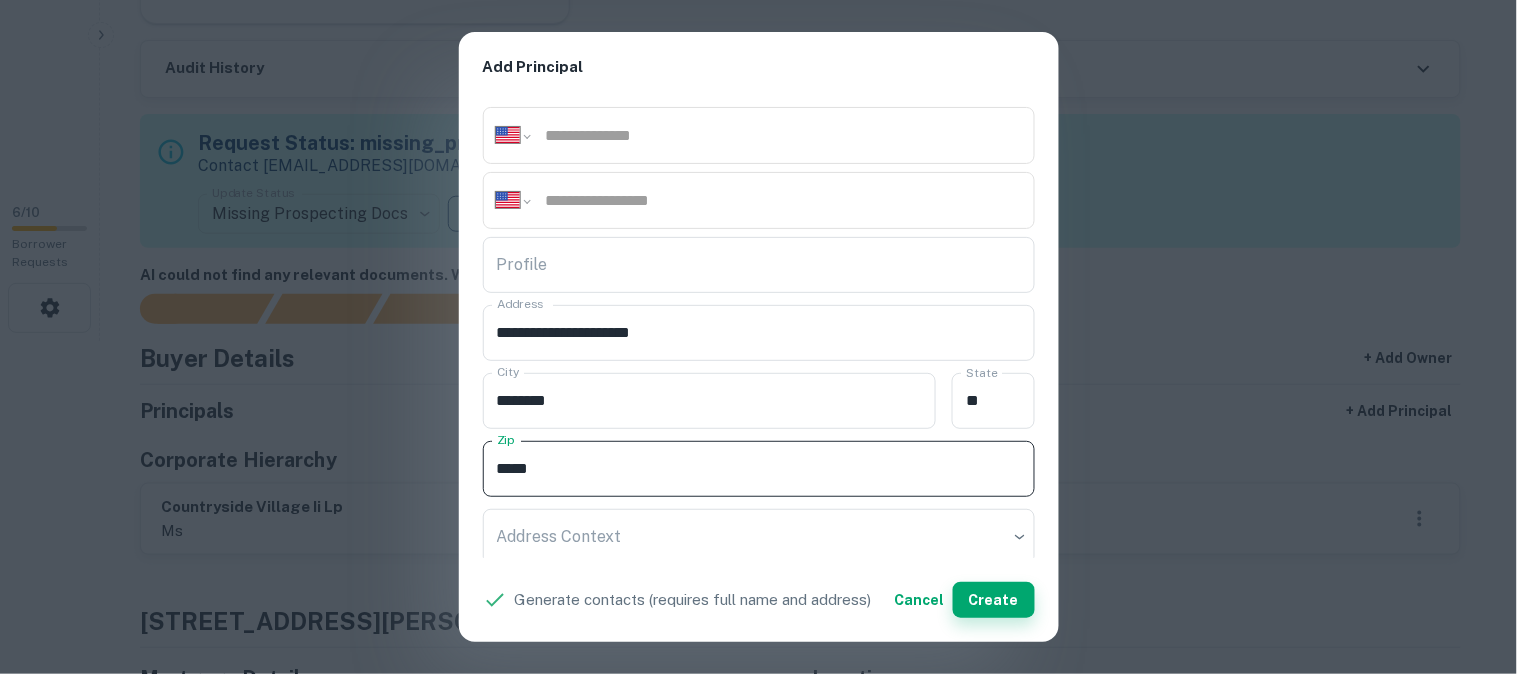 type on "*****" 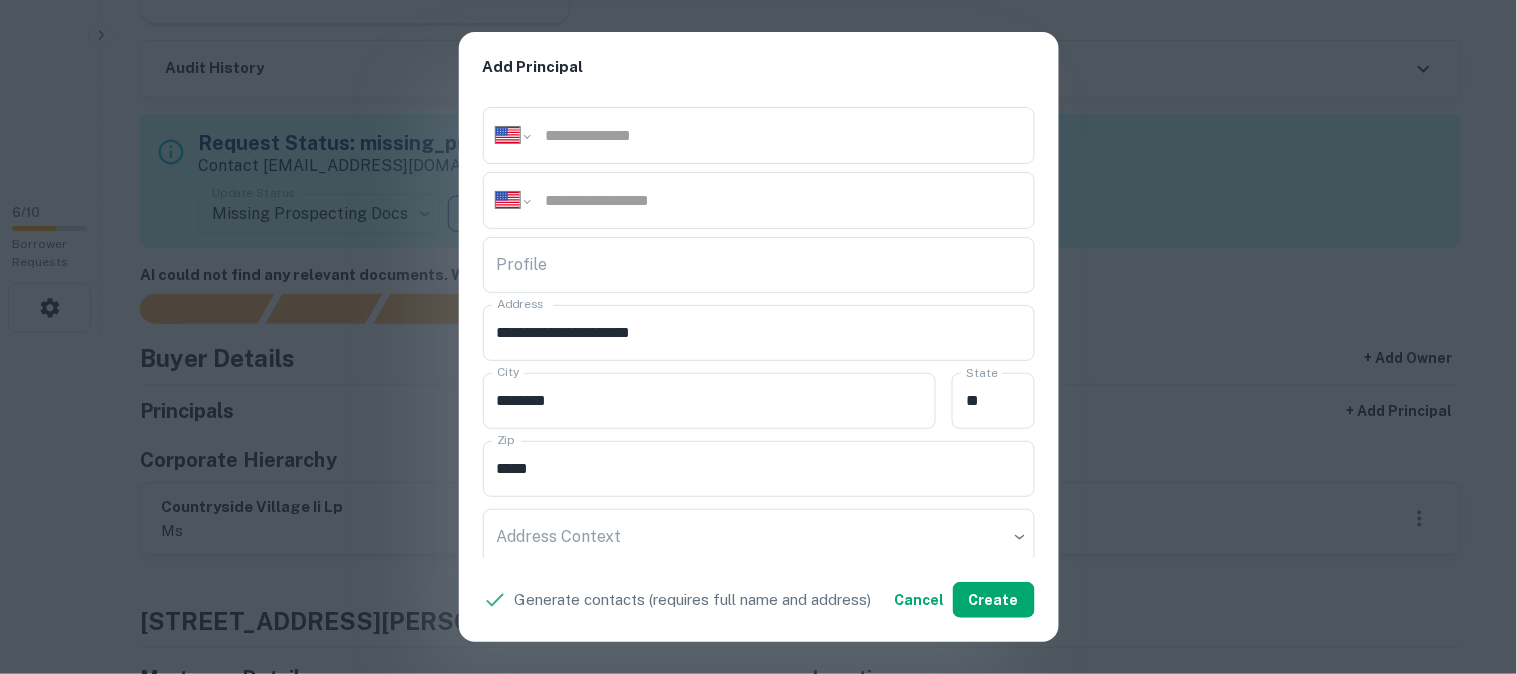 click on "**********" at bounding box center [758, 337] 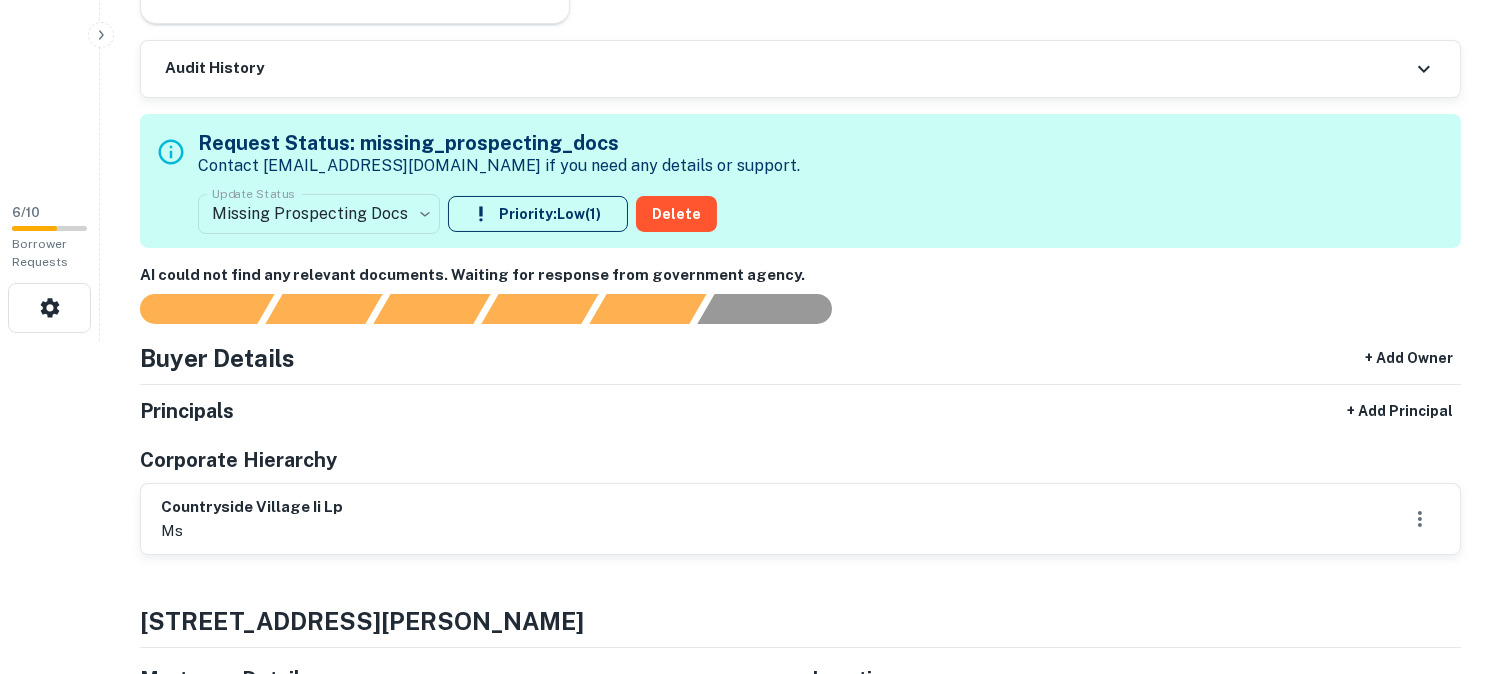 click on "**********" at bounding box center (750, 4) 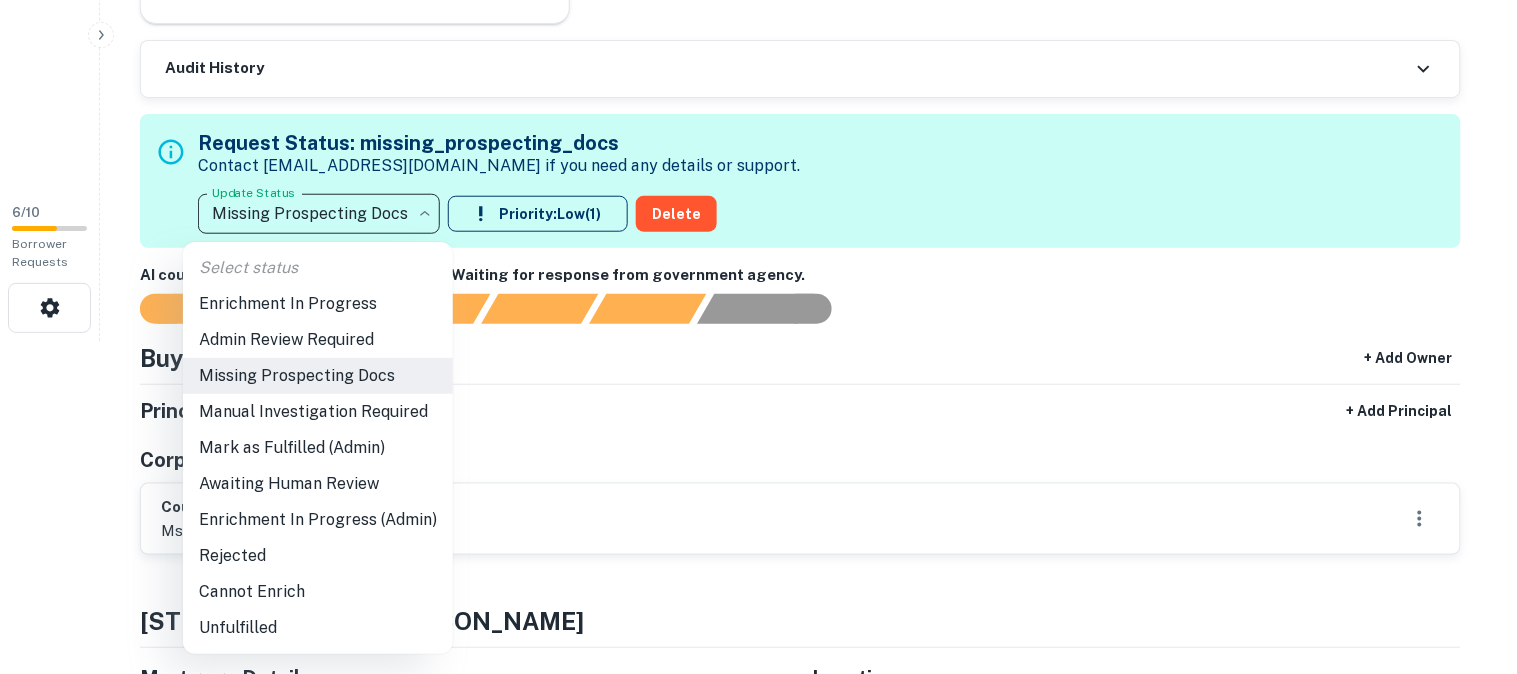 click on "Admin Review Required" at bounding box center (318, 340) 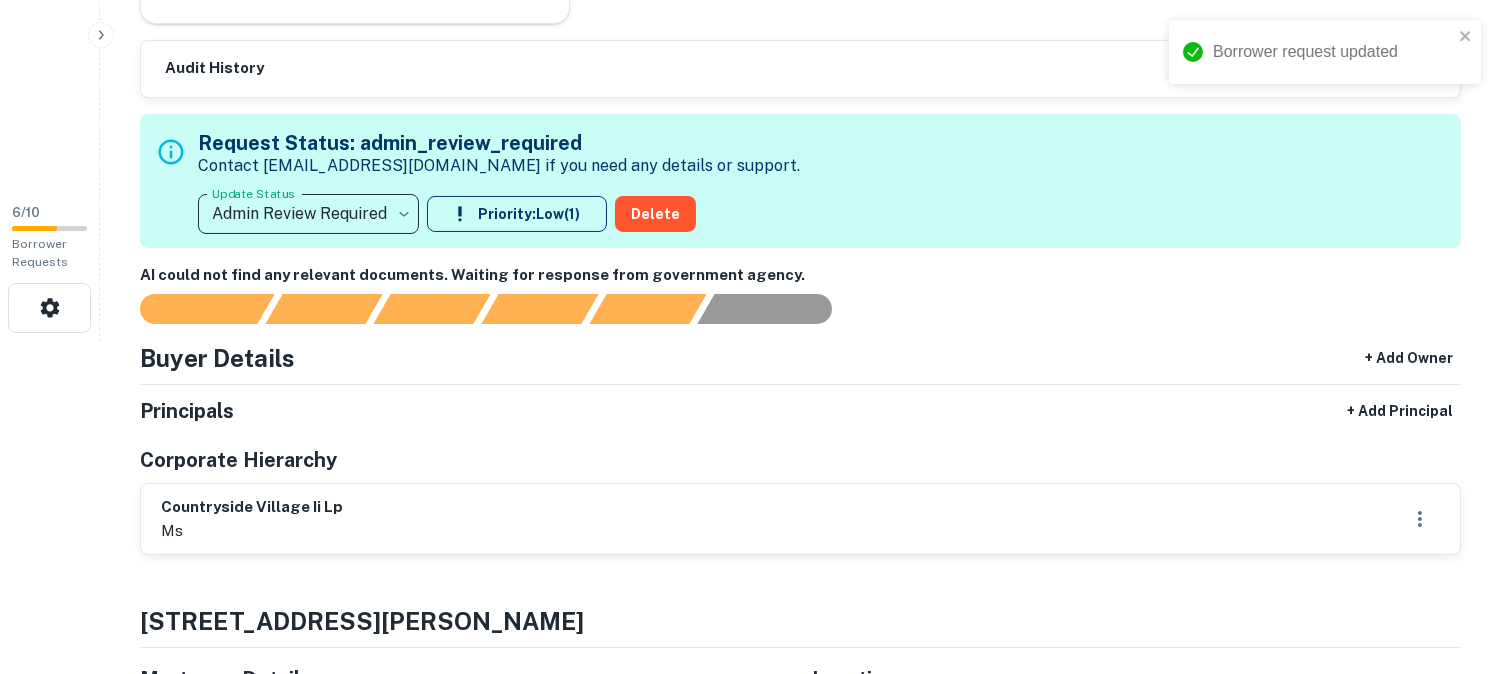 type on "**********" 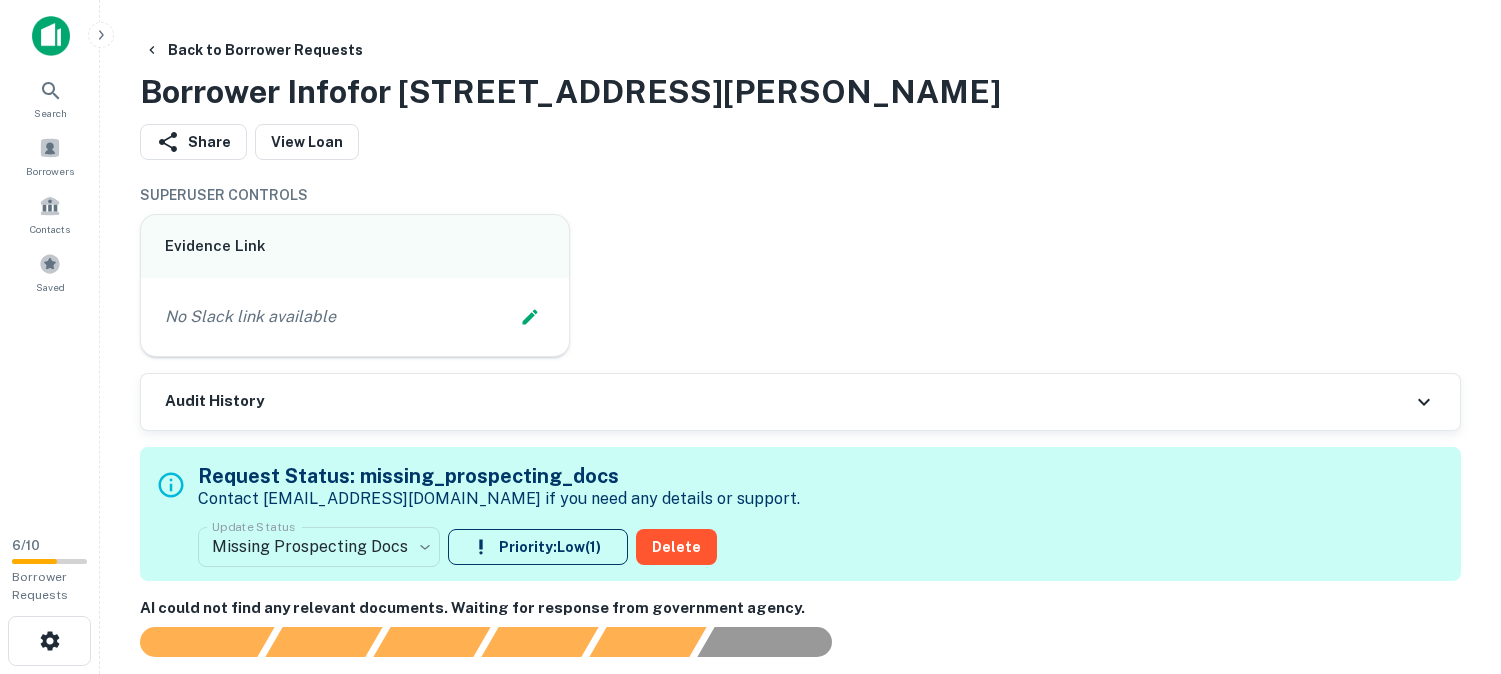 scroll, scrollTop: 0, scrollLeft: 0, axis: both 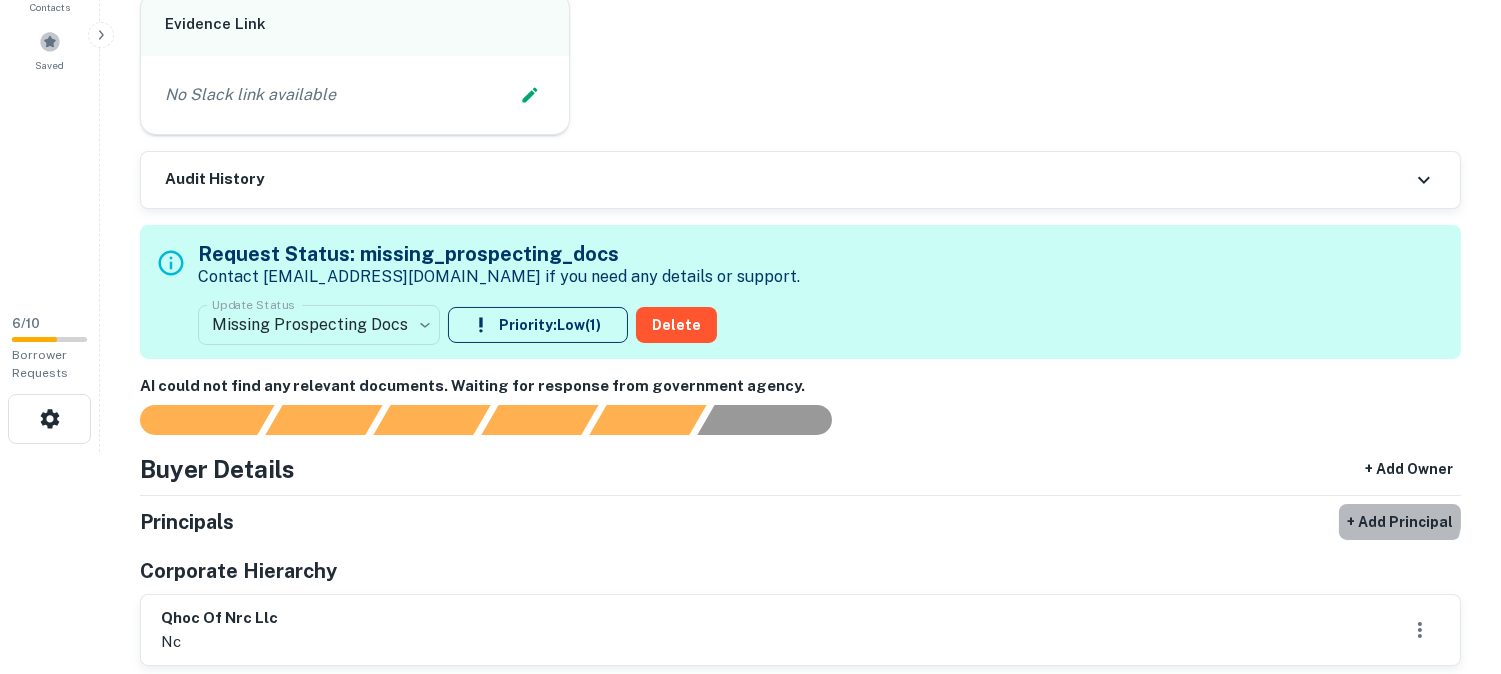 click on "+ Add Principal" at bounding box center [1400, 522] 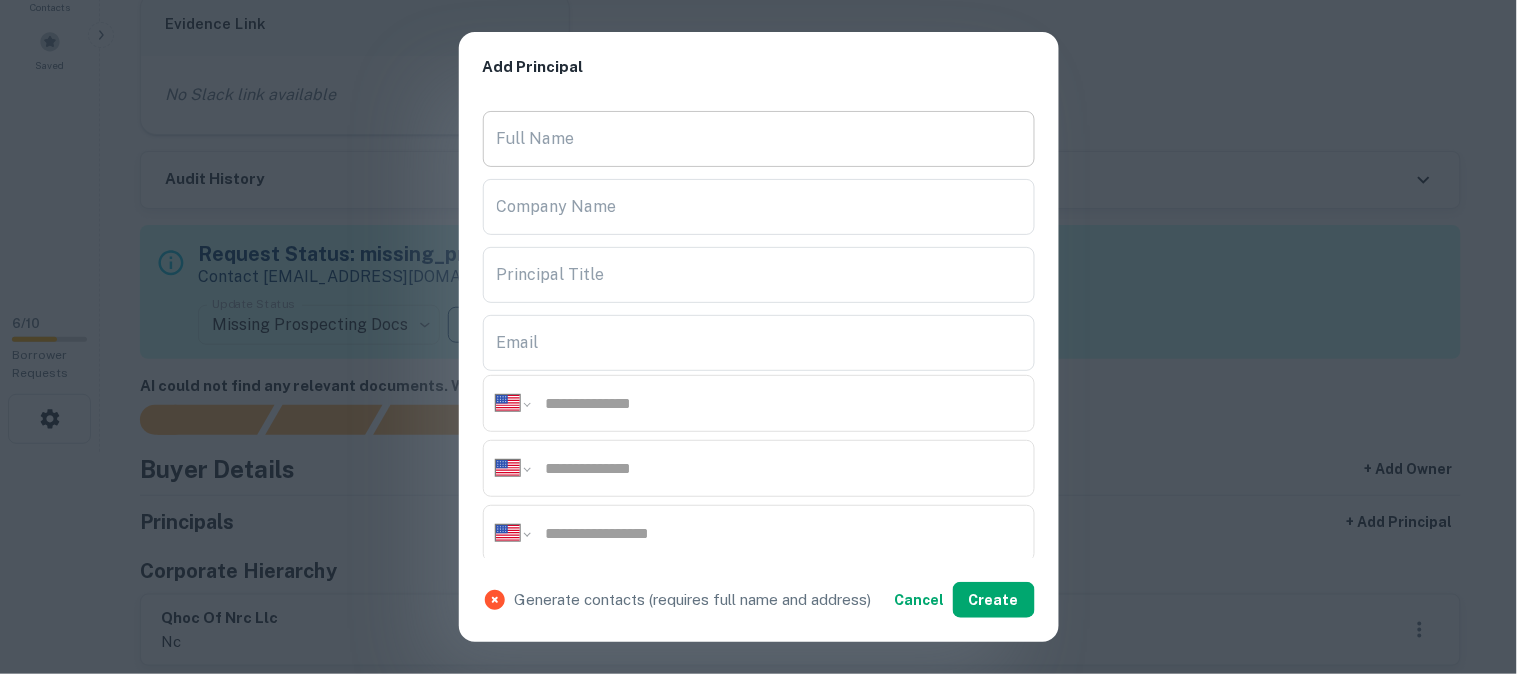 click on "Full Name" at bounding box center [759, 139] 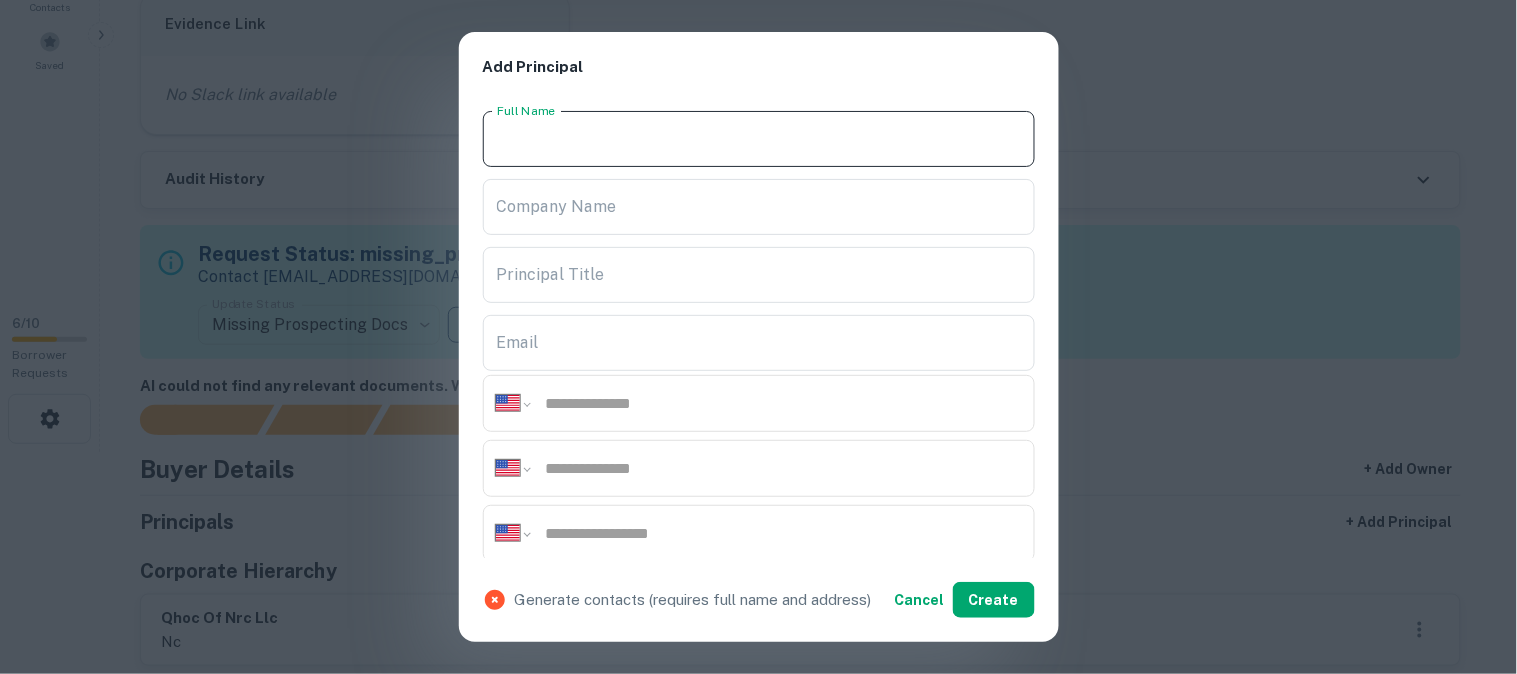 paste on "**********" 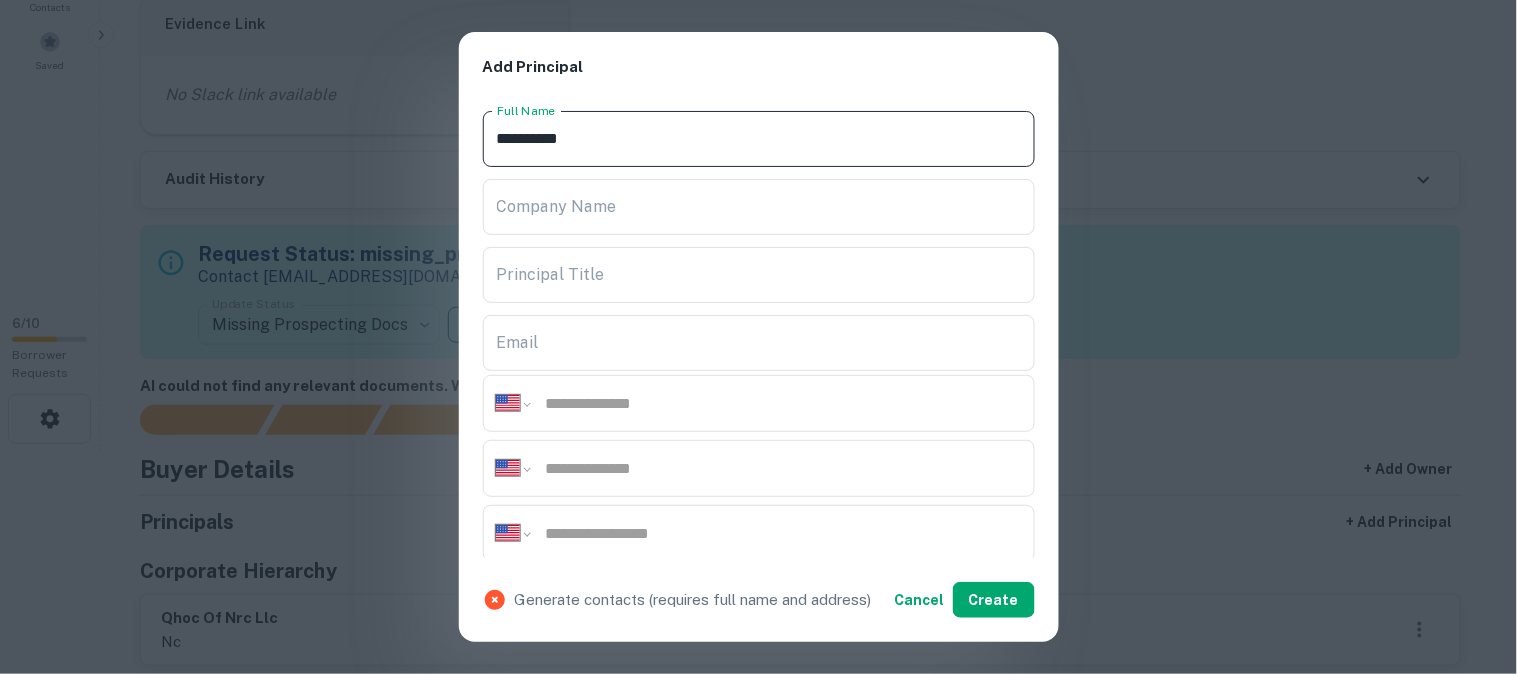 type on "**********" 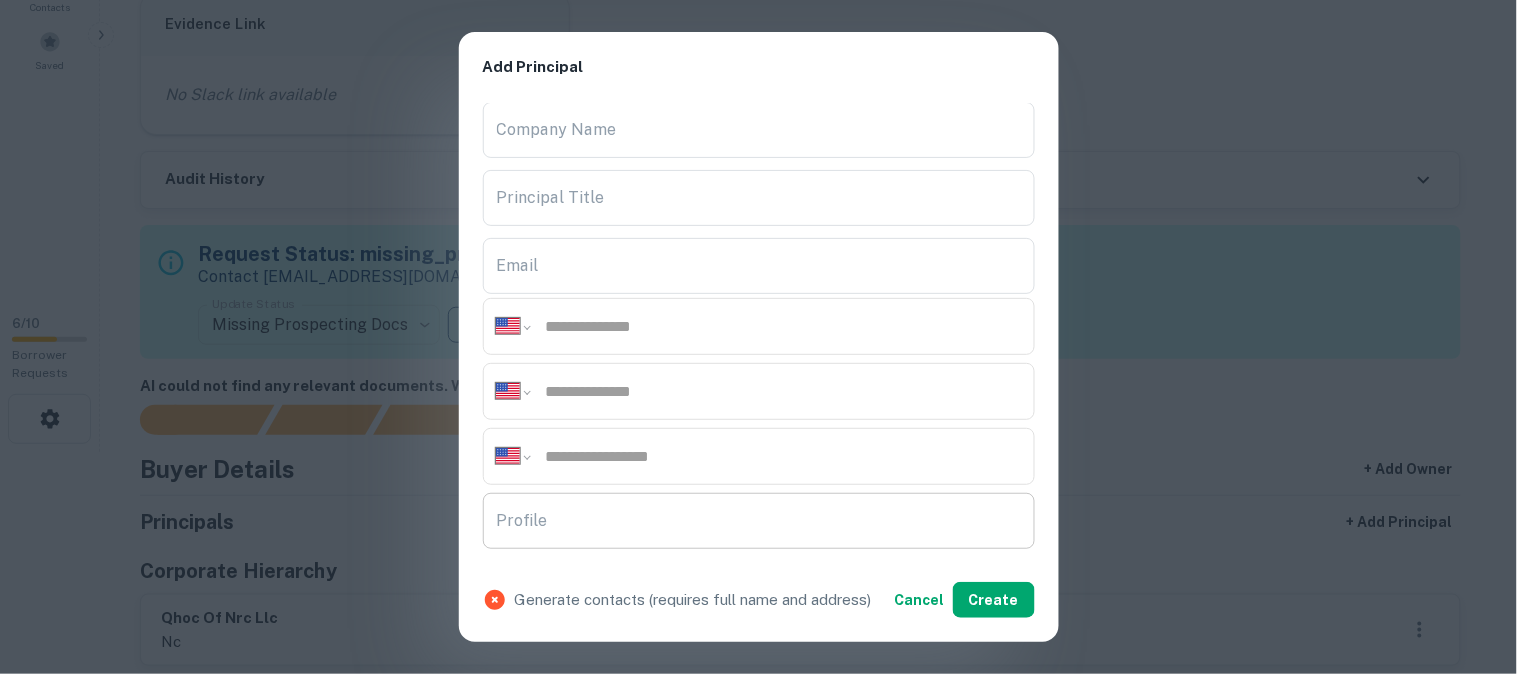 scroll, scrollTop: 222, scrollLeft: 0, axis: vertical 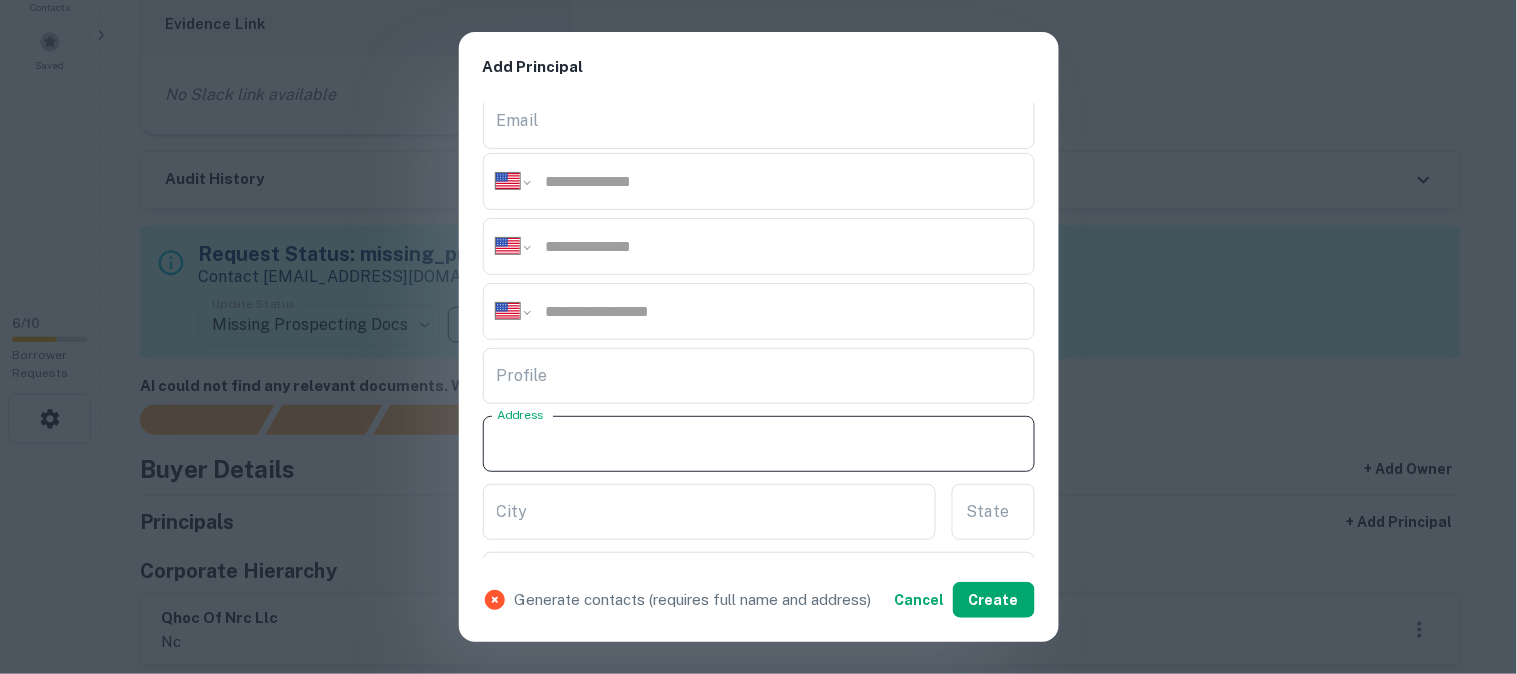 click on "Address" at bounding box center [759, 444] 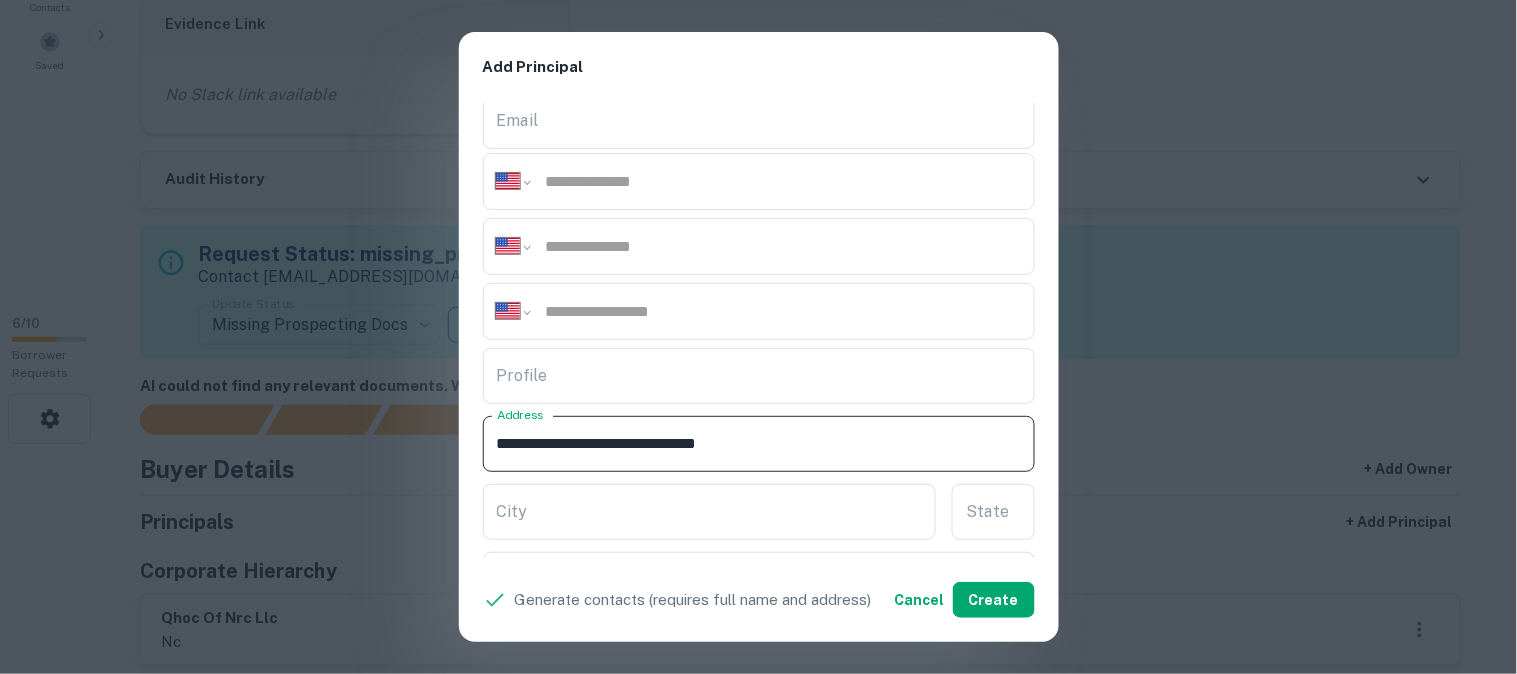 drag, startPoint x: 637, startPoint y: 442, endPoint x: 691, endPoint y: 473, distance: 62.26556 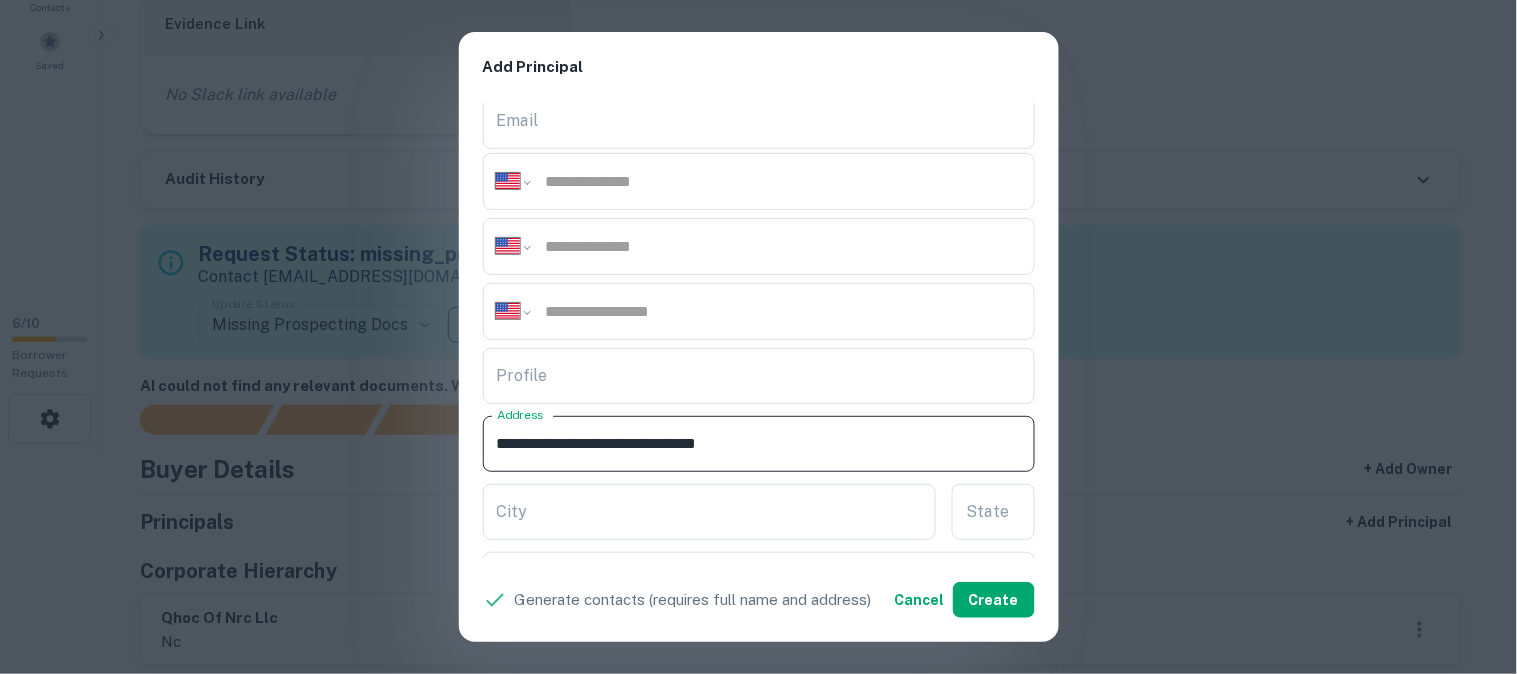 click on "**********" at bounding box center (759, 331) 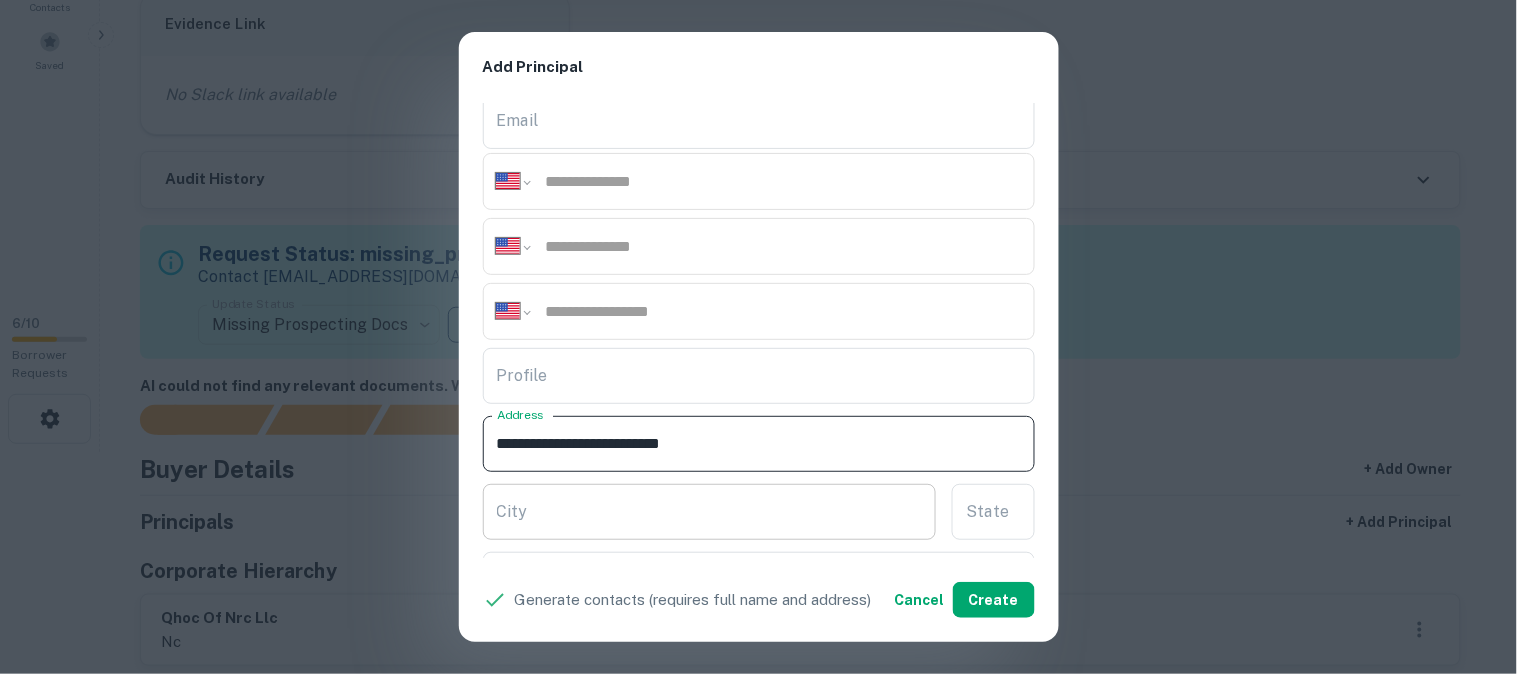 type on "**********" 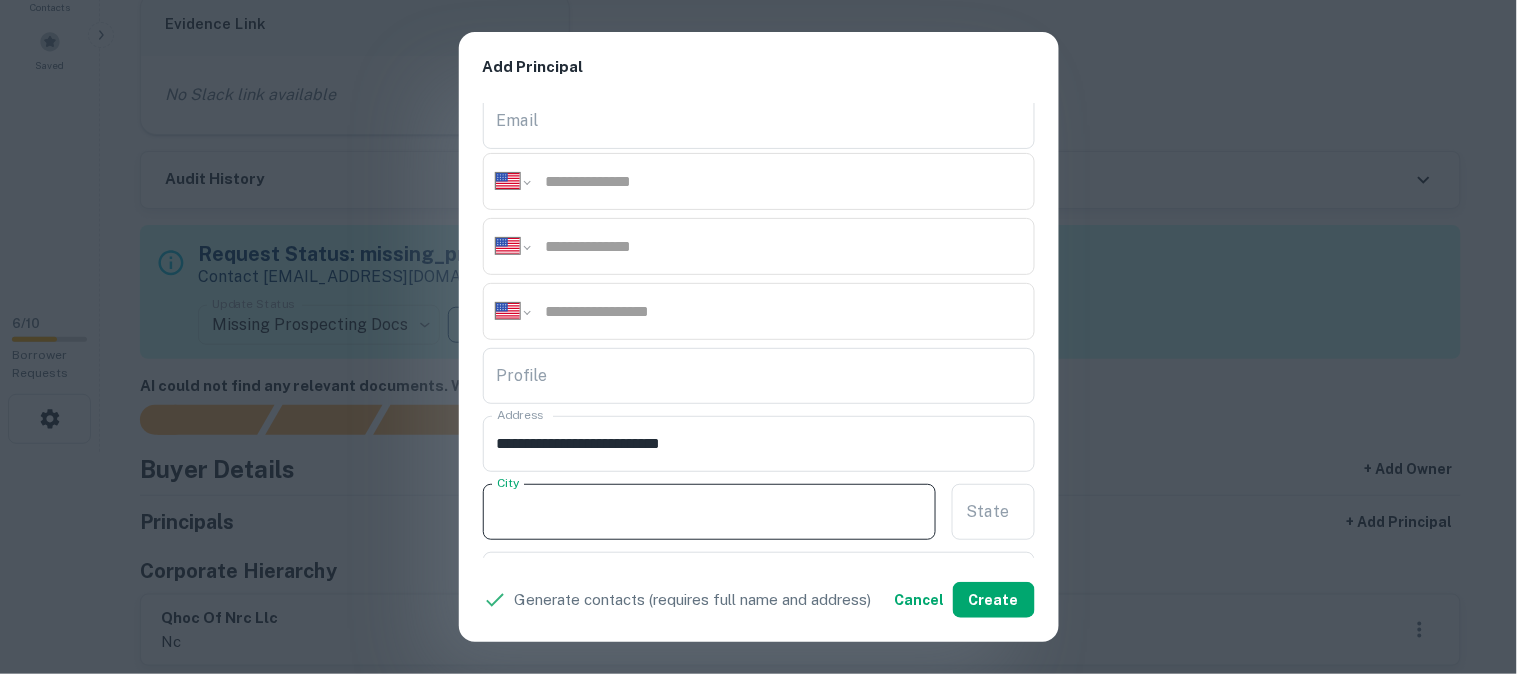 paste on "******" 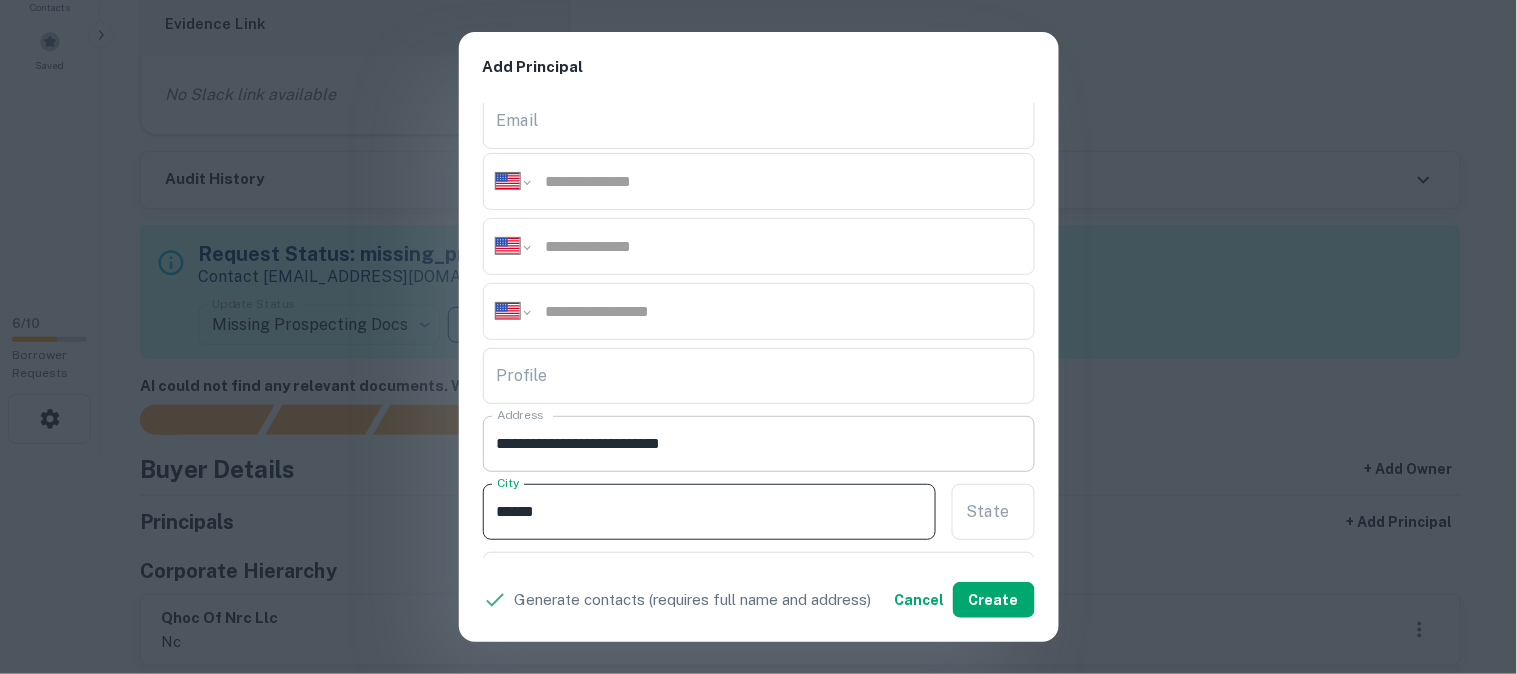 type on "******" 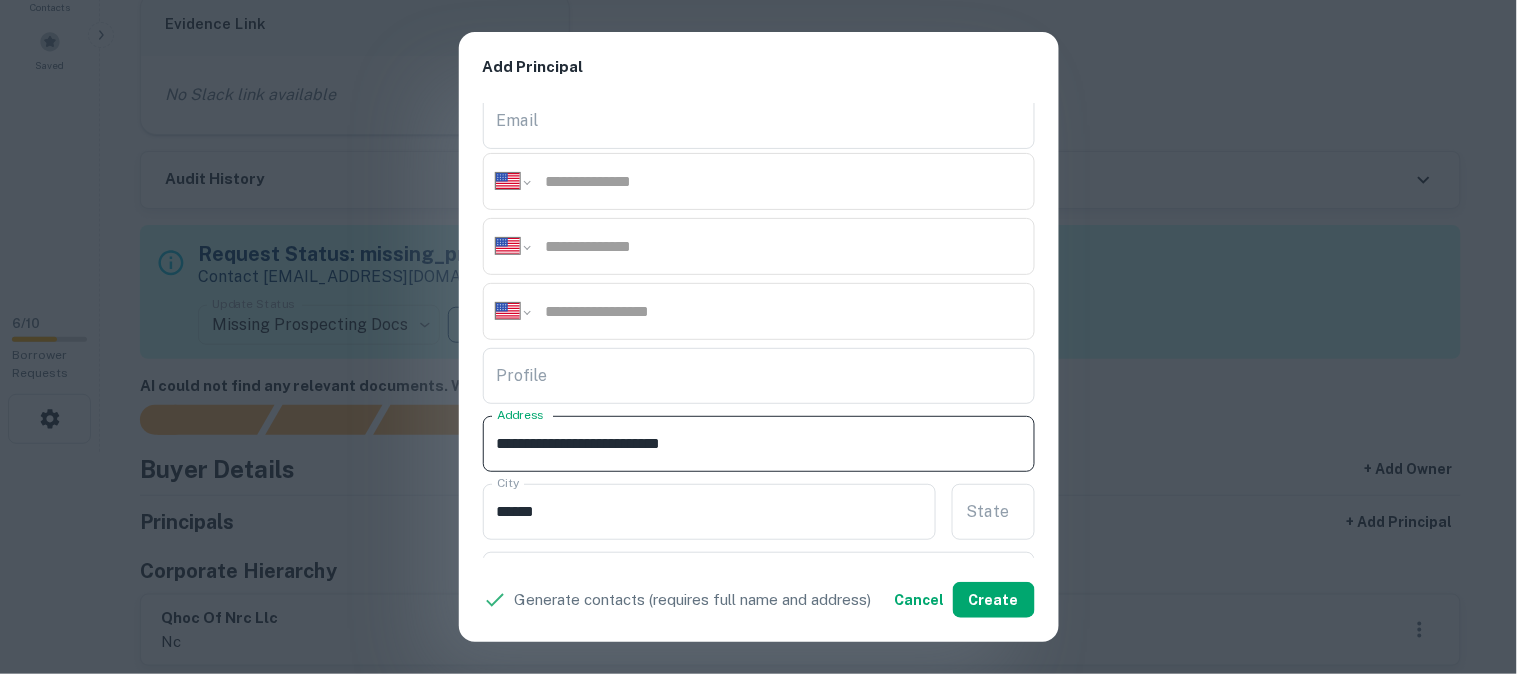drag, startPoint x: 642, startPoint y: 447, endPoint x: 664, endPoint y: 461, distance: 26.076809 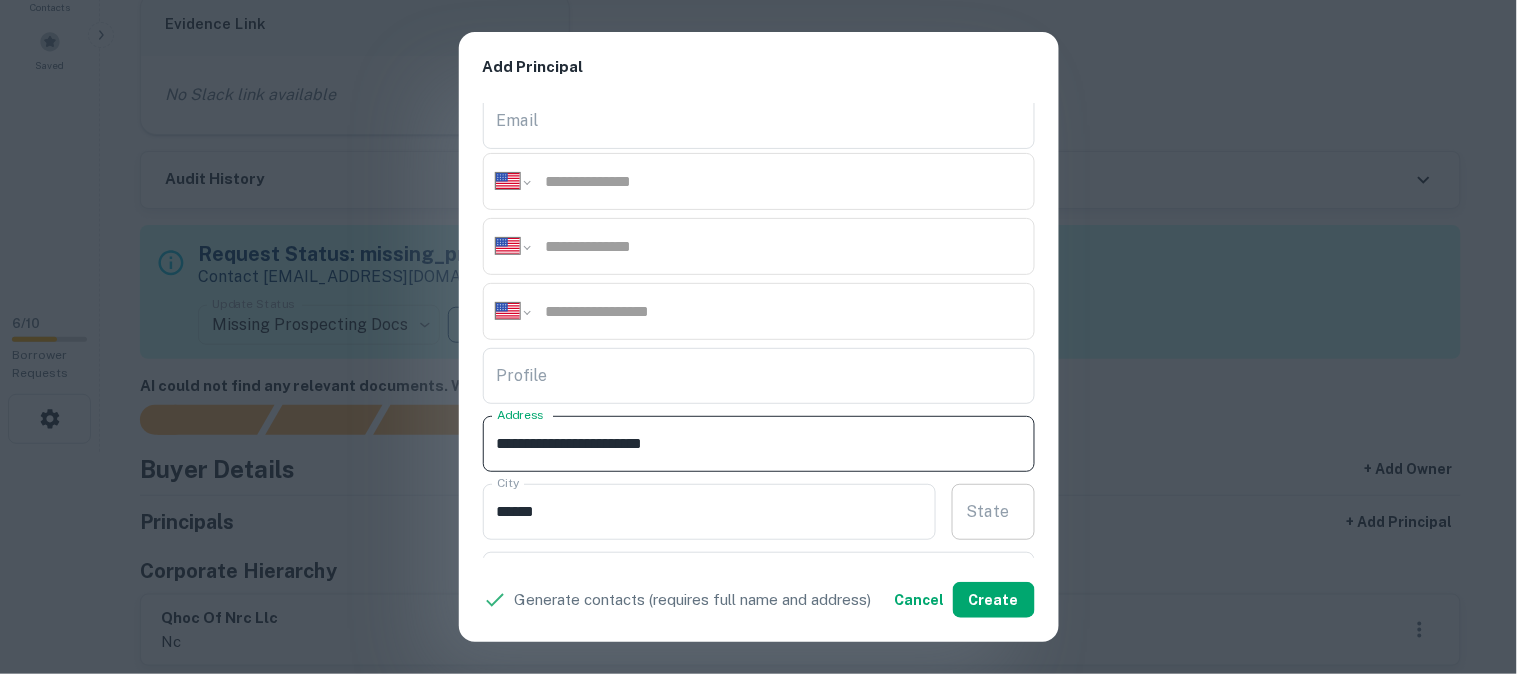 type on "**********" 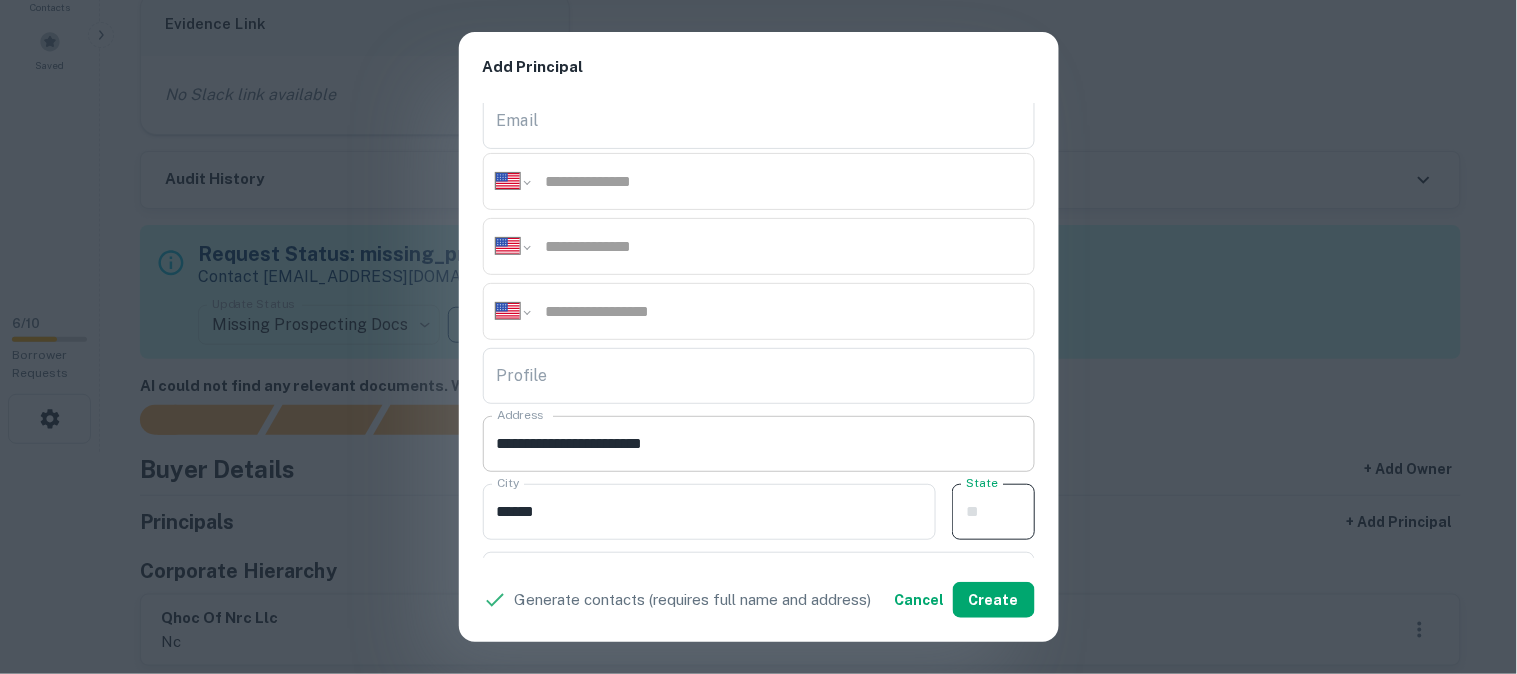 paste on "**" 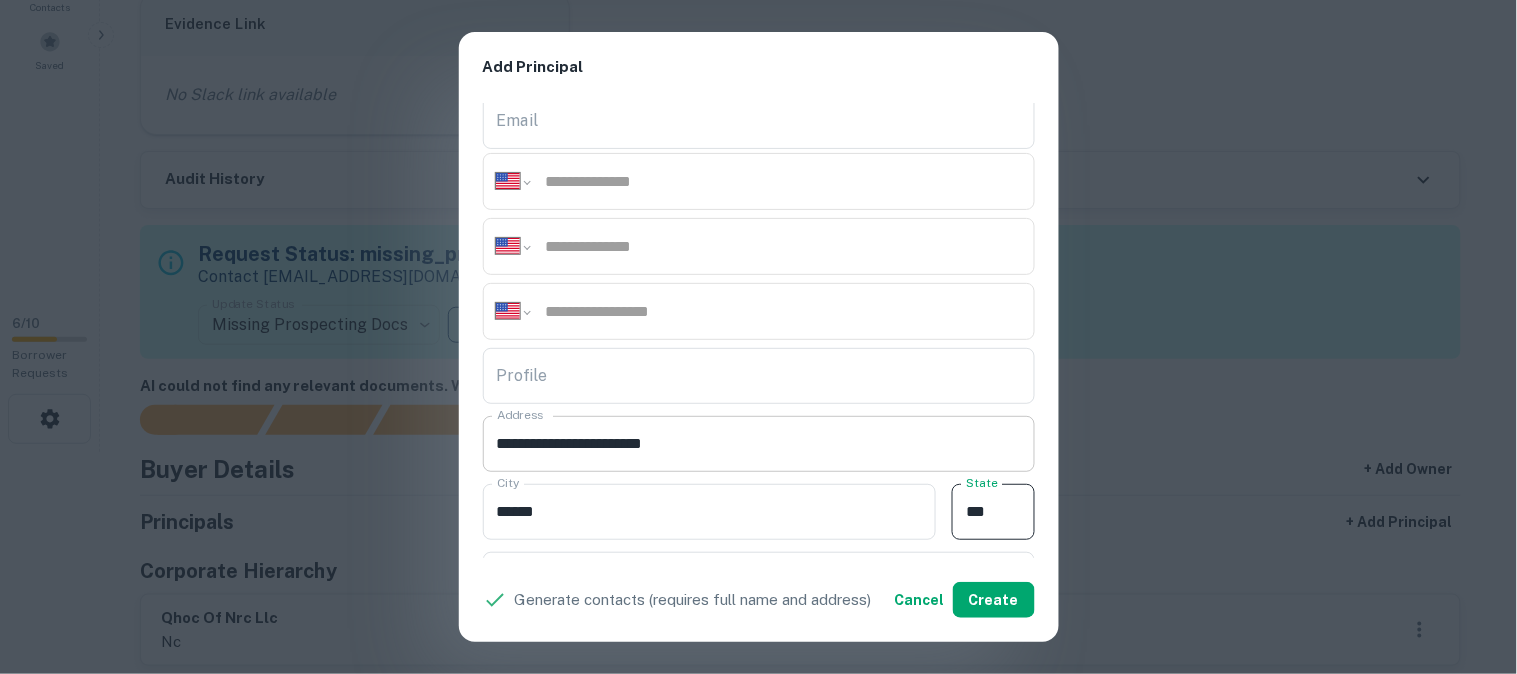 type on "**" 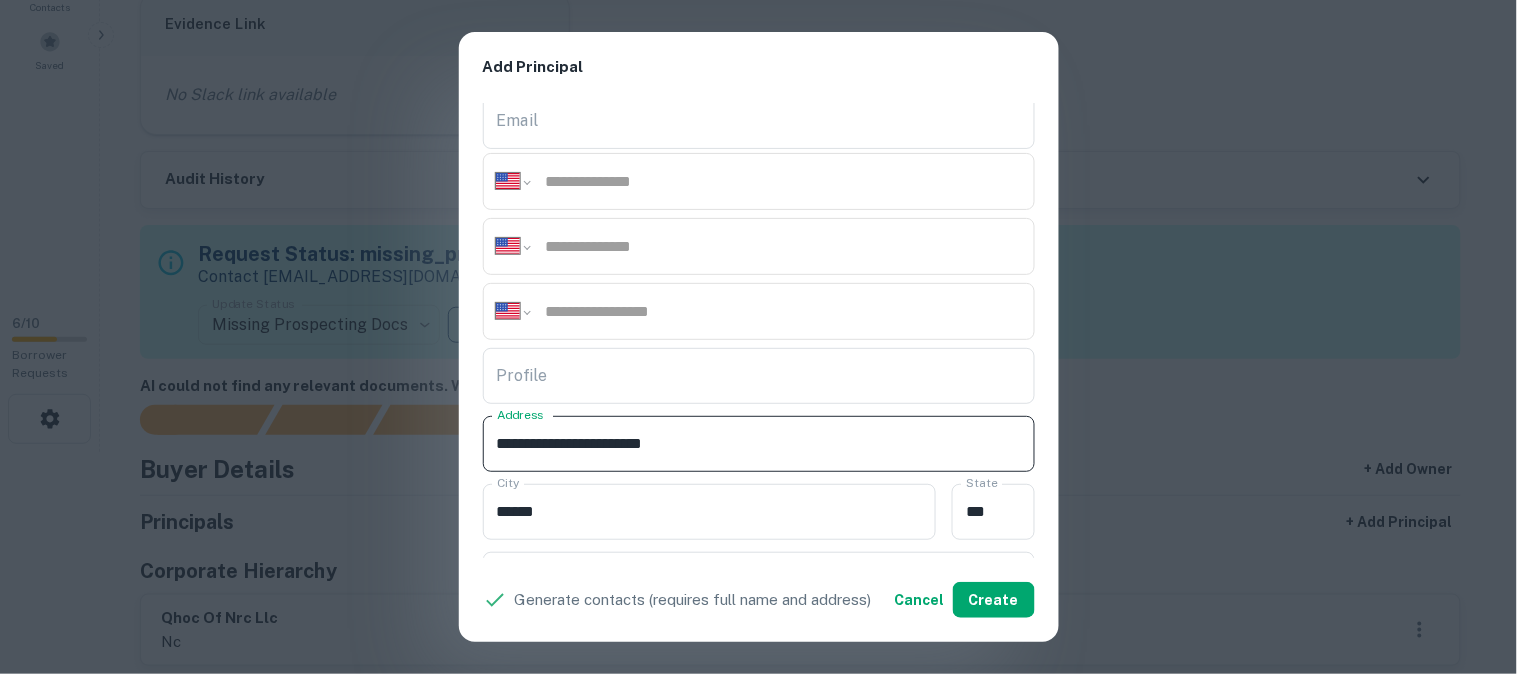 drag, startPoint x: 684, startPoint y: 453, endPoint x: 713, endPoint y: 463, distance: 30.675724 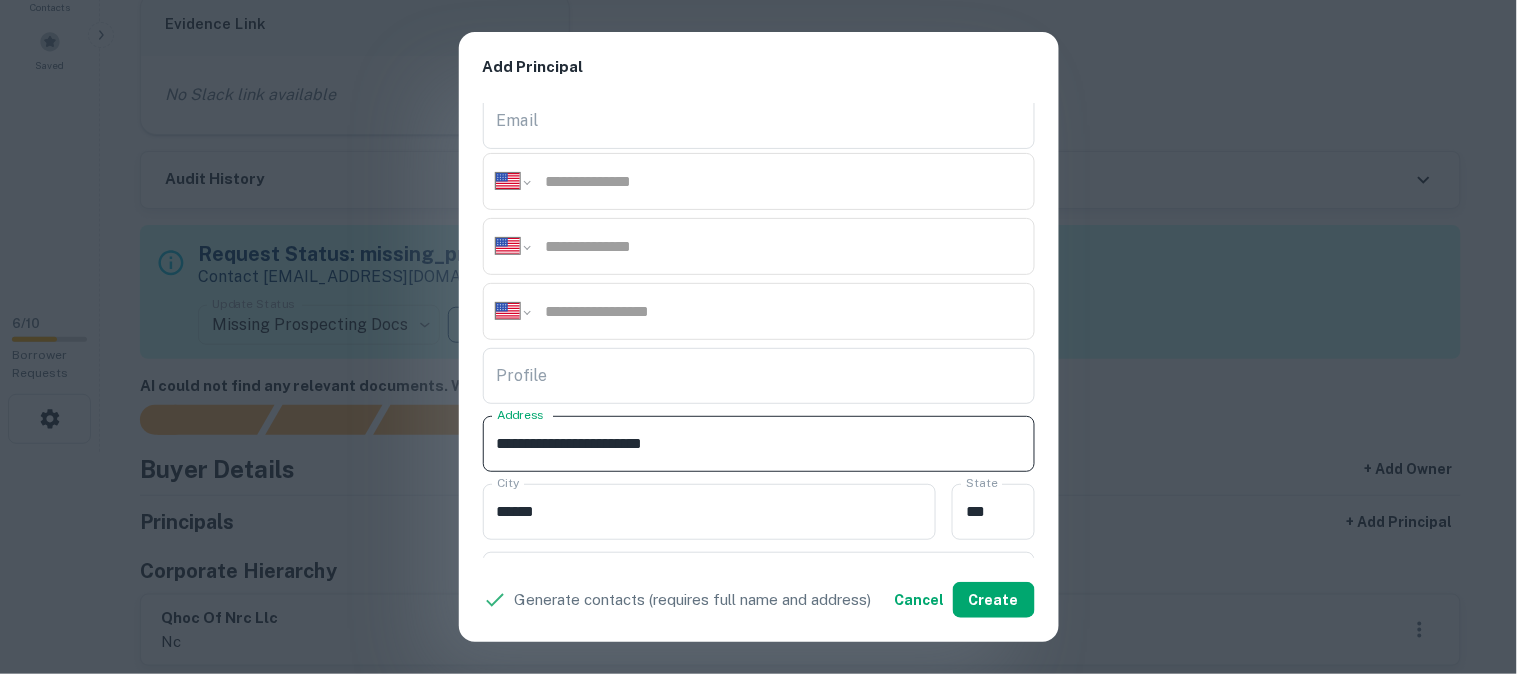 click on "**********" at bounding box center (759, 444) 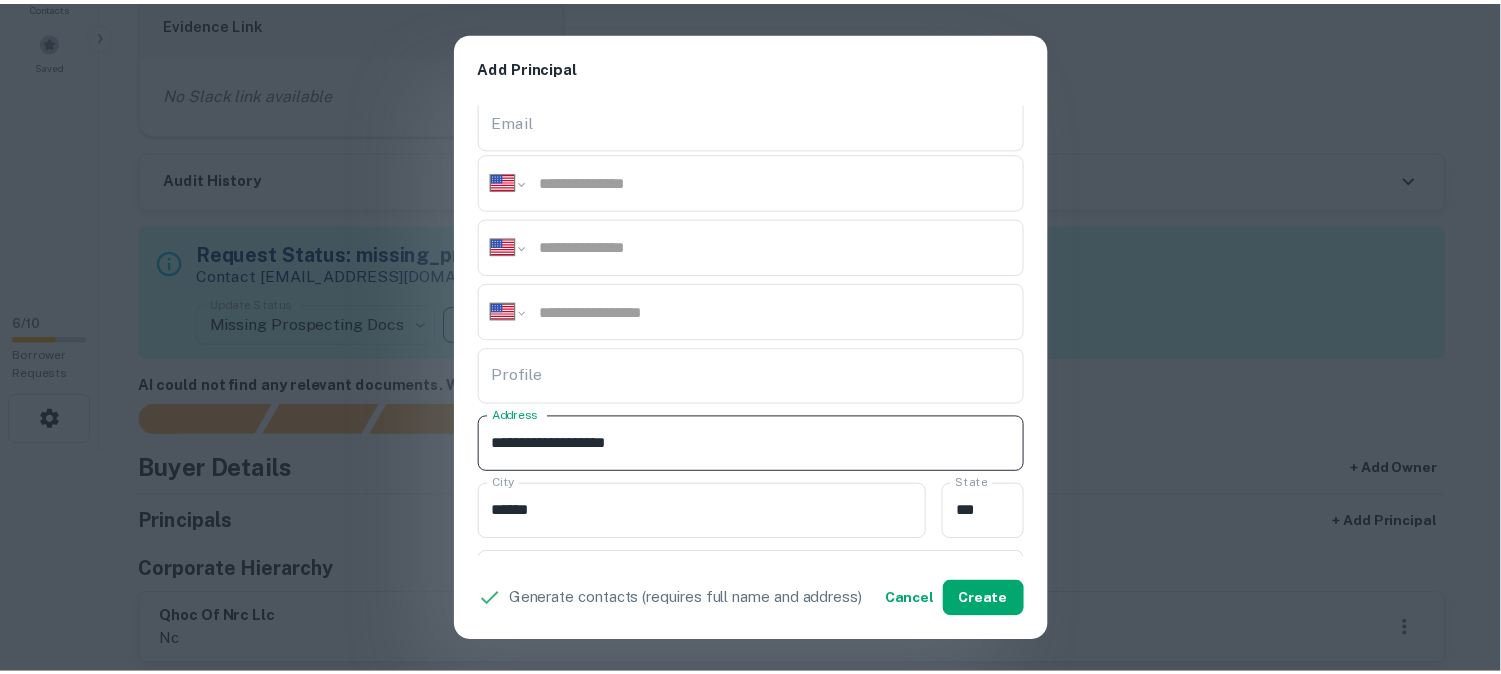 scroll, scrollTop: 444, scrollLeft: 0, axis: vertical 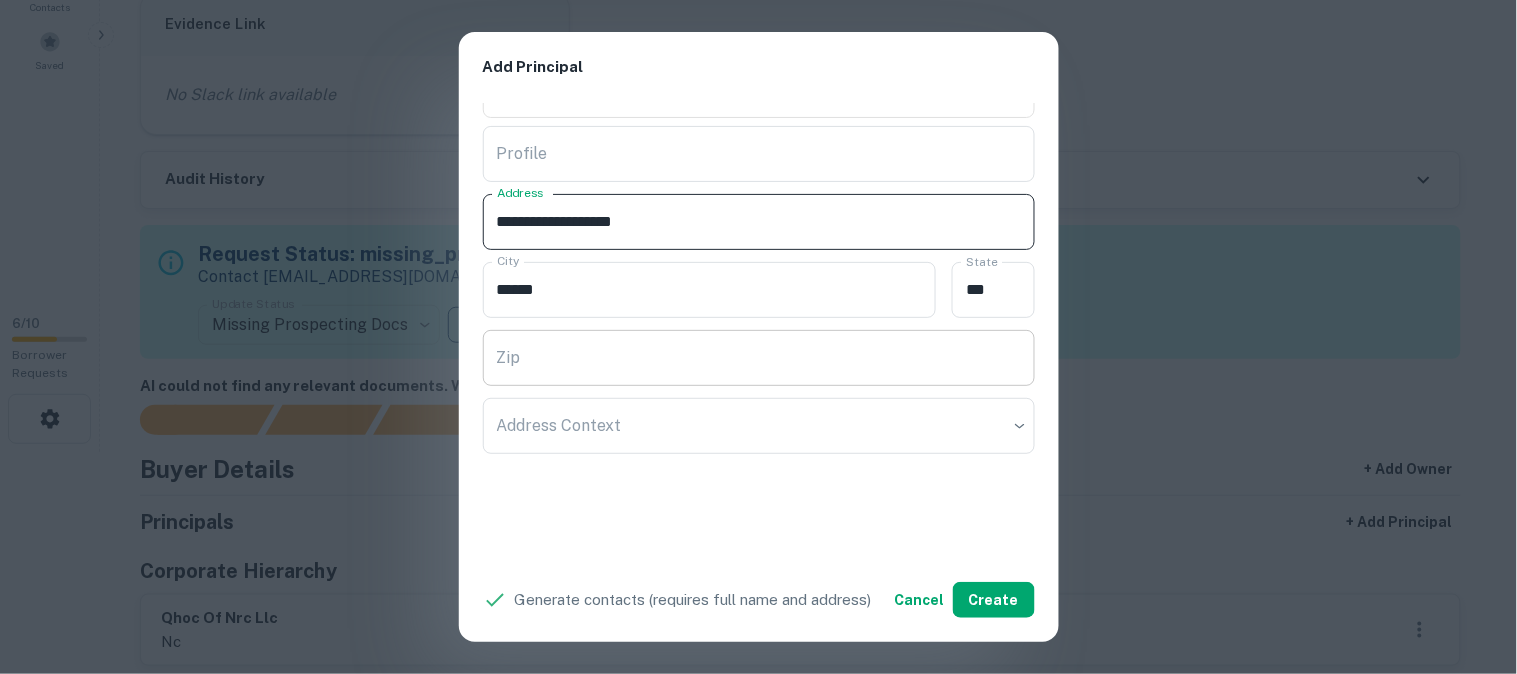 type on "**********" 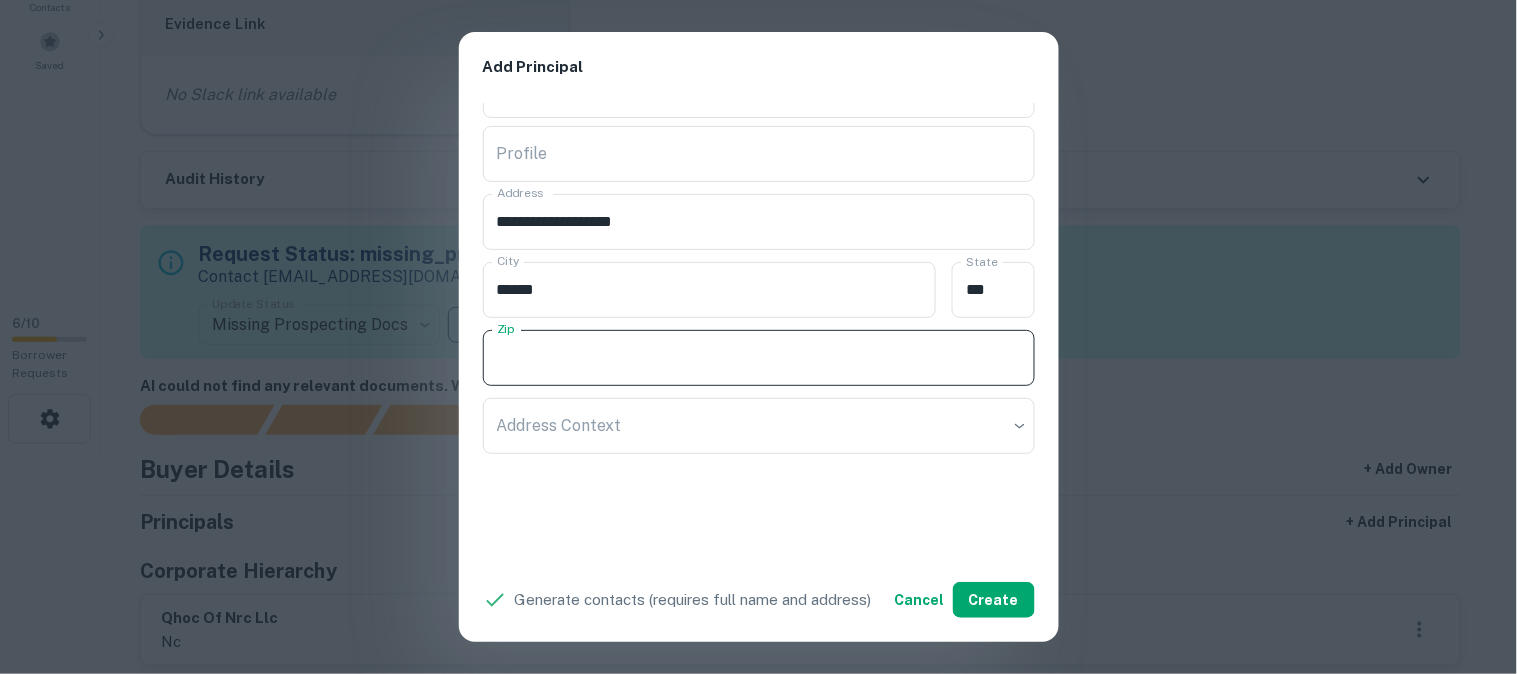 paste on "*****" 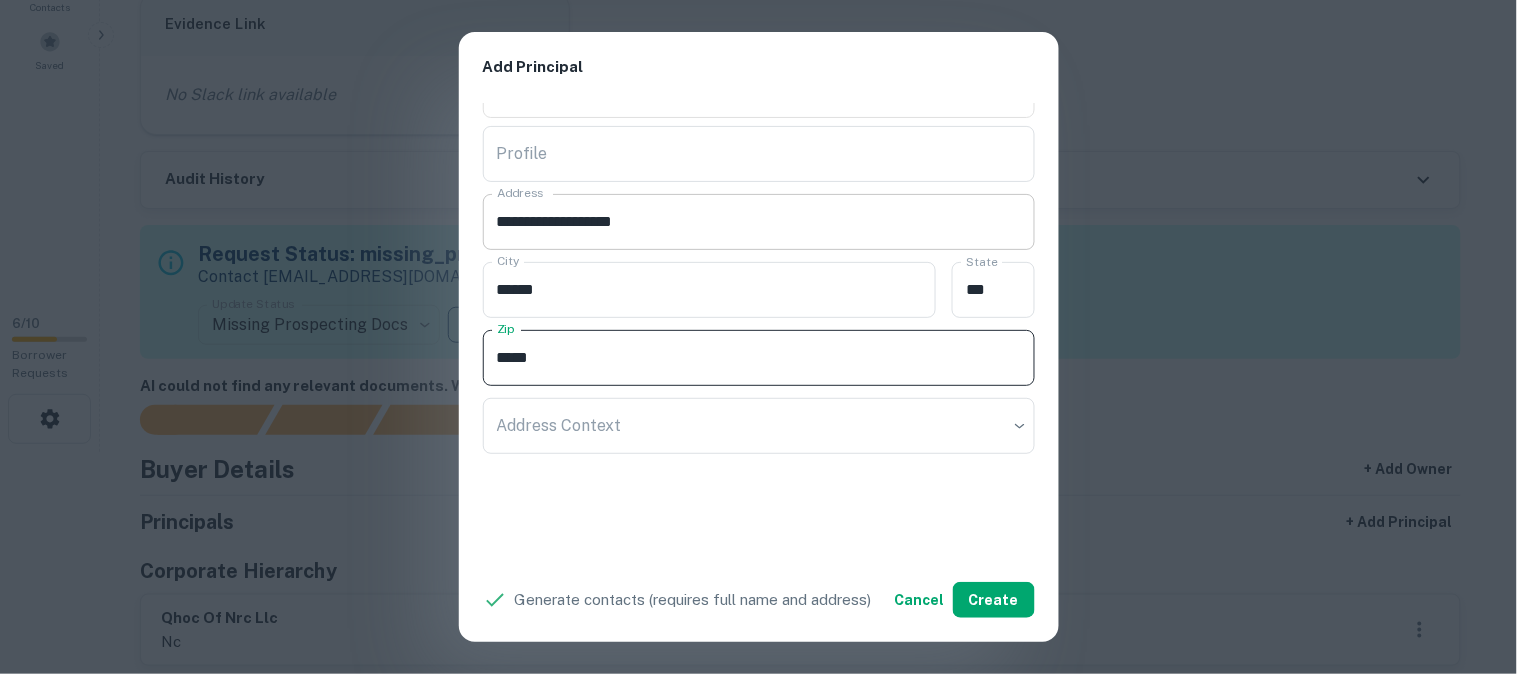 type on "*****" 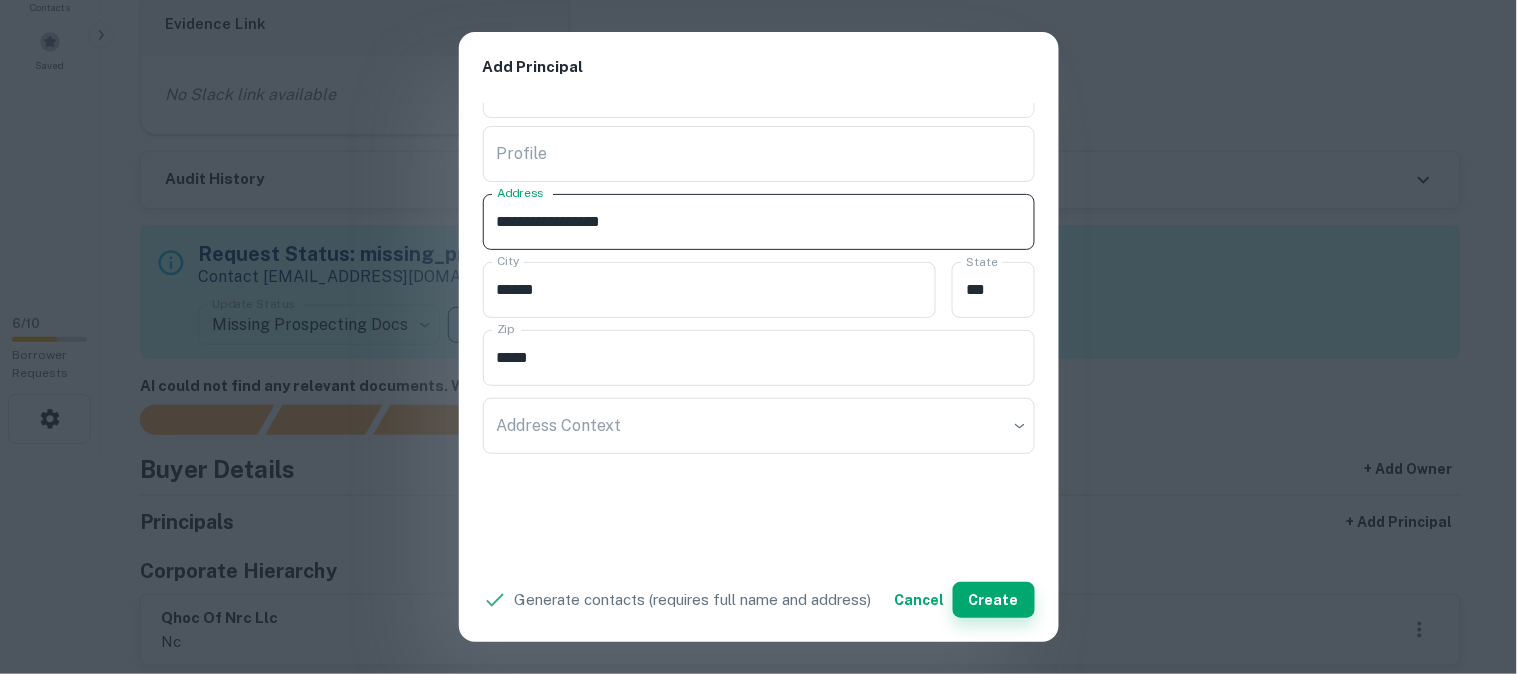 type on "**********" 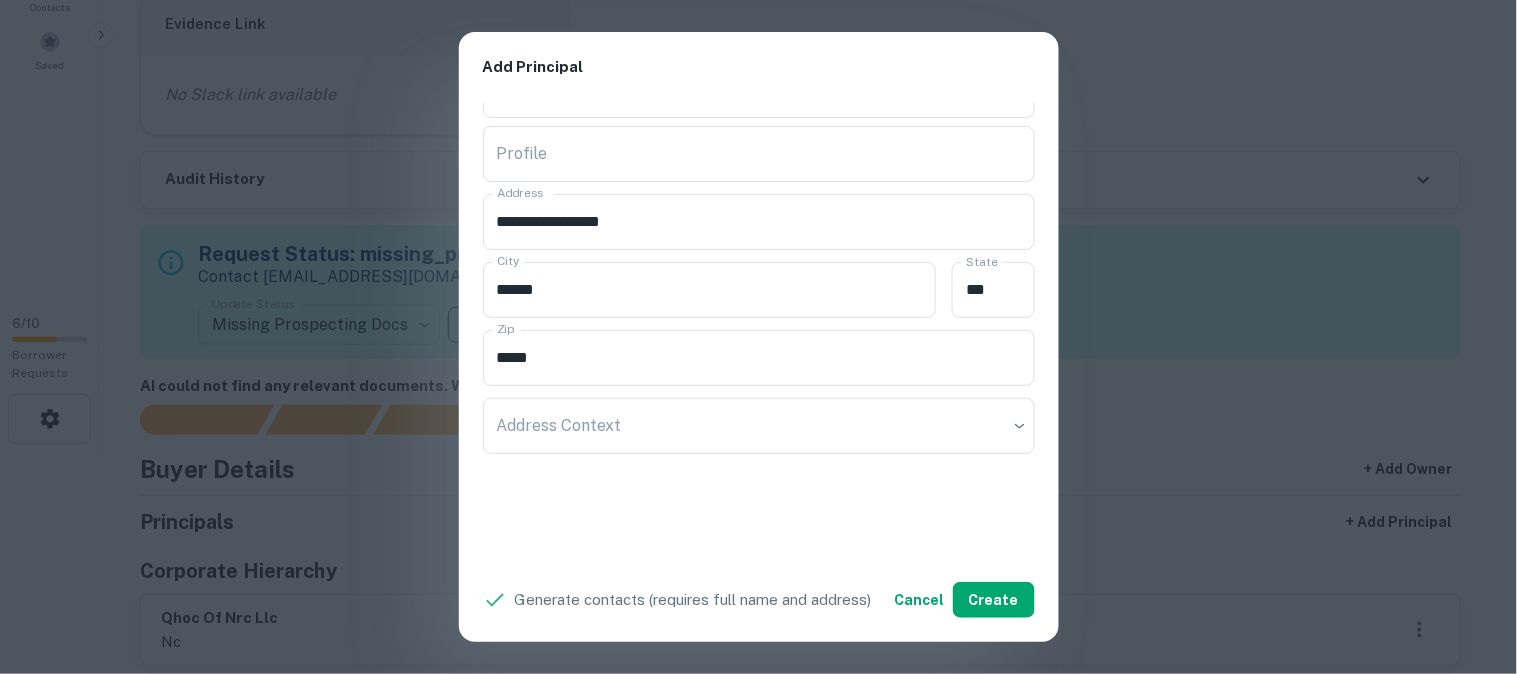 click on "**********" at bounding box center (758, 337) 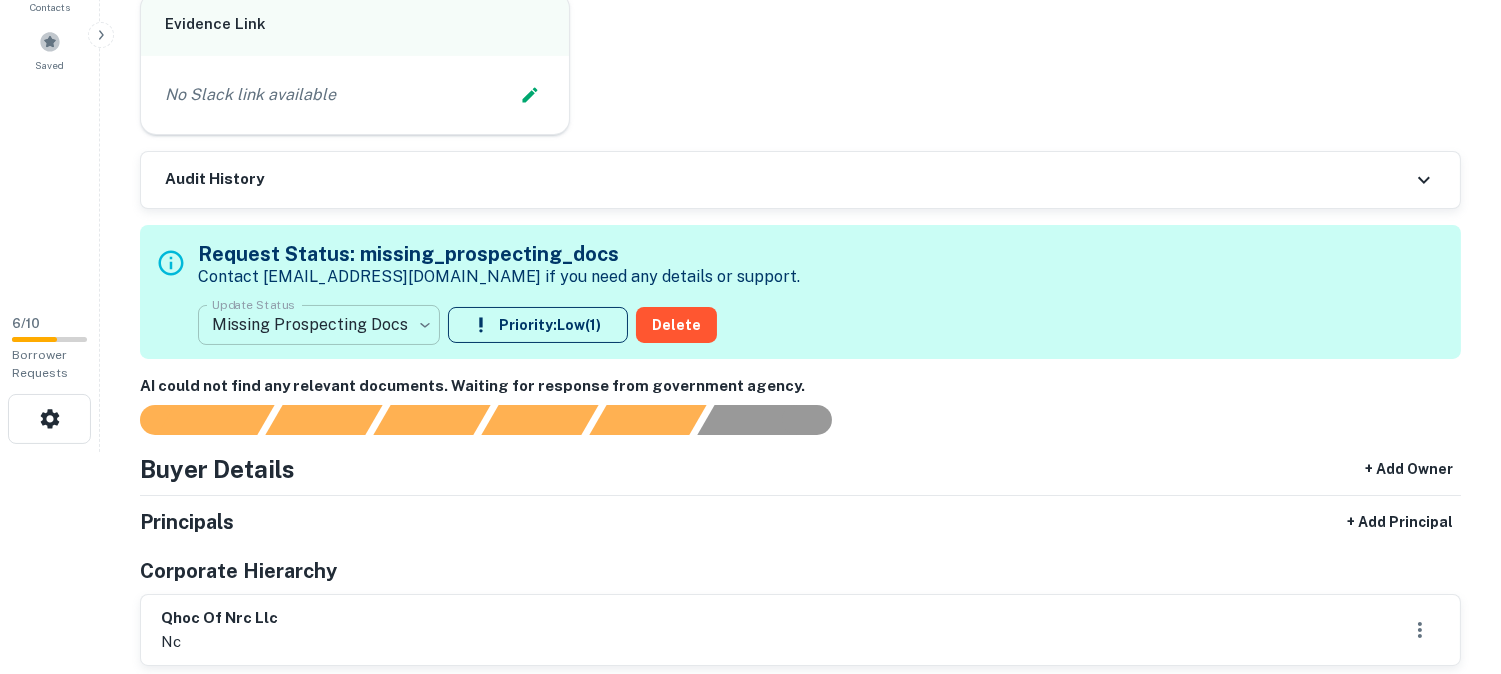 click on "**********" at bounding box center (750, 115) 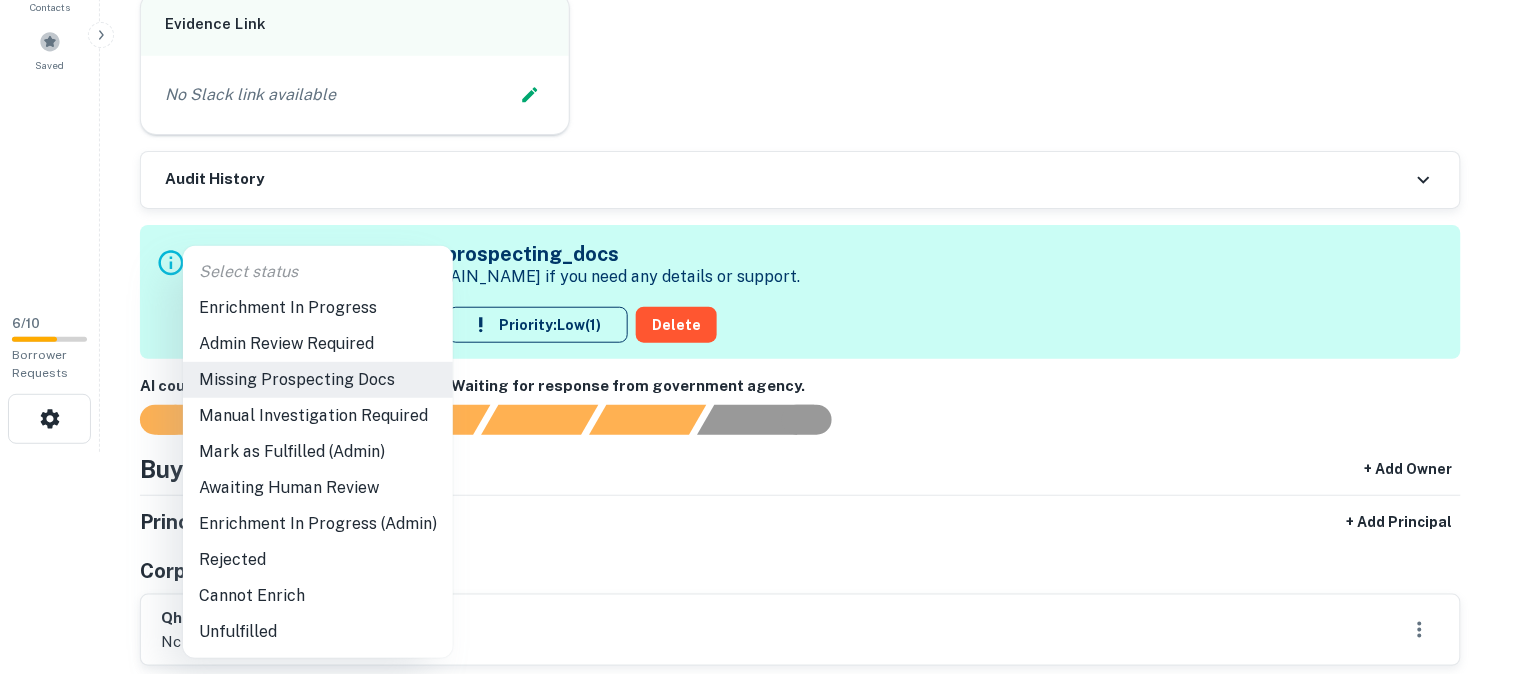 click on "Admin Review Required" at bounding box center (318, 344) 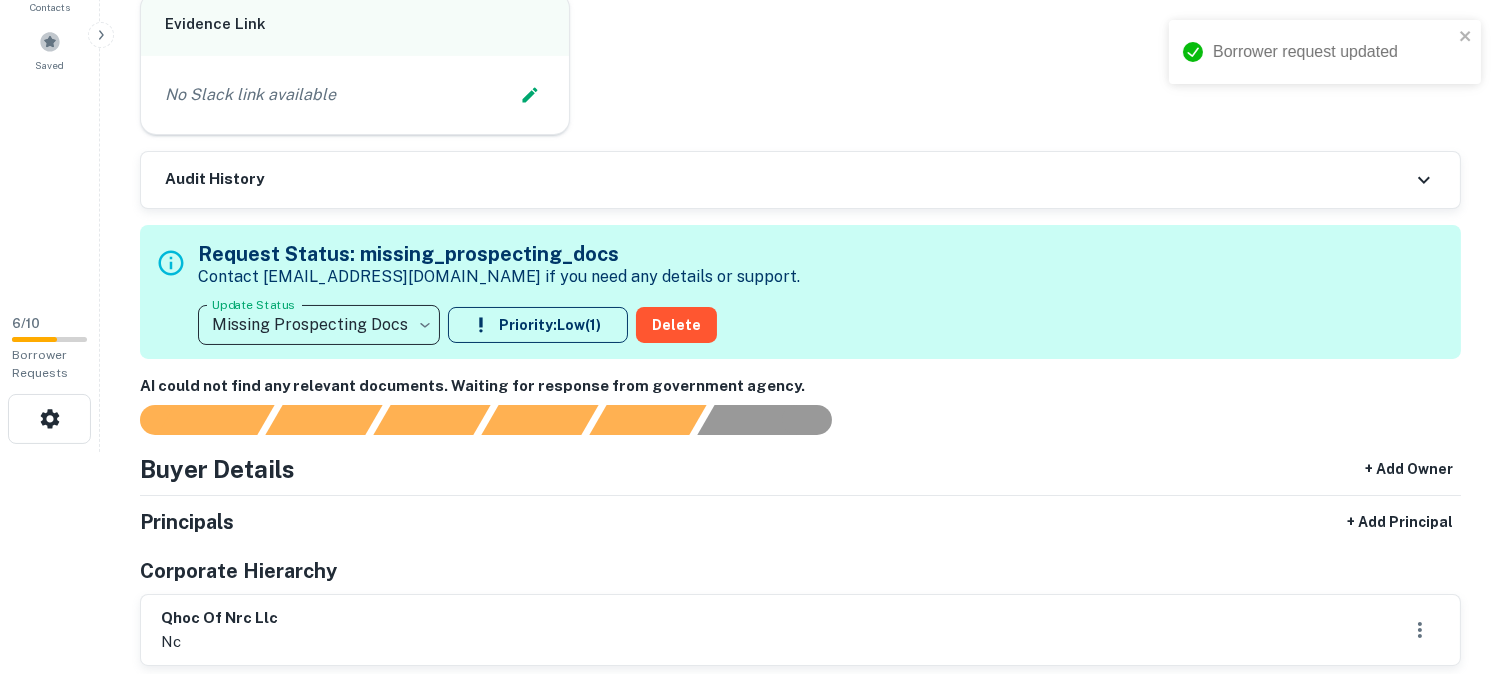 type on "**********" 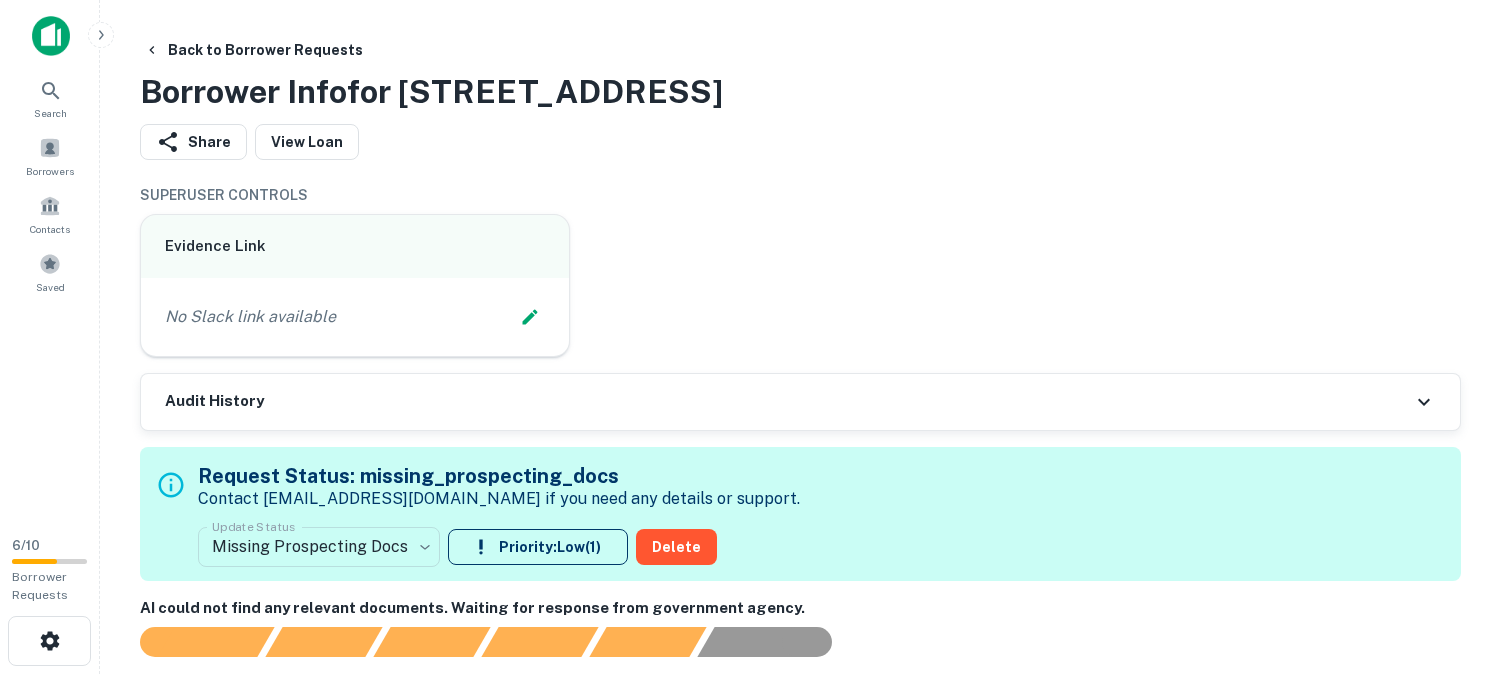 scroll, scrollTop: 0, scrollLeft: 0, axis: both 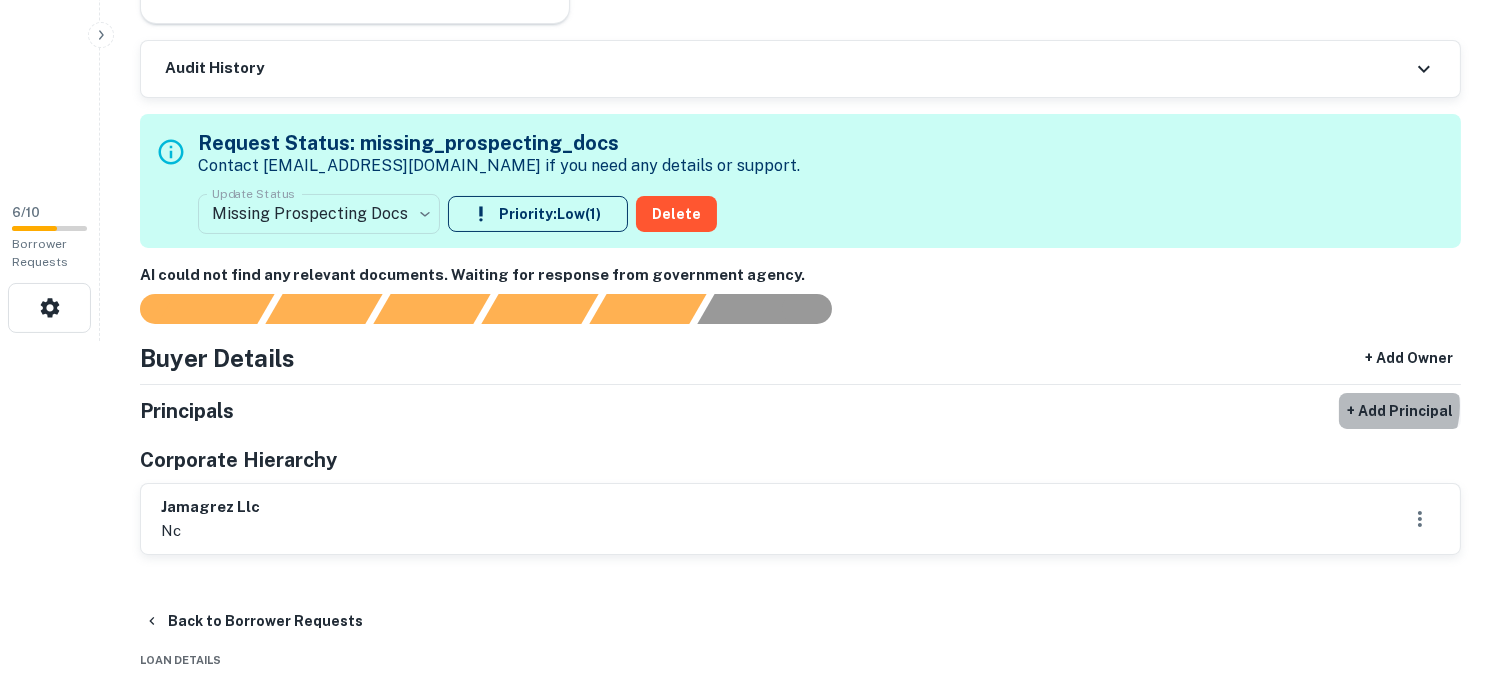 click on "+ Add Principal" at bounding box center [1400, 411] 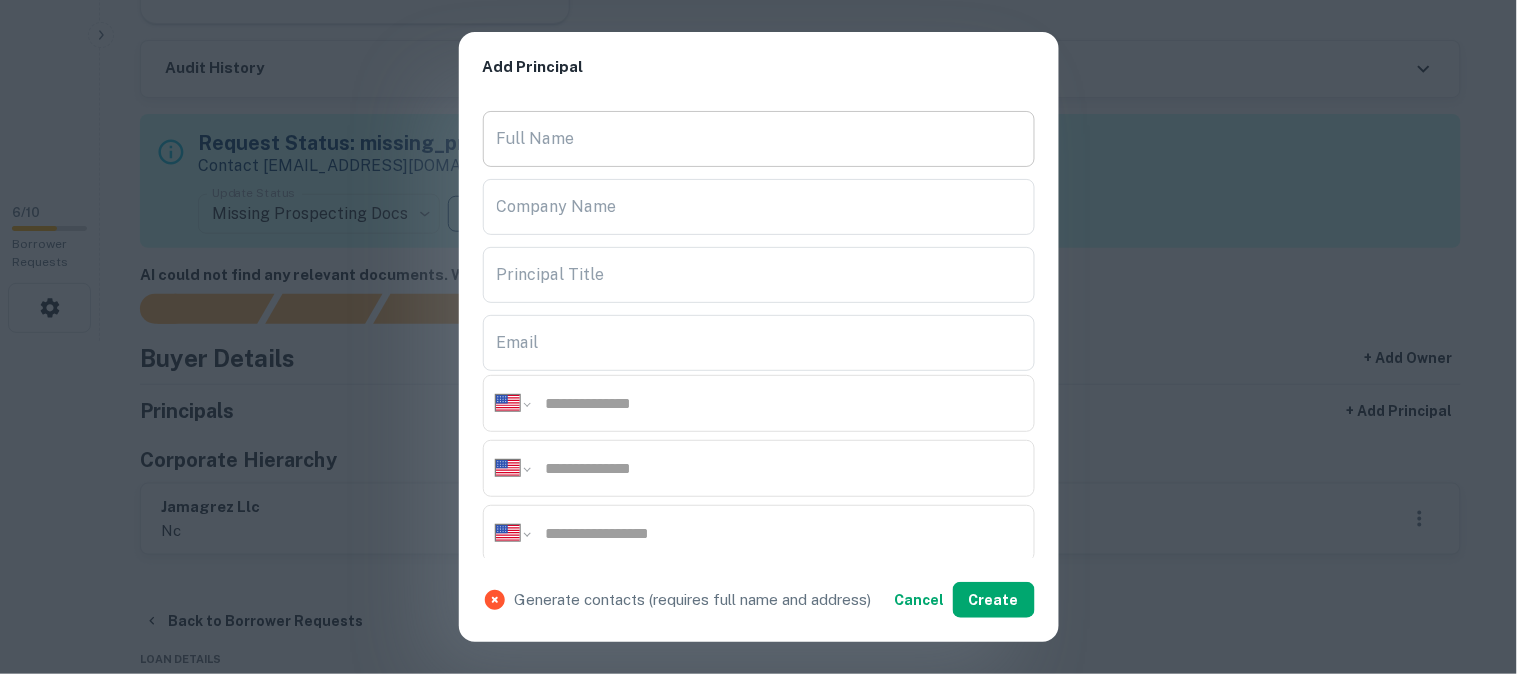 click on "Full Name" at bounding box center [759, 139] 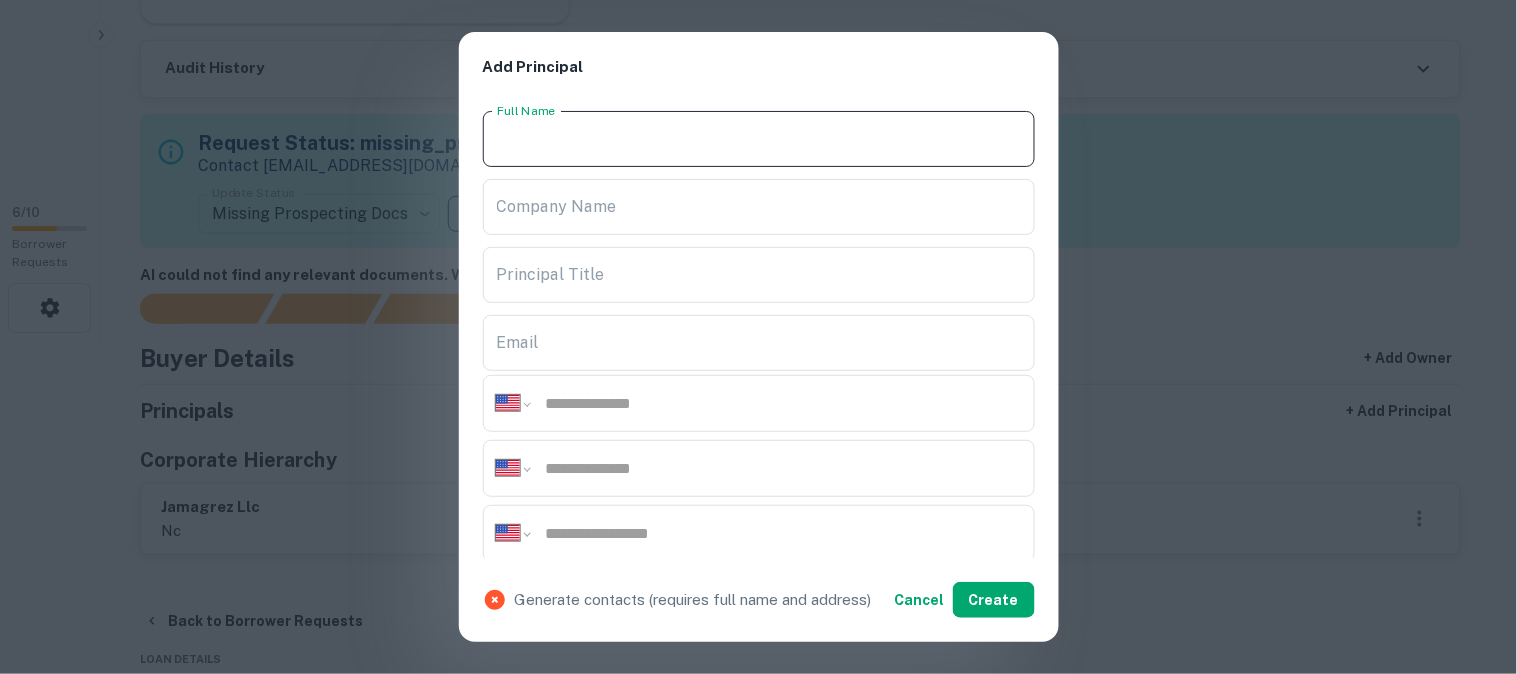paste on "**********" 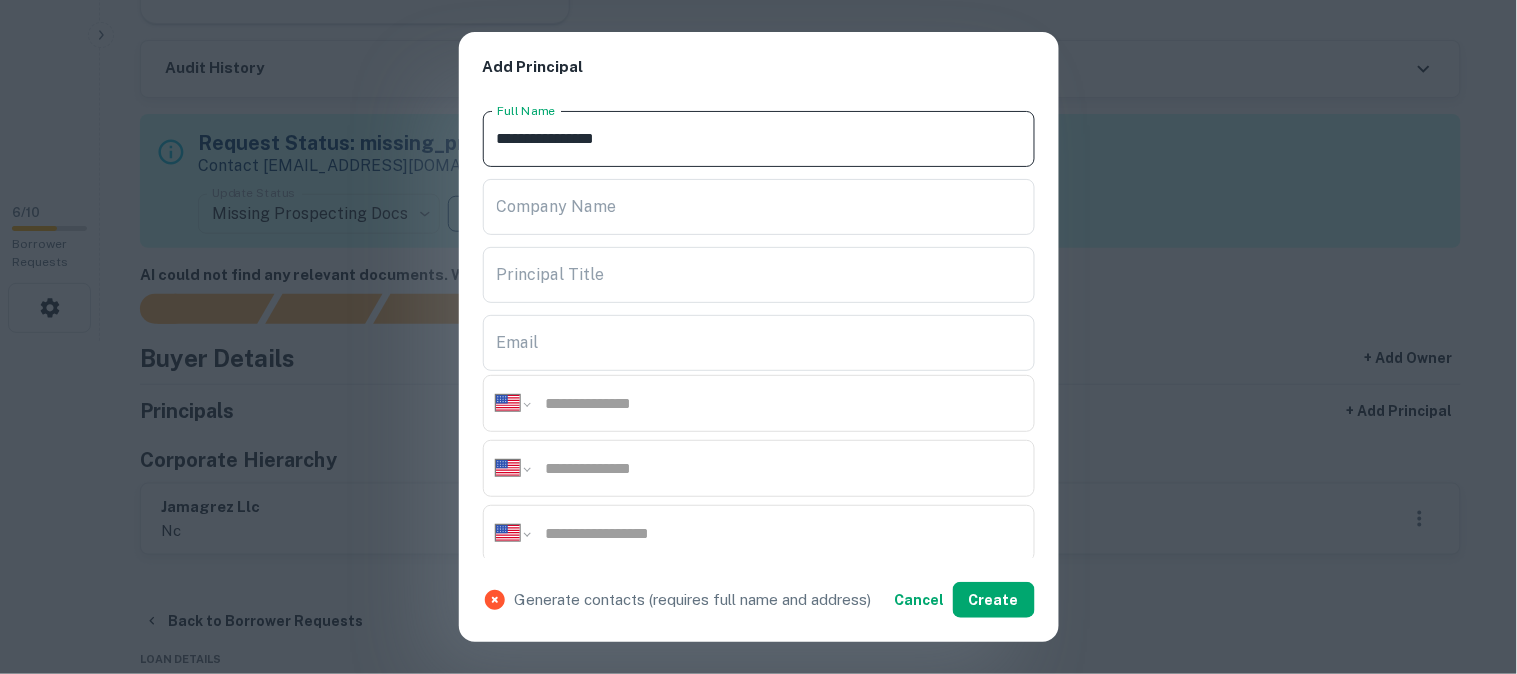 type on "**********" 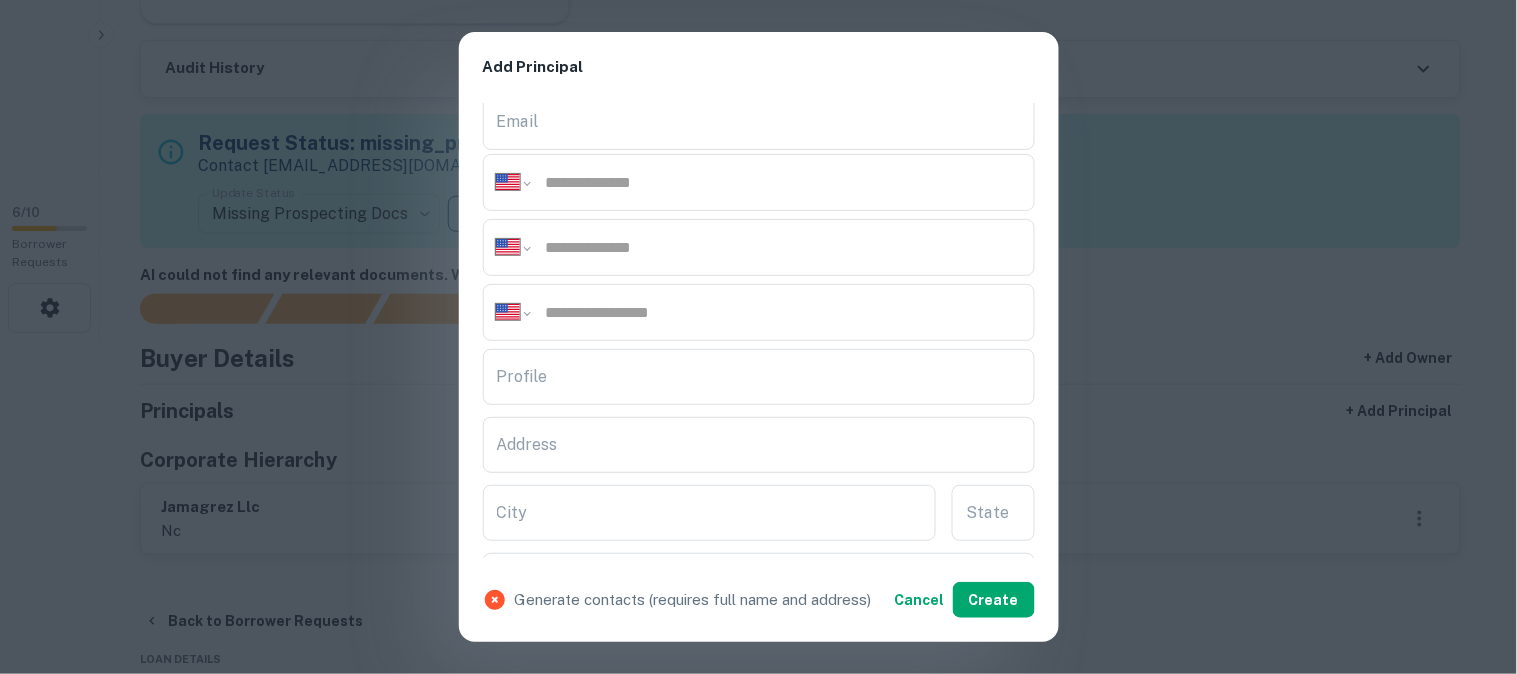 scroll, scrollTop: 222, scrollLeft: 0, axis: vertical 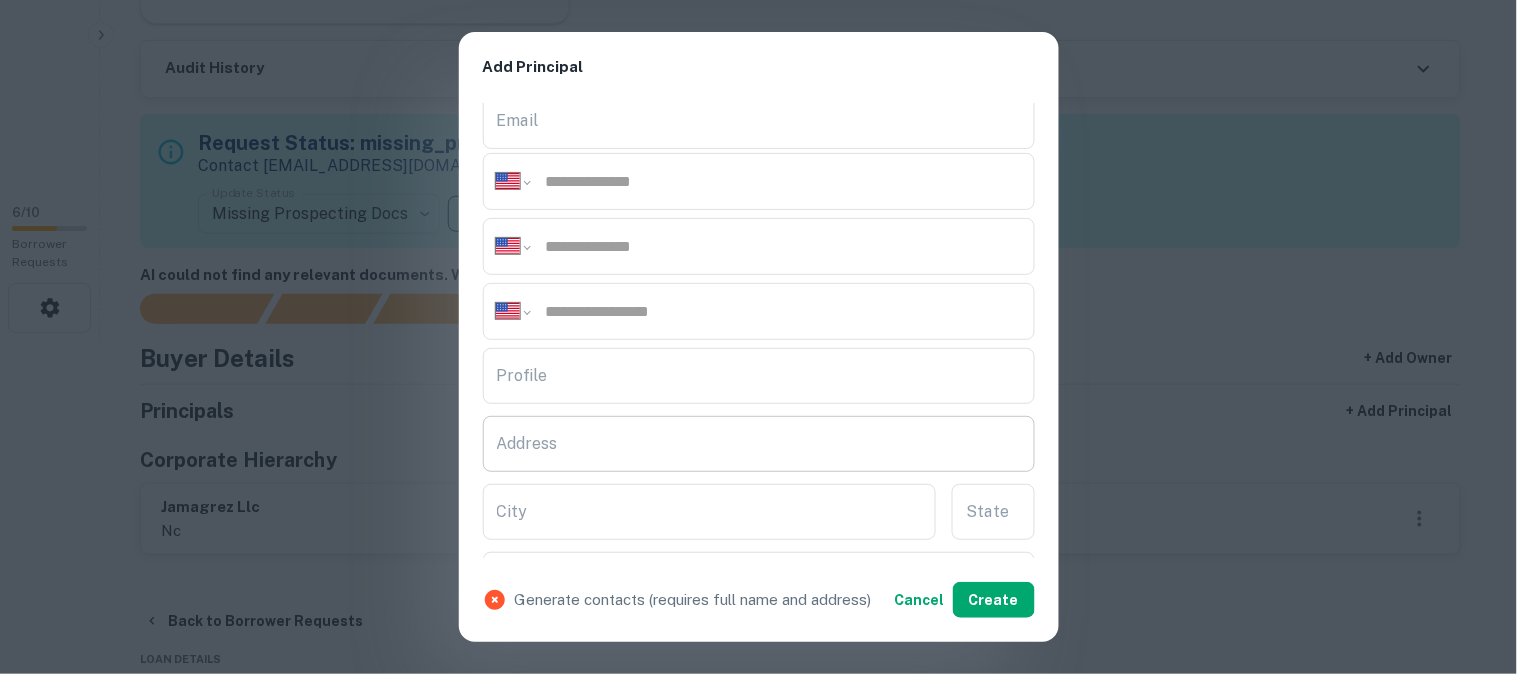 click on "Address" at bounding box center [759, 444] 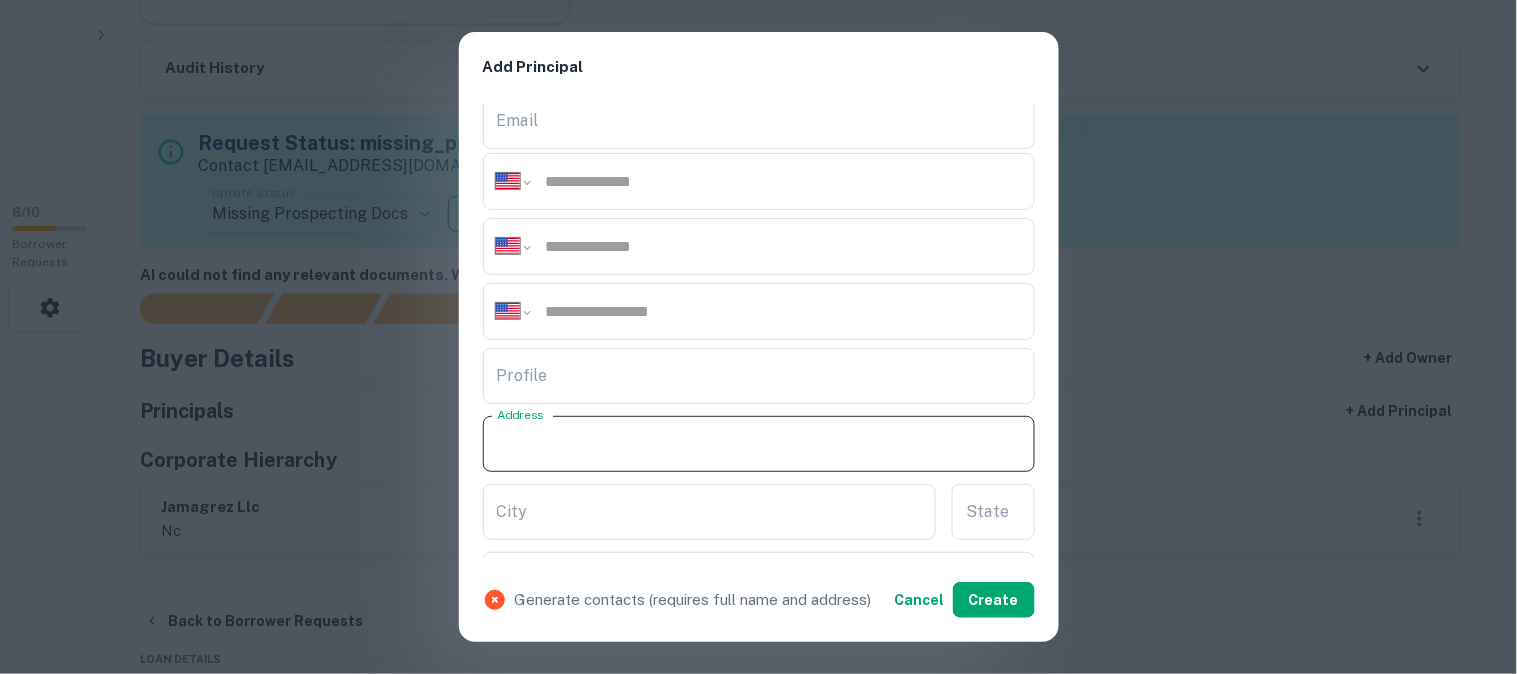 paste on "**********" 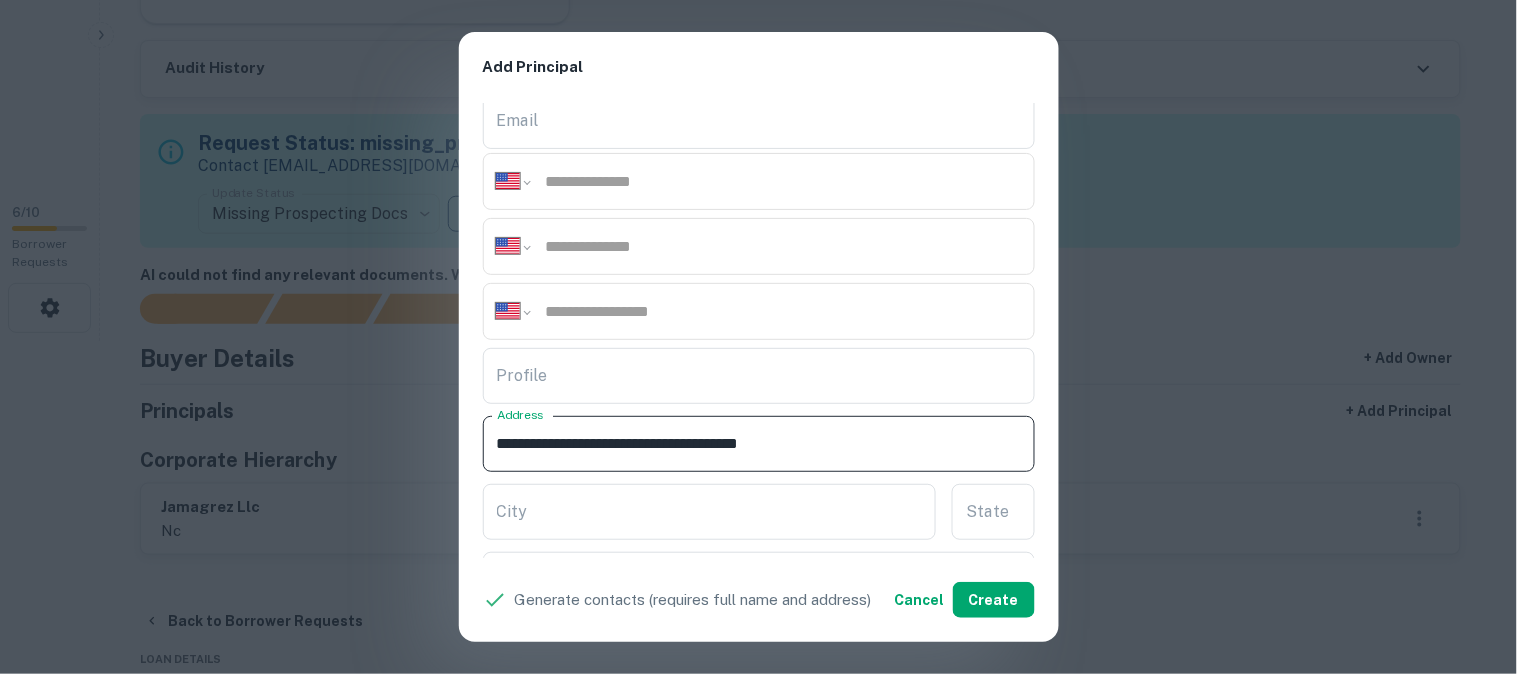 drag, startPoint x: 607, startPoint y: 435, endPoint x: 681, endPoint y: 468, distance: 81.02469 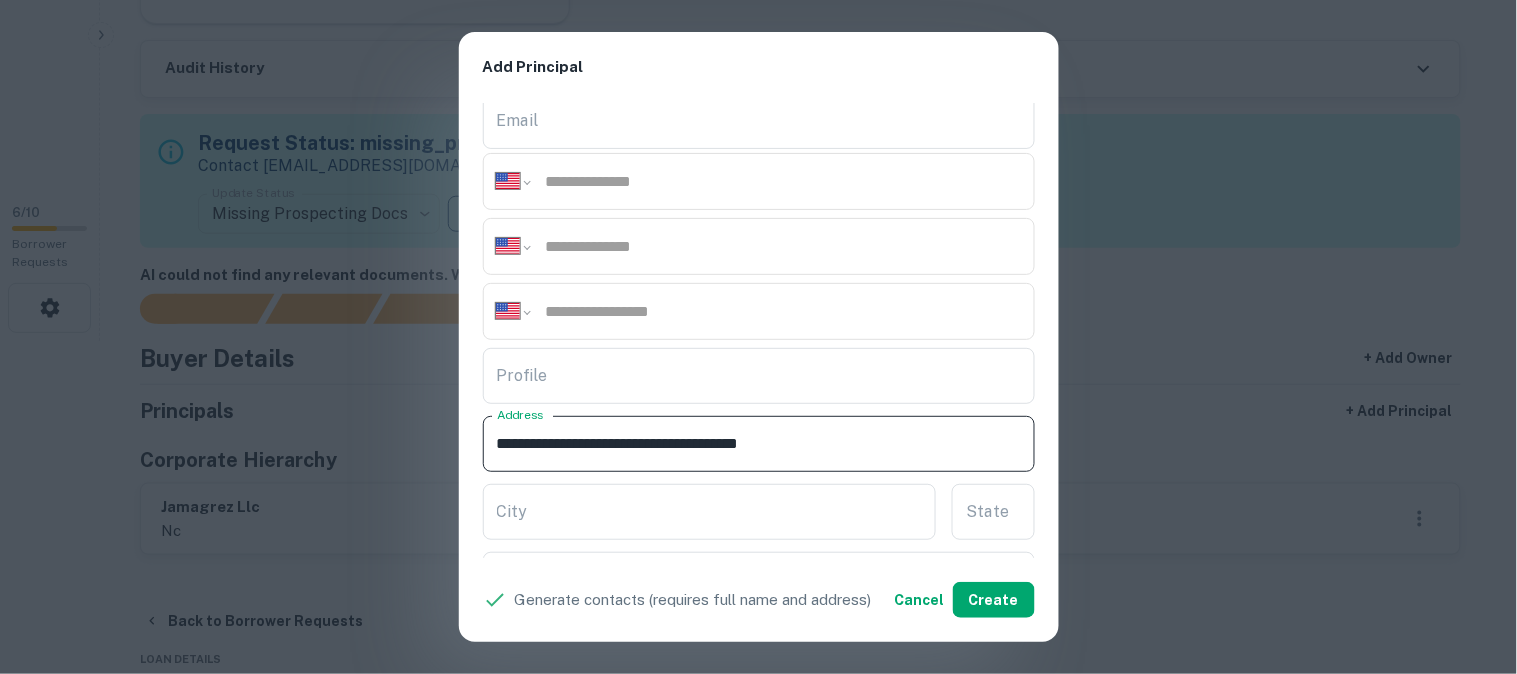 click on "**********" at bounding box center [759, 444] 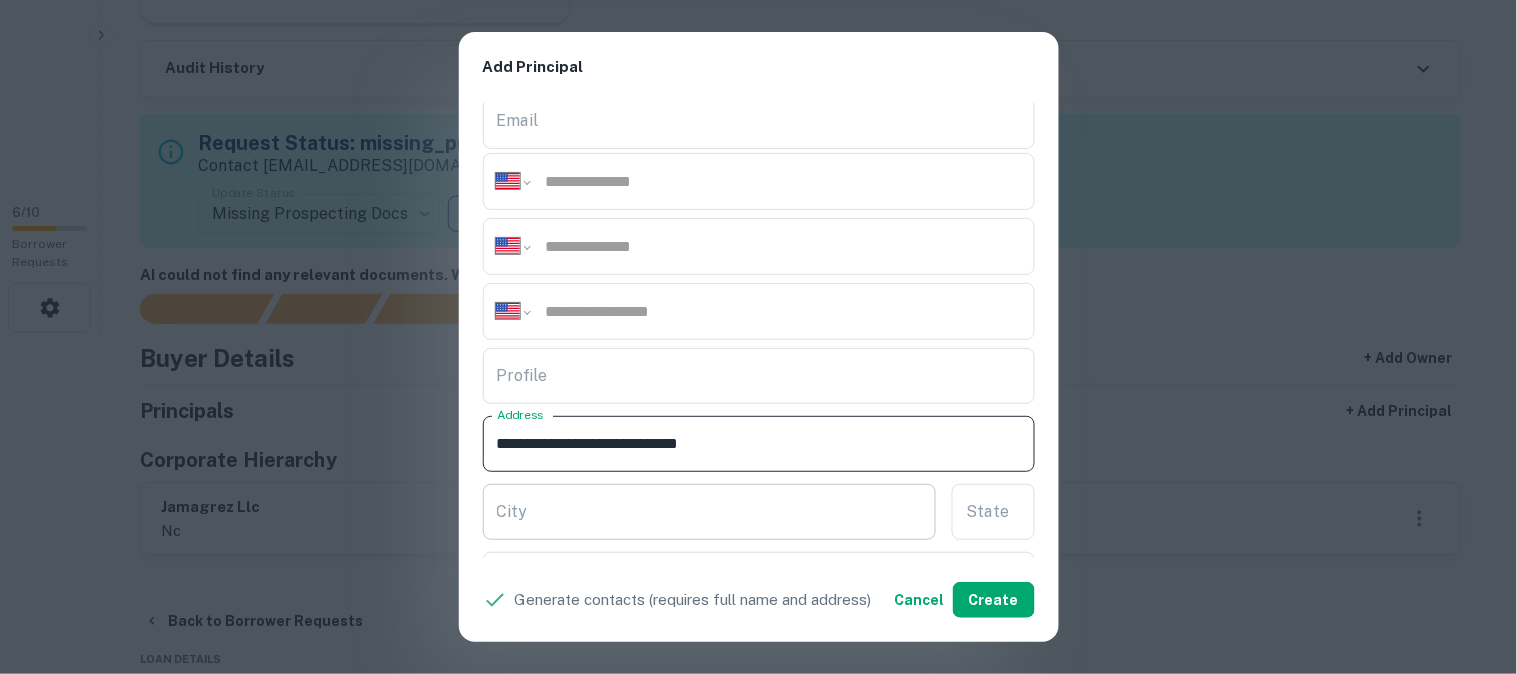 type on "**********" 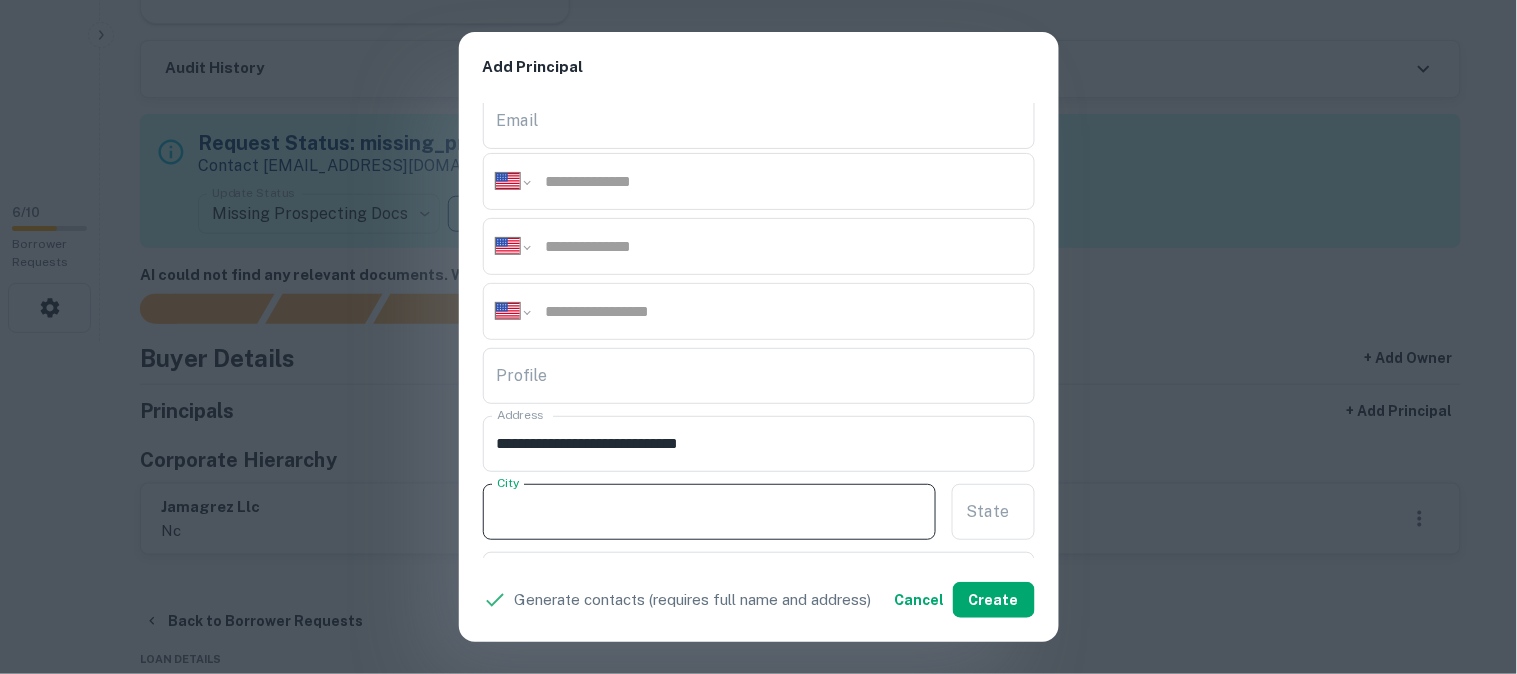 paste on "**********" 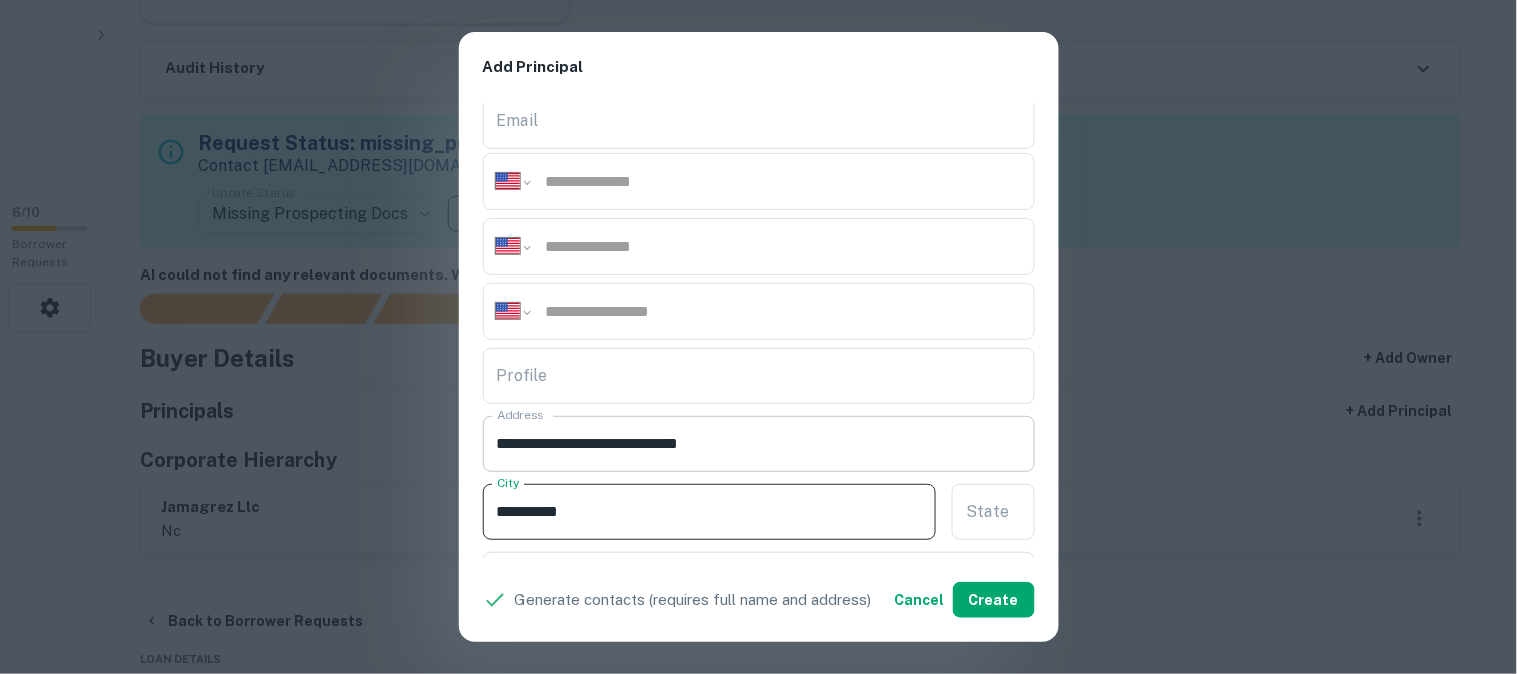 type on "**********" 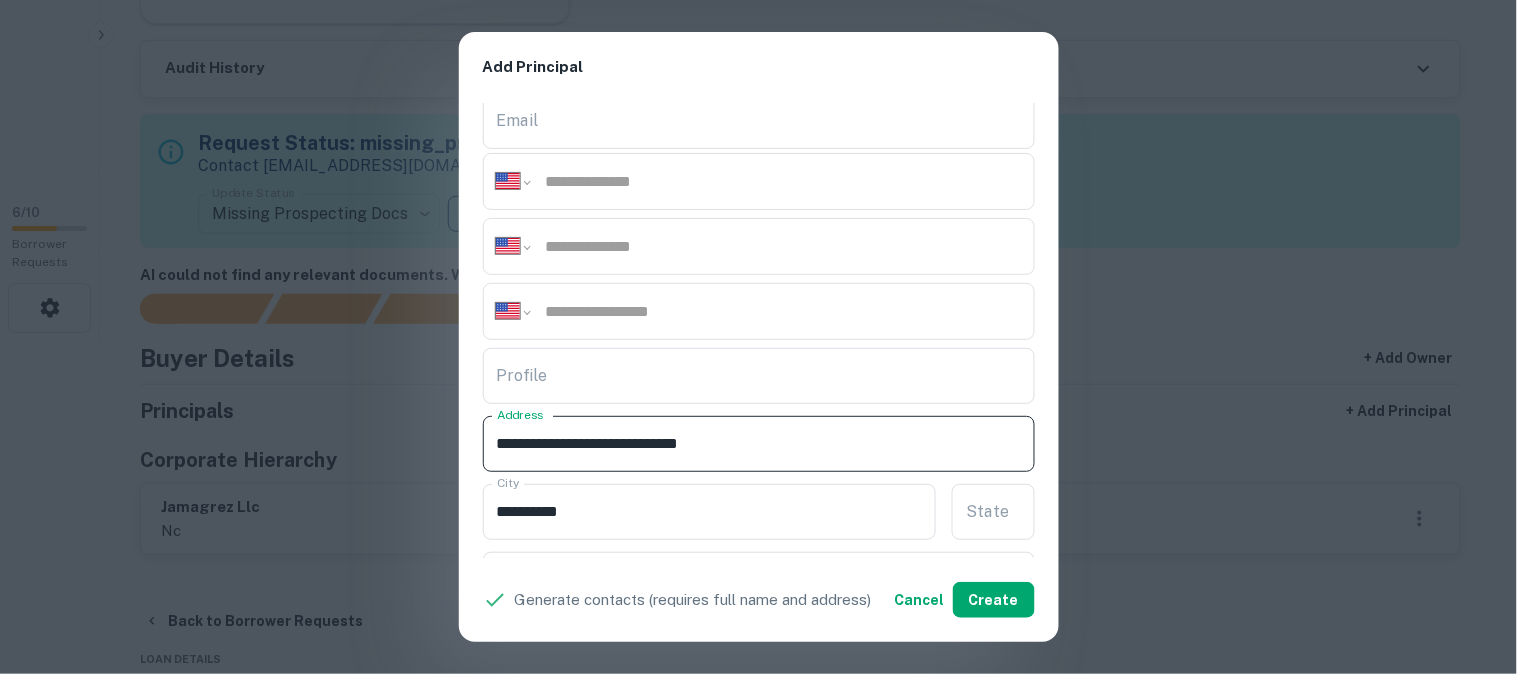click on "**********" at bounding box center (759, 444) 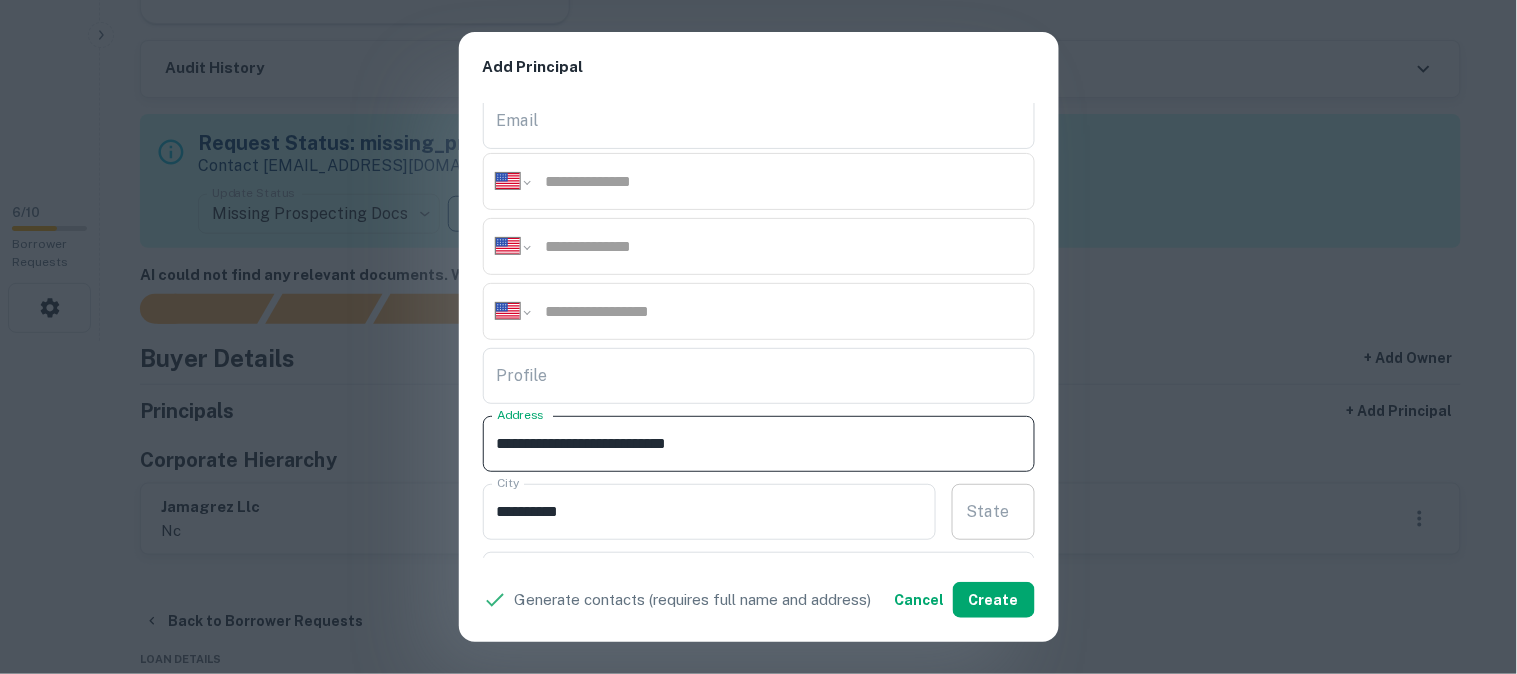 type on "**********" 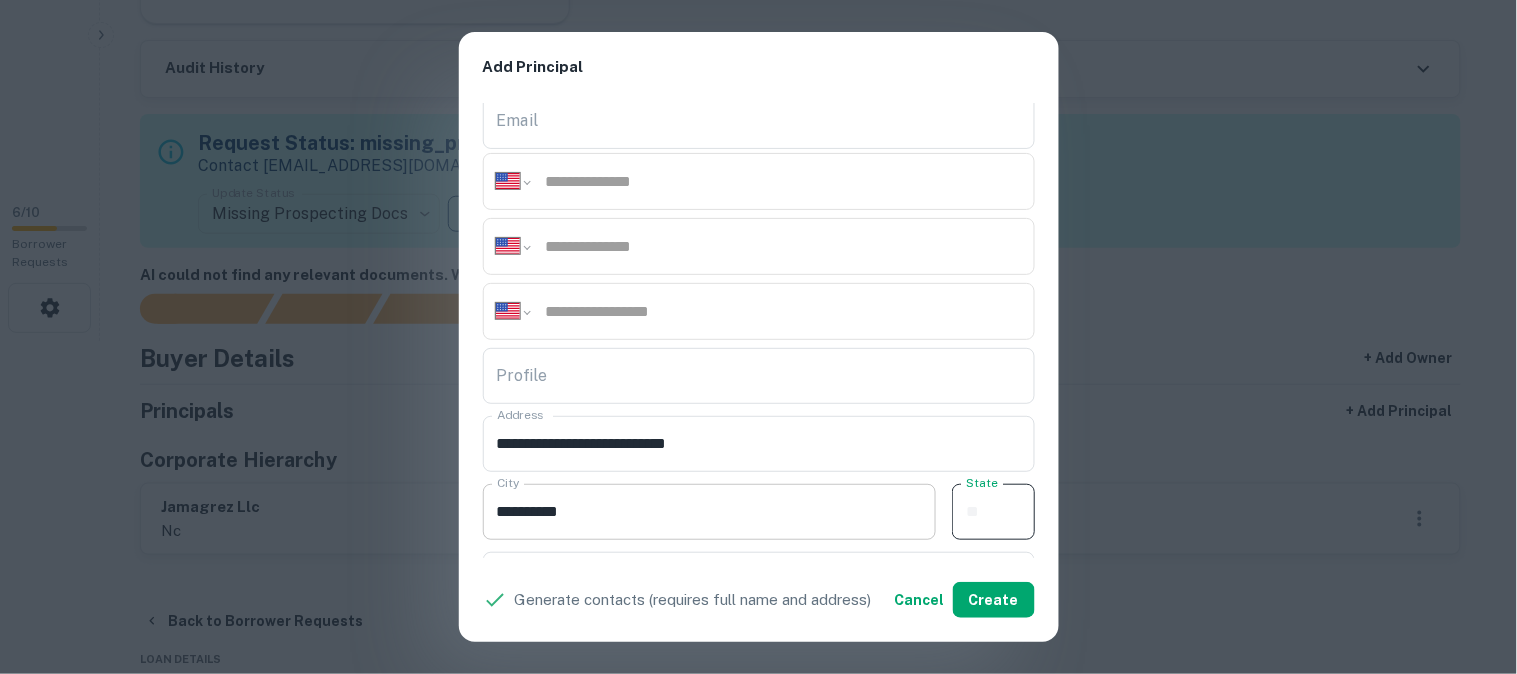 paste on "**" 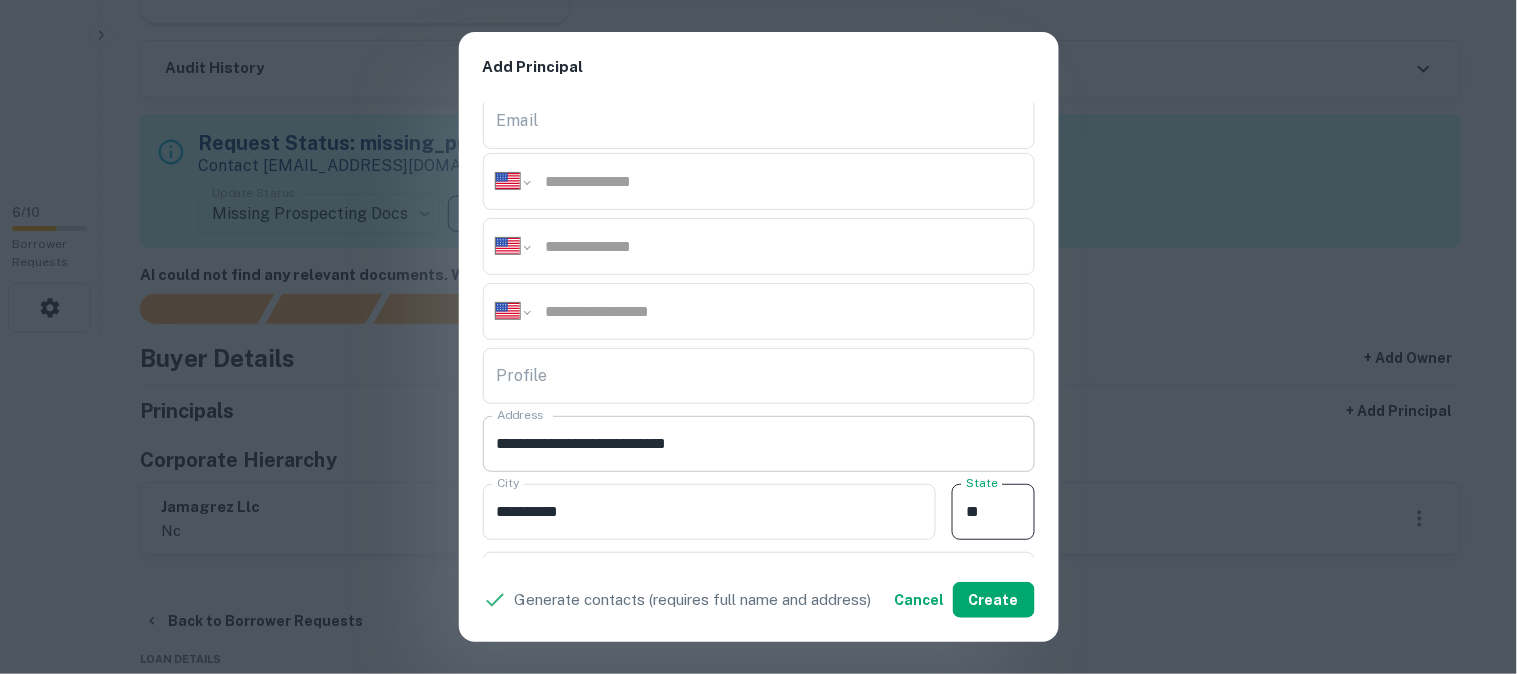 type on "**" 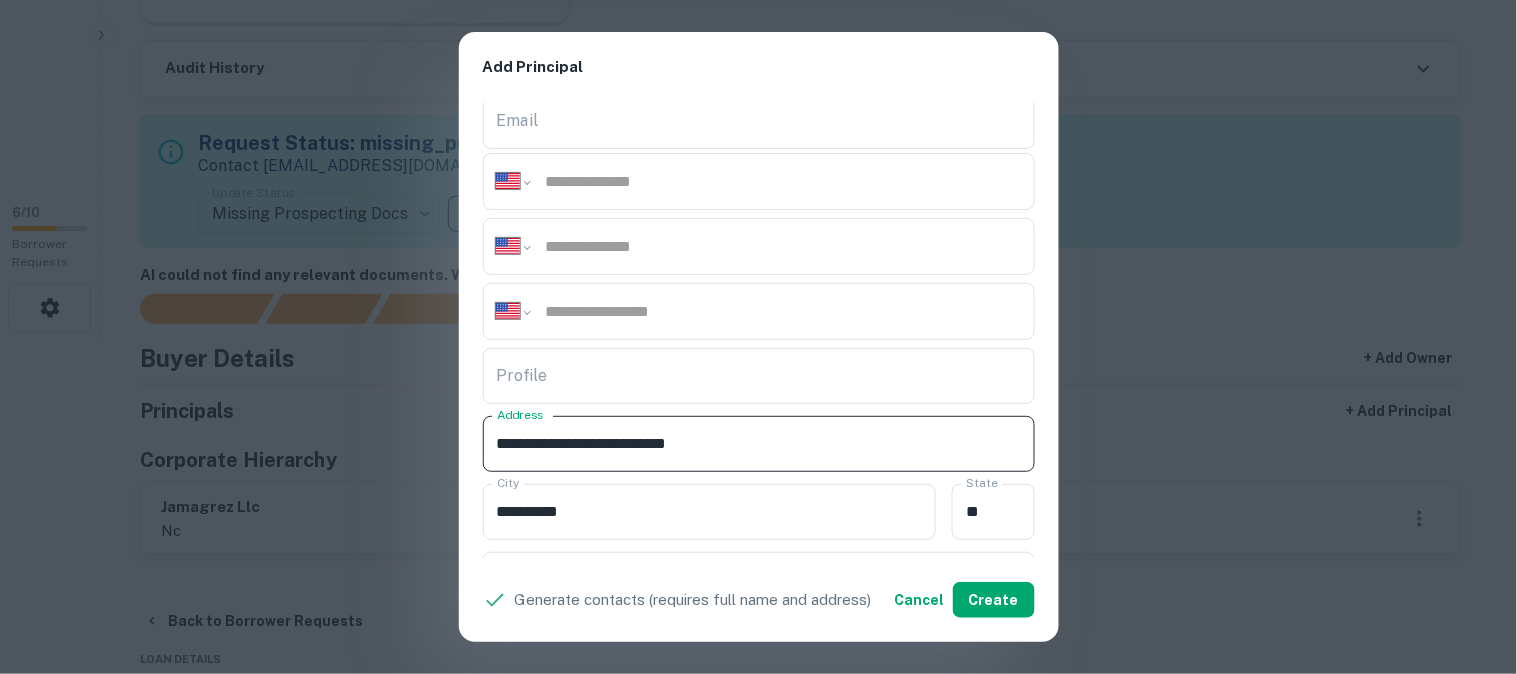 drag, startPoint x: 733, startPoint y: 454, endPoint x: 774, endPoint y: 462, distance: 41.773197 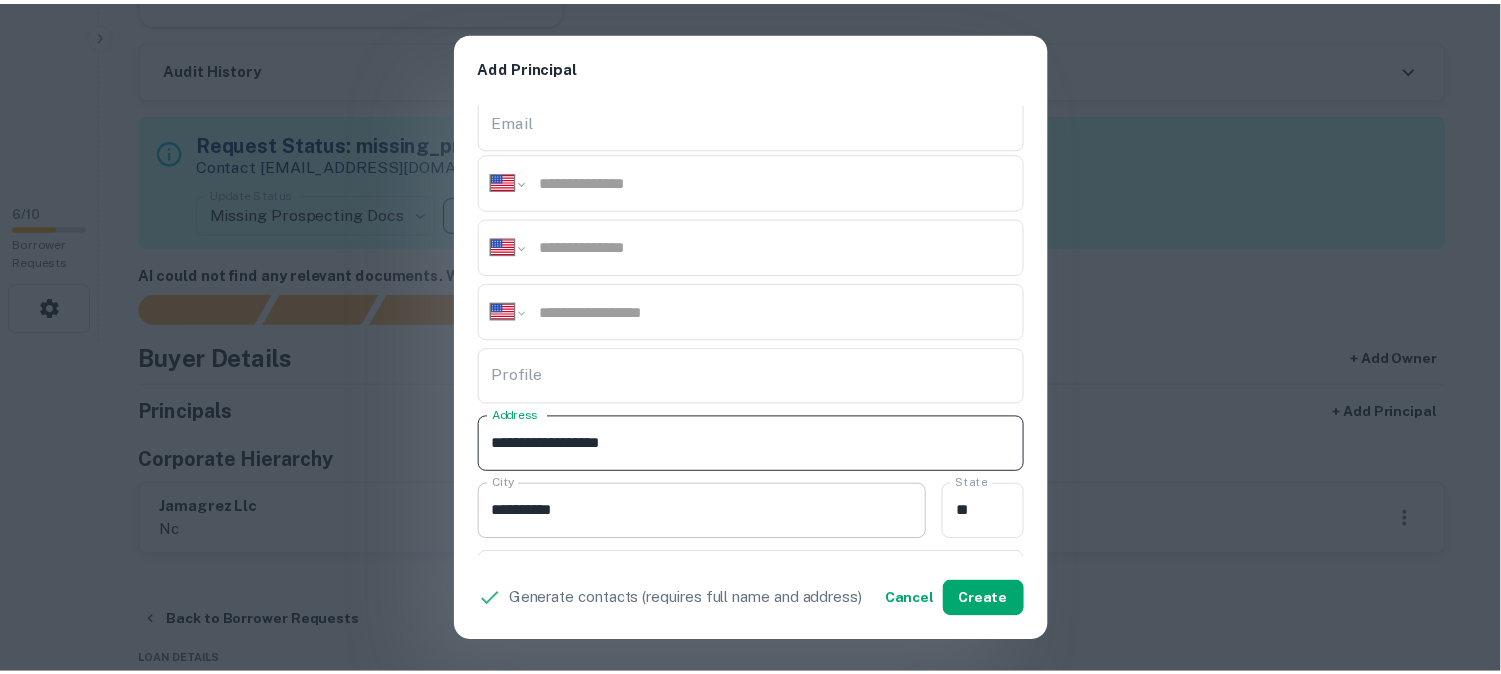 scroll, scrollTop: 333, scrollLeft: 0, axis: vertical 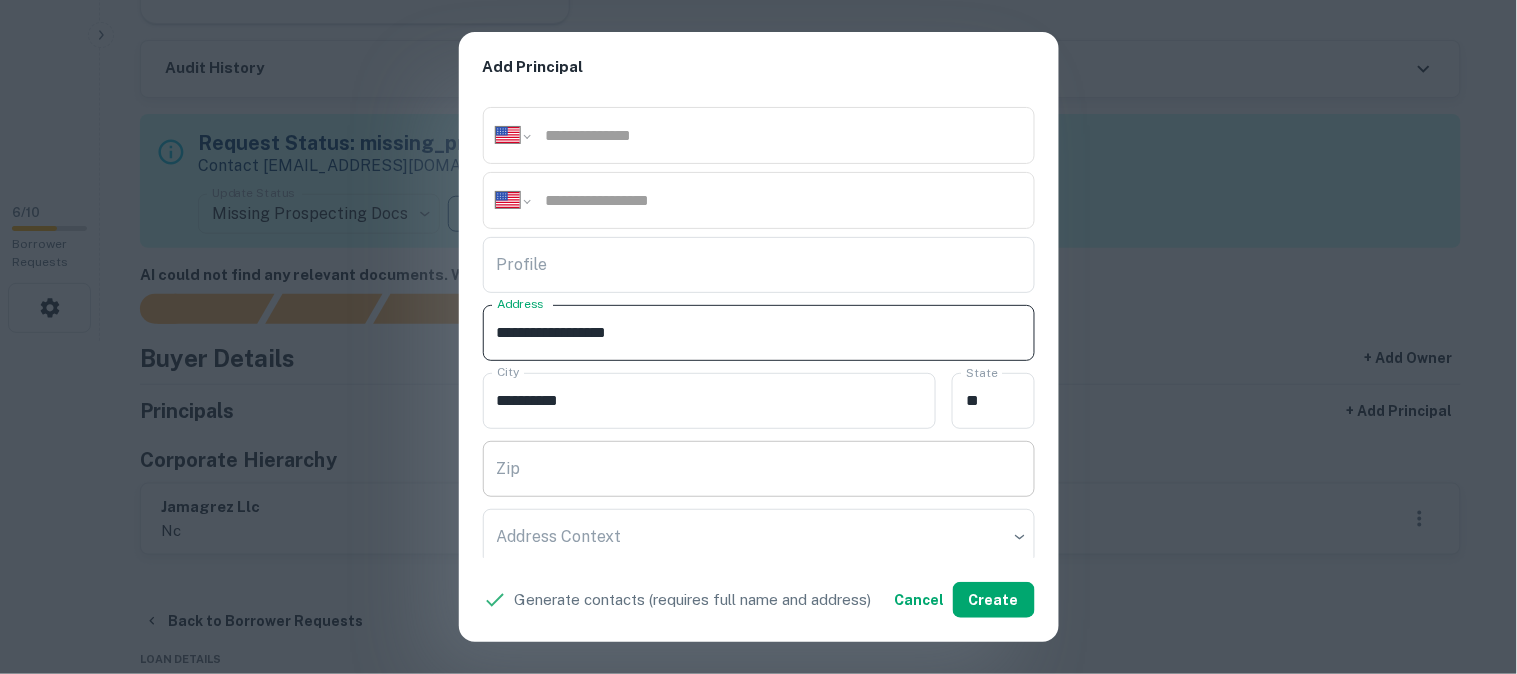 type on "**********" 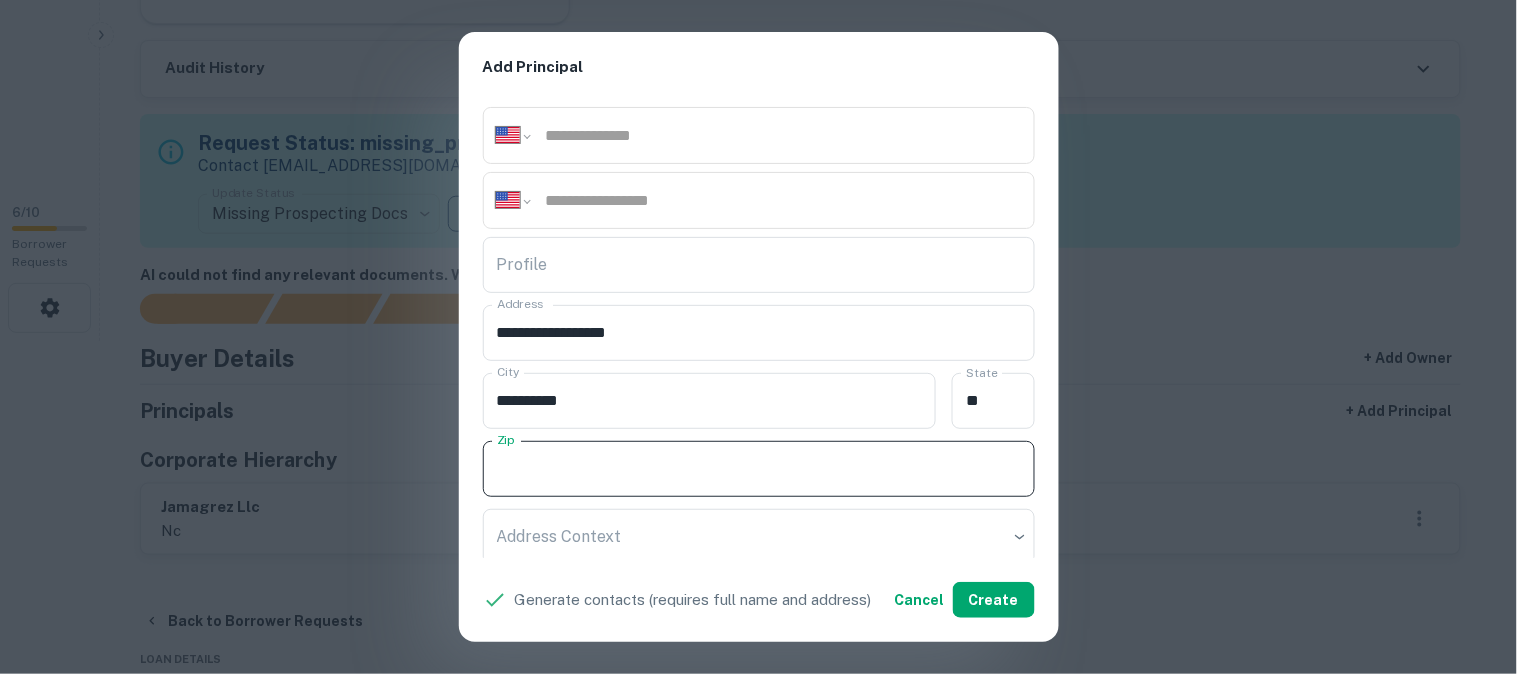 click on "Zip" at bounding box center (759, 469) 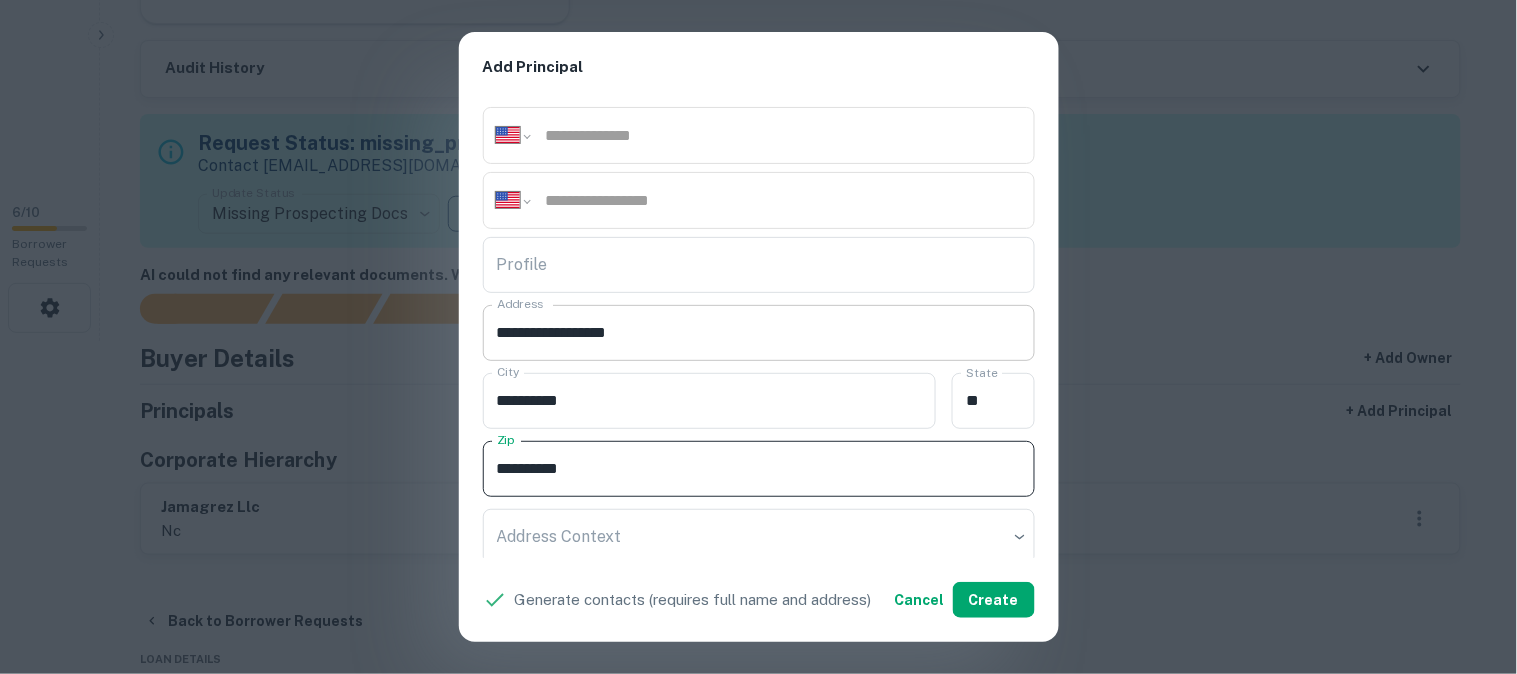 type on "**********" 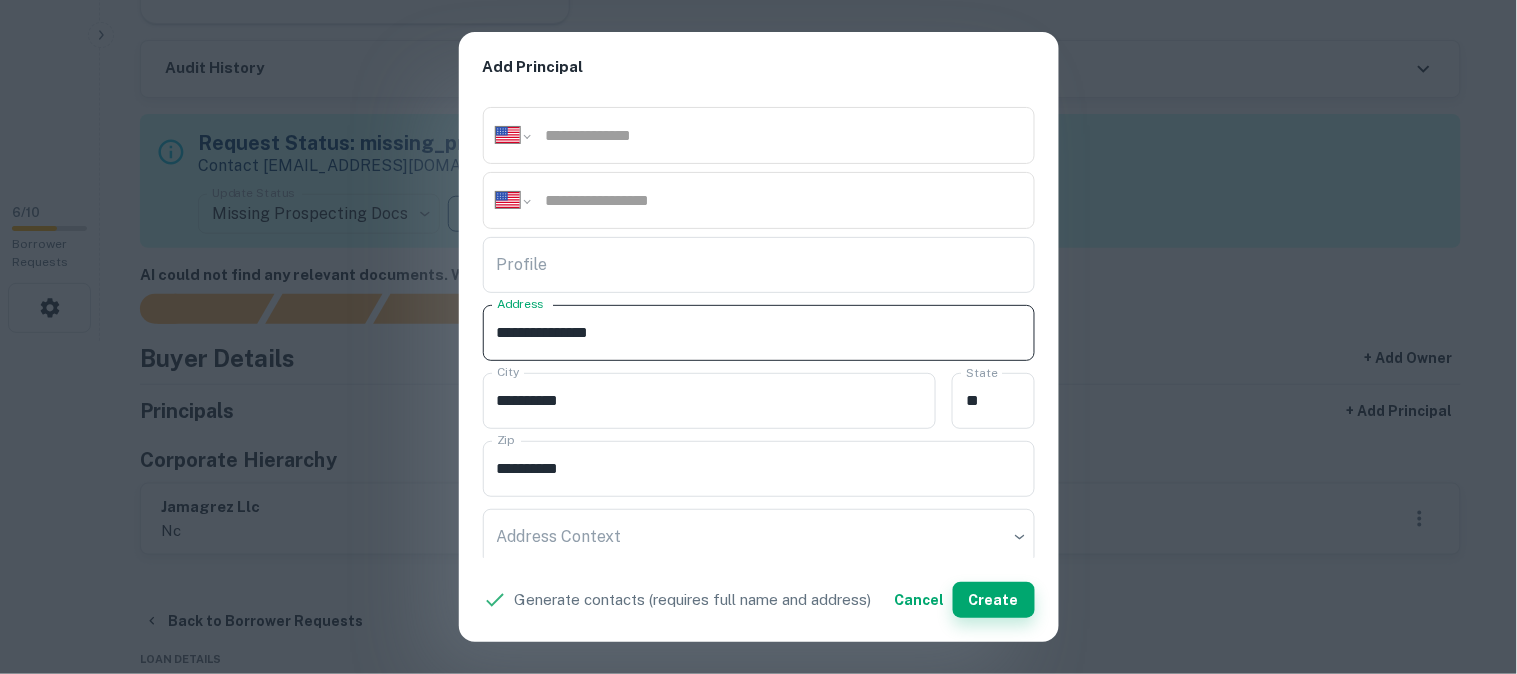 type on "**********" 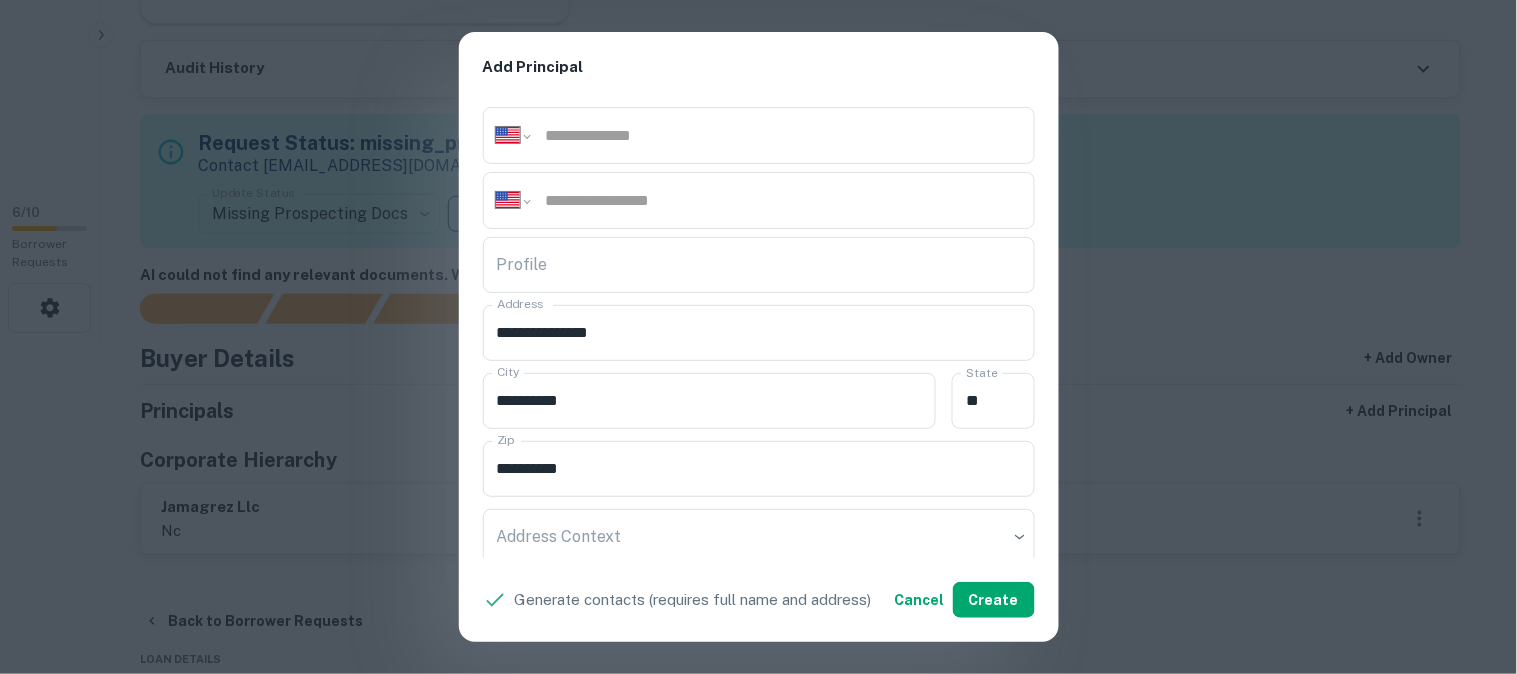 click on "**********" at bounding box center (758, 337) 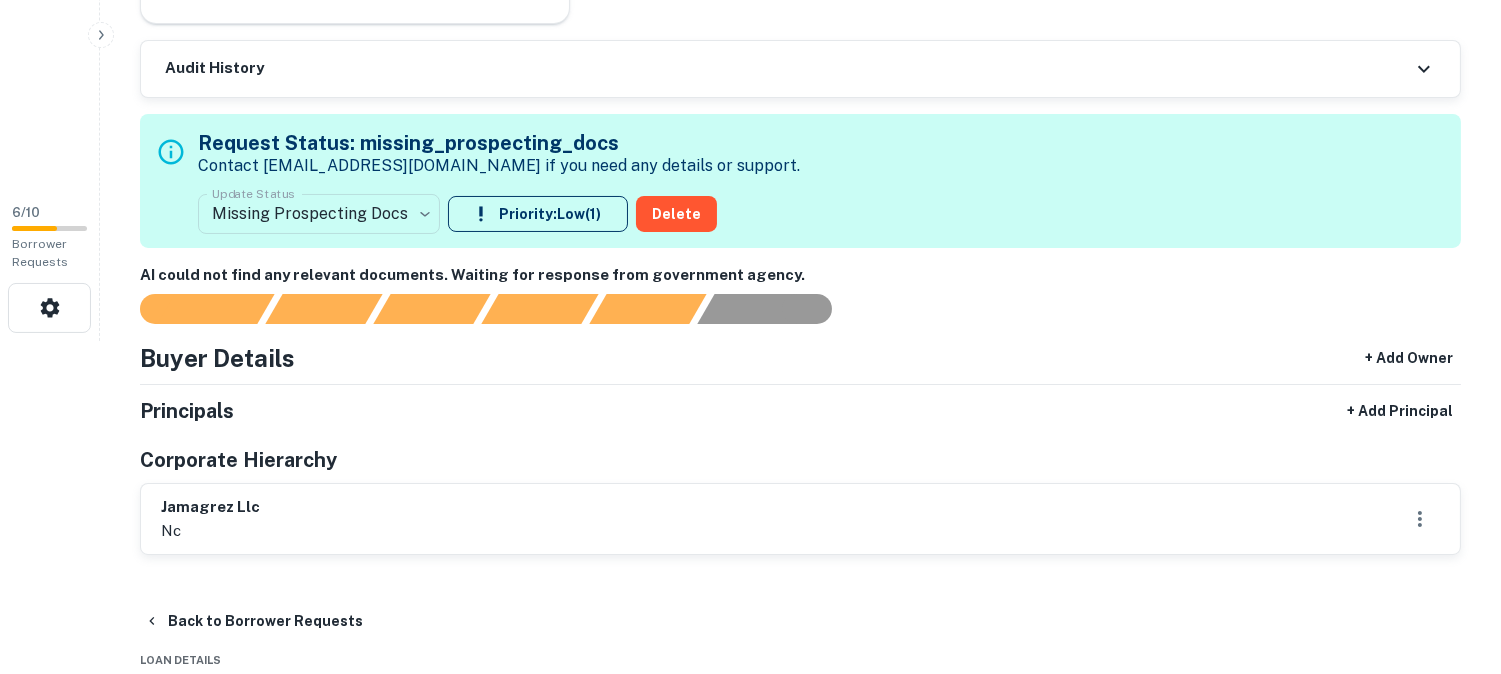 click on "**********" at bounding box center (750, 4) 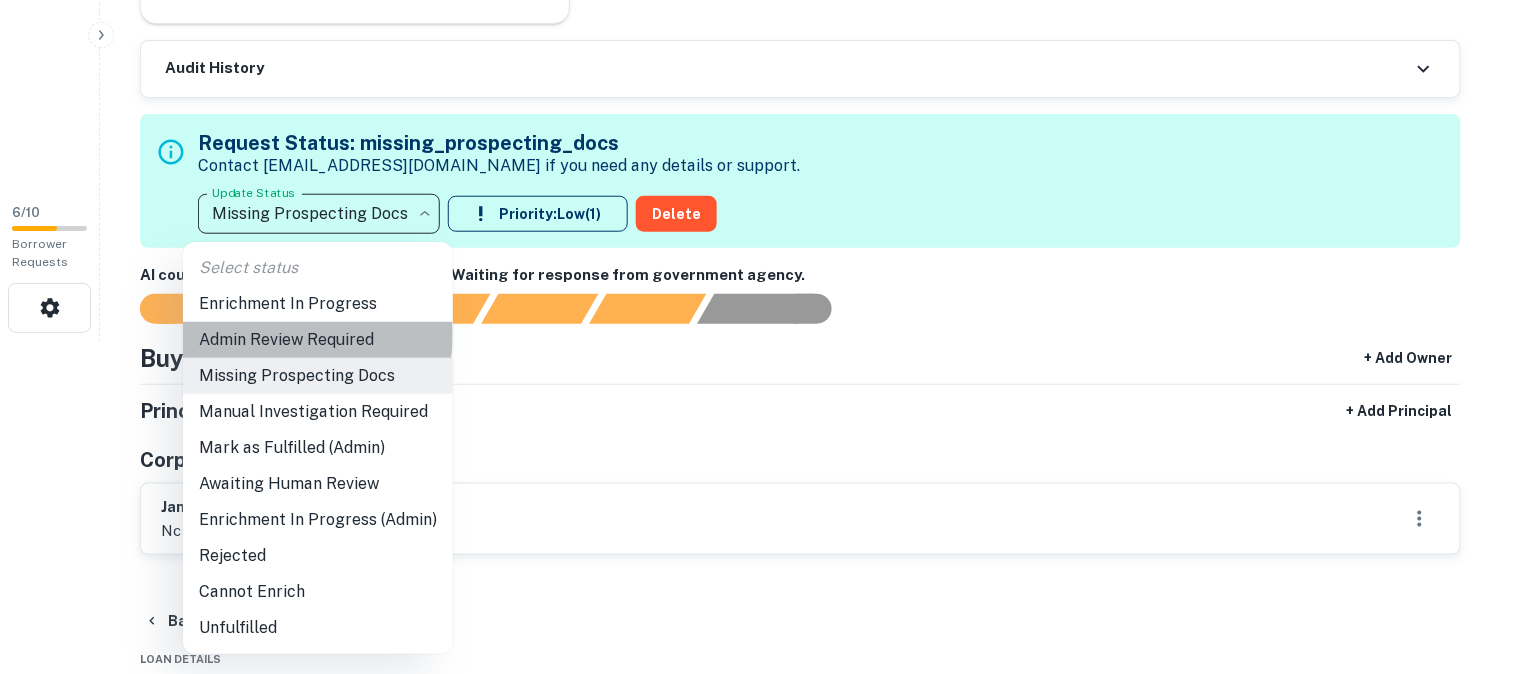 click on "Admin Review Required" at bounding box center [318, 340] 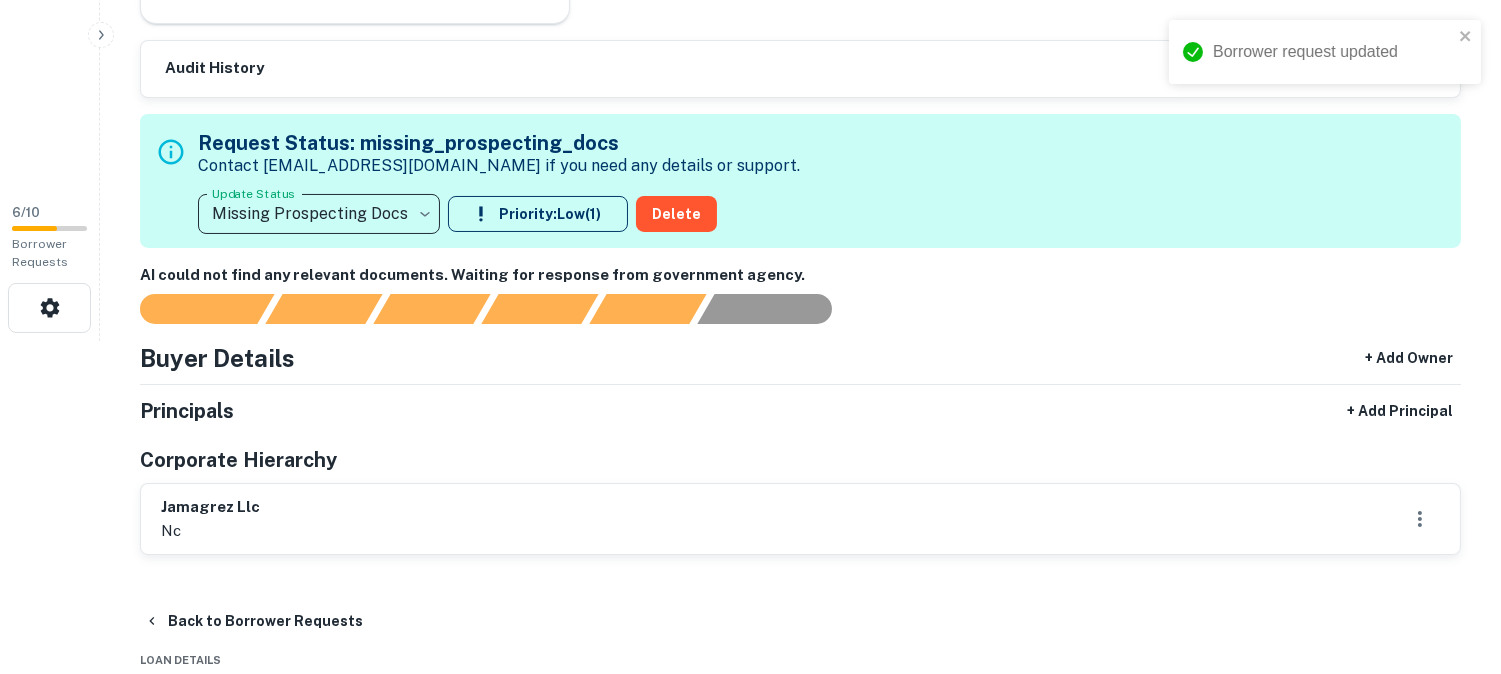 type on "**********" 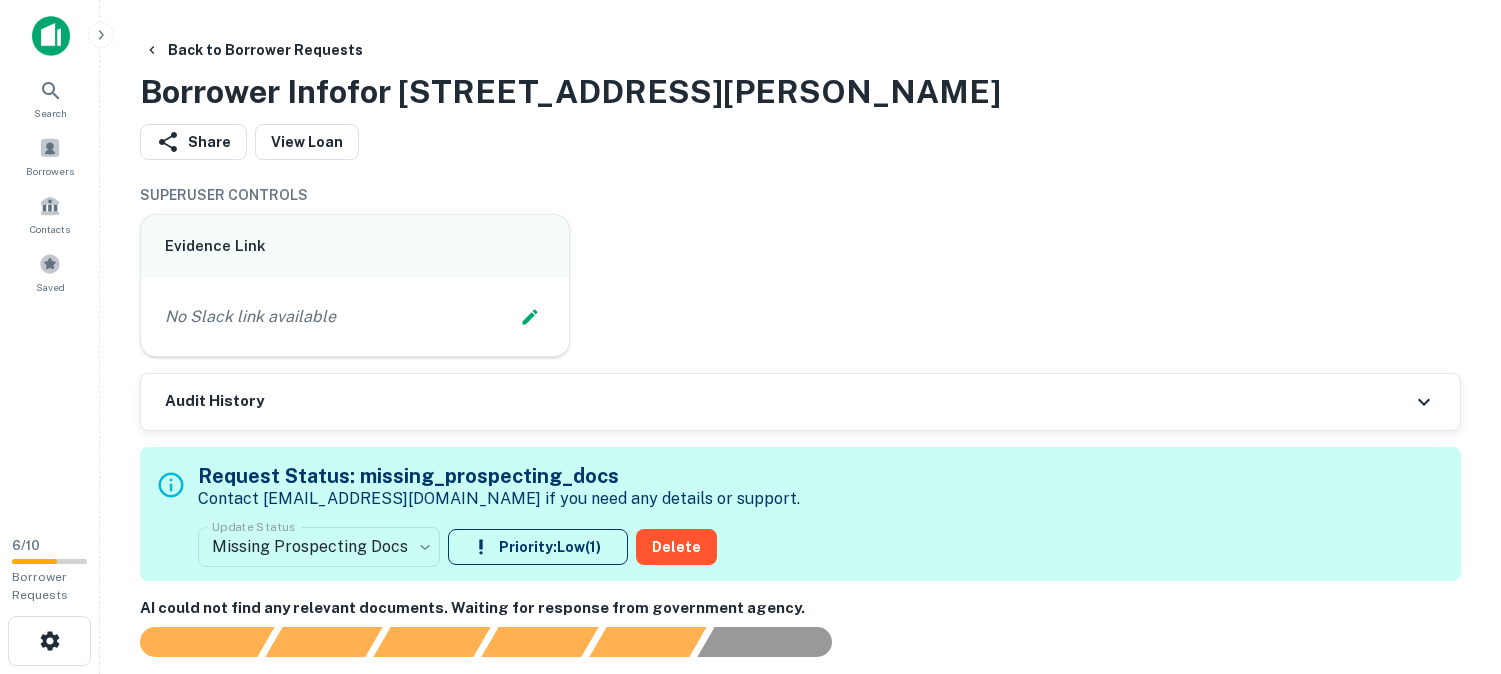 scroll, scrollTop: 0, scrollLeft: 0, axis: both 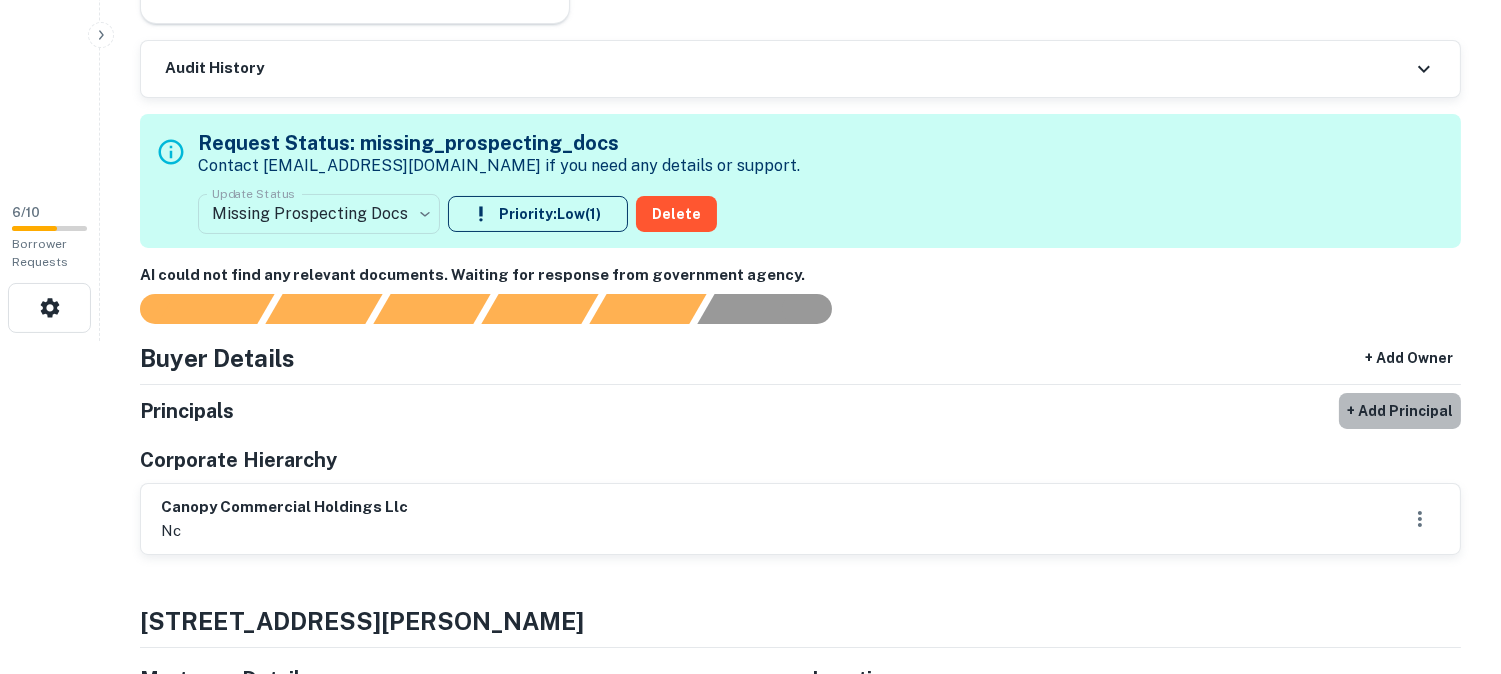 click on "+ Add Principal" at bounding box center (1400, 411) 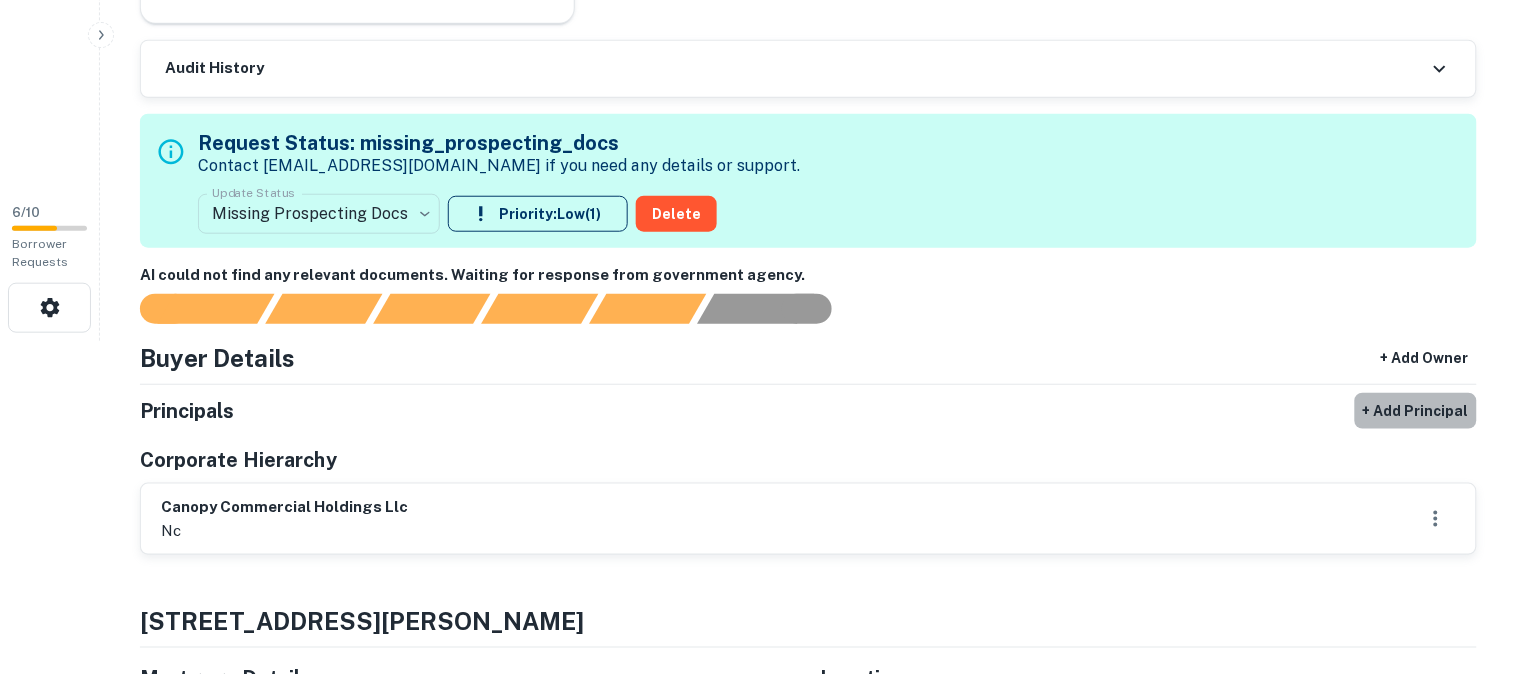 select on "**" 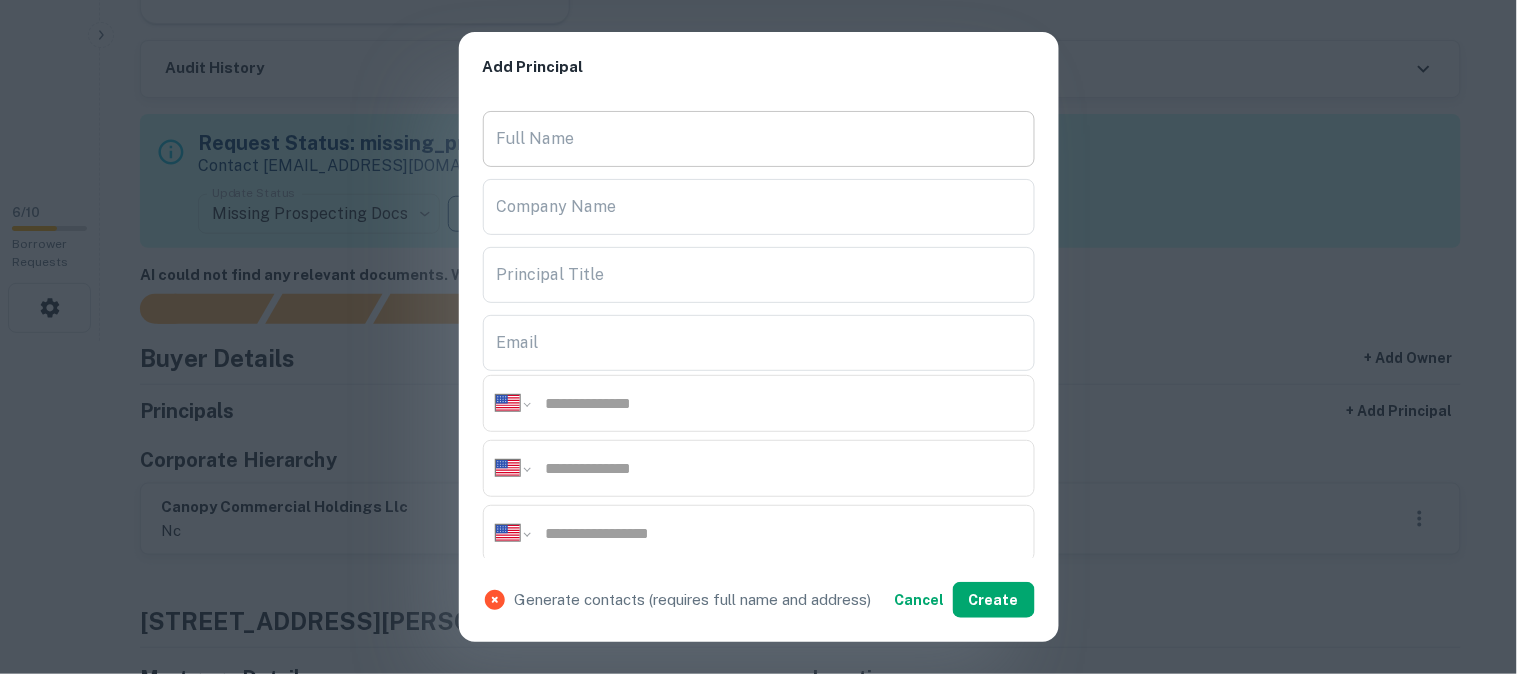 click on "Full Name" at bounding box center [759, 139] 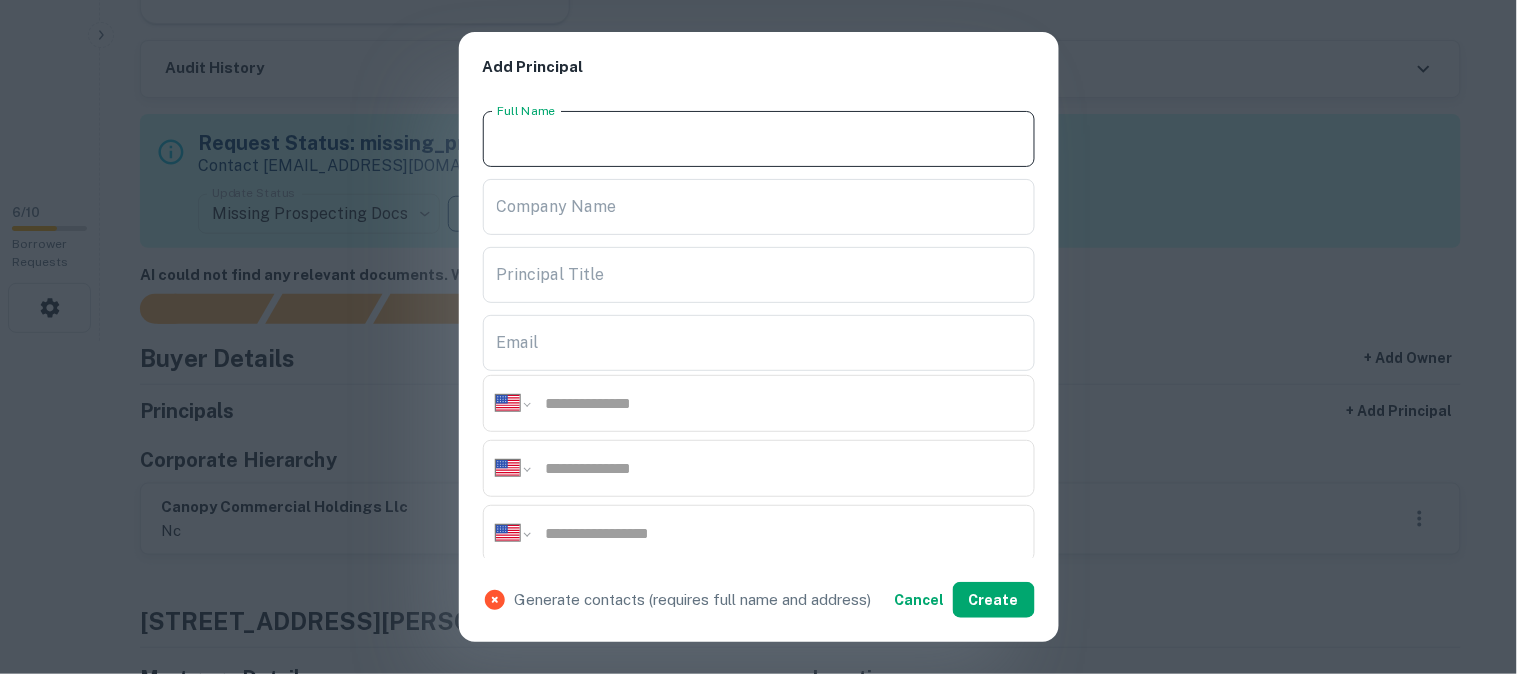 paste on "**********" 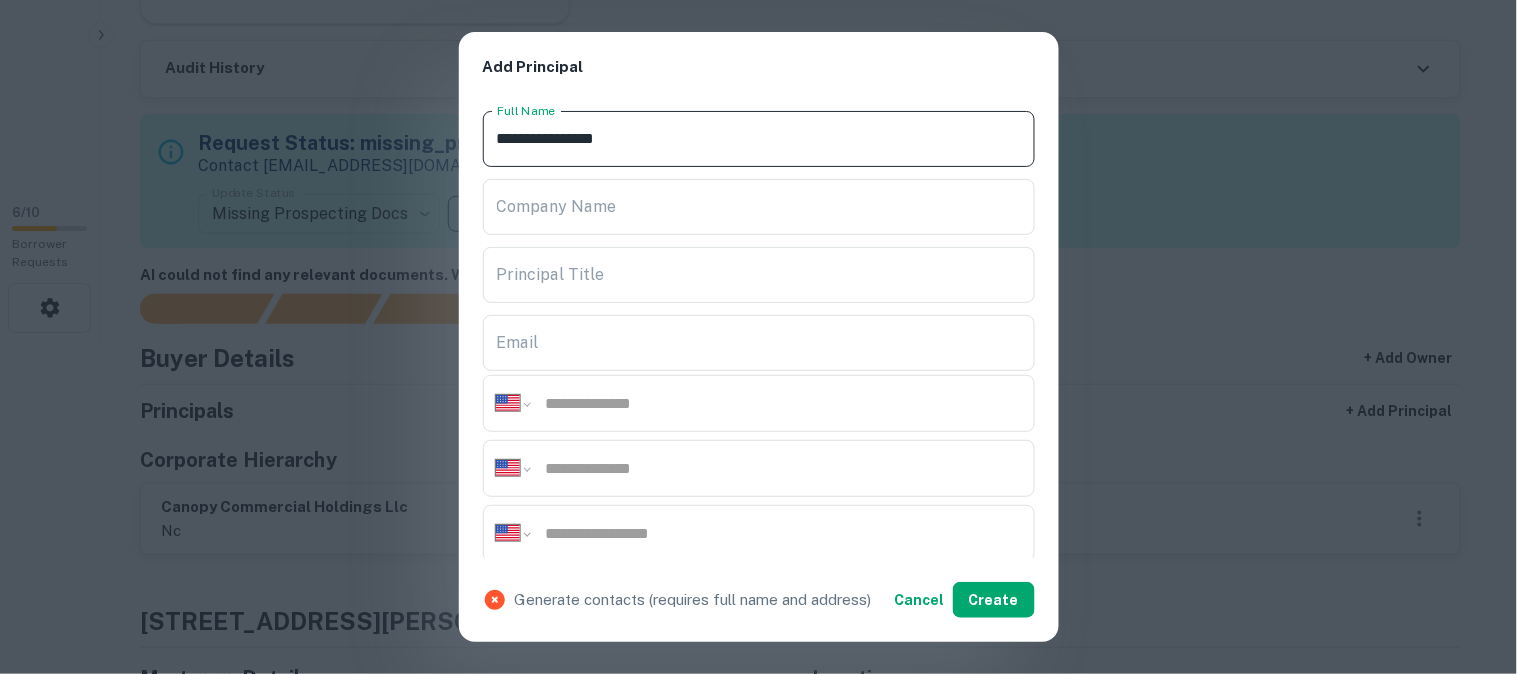 type on "**********" 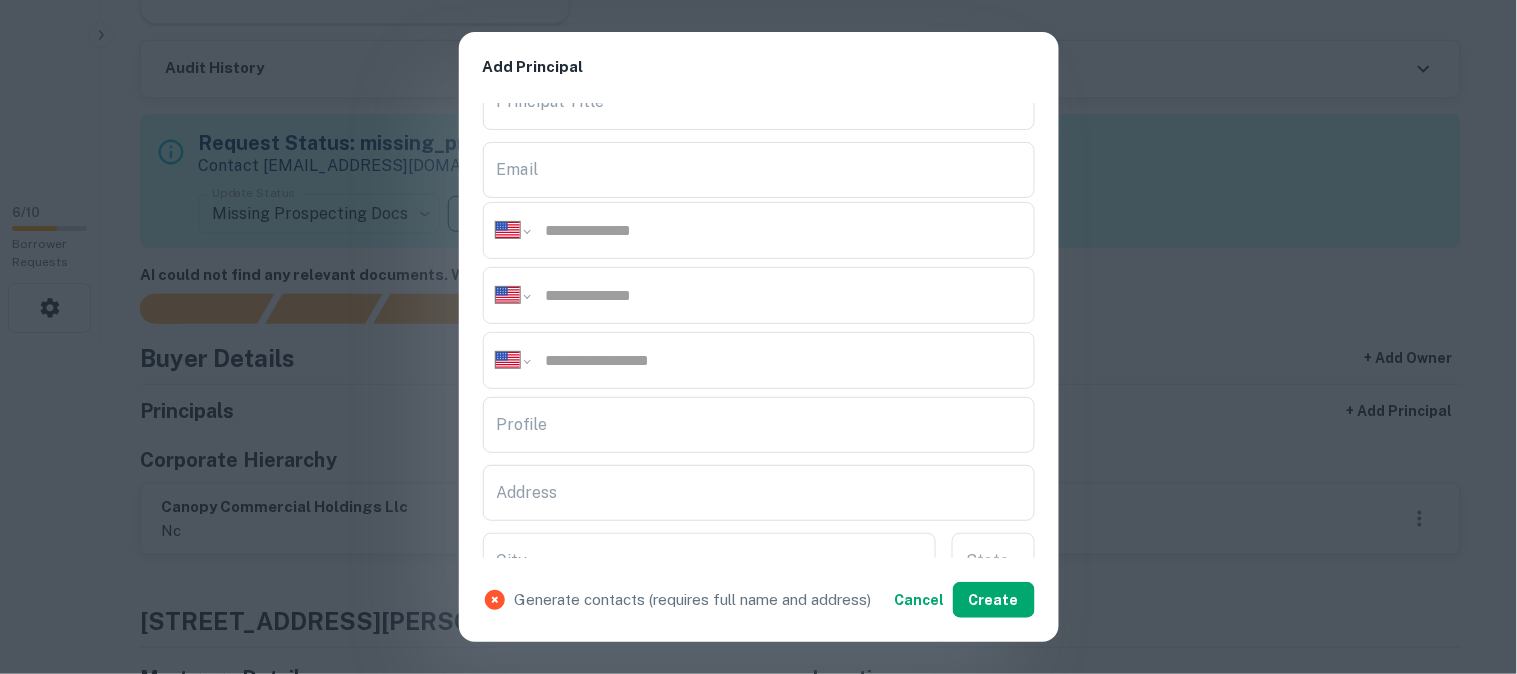 scroll, scrollTop: 222, scrollLeft: 0, axis: vertical 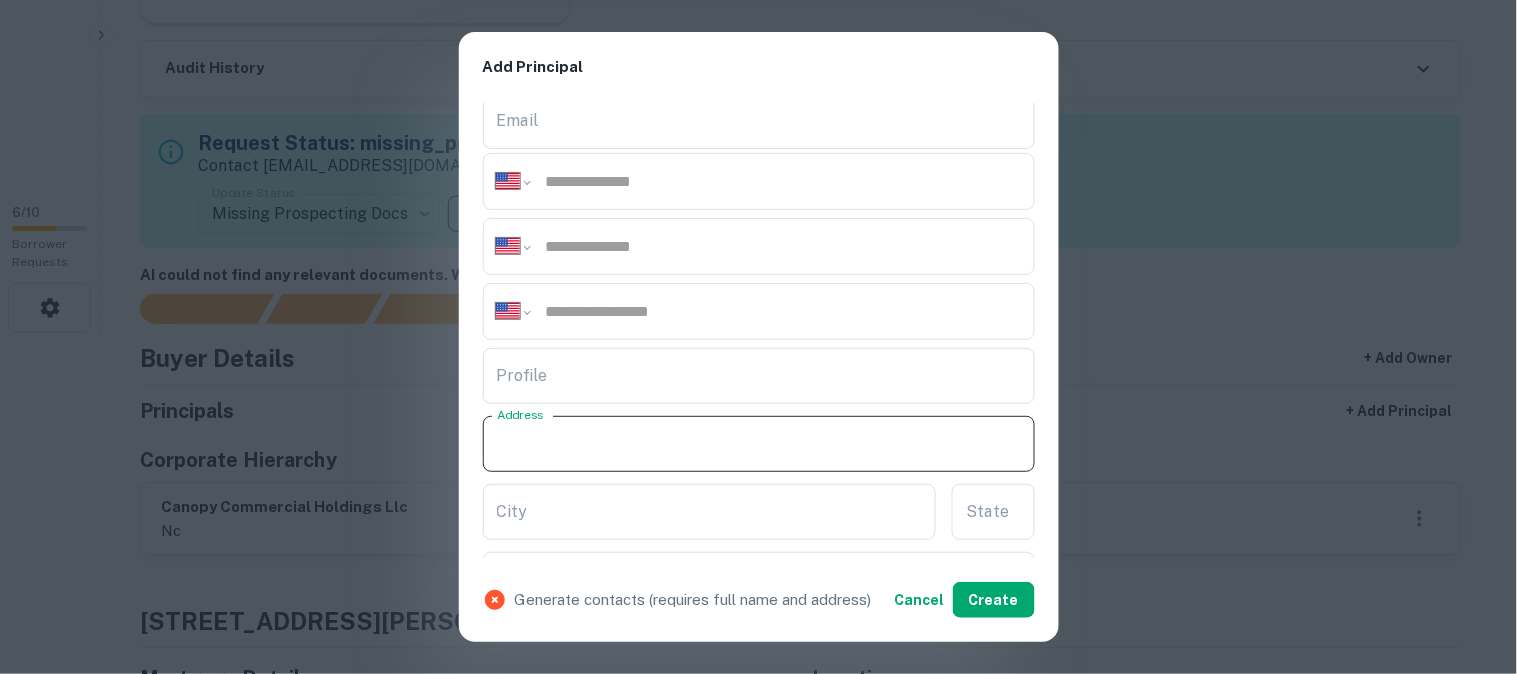 click on "Address" at bounding box center (759, 444) 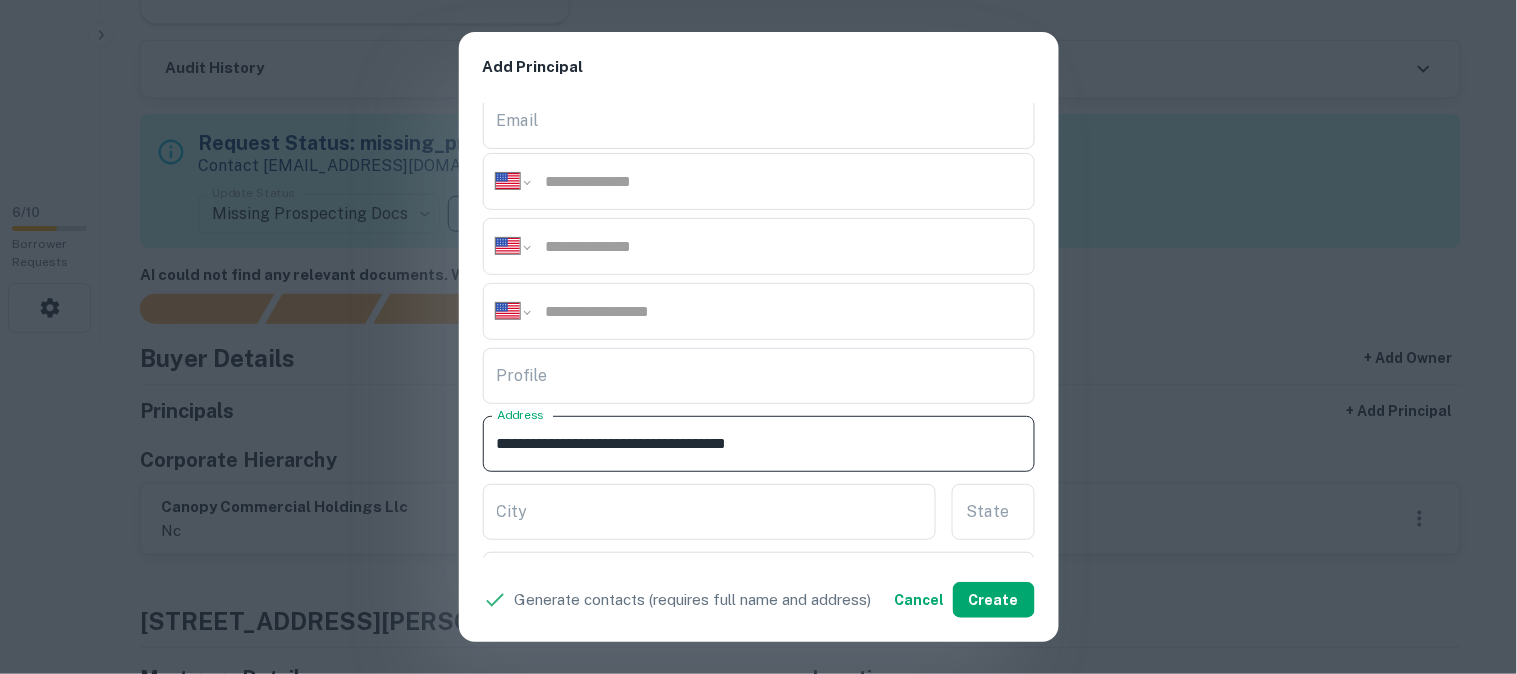 drag, startPoint x: 624, startPoint y: 444, endPoint x: 707, endPoint y: 468, distance: 86.40023 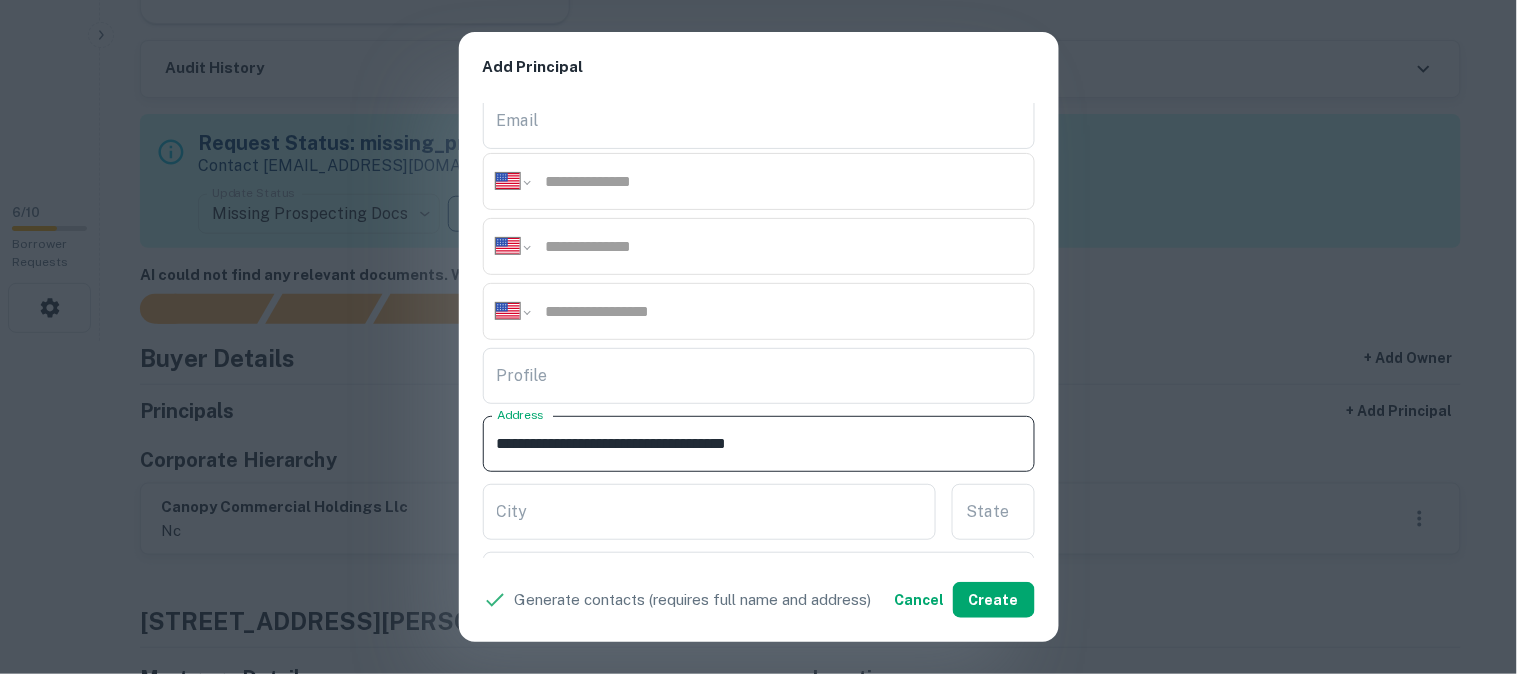 click on "**********" at bounding box center [759, 444] 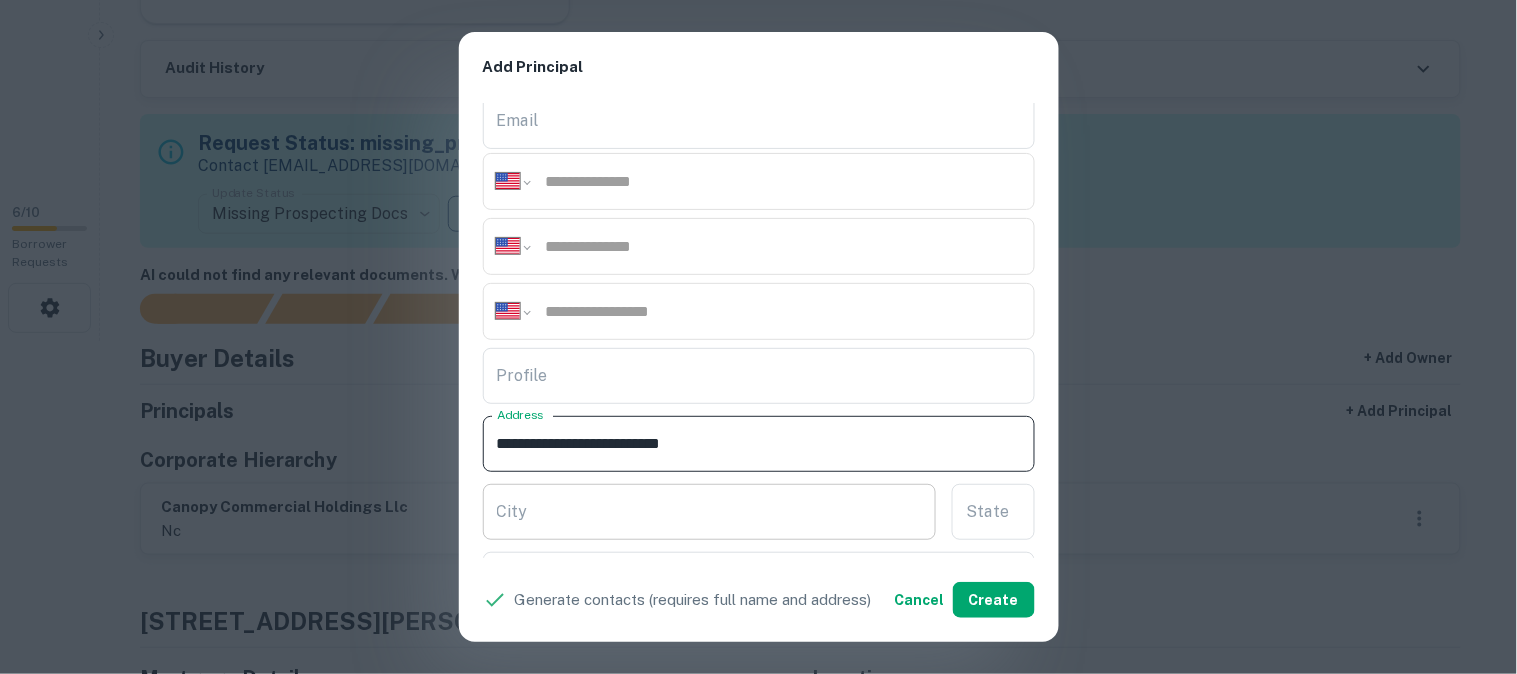 type on "**********" 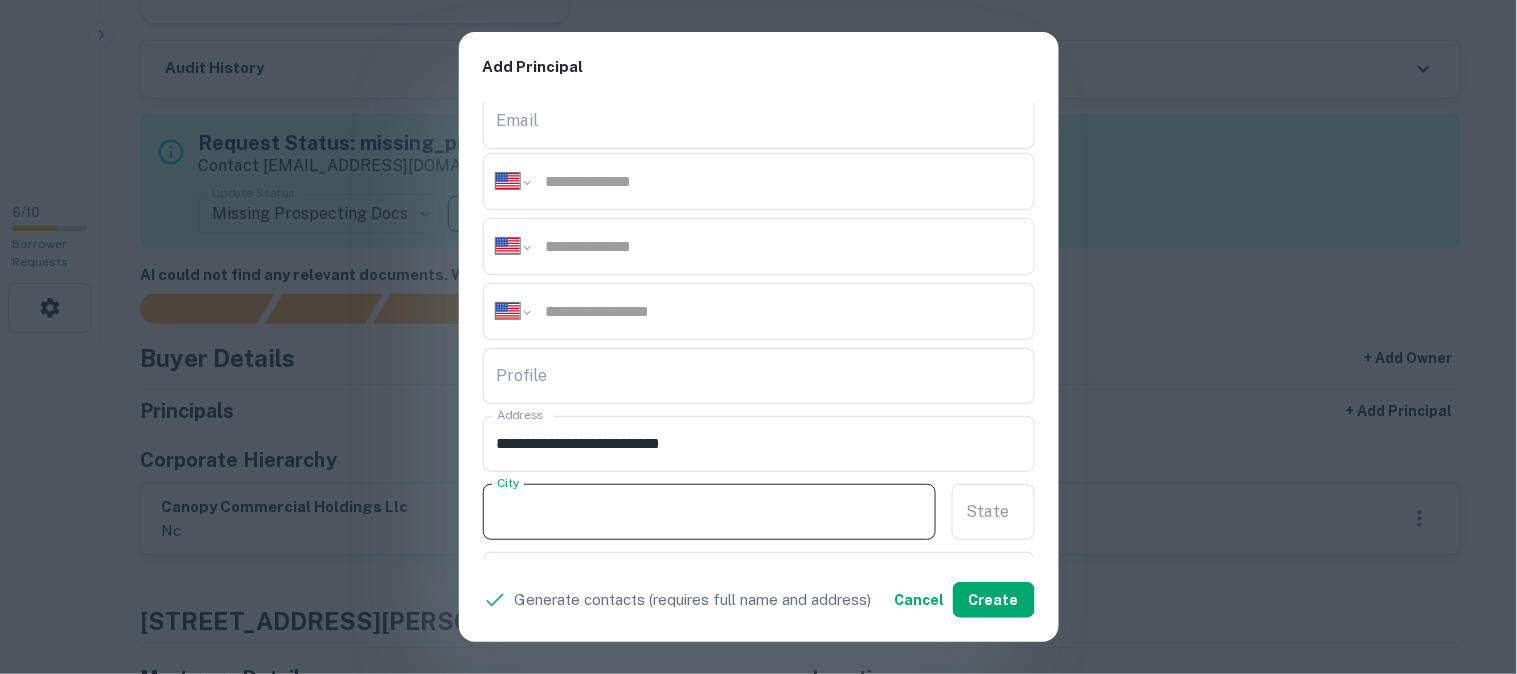 click on "City" at bounding box center (710, 512) 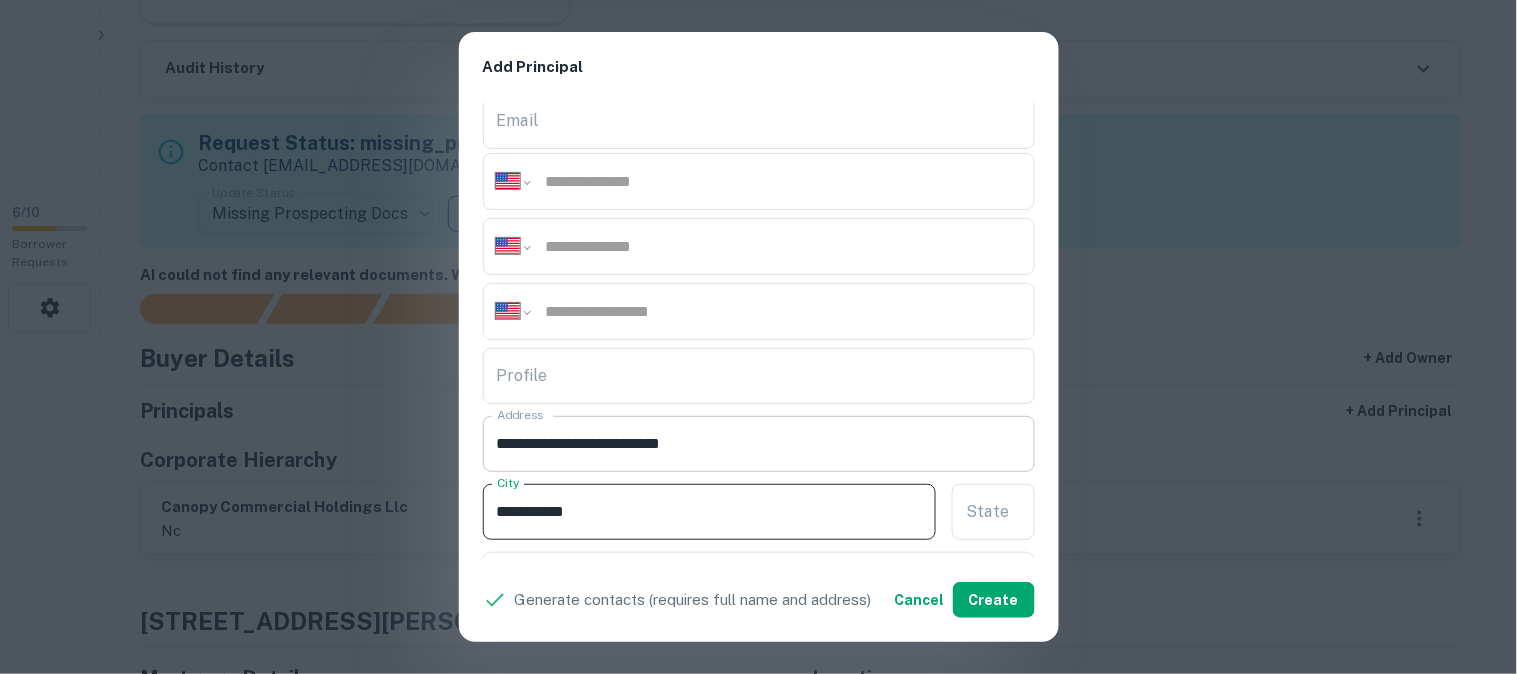 type on "**********" 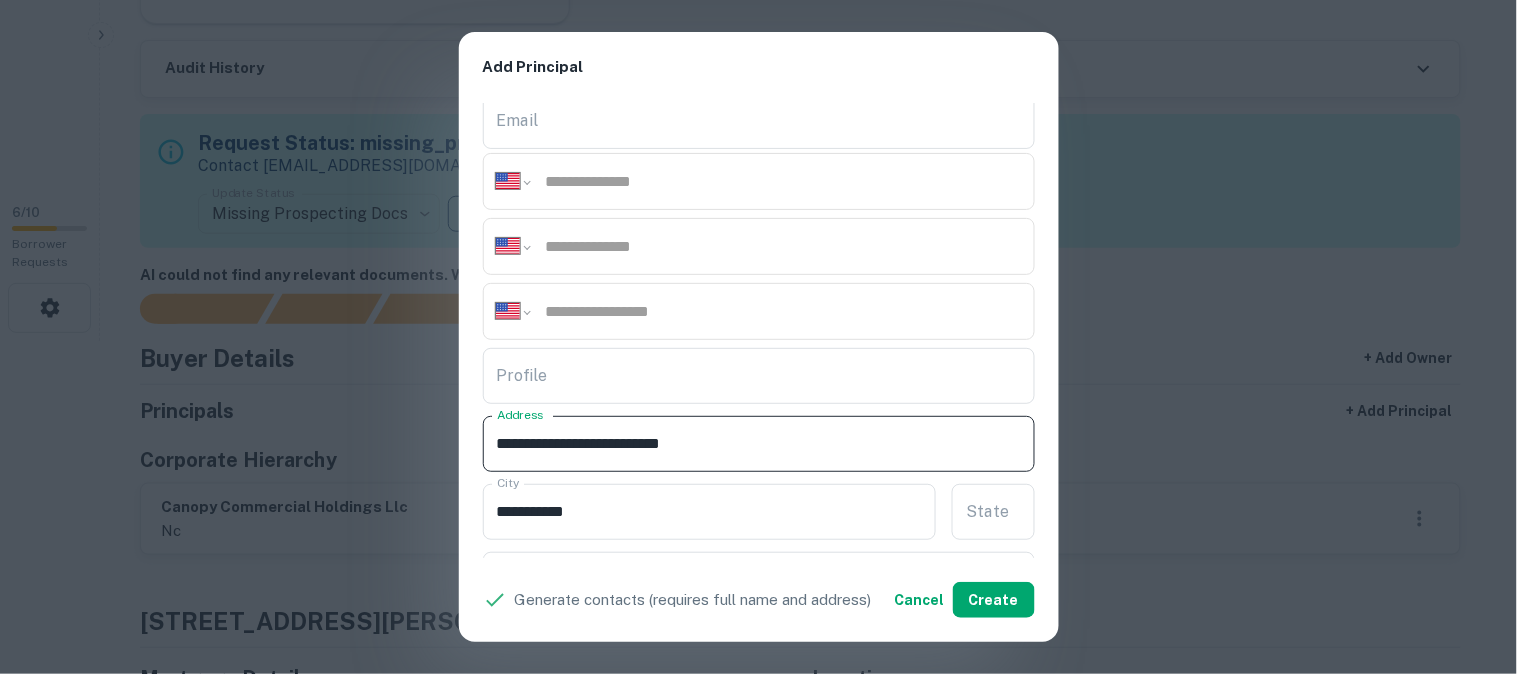 drag, startPoint x: 636, startPoint y: 441, endPoint x: 654, endPoint y: 458, distance: 24.758837 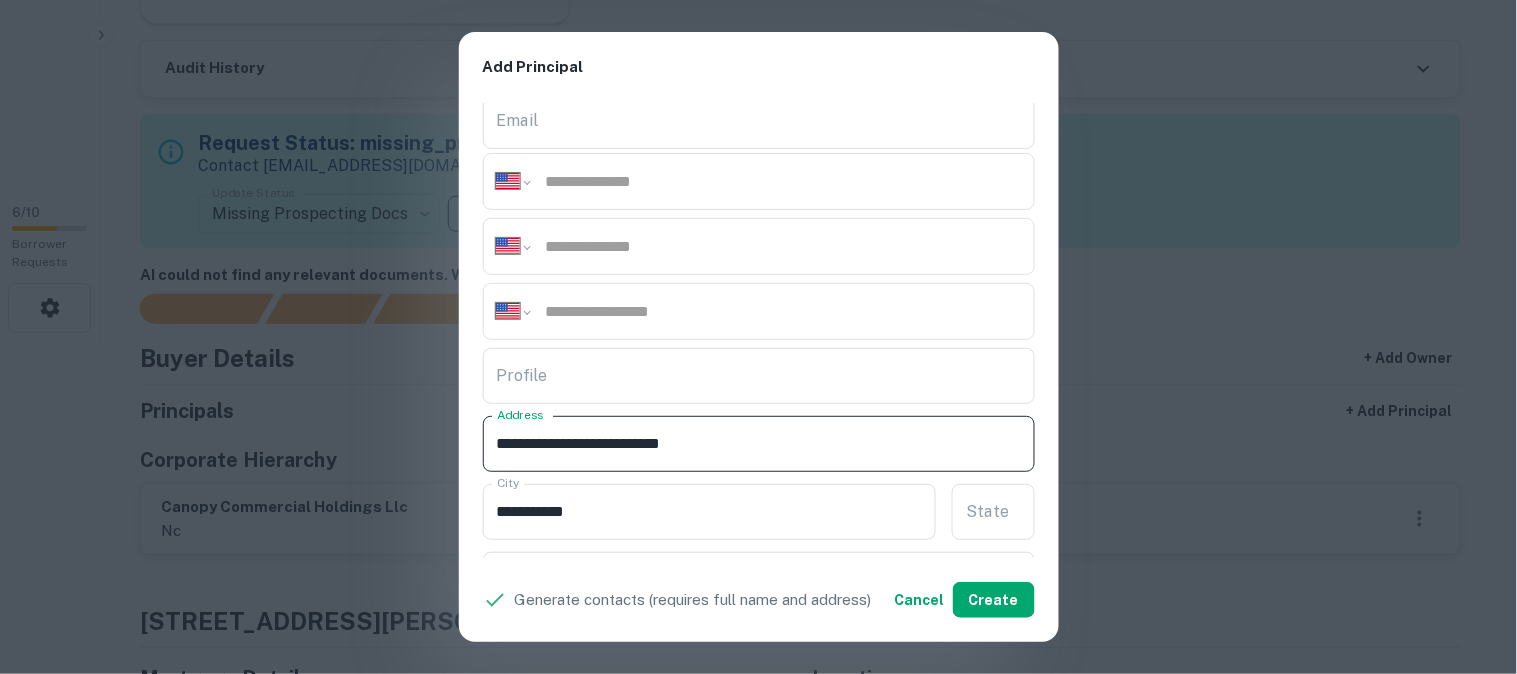 click on "**********" at bounding box center (759, 444) 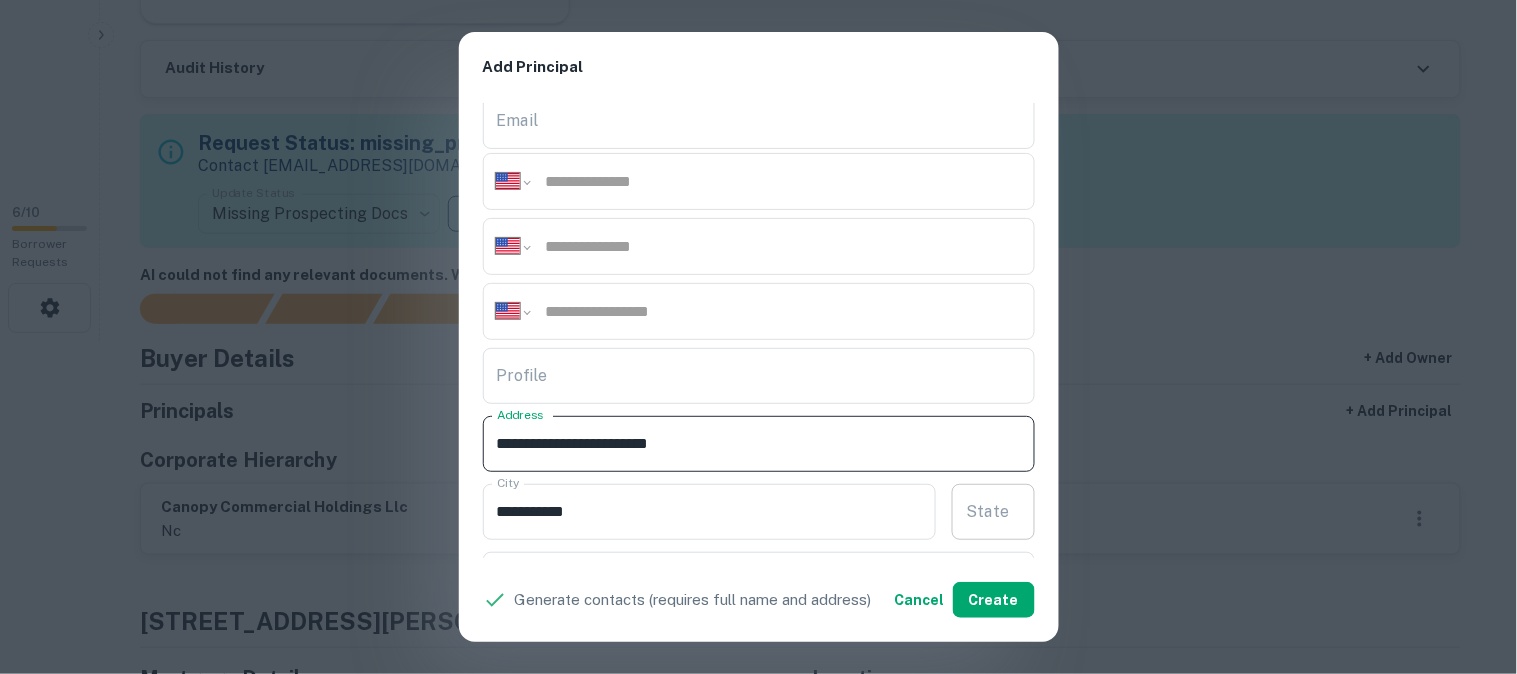 type on "**********" 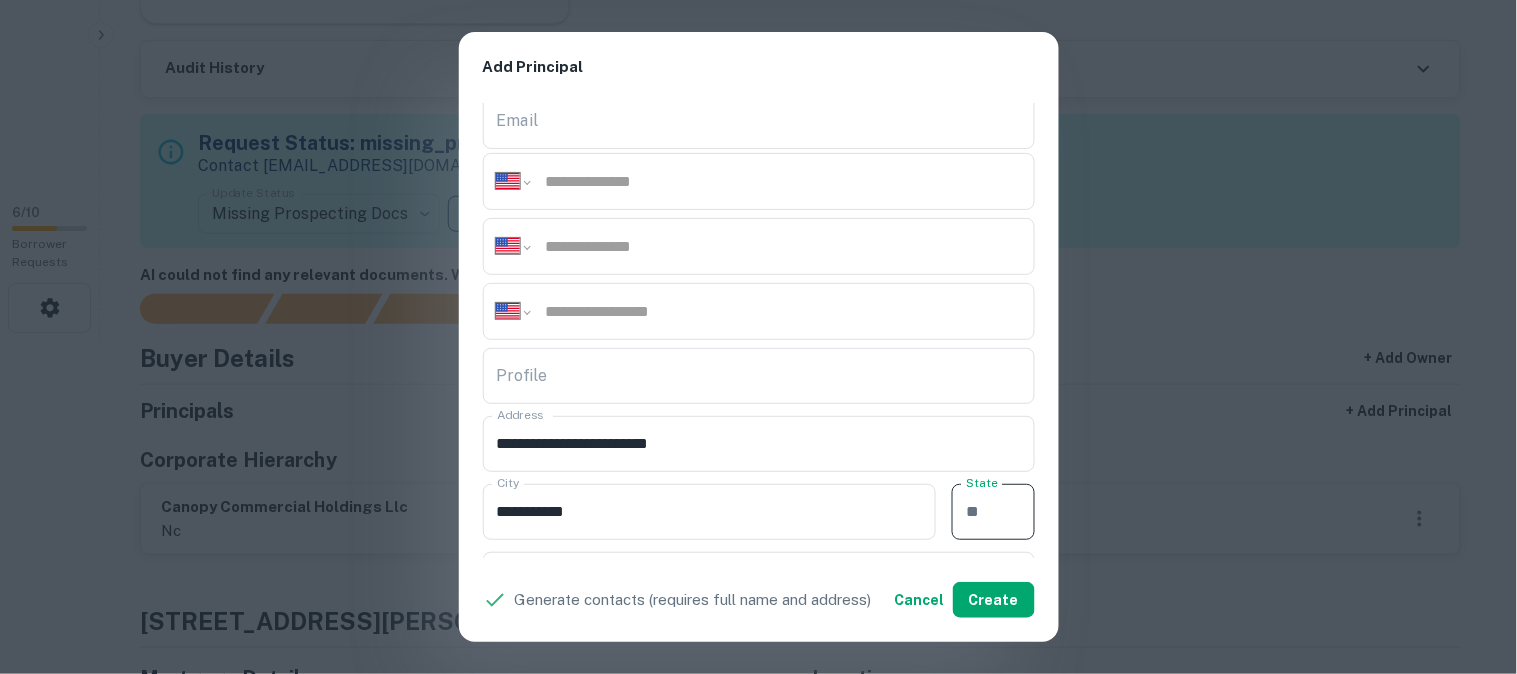 click on "State" at bounding box center (993, 512) 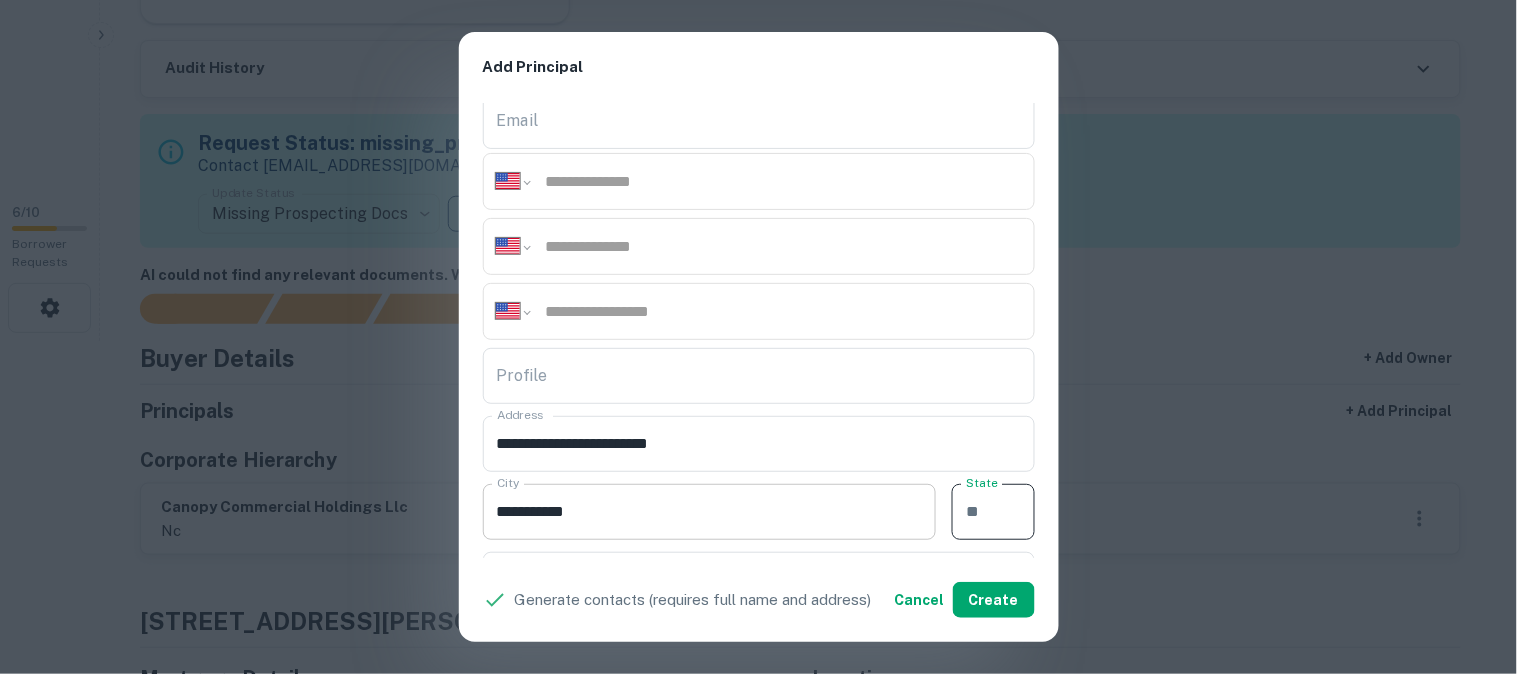 paste on "**" 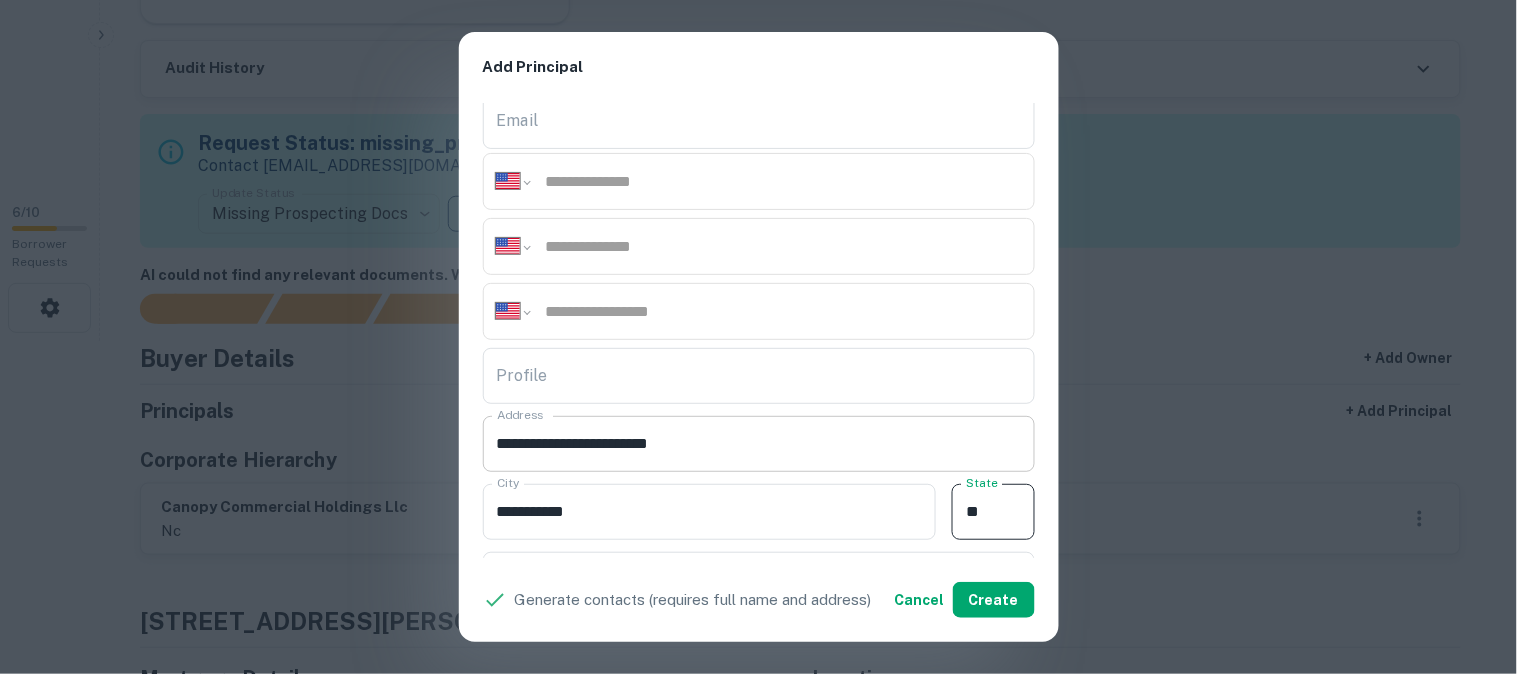 type on "**" 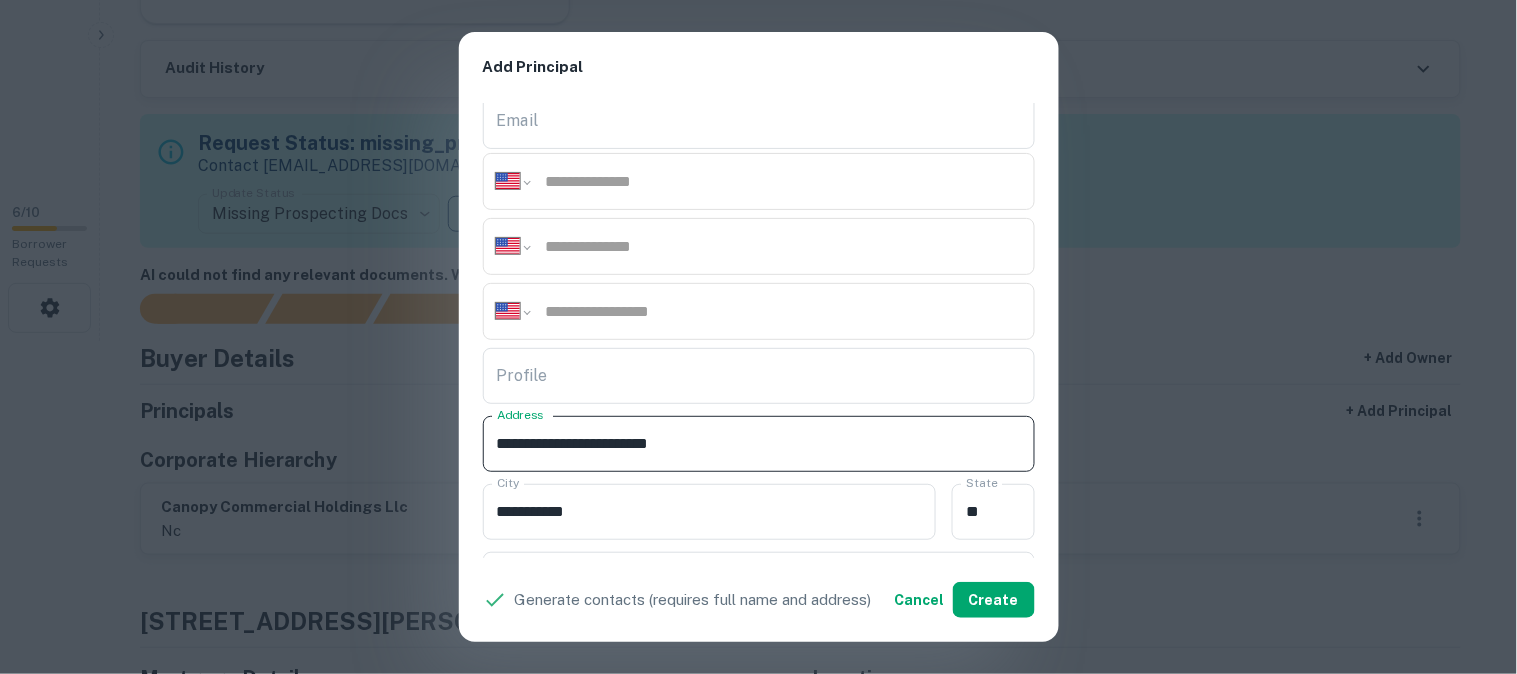 drag, startPoint x: 633, startPoint y: 440, endPoint x: 747, endPoint y: 441, distance: 114.00439 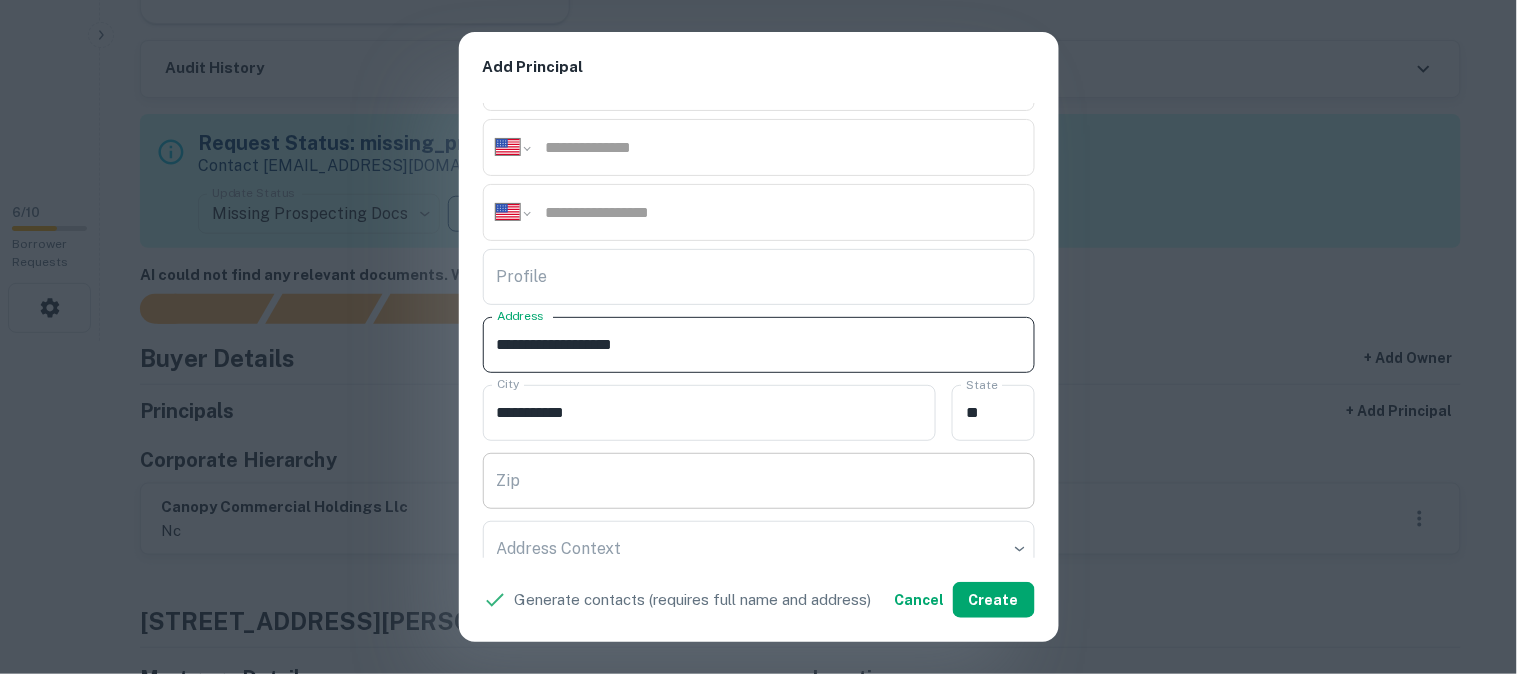 scroll, scrollTop: 333, scrollLeft: 0, axis: vertical 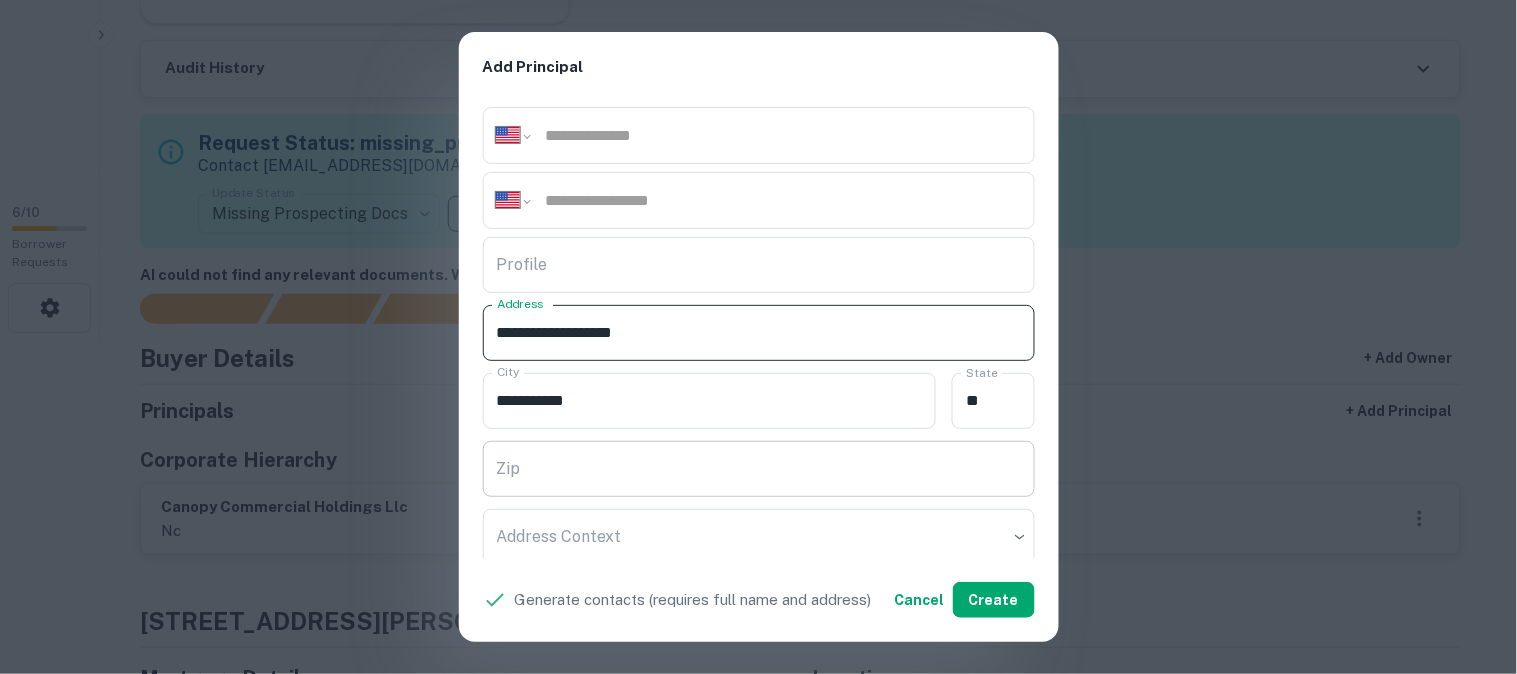 type on "**********" 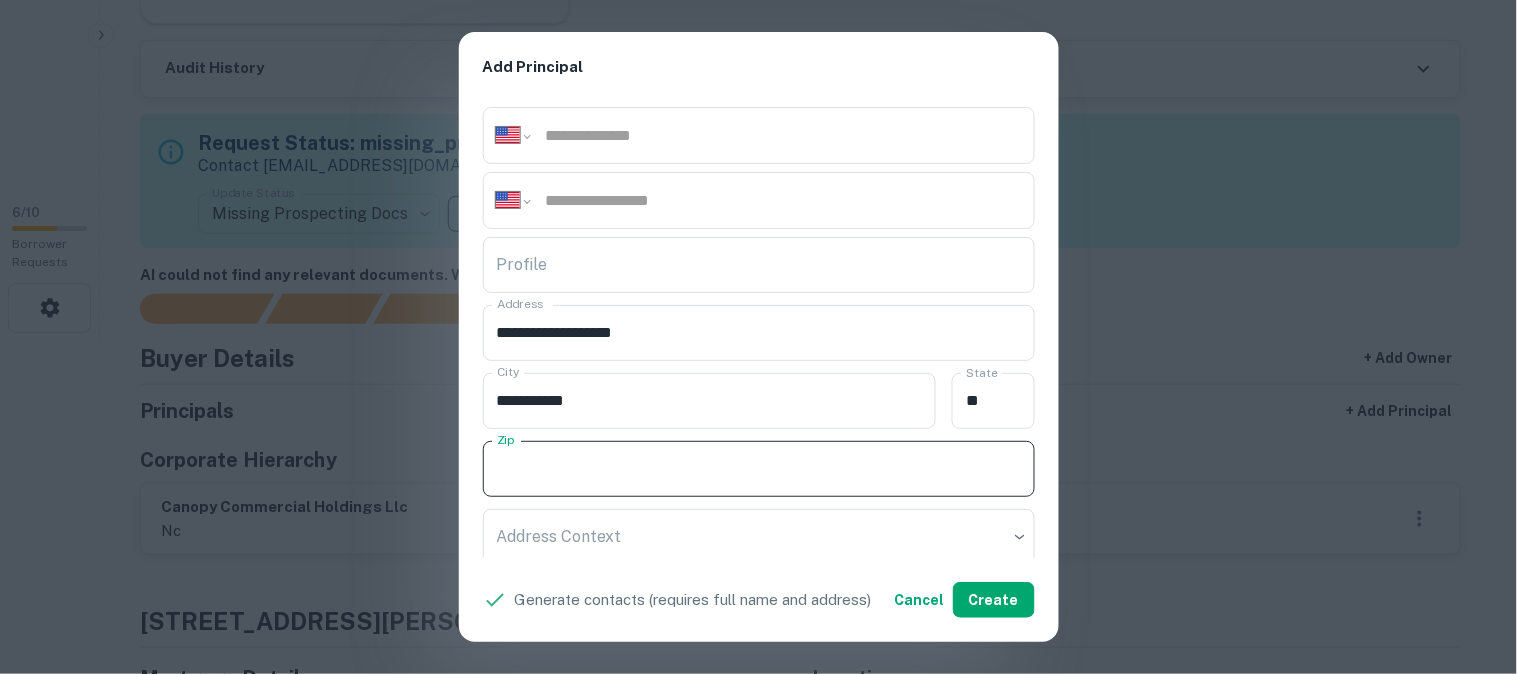 paste on "*****" 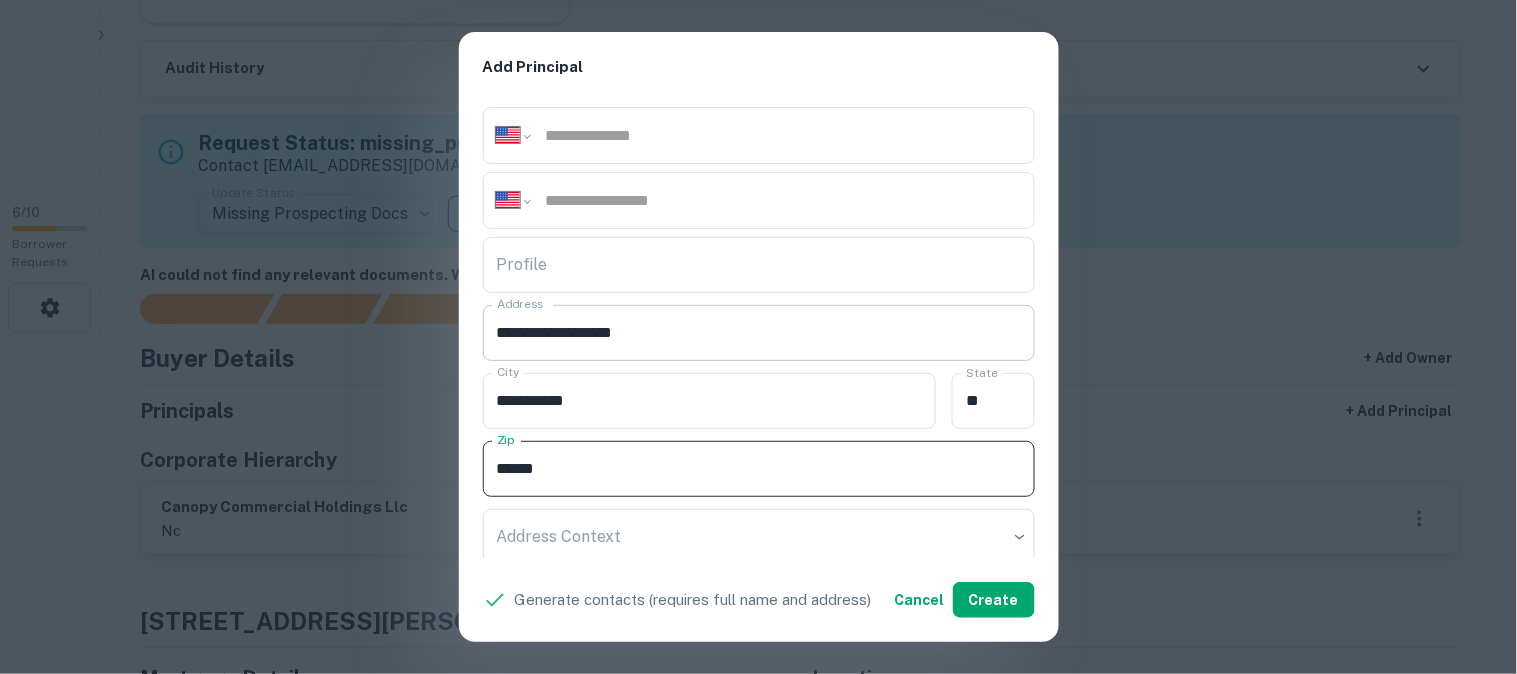 type on "*****" 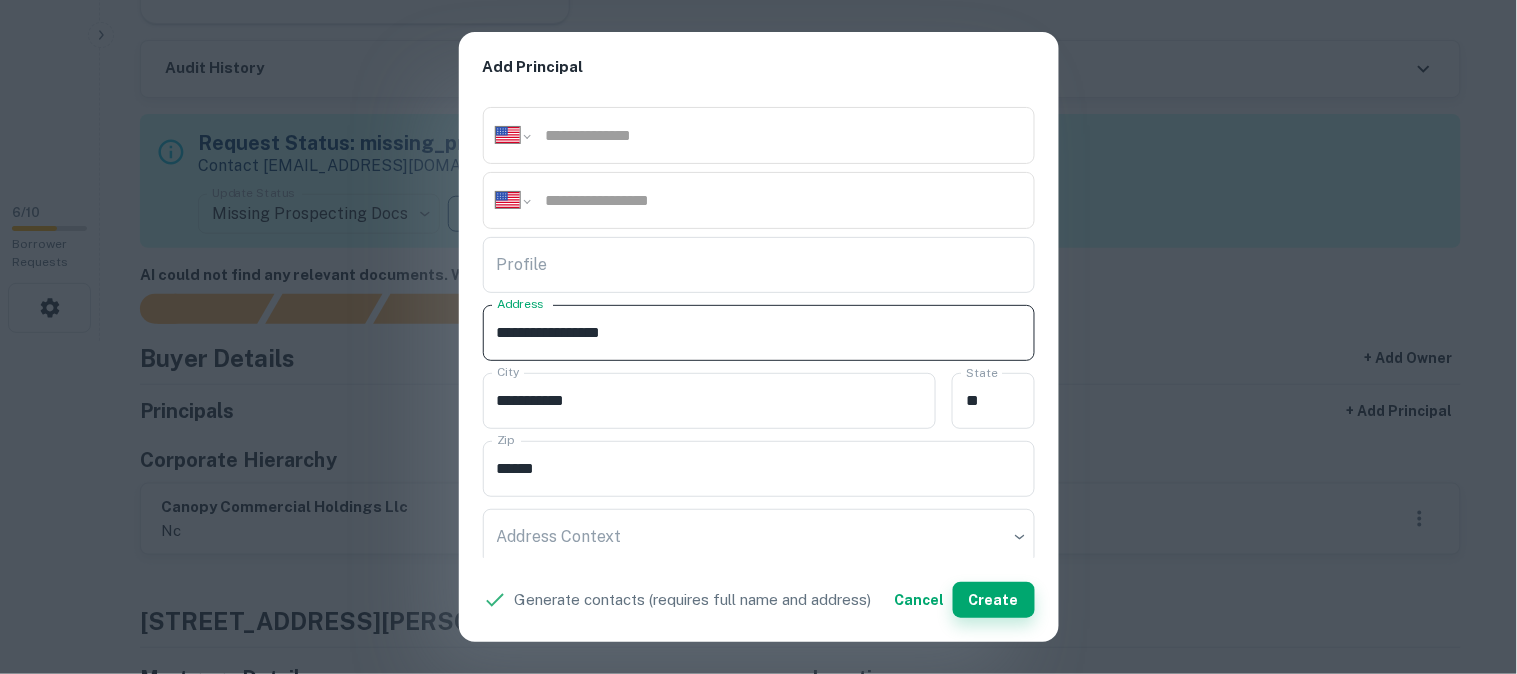type on "**********" 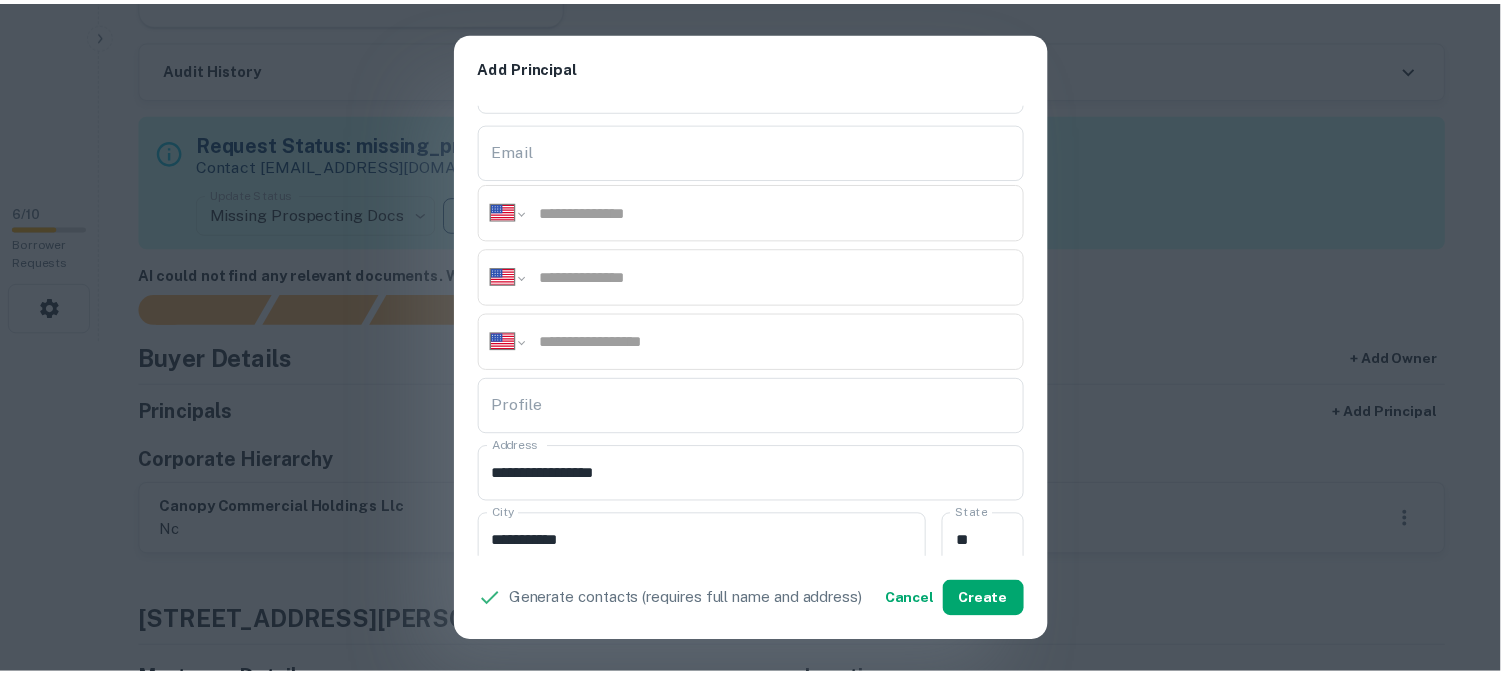 scroll, scrollTop: 0, scrollLeft: 0, axis: both 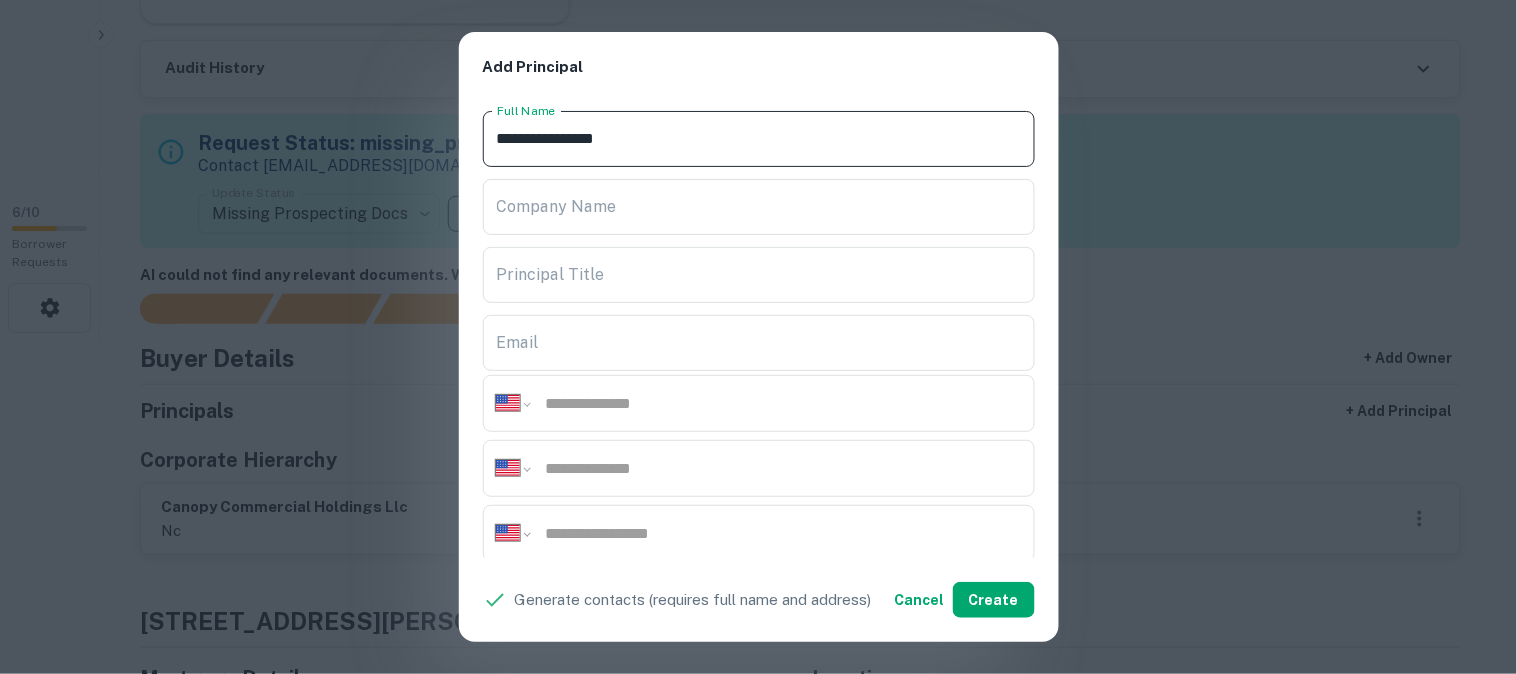 drag, startPoint x: 643, startPoint y: 148, endPoint x: 487, endPoint y: 145, distance: 156.02884 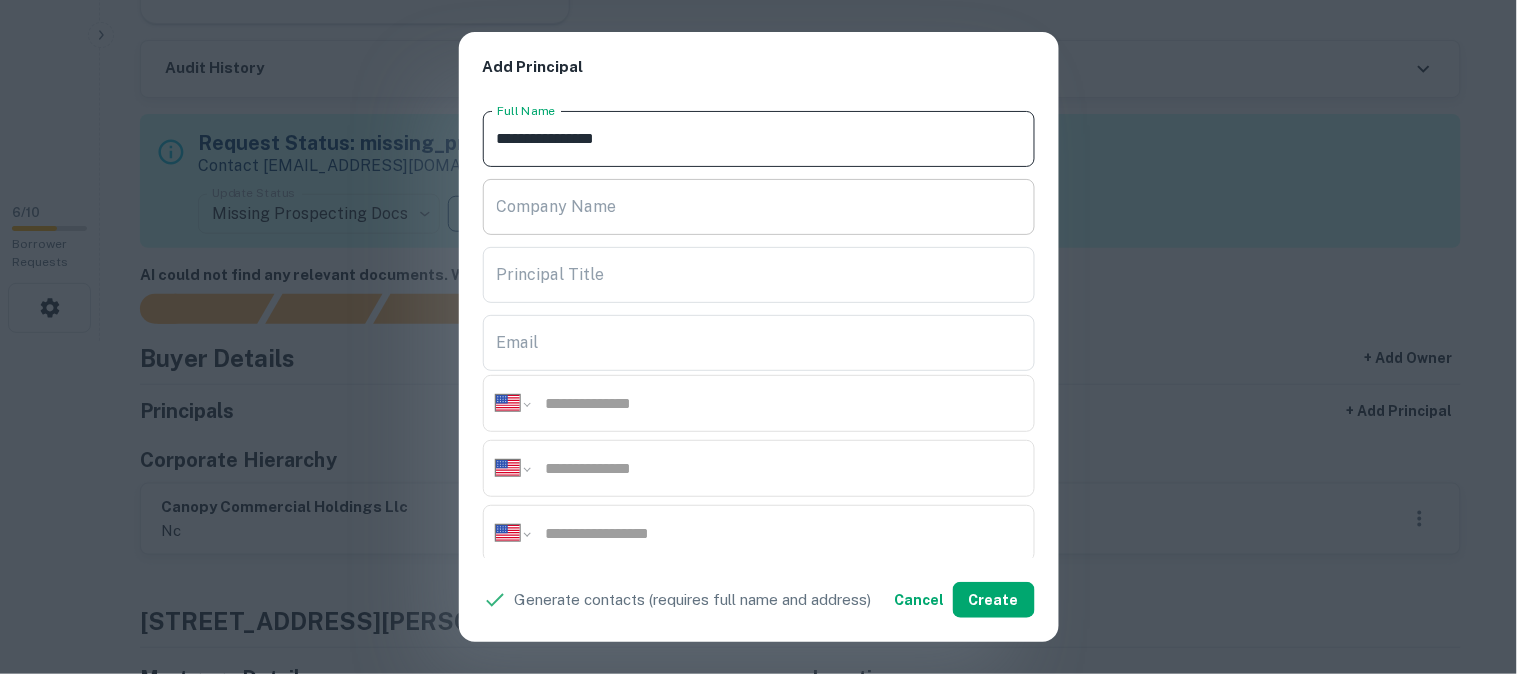 paste on "*****" 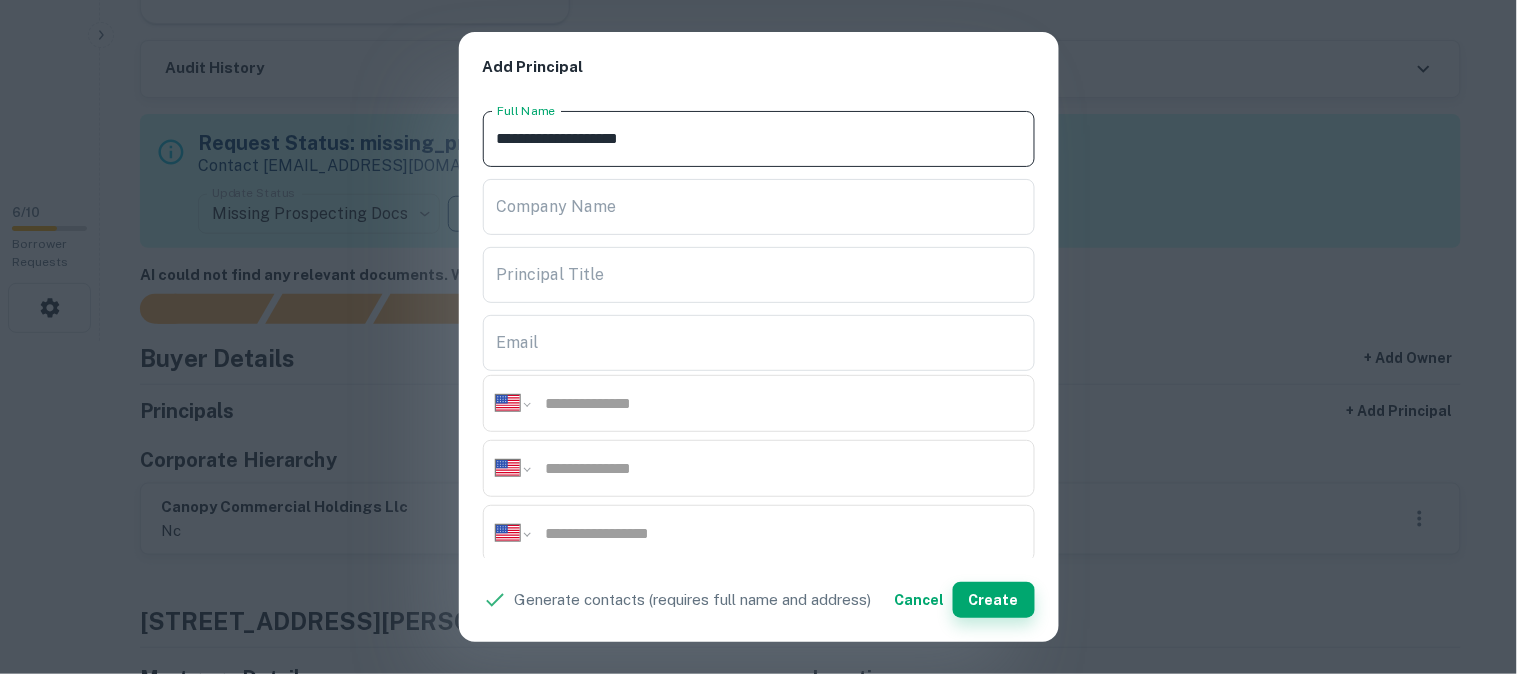 type on "**********" 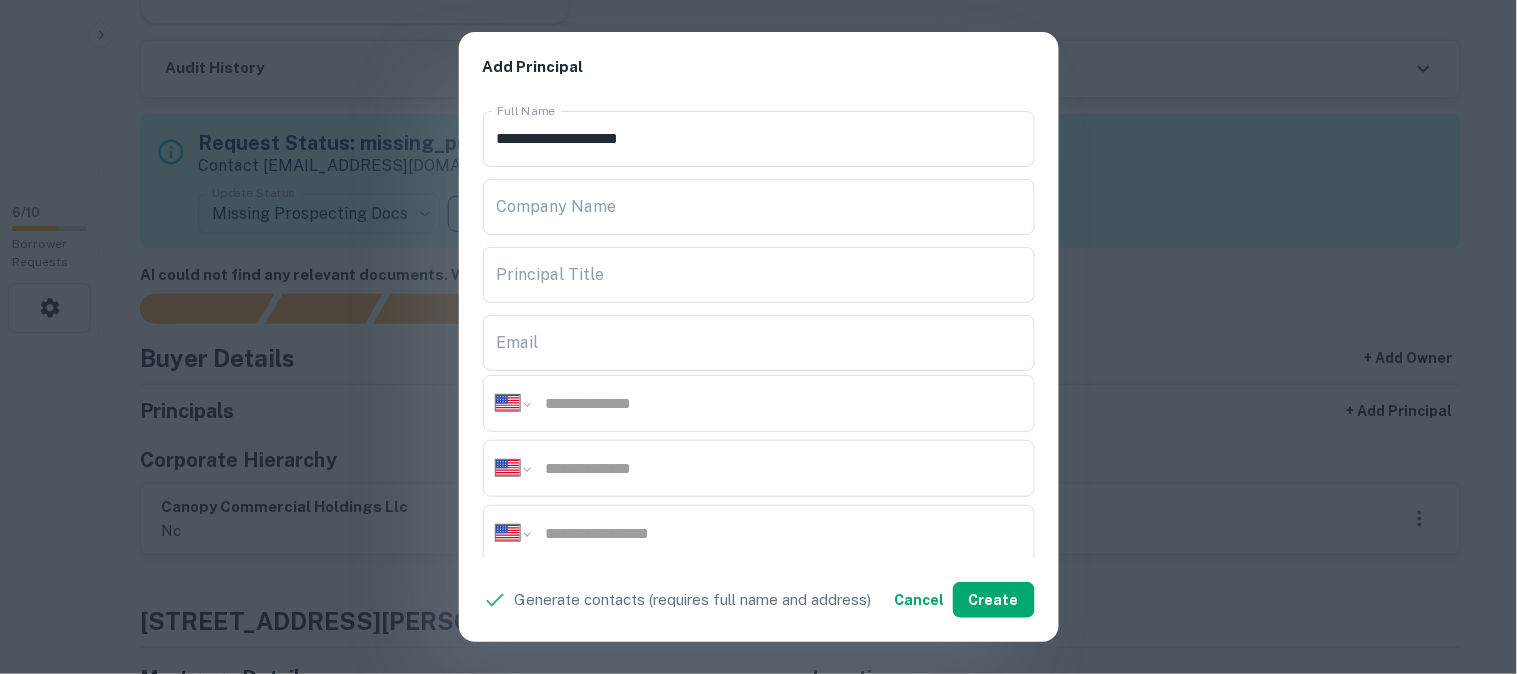 click on "**********" at bounding box center (758, 337) 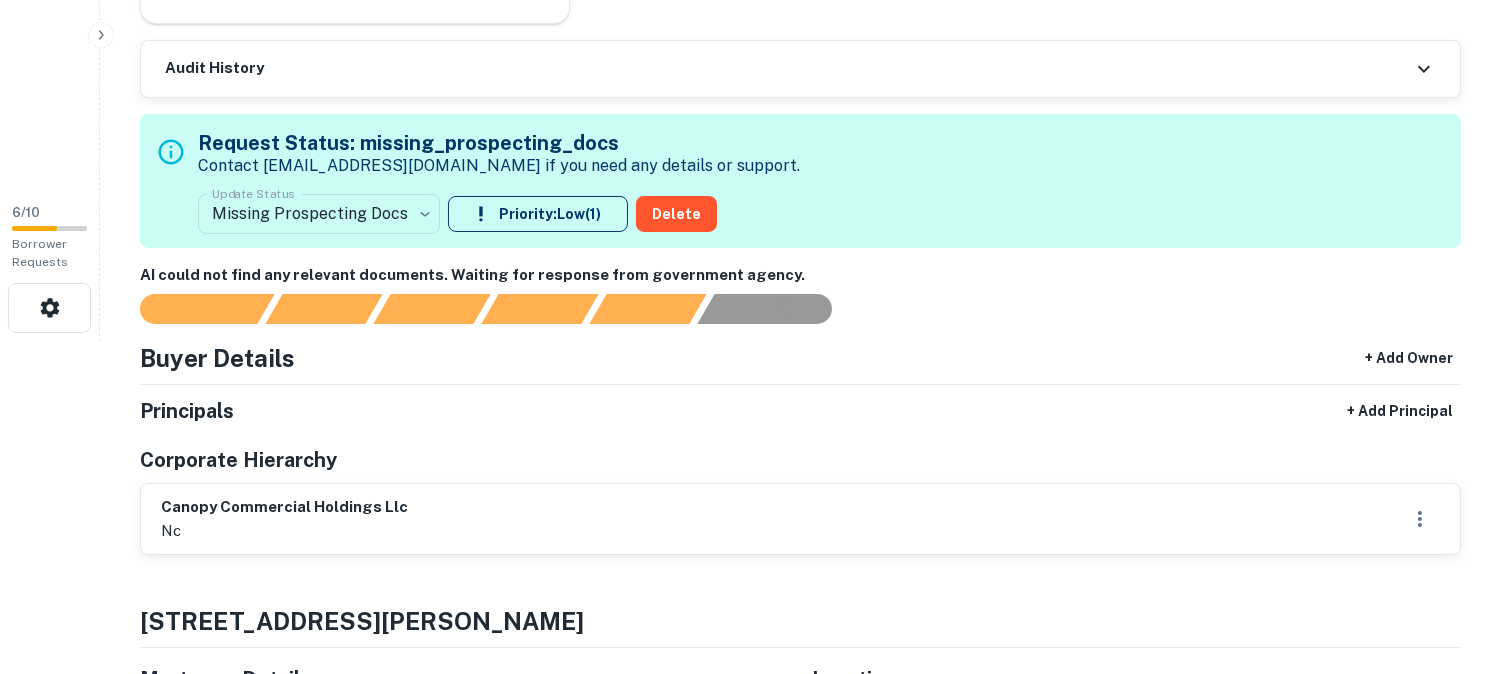 click on "**********" at bounding box center [750, 4] 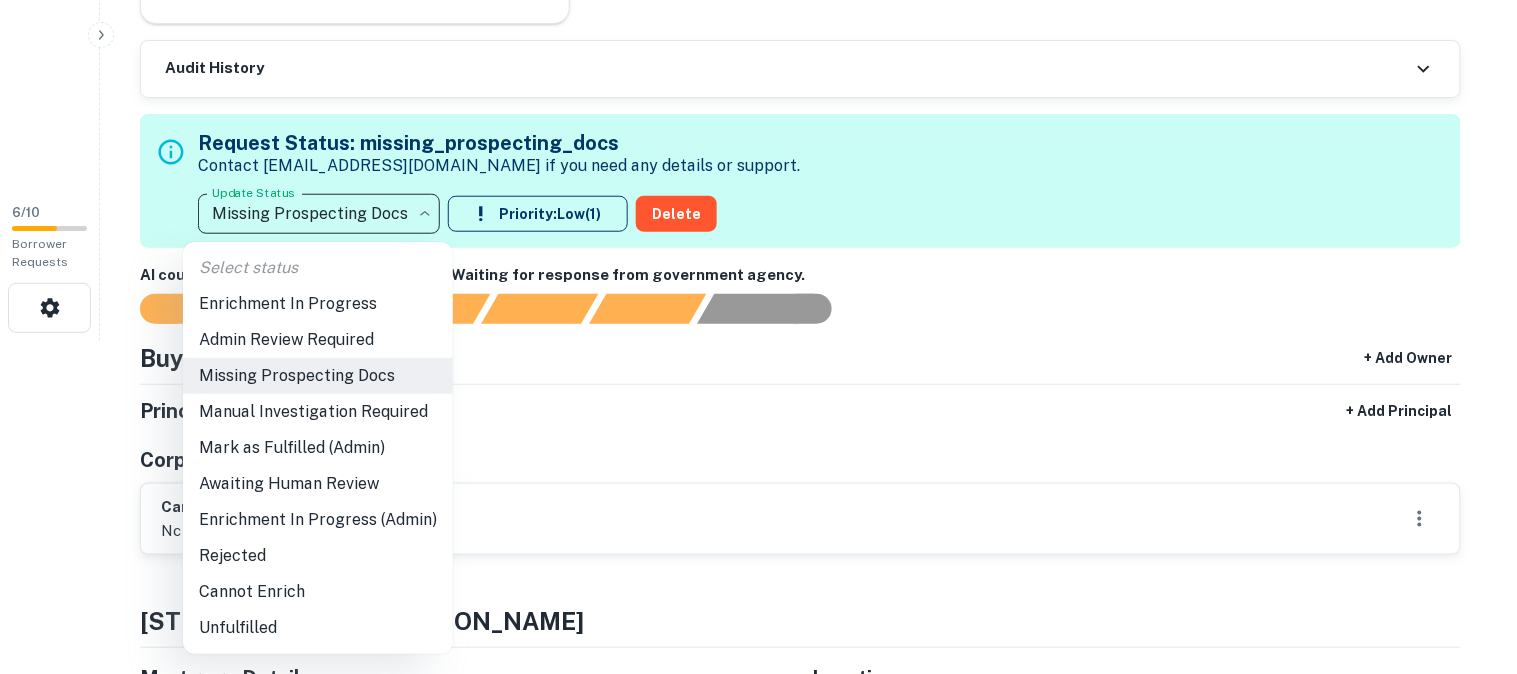 click on "Admin Review Required" at bounding box center (318, 340) 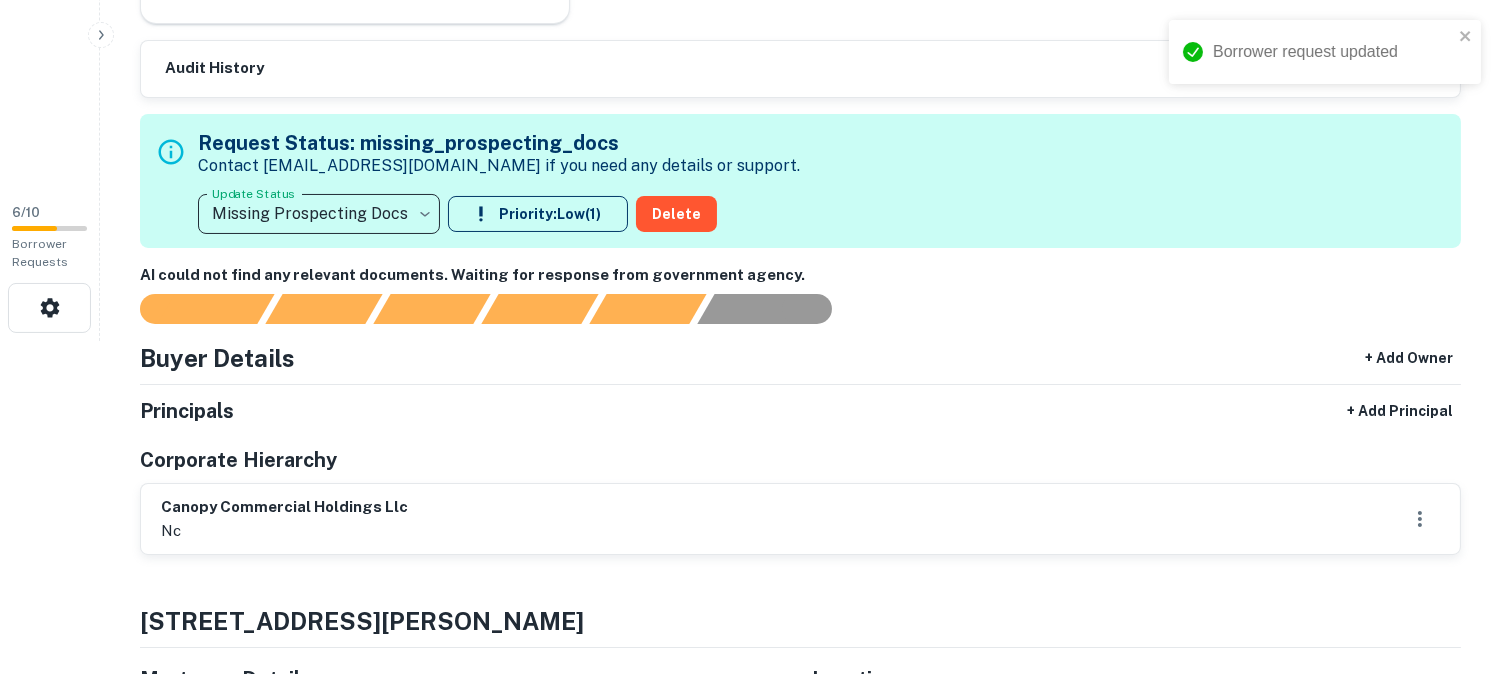 type on "**********" 